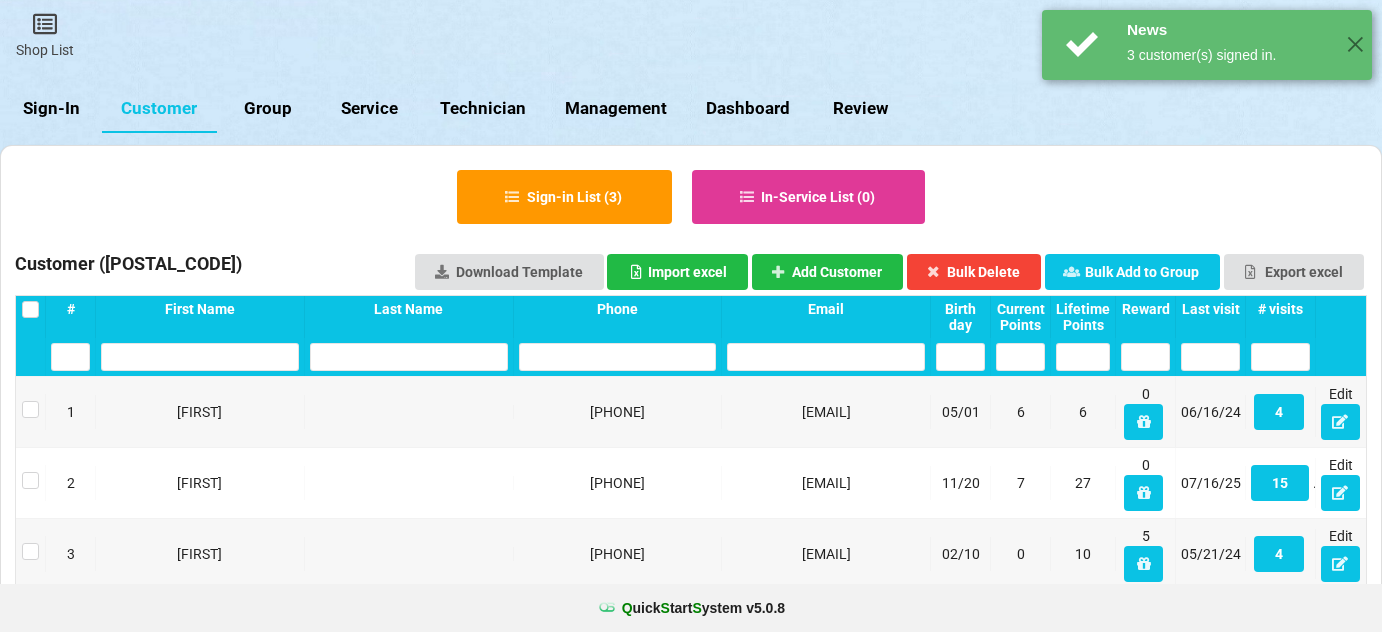 select on "25" 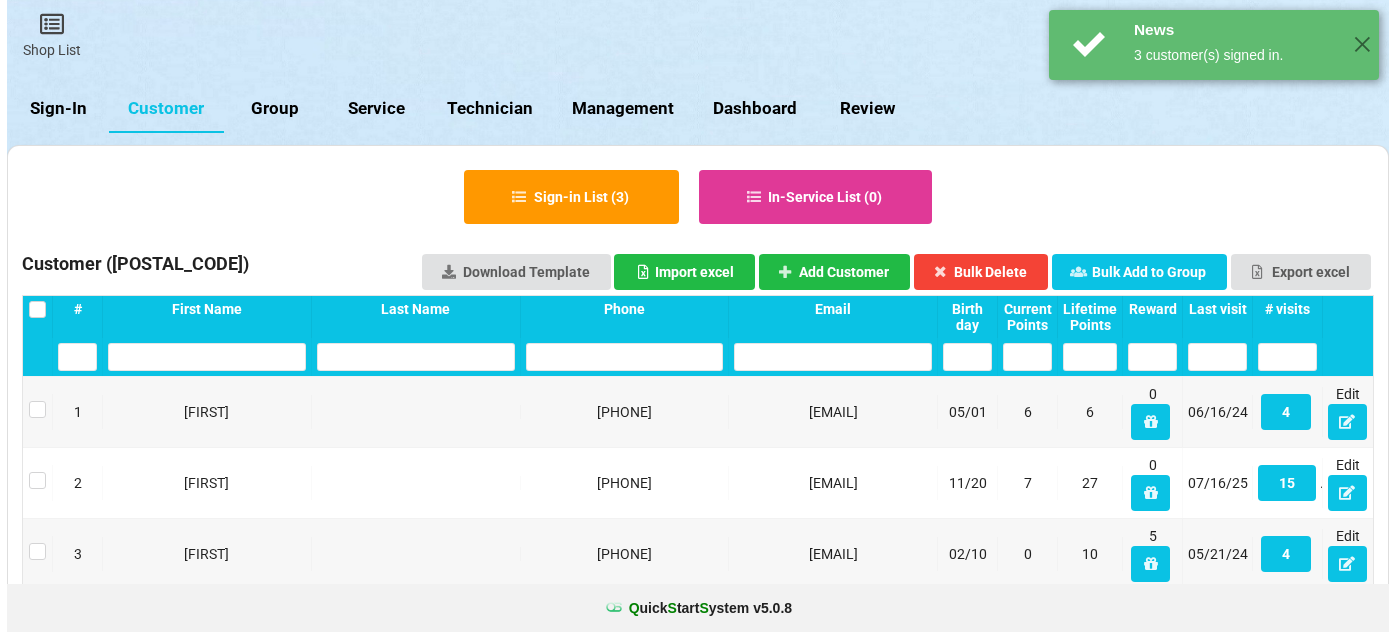 scroll, scrollTop: 0, scrollLeft: 0, axis: both 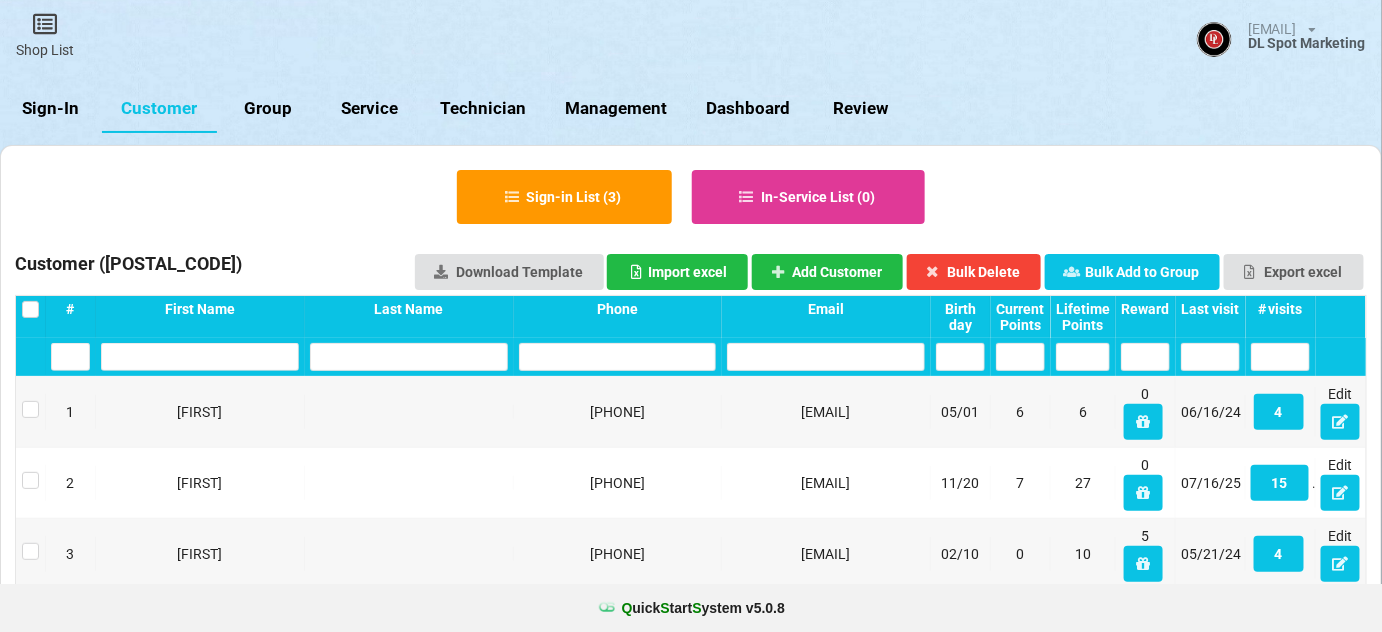 click on "Sign-In" at bounding box center [51, 109] 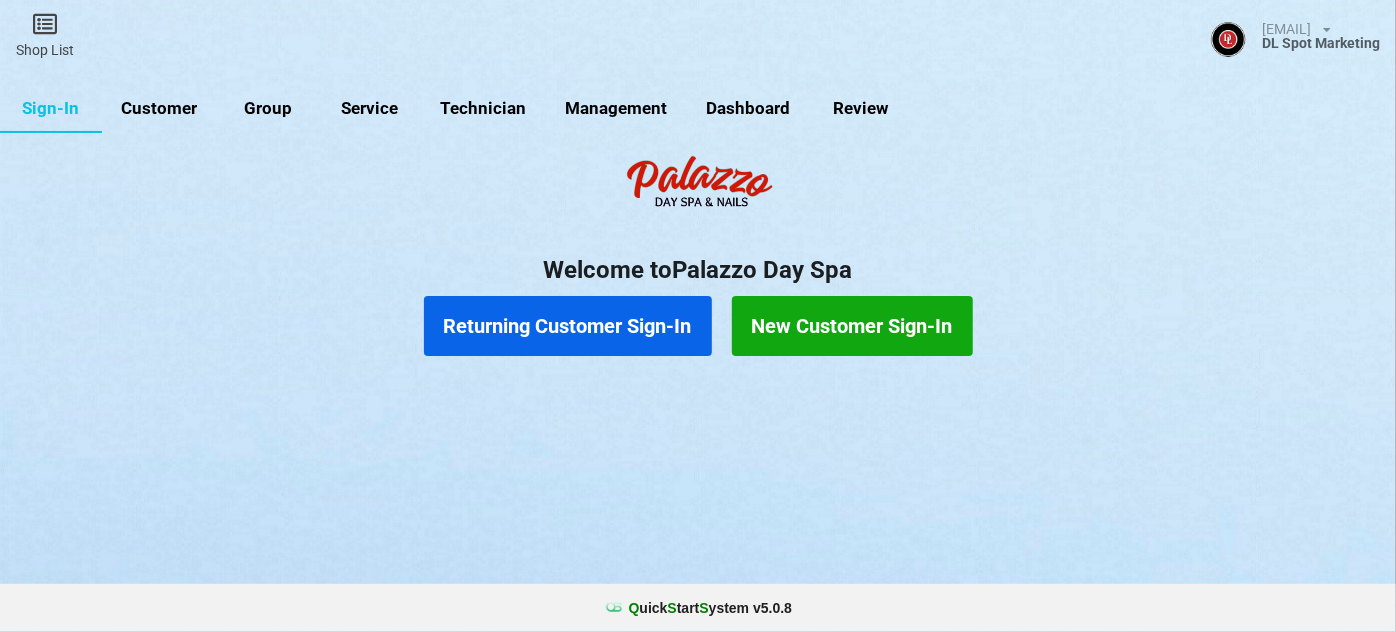 click on "Returning Customer Sign-In" at bounding box center [568, 326] 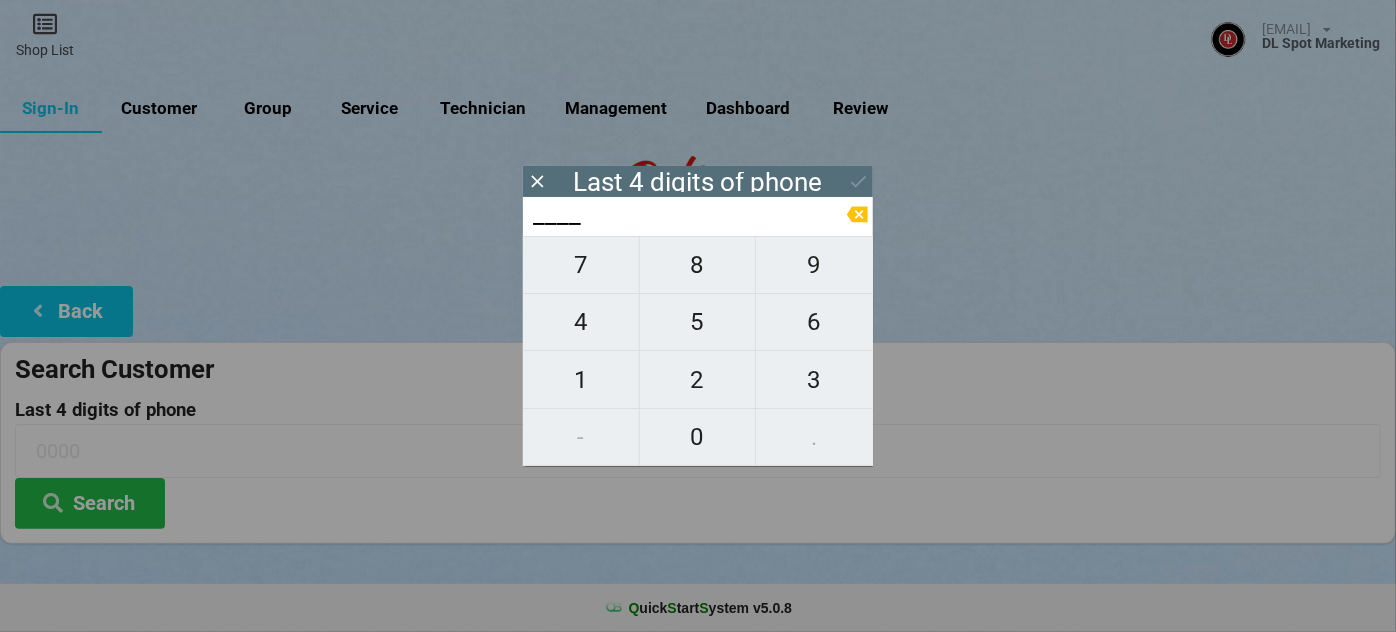 click 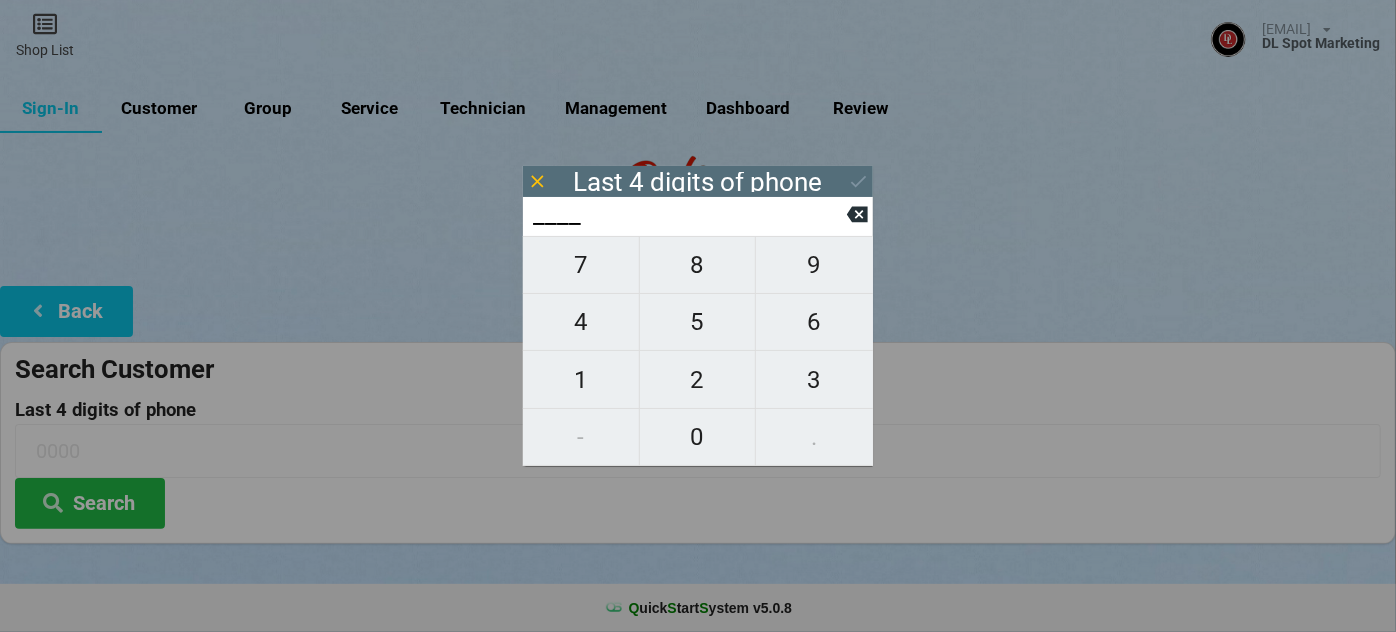 click 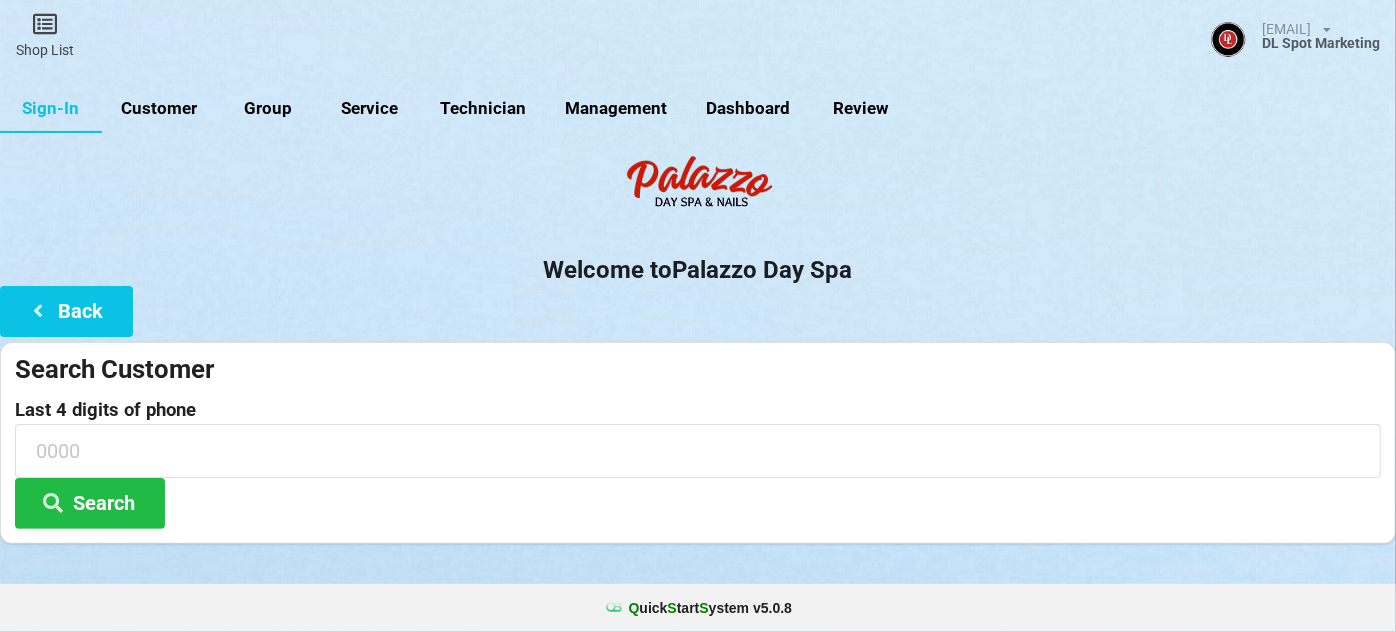 click on "Customer" at bounding box center [159, 109] 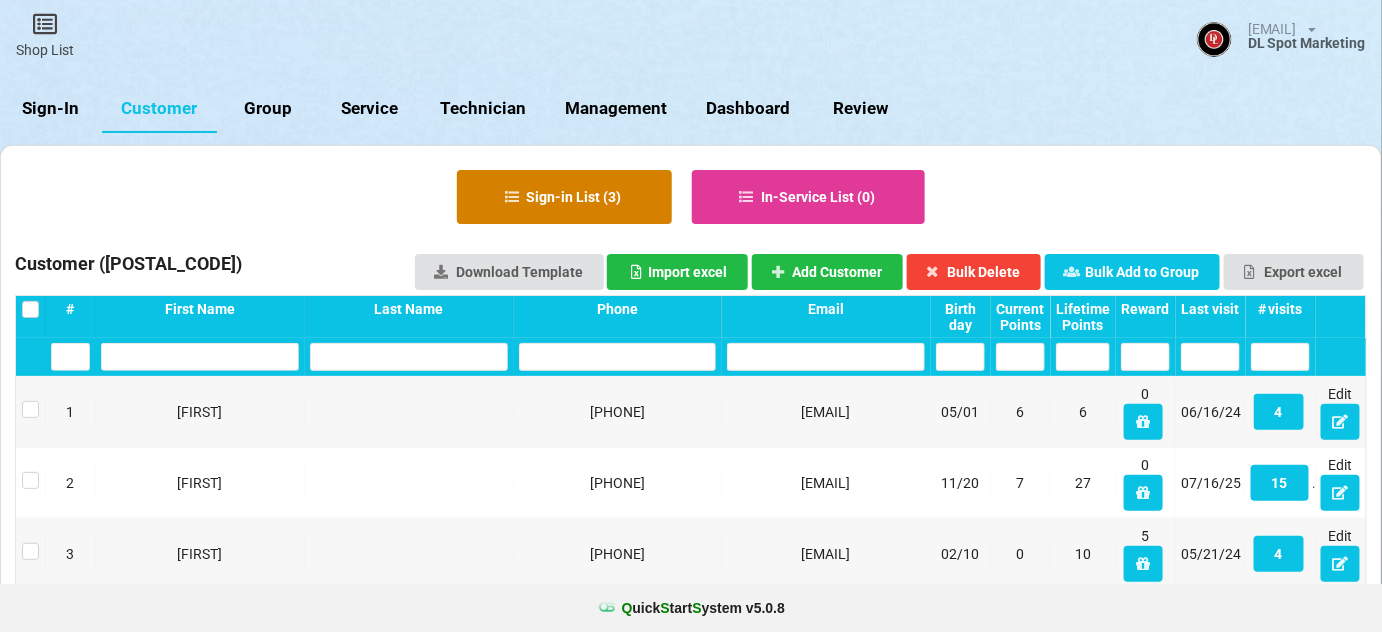 click on "Sign-in List ( 3 )" at bounding box center (564, 197) 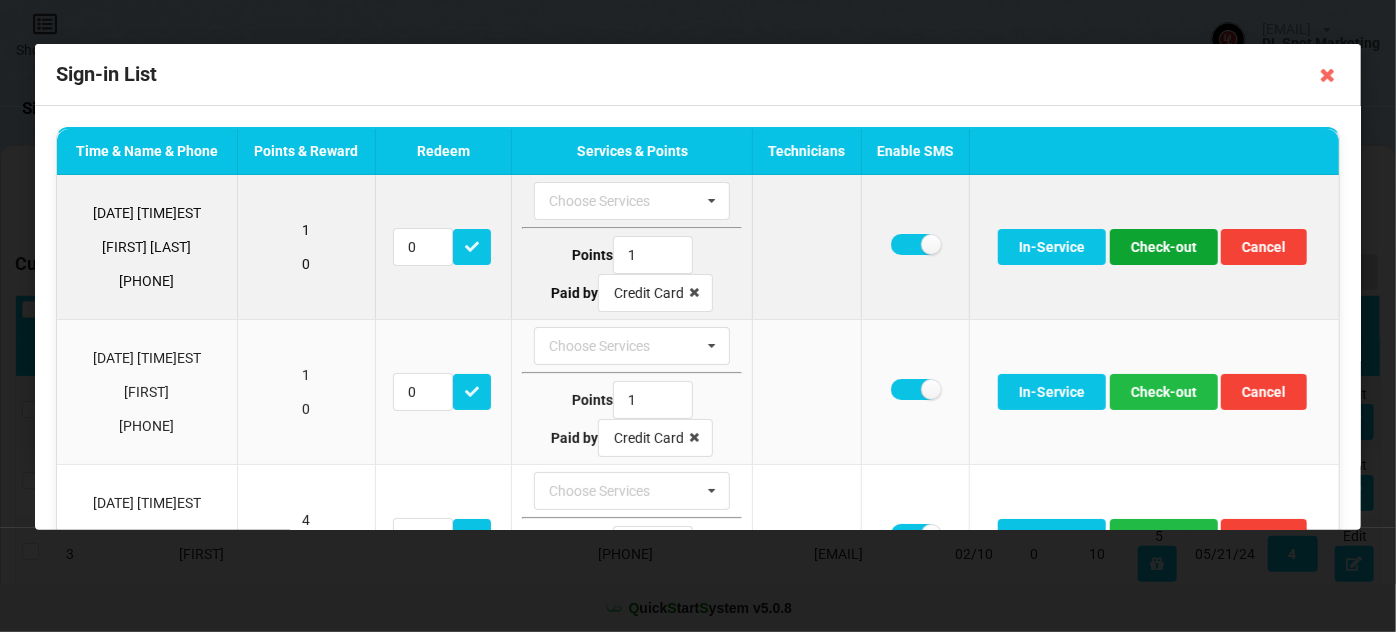 click on "Check-out" at bounding box center [1164, 247] 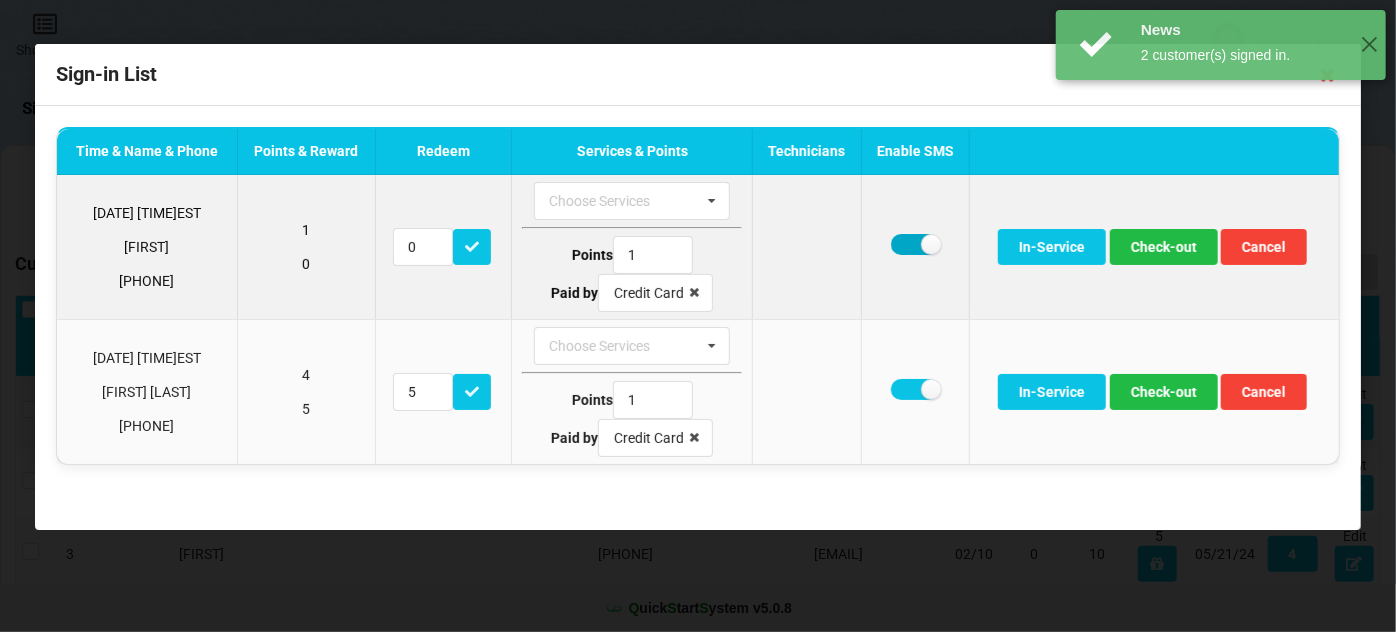 click at bounding box center (915, 244) 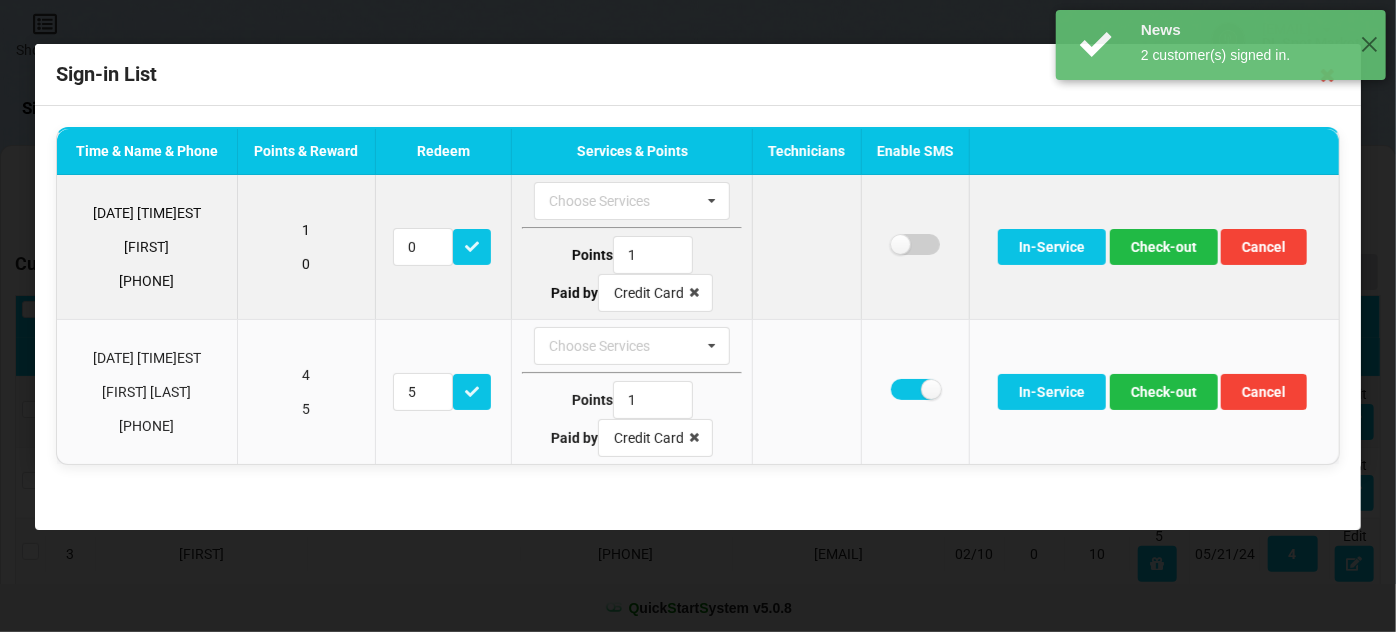 checkbox on "false" 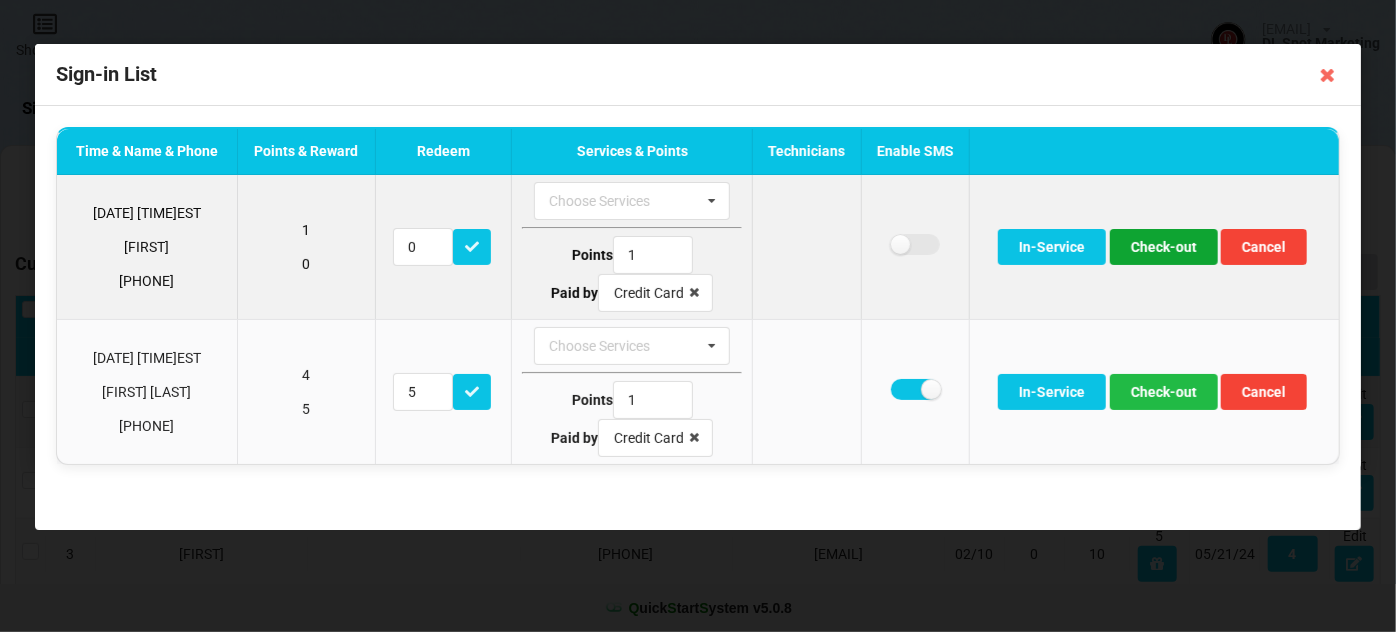 click on "Check-out" at bounding box center [1164, 247] 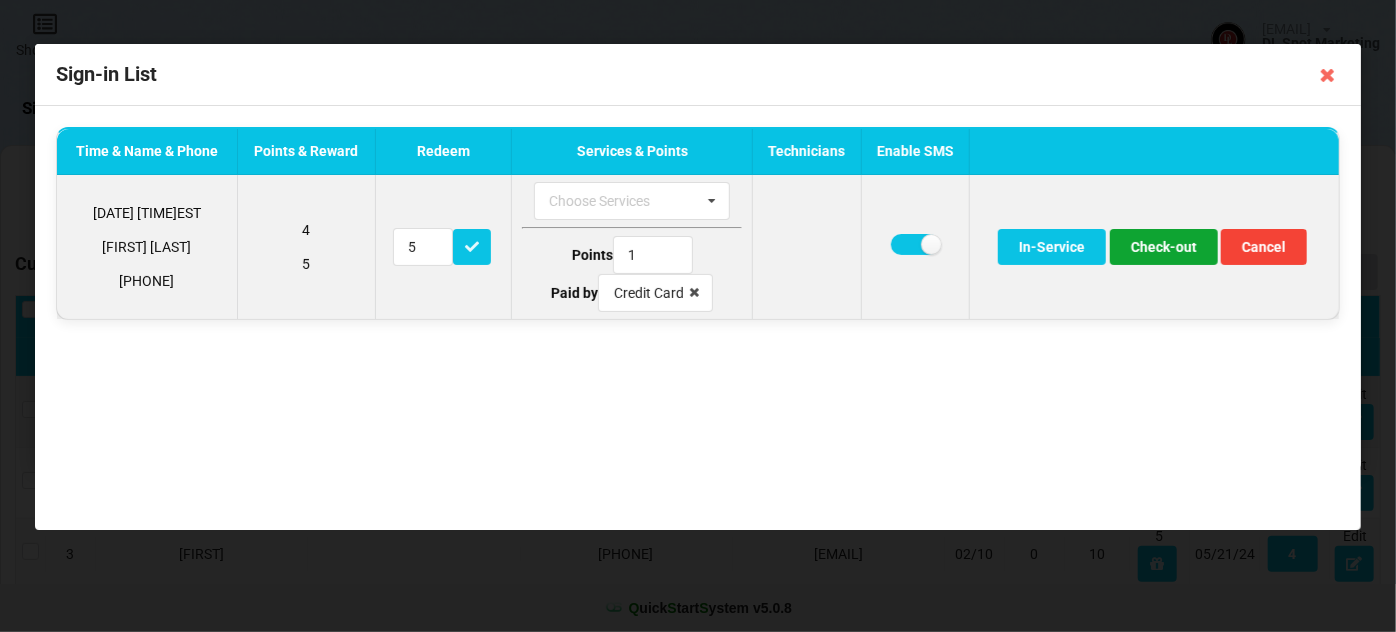 click on "Check-out" at bounding box center [1164, 247] 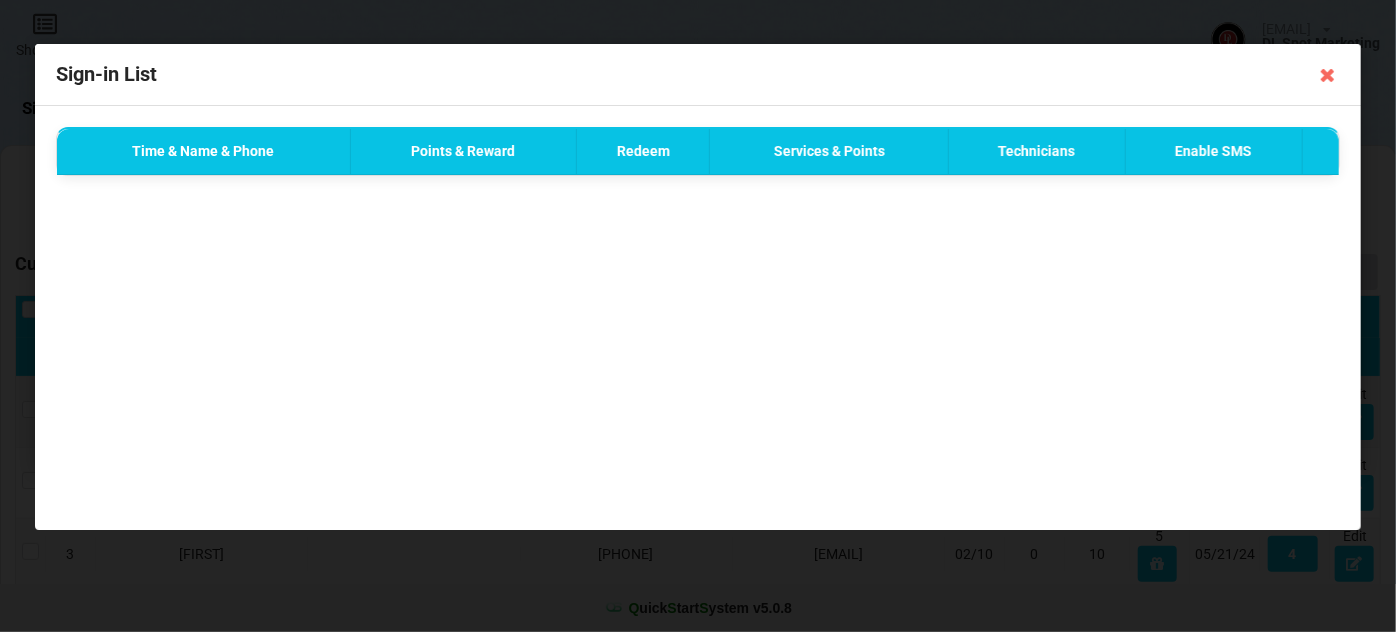 drag, startPoint x: 1330, startPoint y: 78, endPoint x: 1280, endPoint y: 95, distance: 52.810986 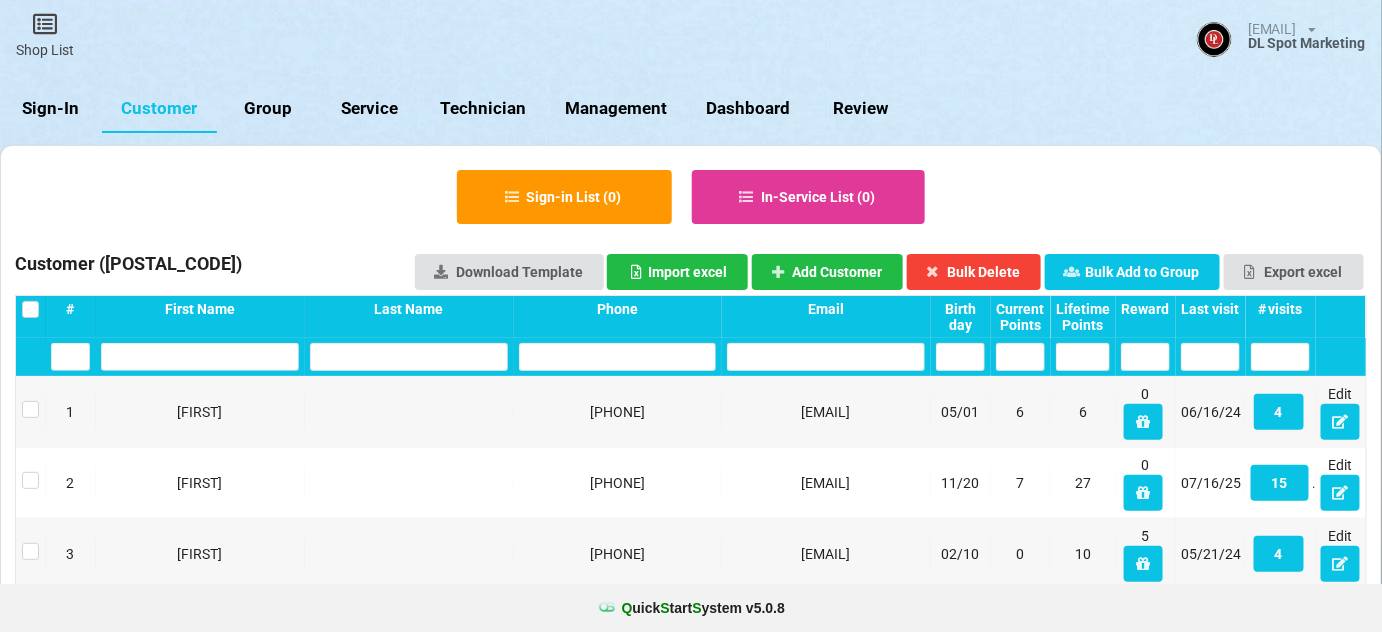 click on "Sign-In" at bounding box center (51, 109) 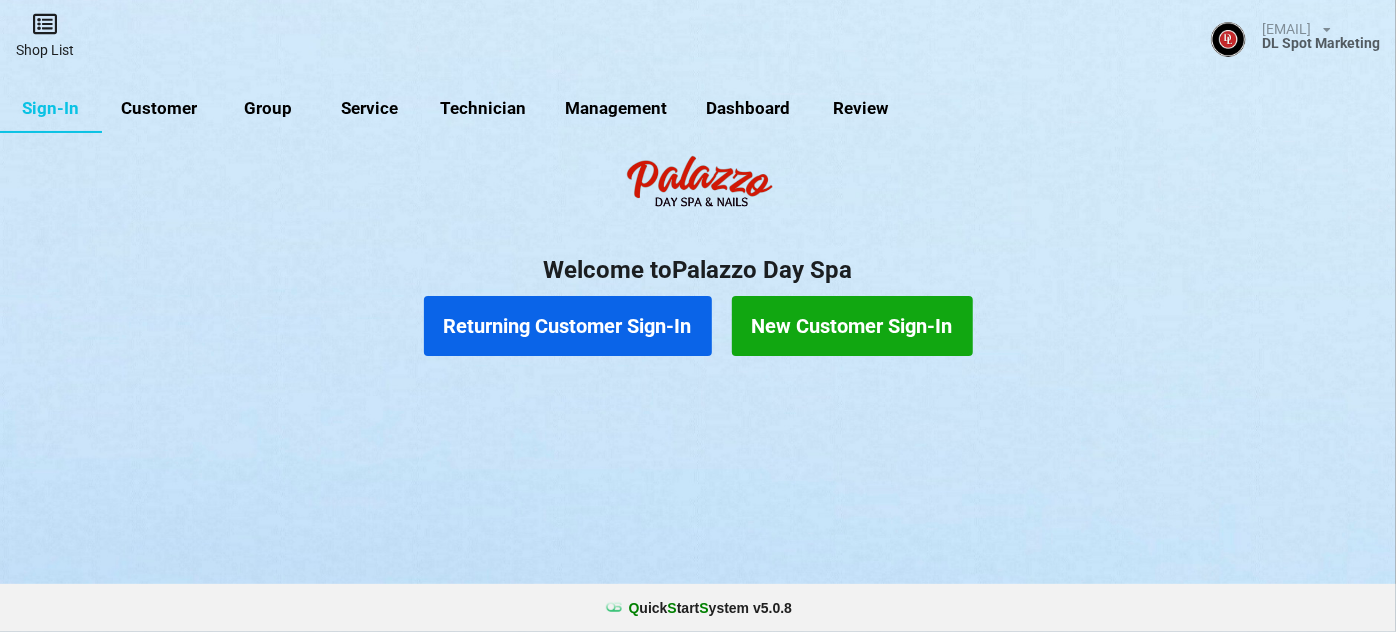 click on "Shop List" at bounding box center [45, 35] 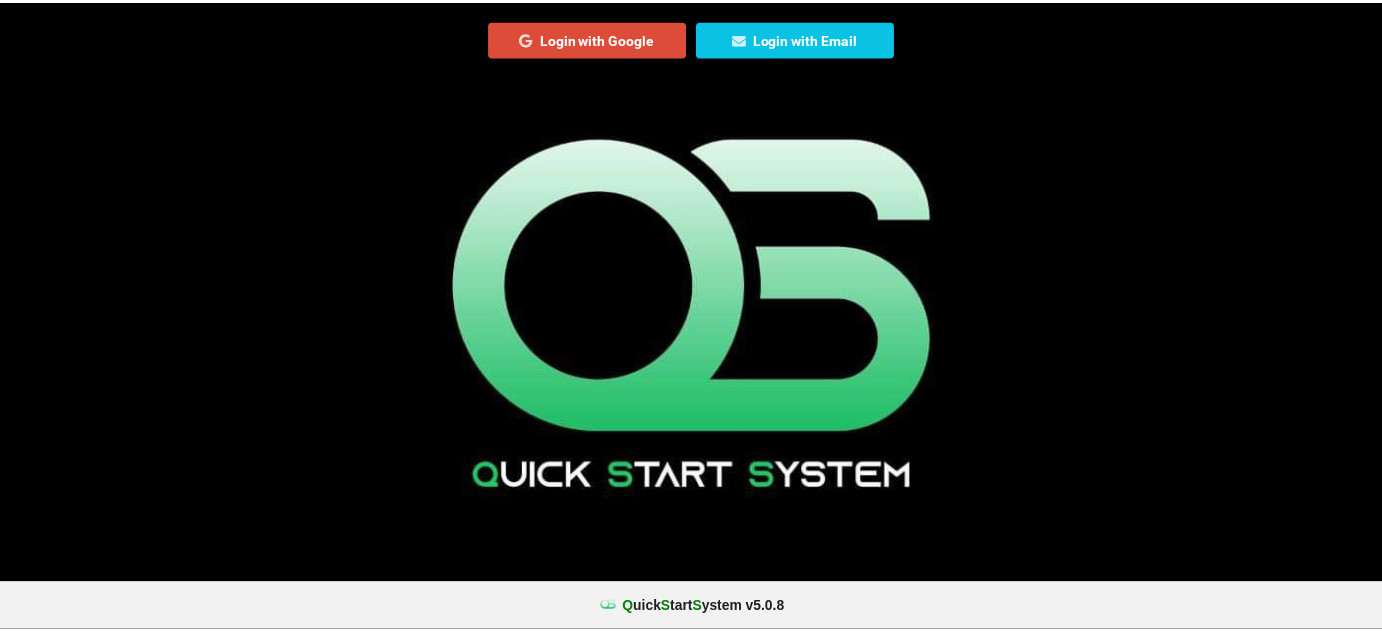 scroll, scrollTop: 0, scrollLeft: 0, axis: both 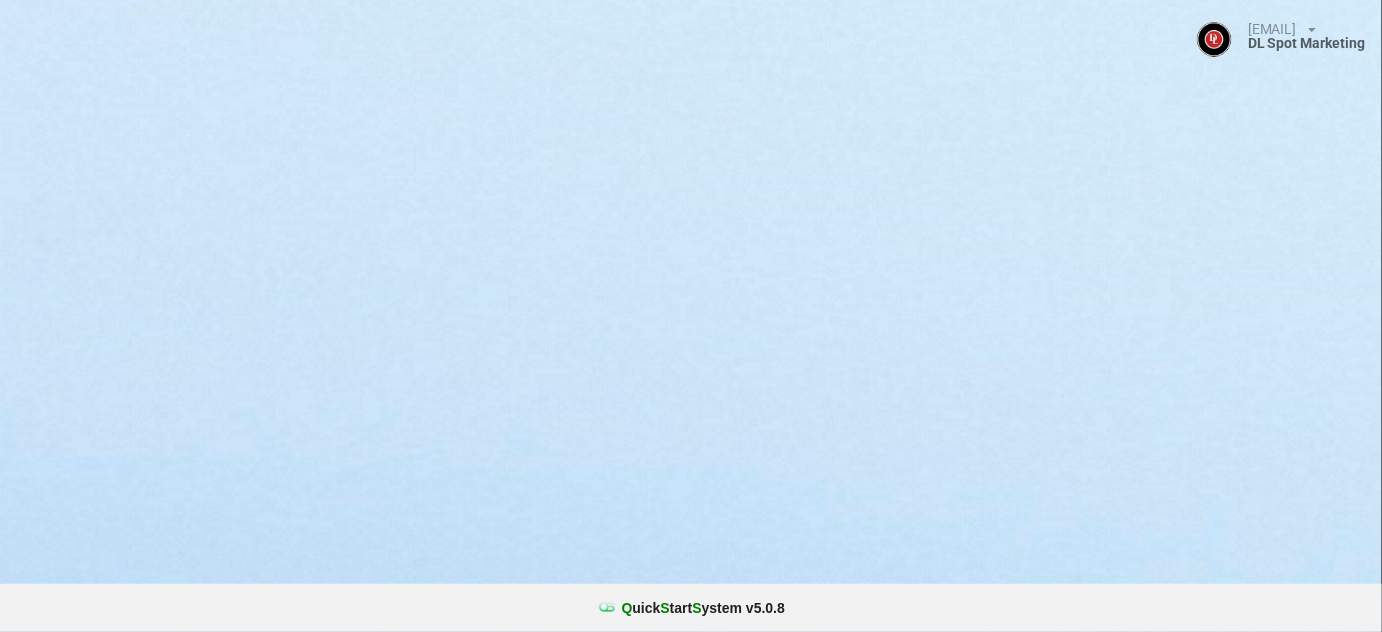 select on "25" 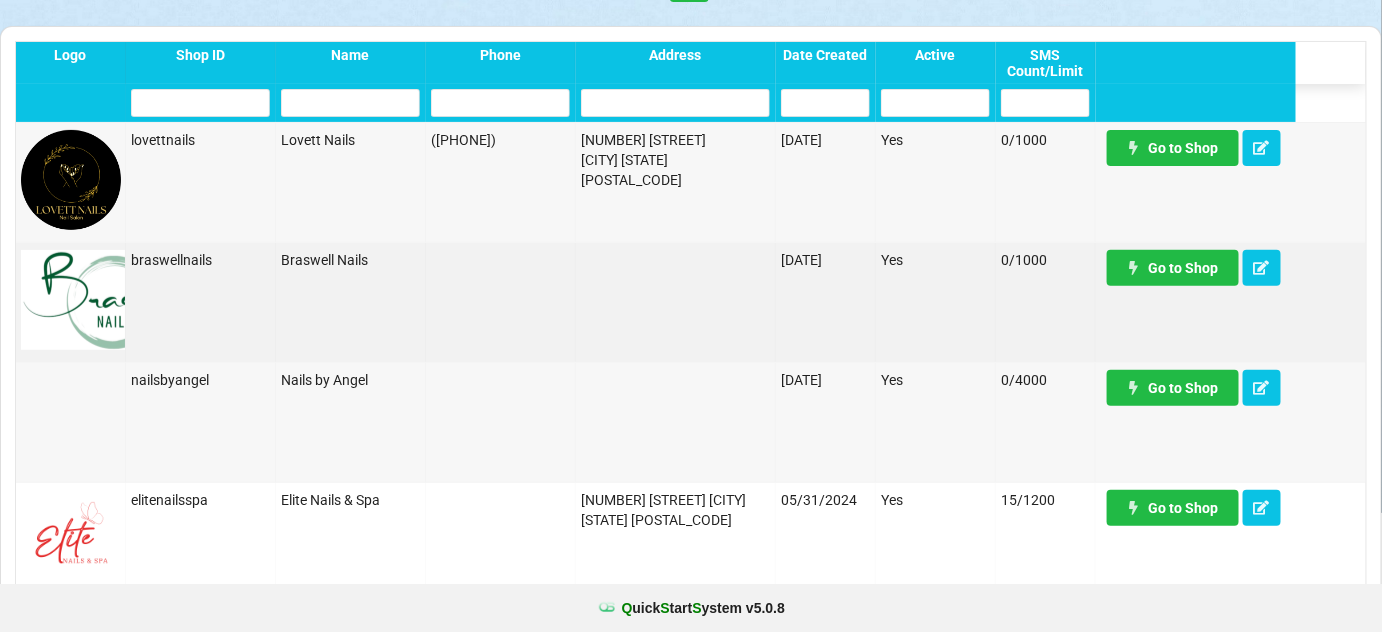 scroll, scrollTop: 121, scrollLeft: 0, axis: vertical 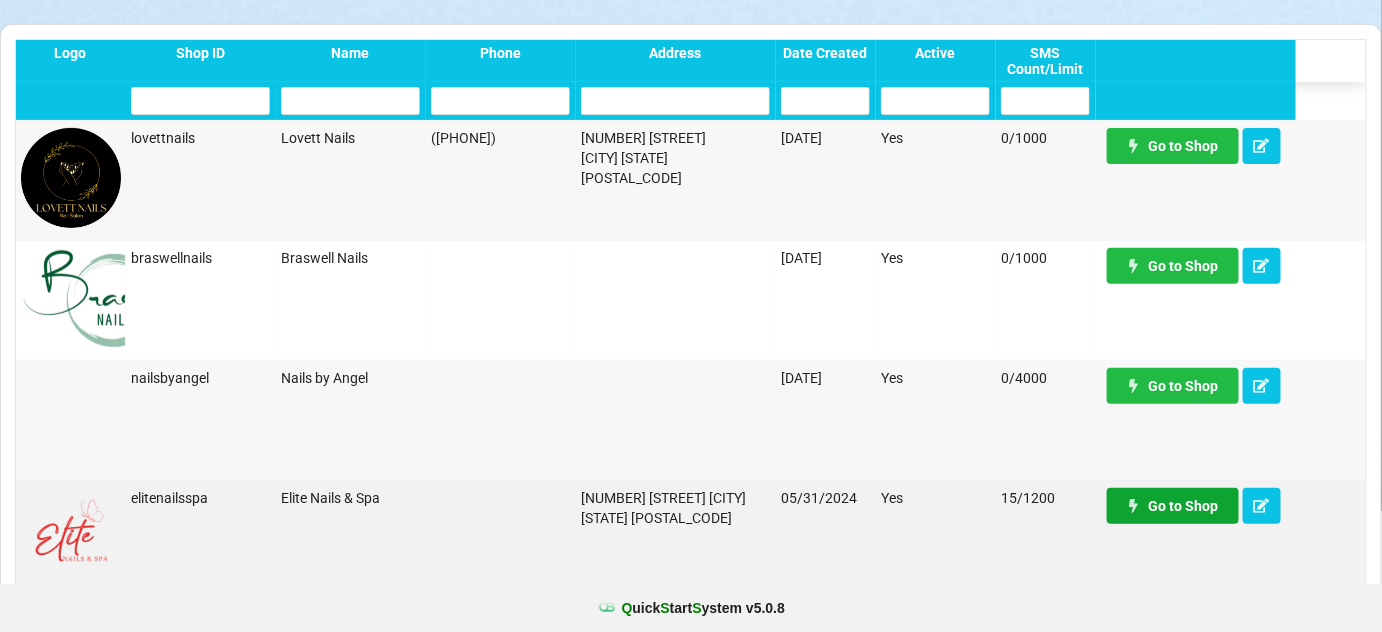 click on "Go to Shop" at bounding box center (1173, 506) 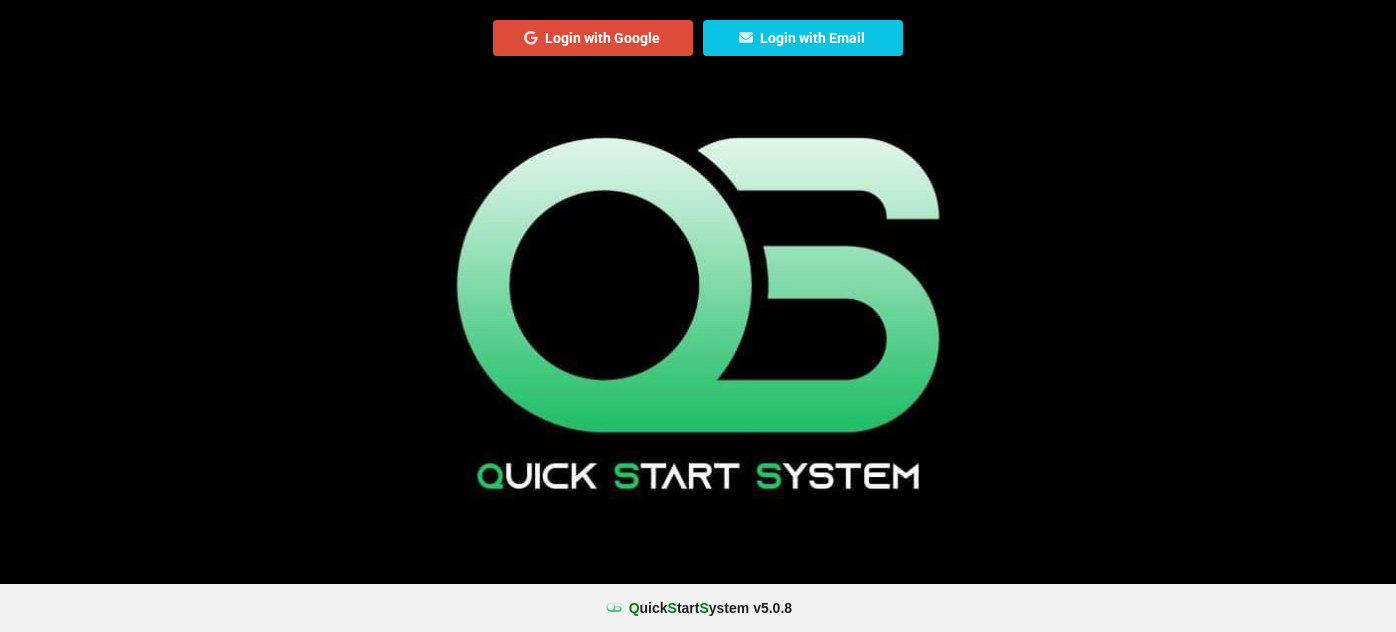 scroll, scrollTop: 0, scrollLeft: 0, axis: both 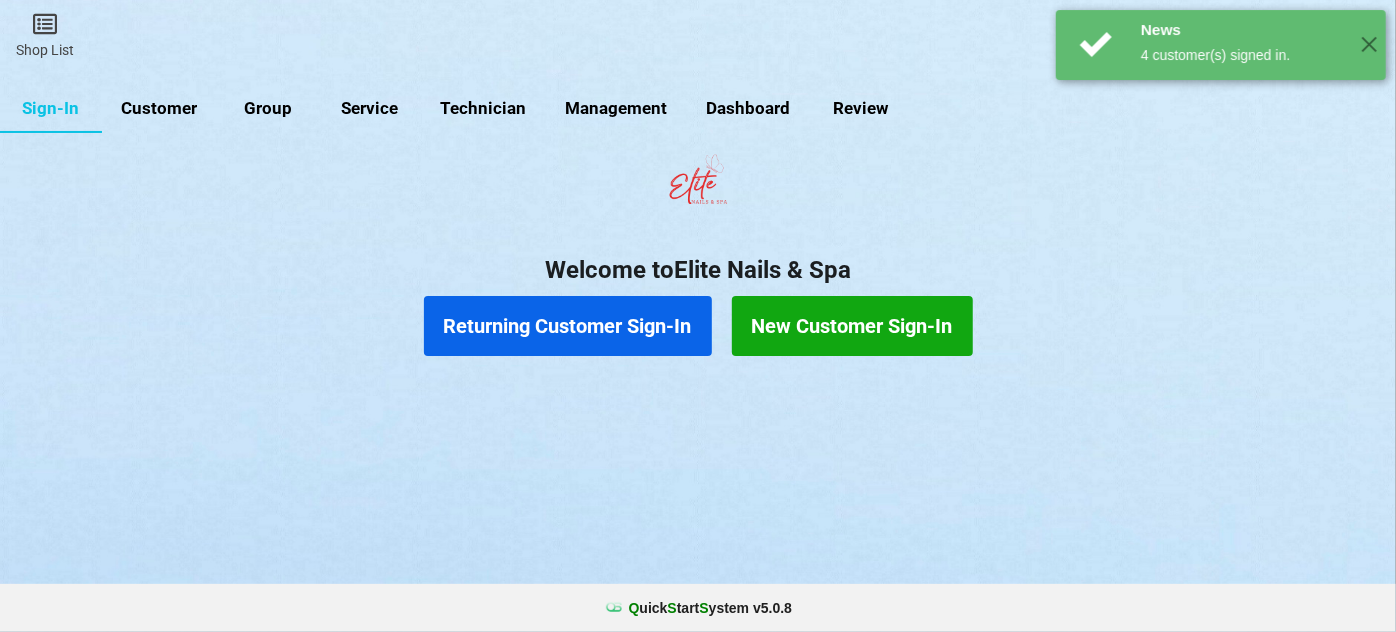 click on "Customer" at bounding box center (159, 109) 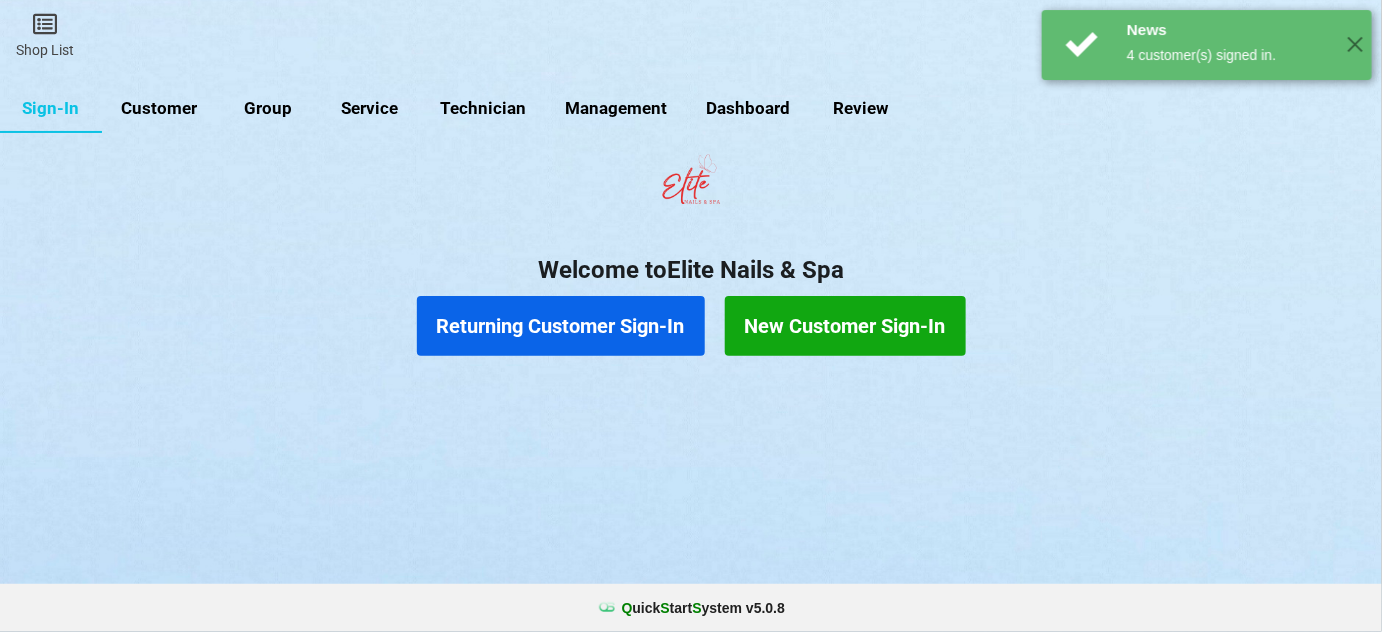 select on "25" 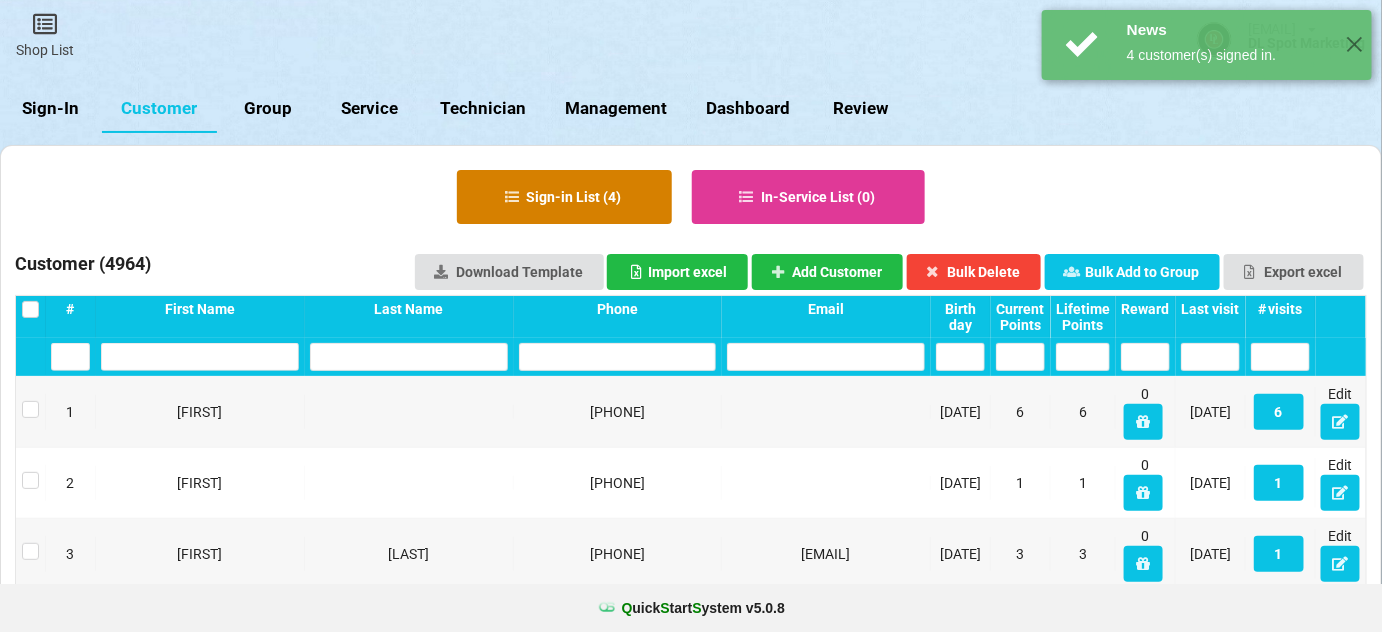click on "Sign-in List ( 4 )" at bounding box center [564, 197] 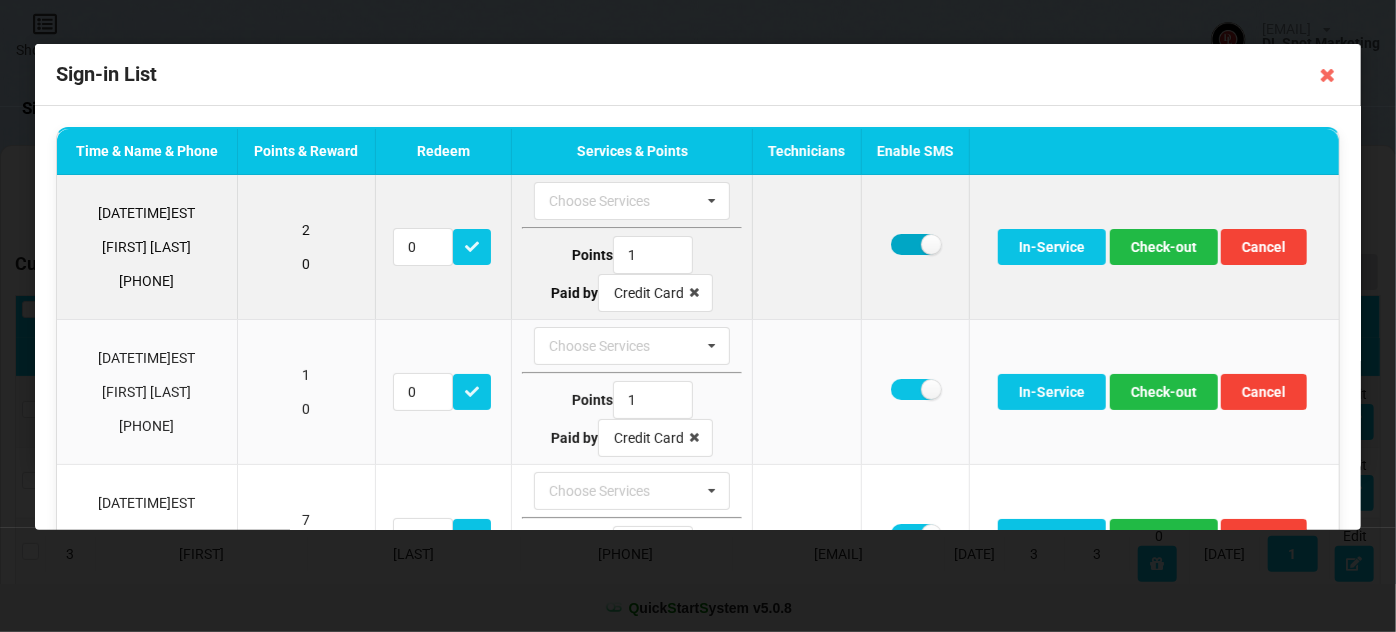 click at bounding box center (915, 244) 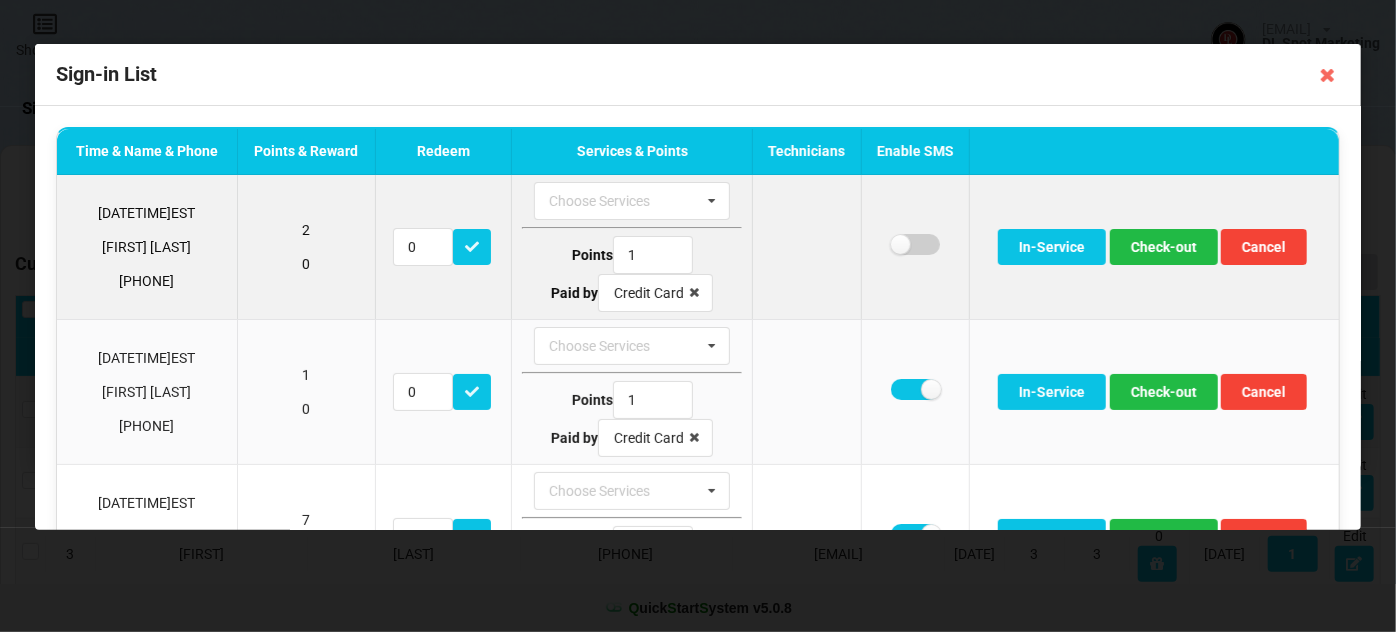 checkbox on "false" 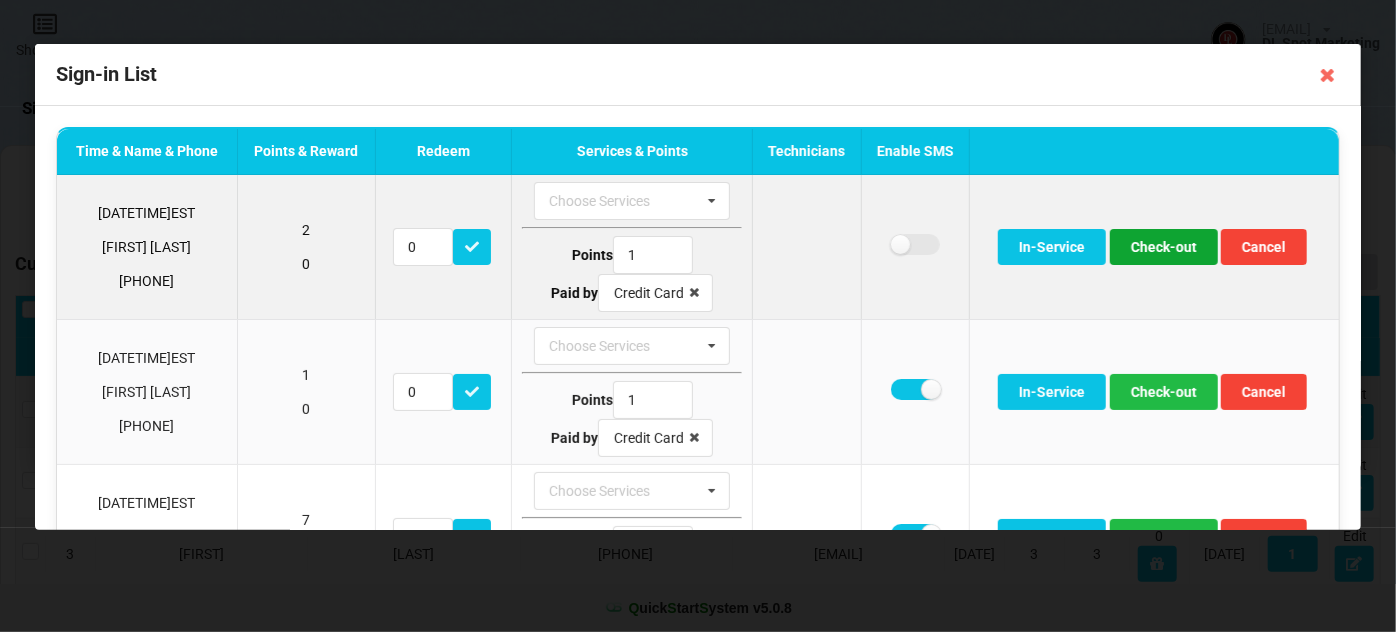 click on "Check-out" at bounding box center [1164, 247] 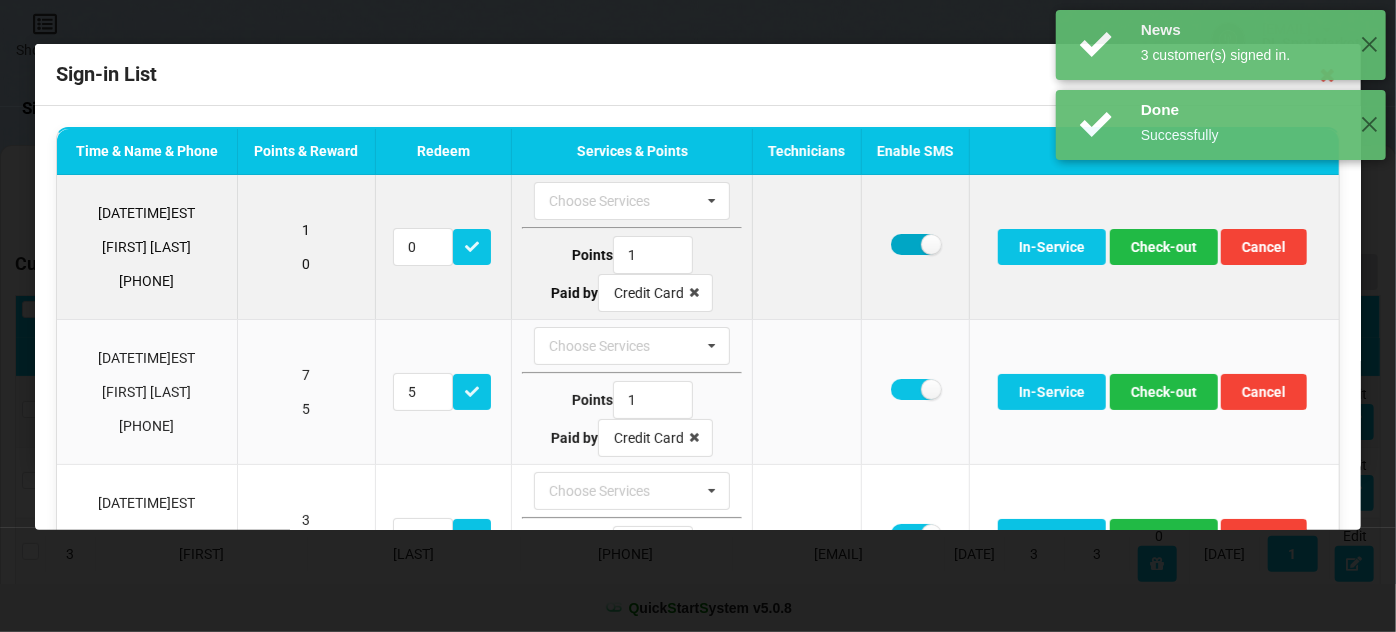 click at bounding box center (915, 244) 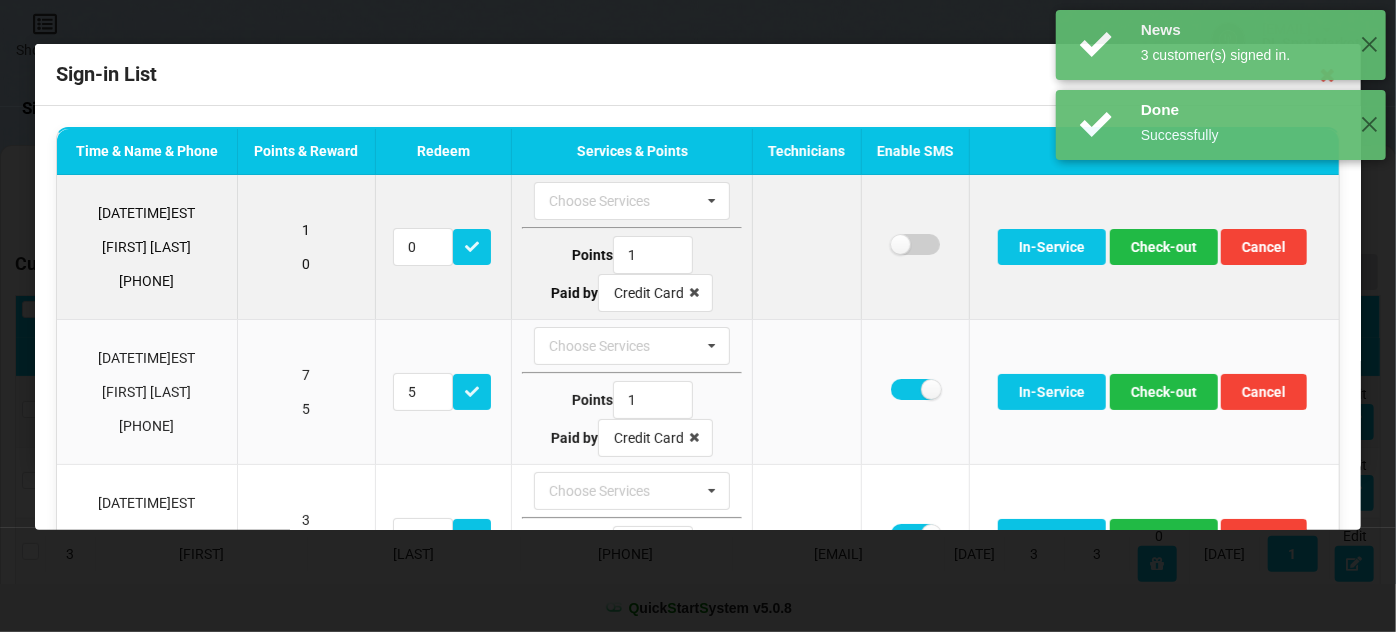 checkbox on "false" 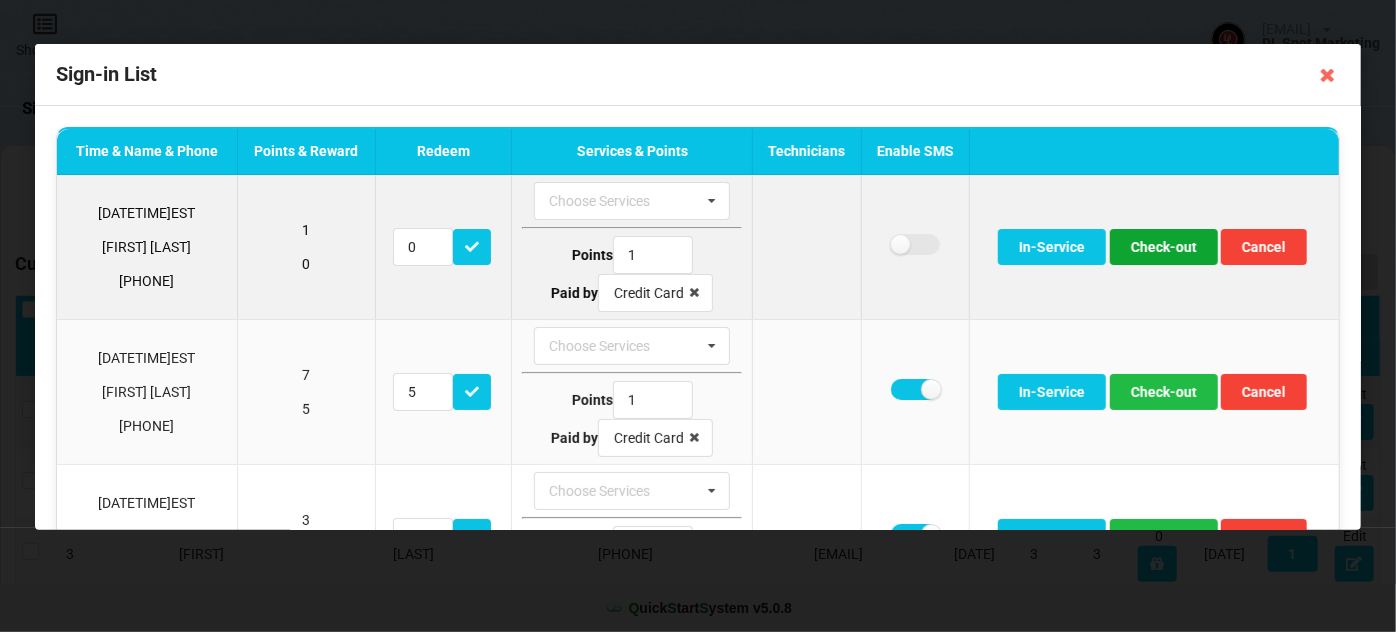 click on "Check-out" at bounding box center (1164, 247) 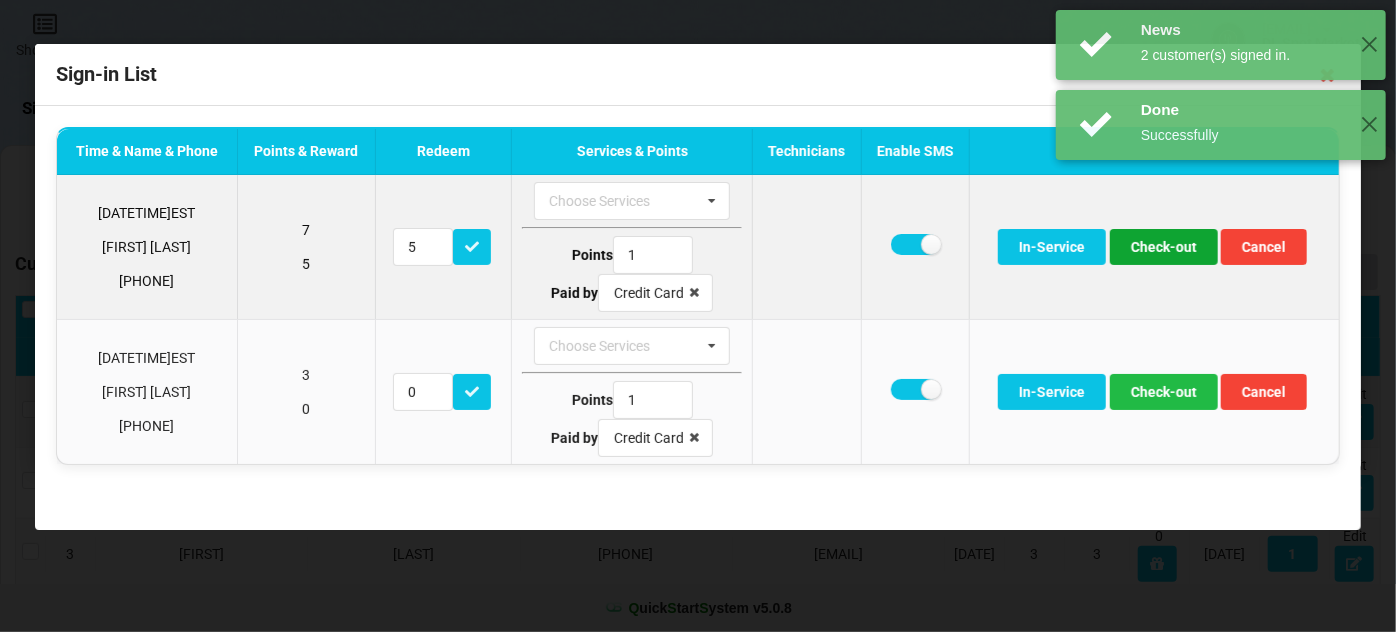 click on "Check-out" at bounding box center [1164, 247] 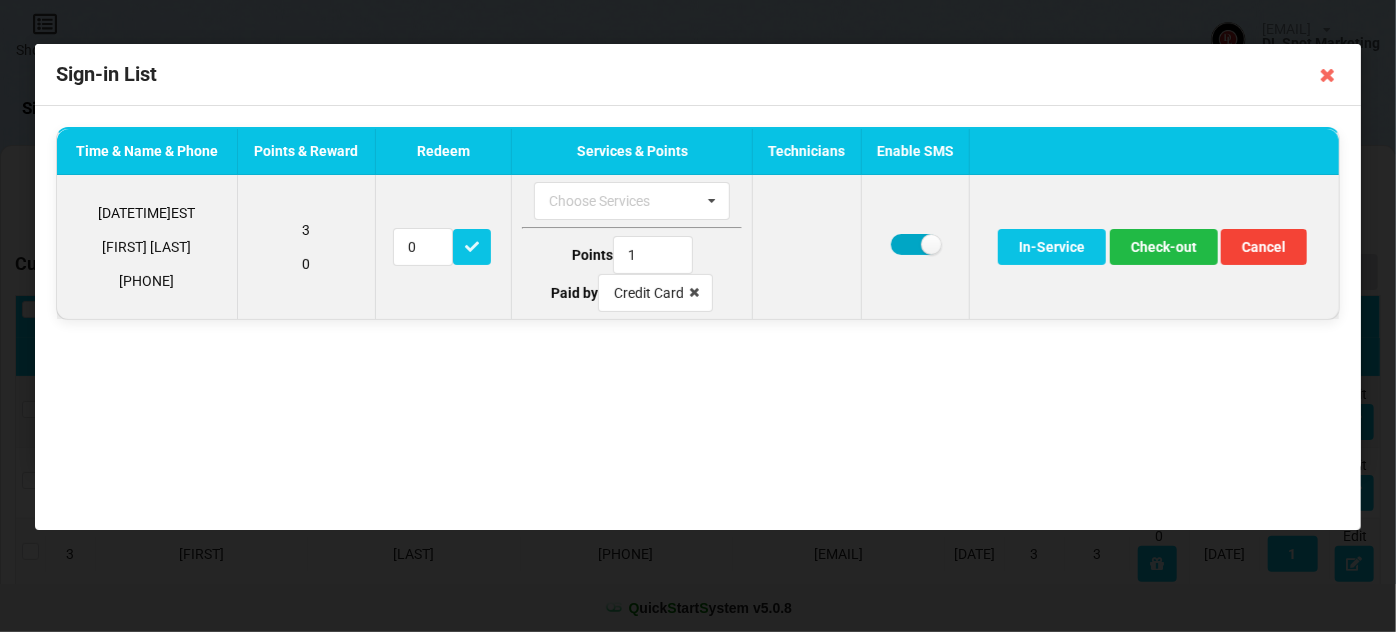 click at bounding box center (915, 244) 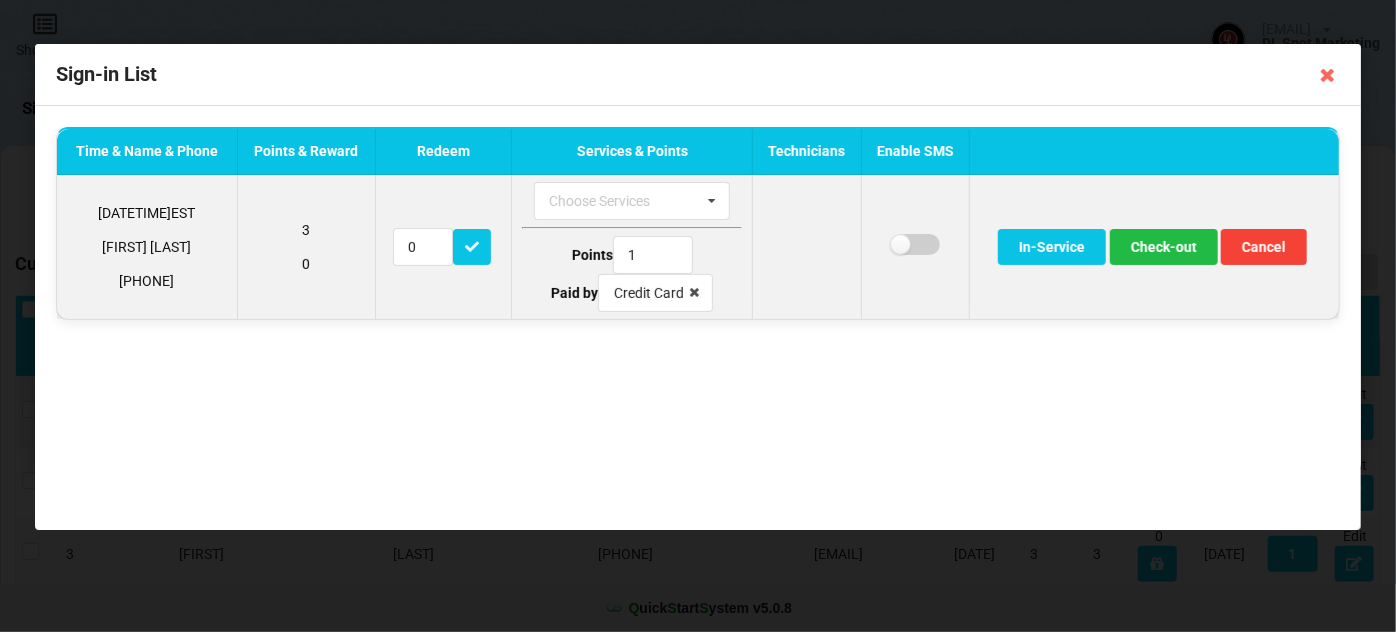 checkbox on "false" 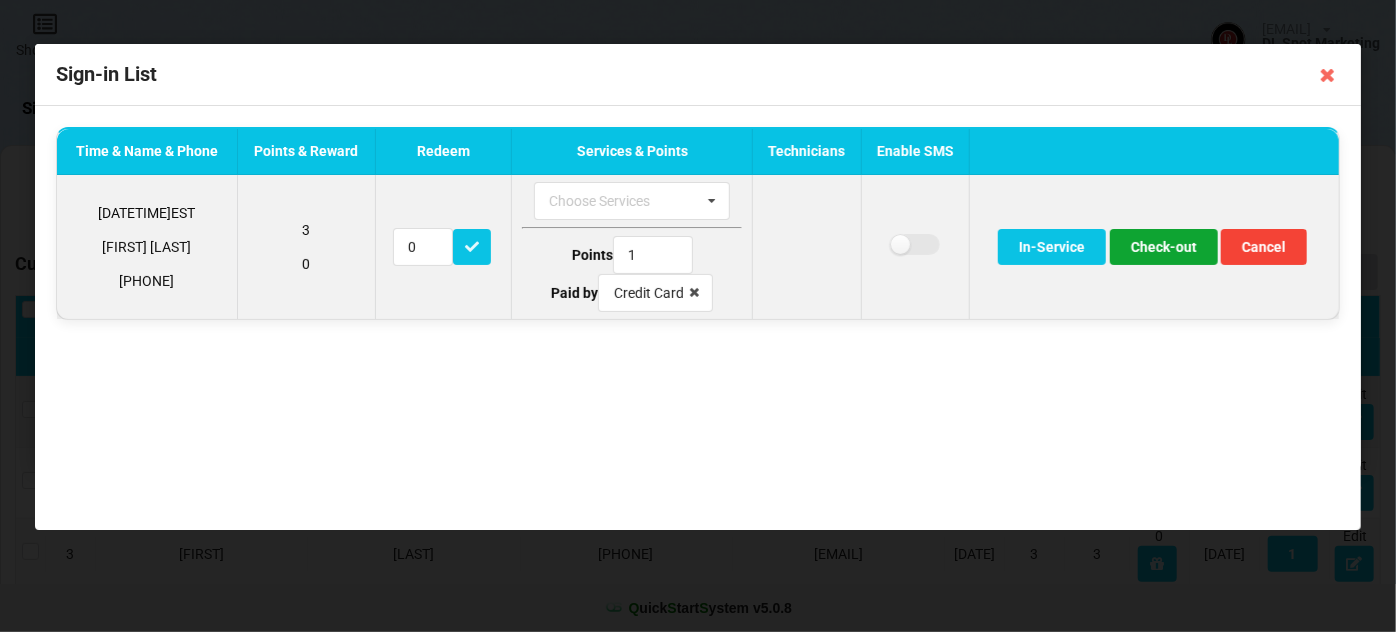 click on "Check-out" at bounding box center [1164, 247] 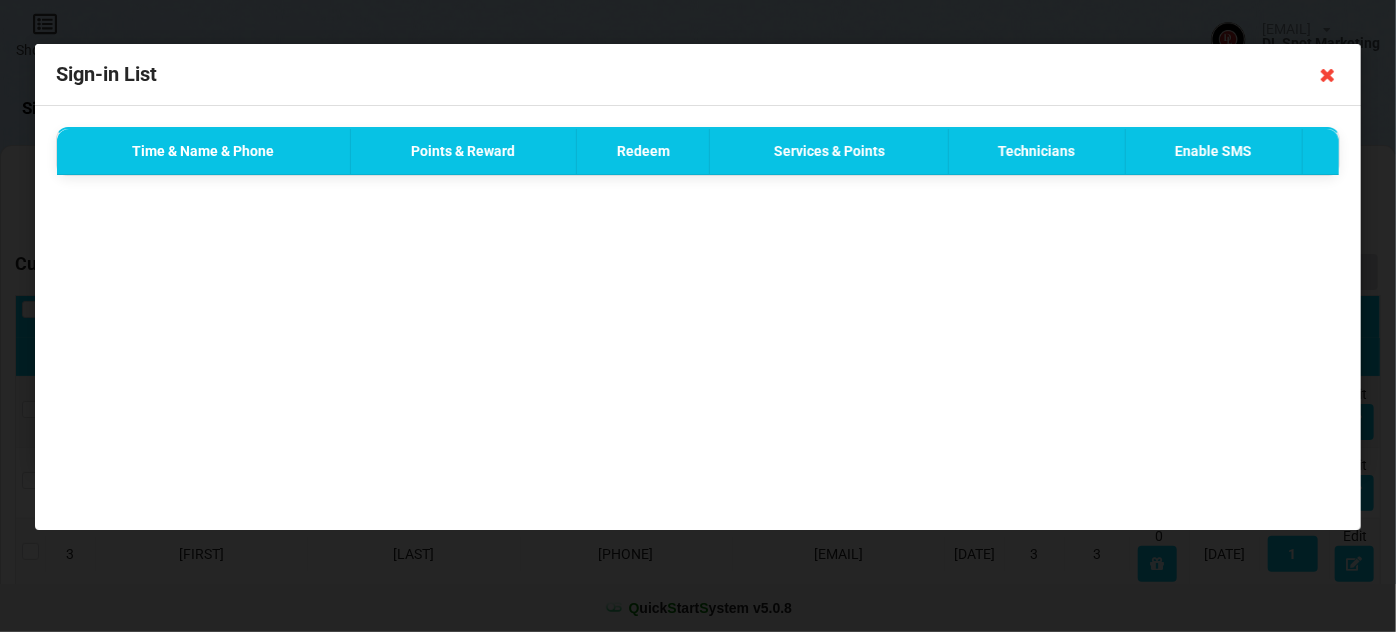 click at bounding box center [1328, 75] 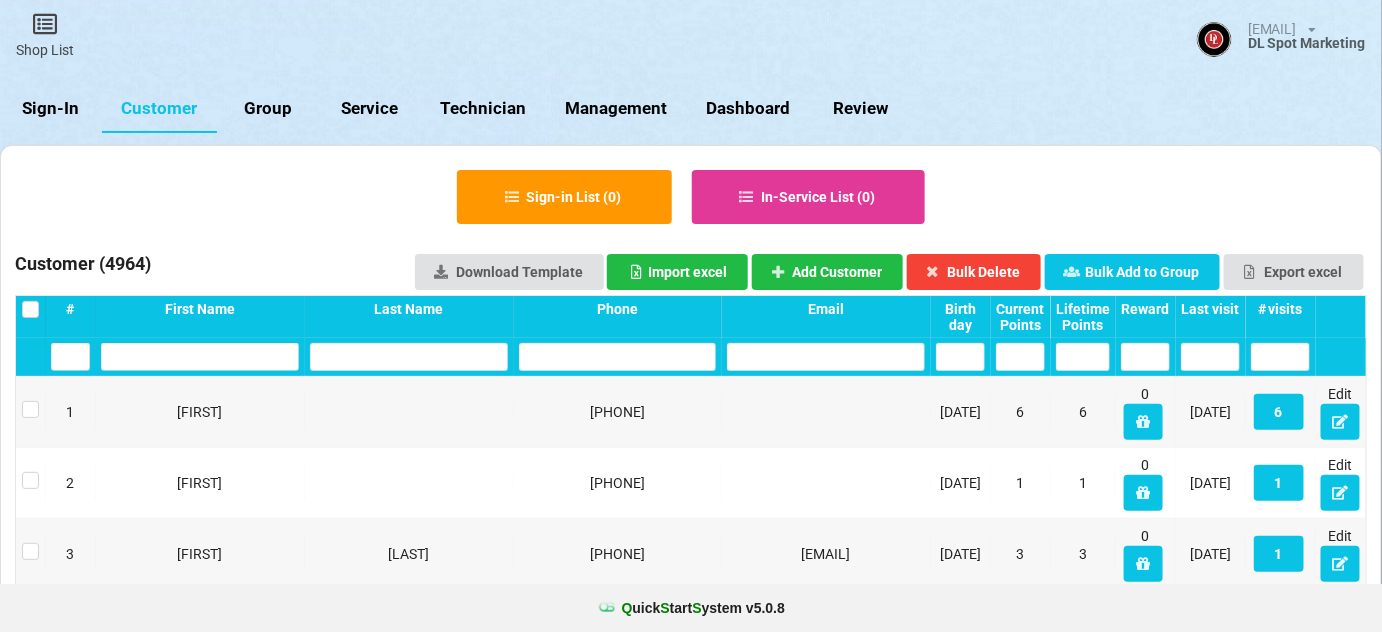 click on "Sign-In" at bounding box center [51, 109] 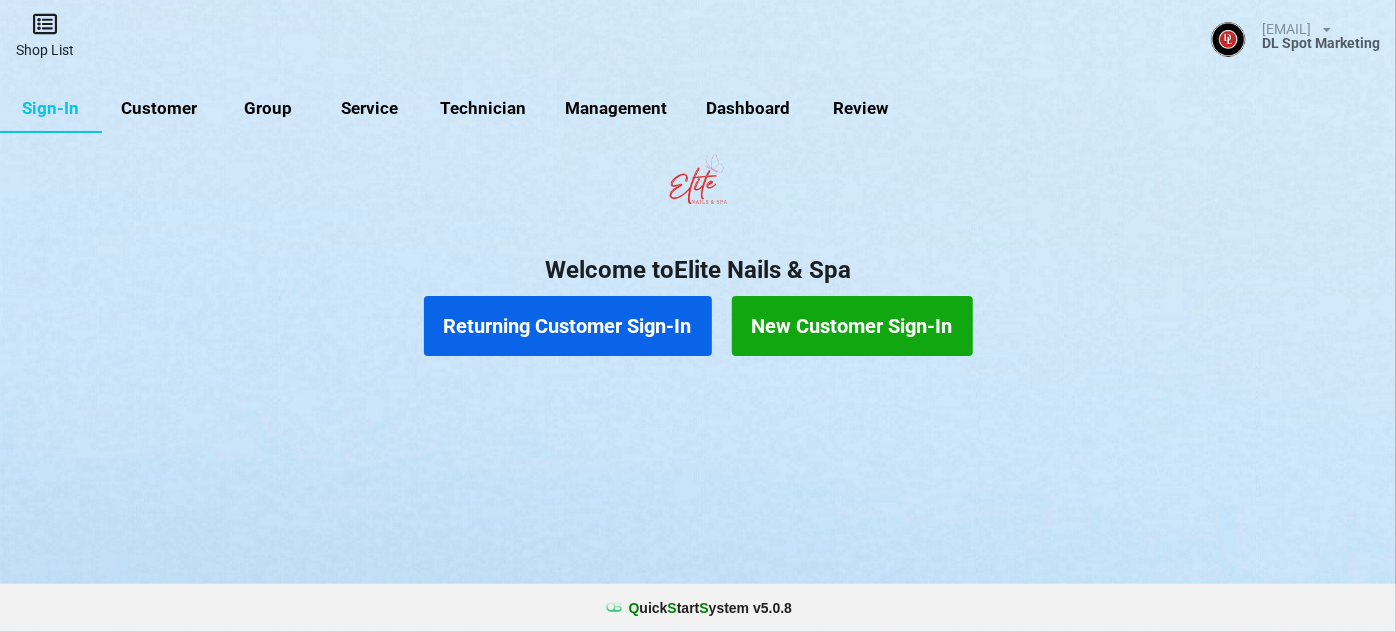 click on "Shop List" at bounding box center (45, 35) 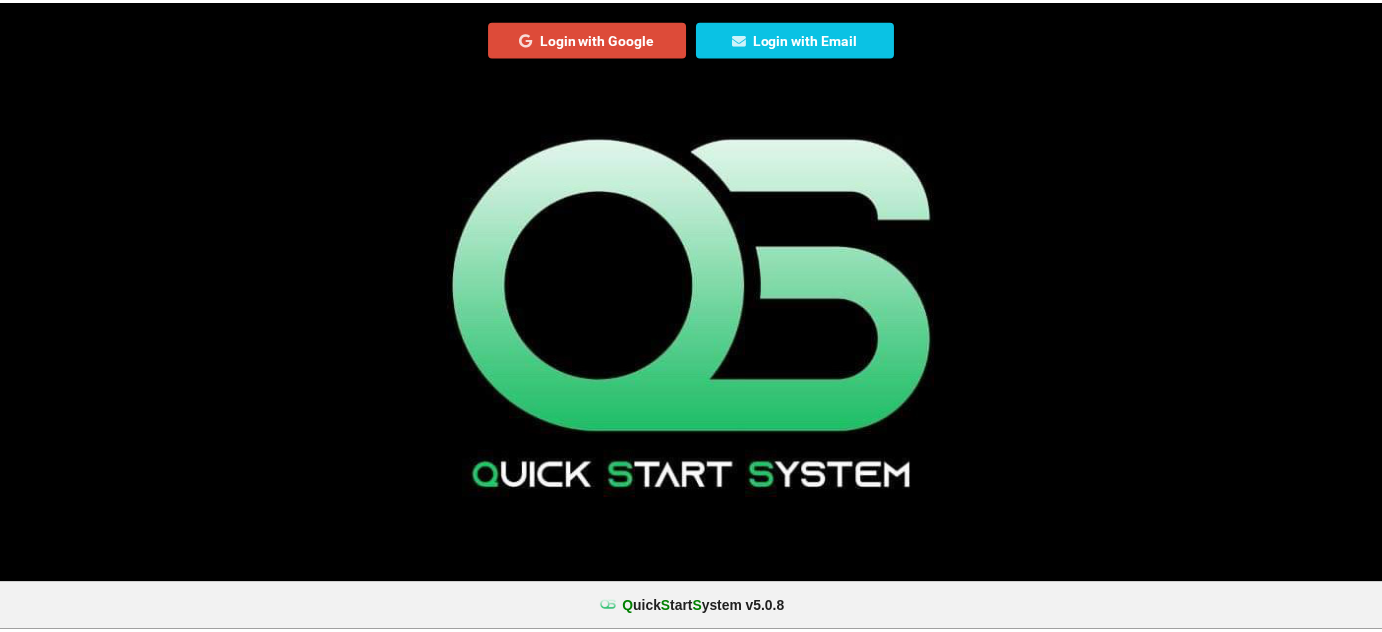 scroll, scrollTop: 0, scrollLeft: 0, axis: both 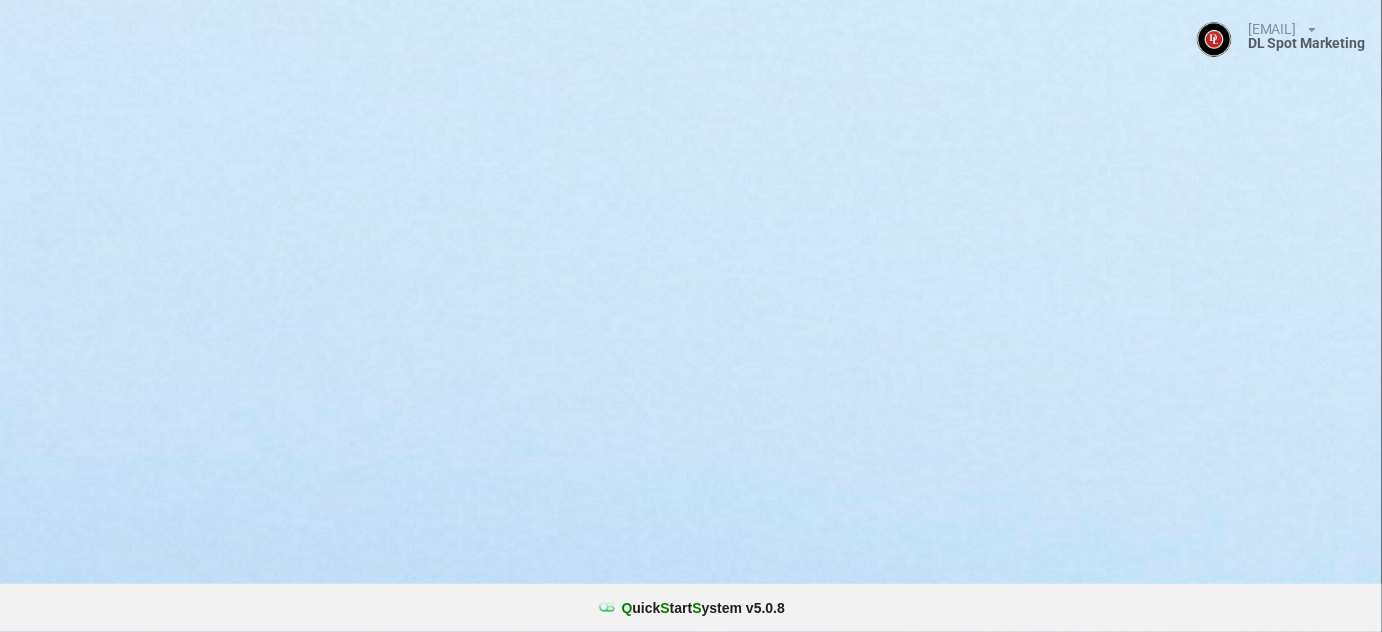 select on "25" 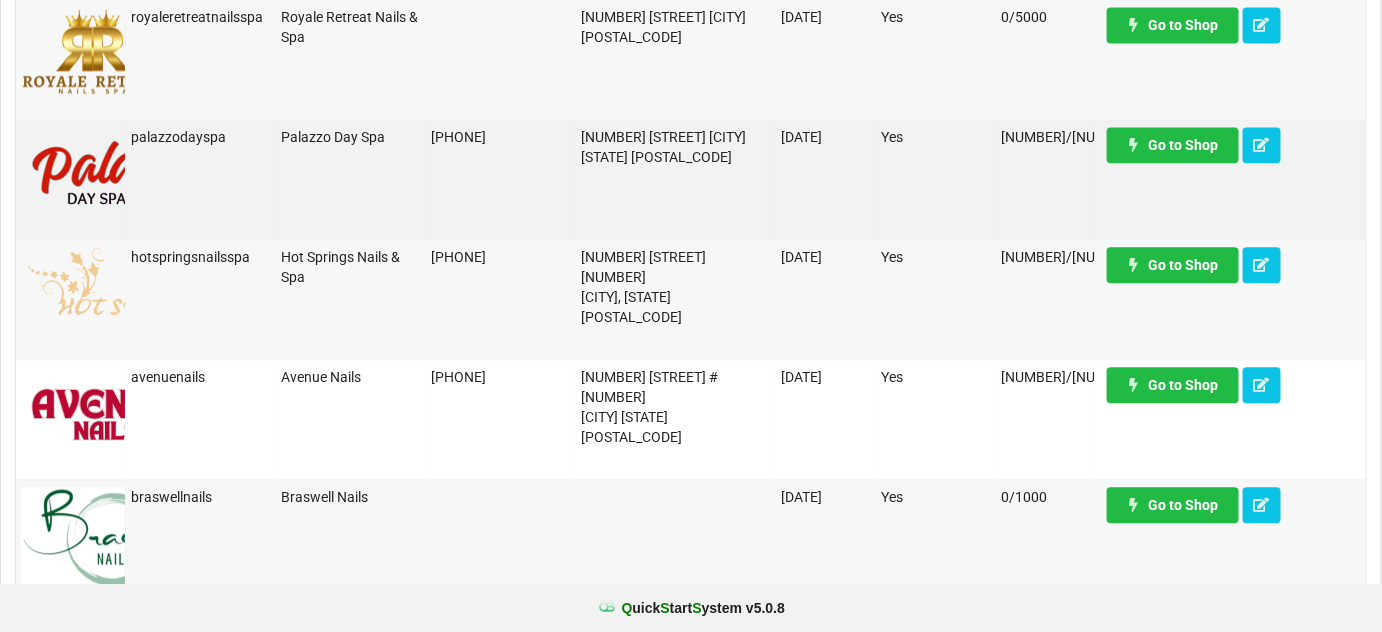 scroll, scrollTop: 1576, scrollLeft: 0, axis: vertical 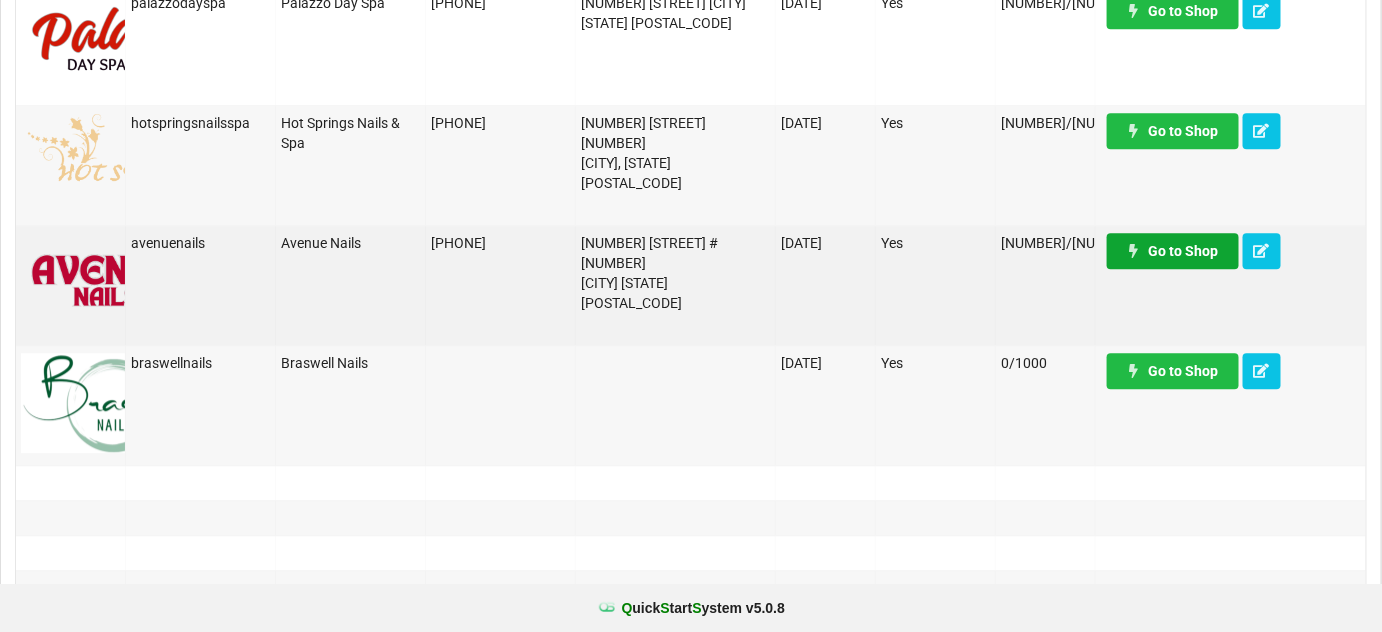 click on "Go to Shop" at bounding box center [1173, 251] 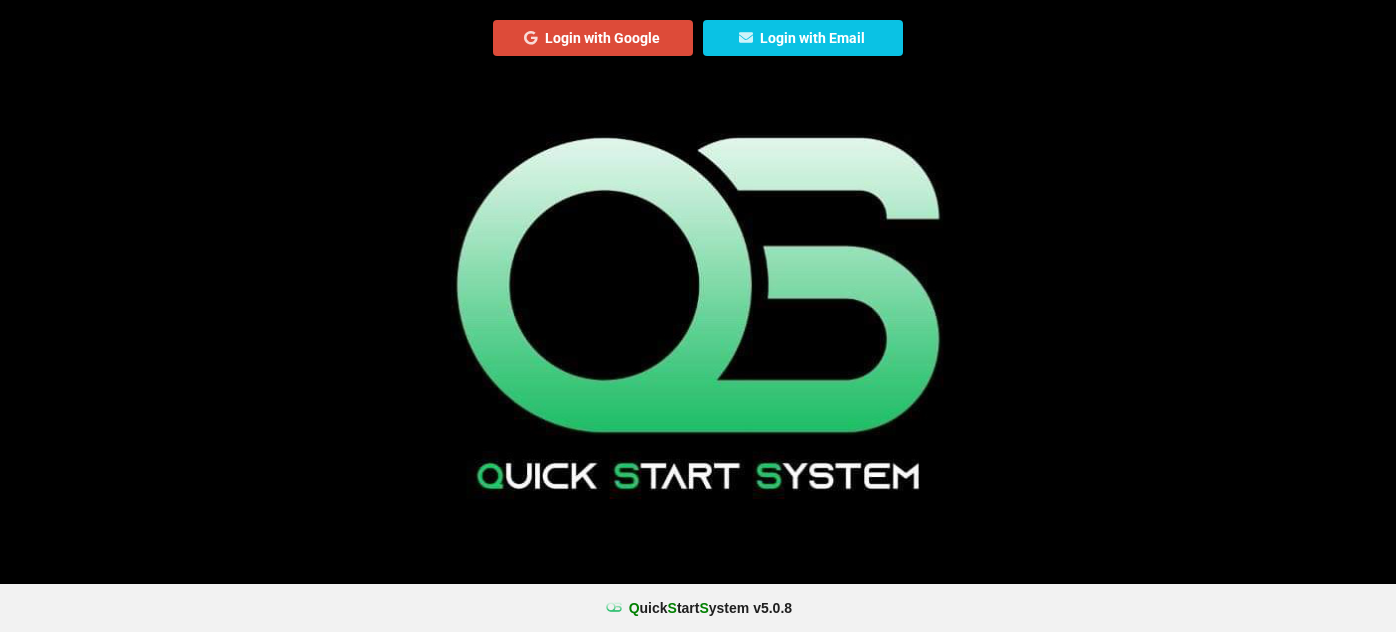 scroll, scrollTop: 0, scrollLeft: 0, axis: both 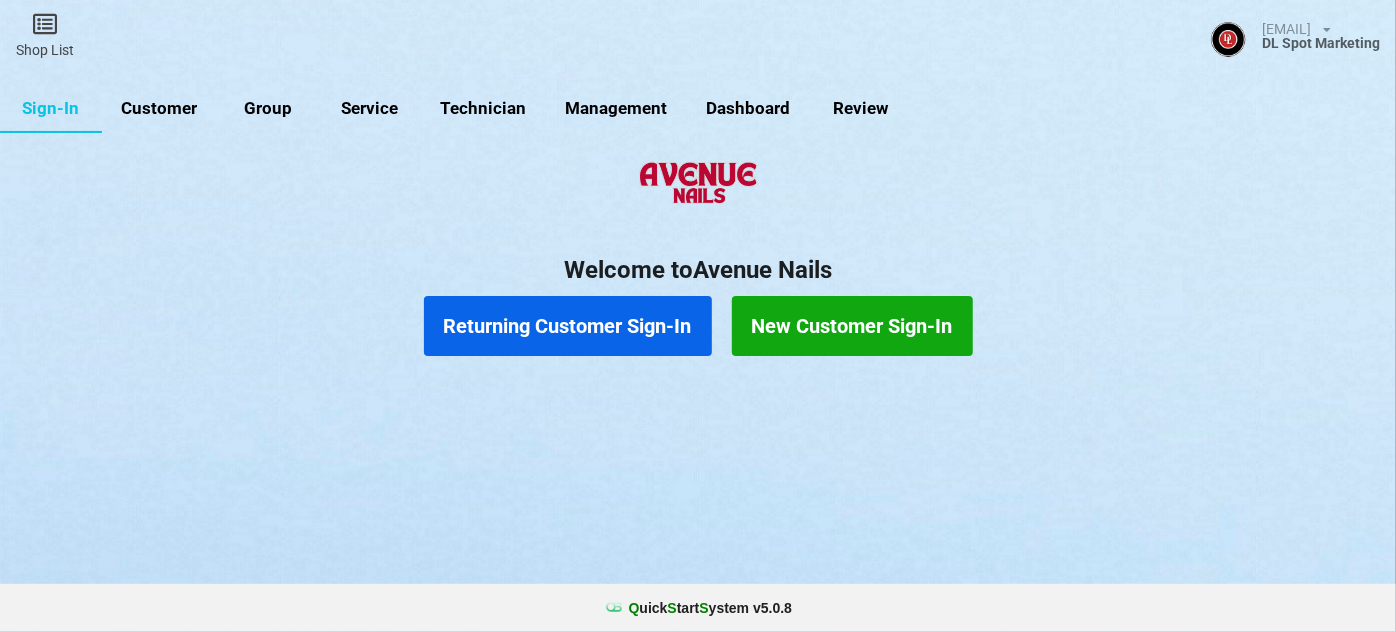 click on "Customer" at bounding box center (159, 109) 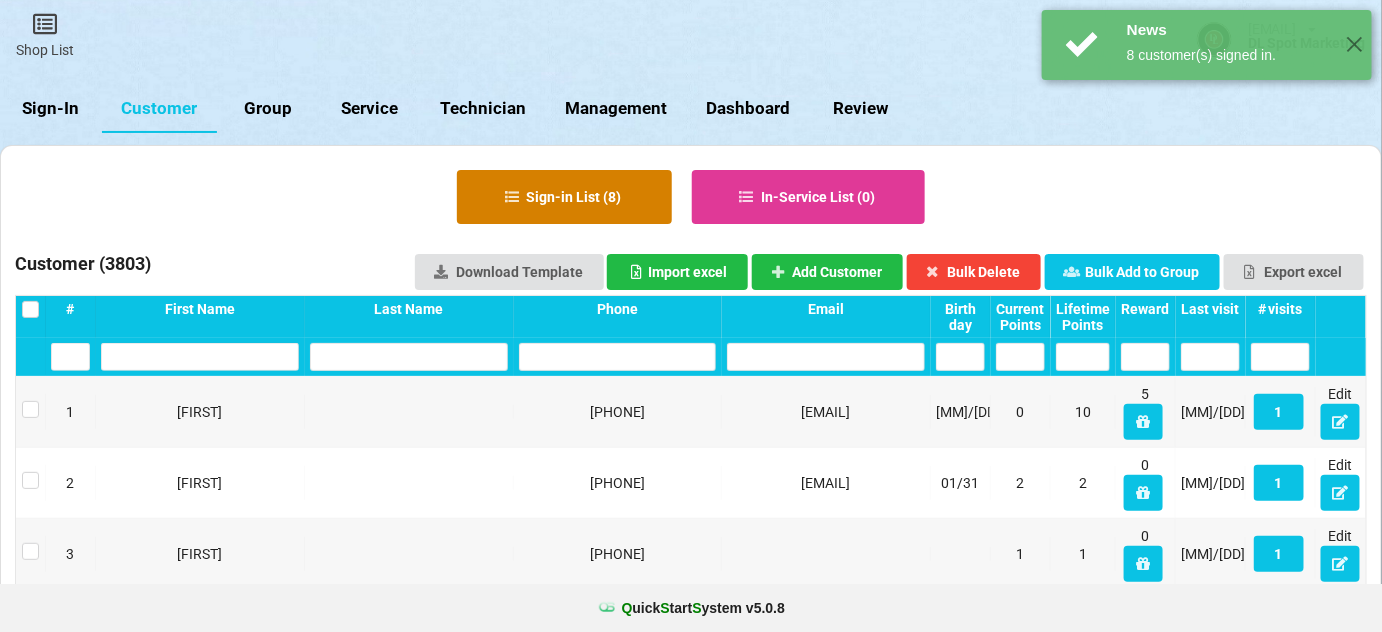 click on "Sign-in List ( 8 )" at bounding box center [564, 197] 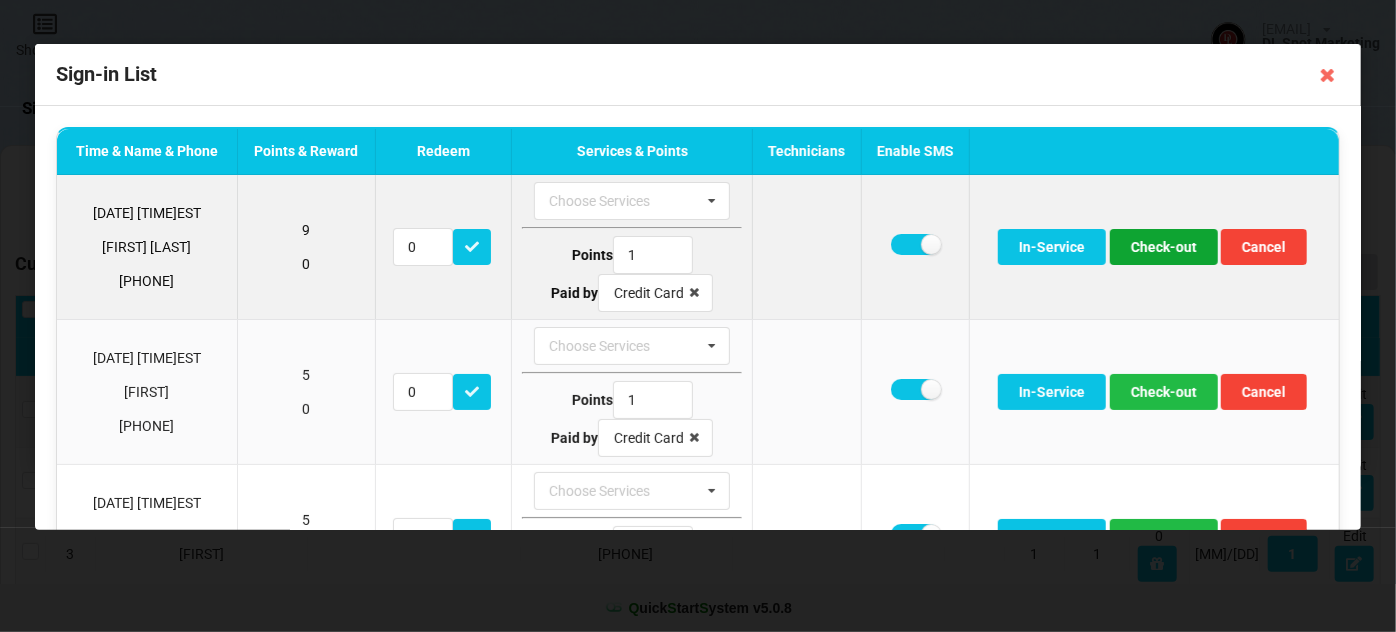 click on "Check-out" at bounding box center (1164, 247) 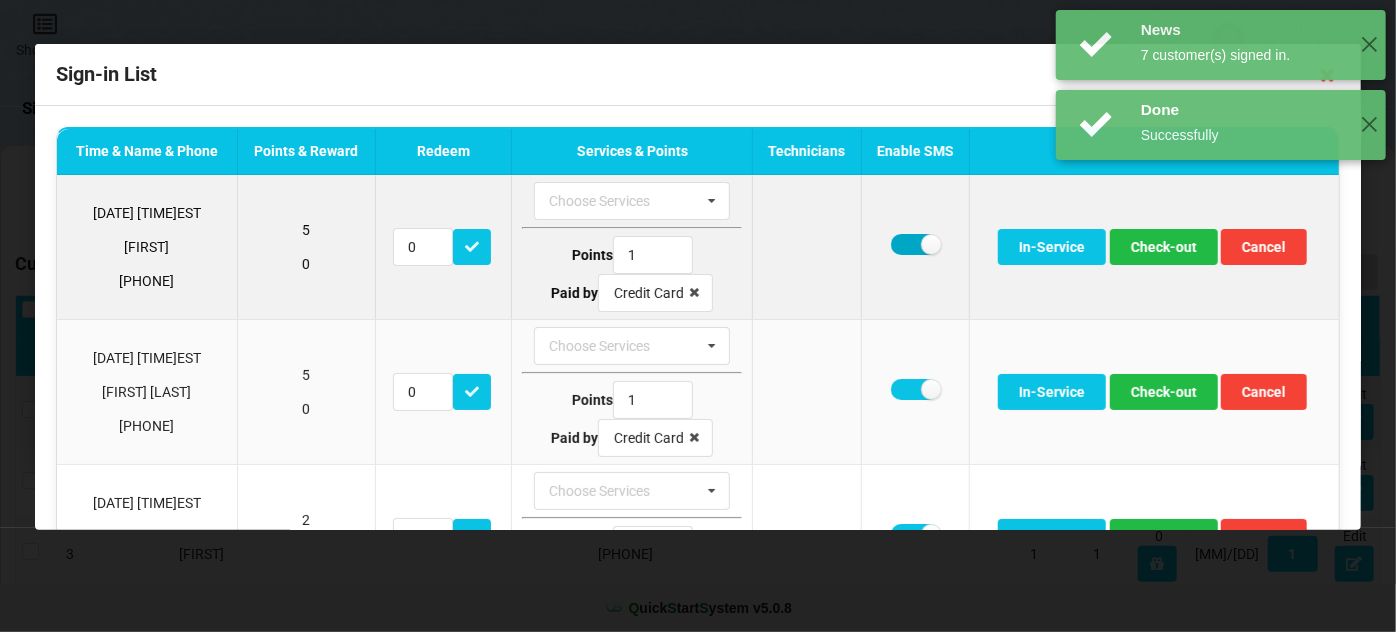 click at bounding box center (915, 244) 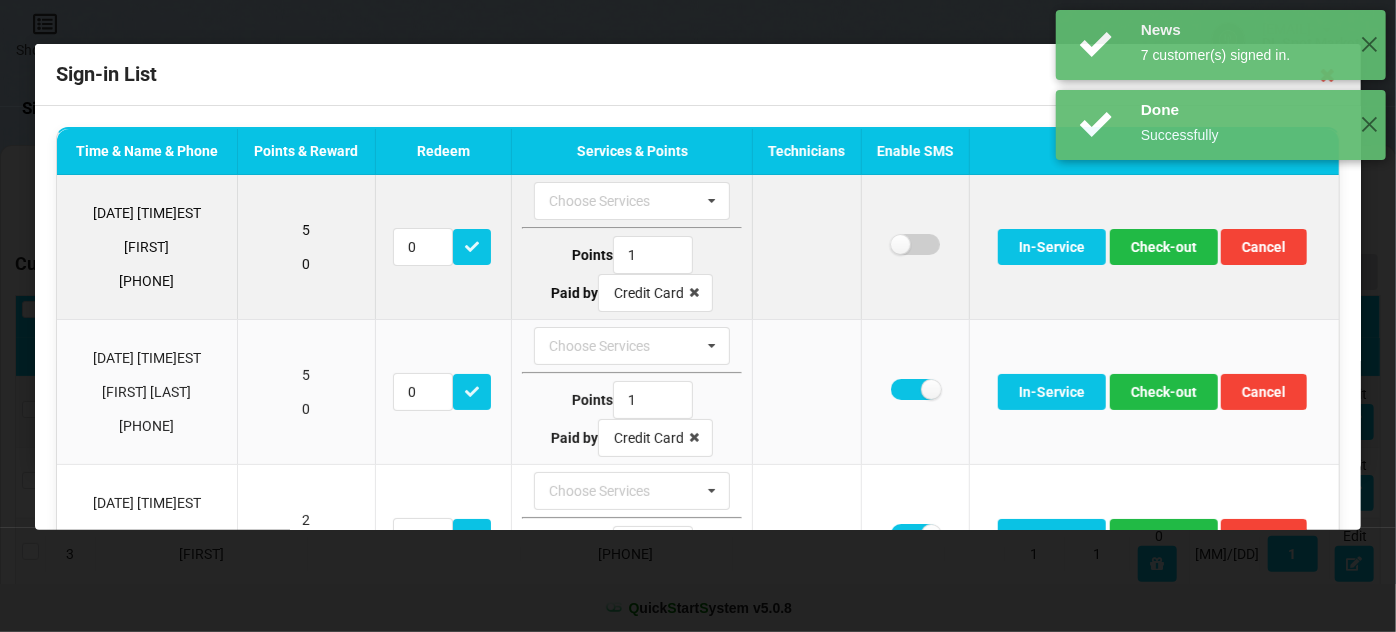 checkbox on "false" 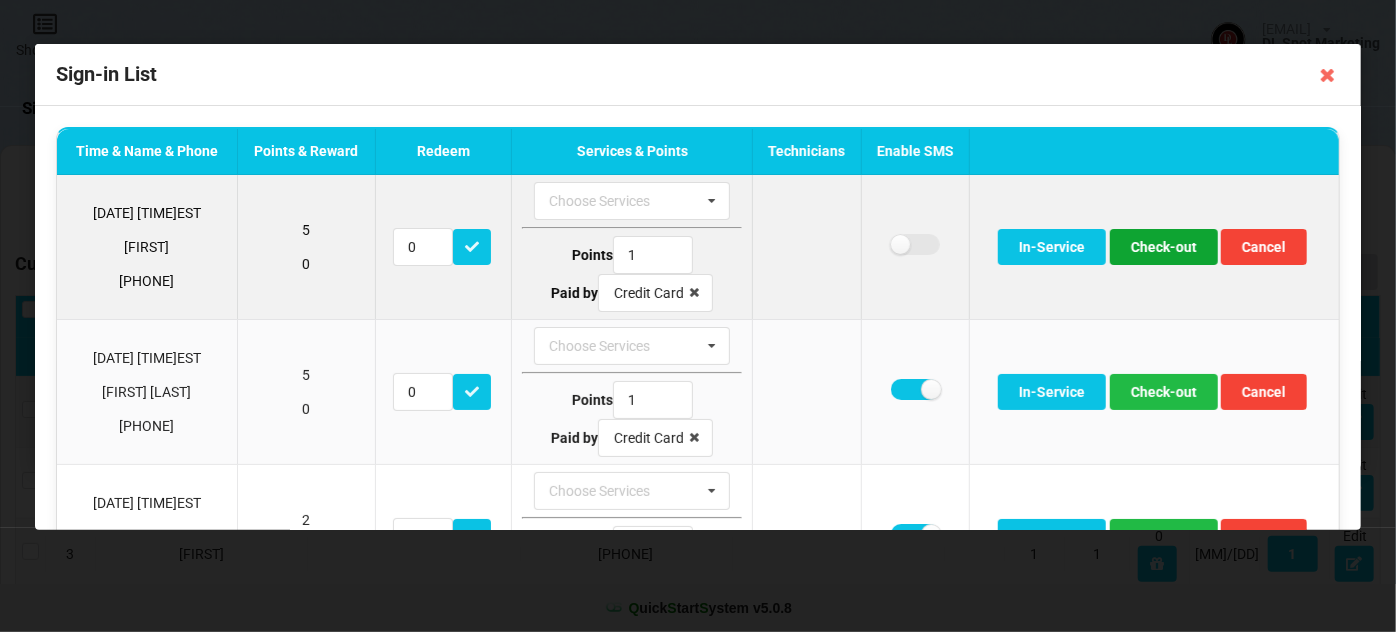 click on "Check-out" at bounding box center [1164, 247] 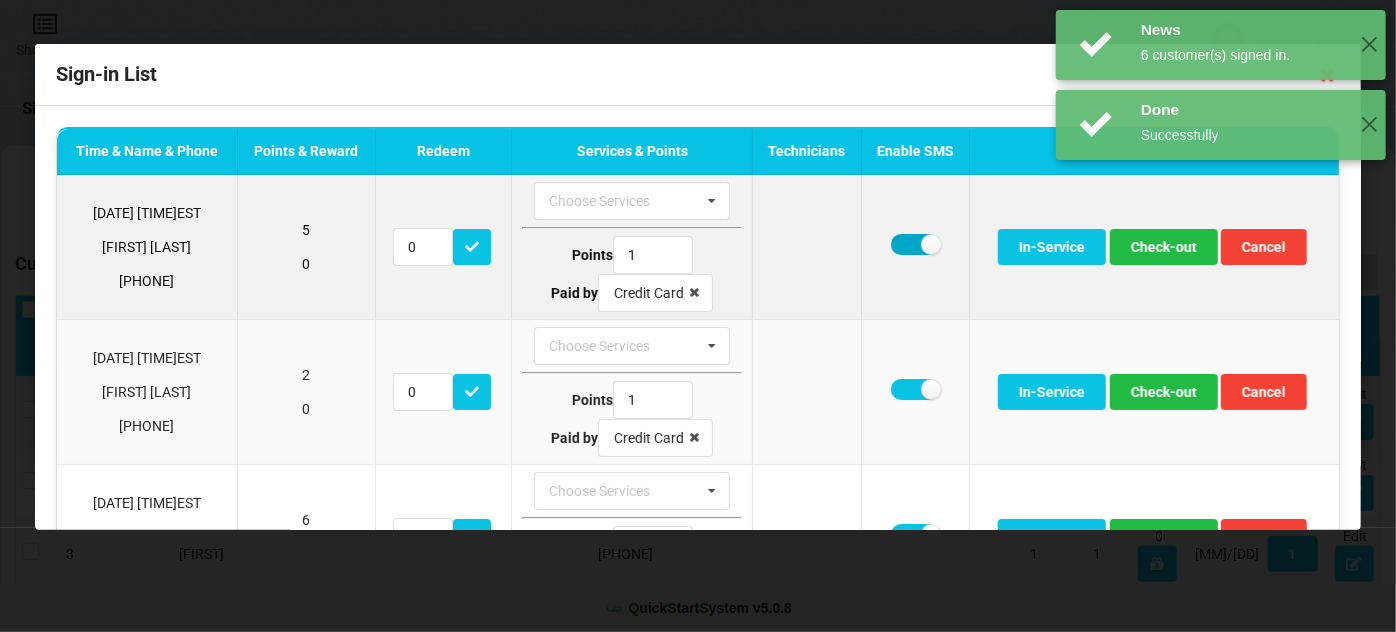 click at bounding box center (915, 244) 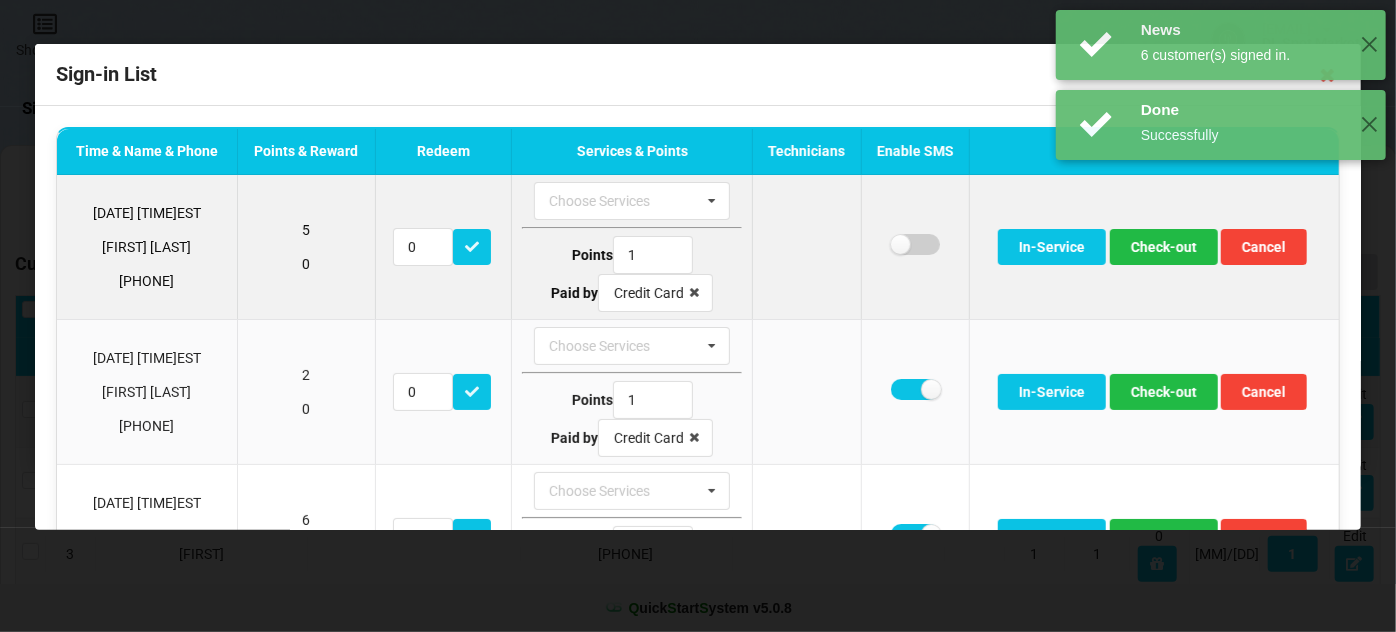 checkbox on "false" 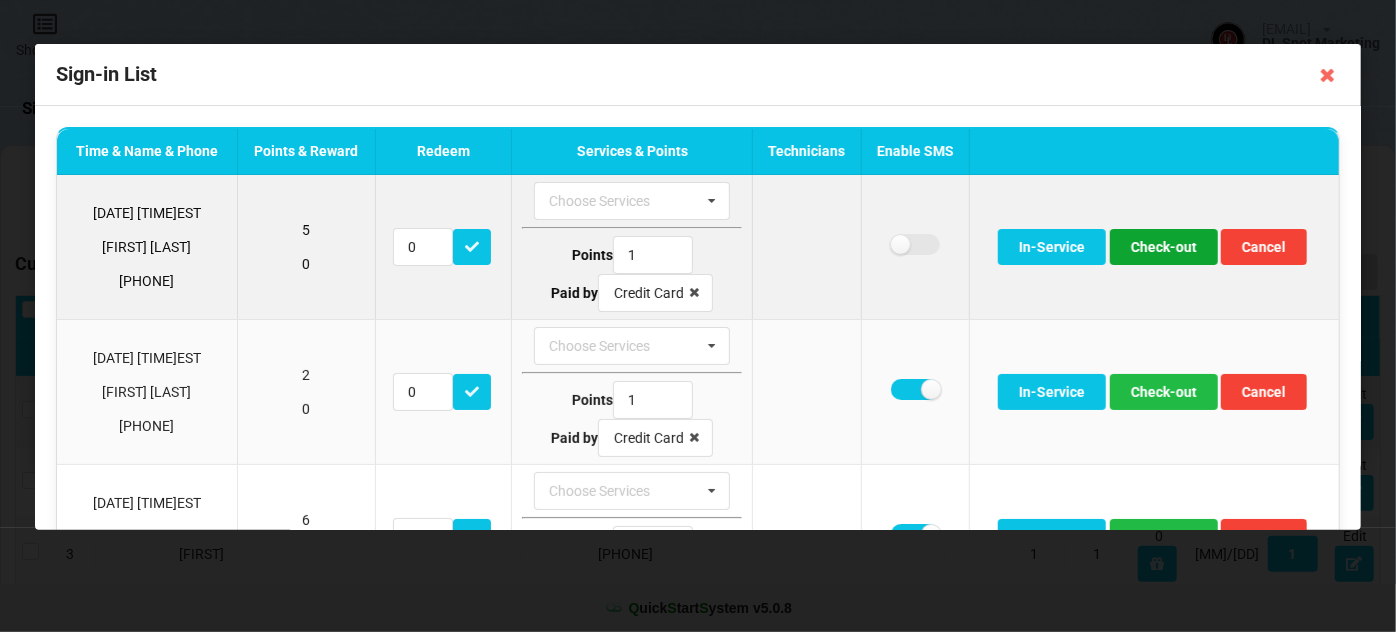 click on "Check-out" at bounding box center [1164, 247] 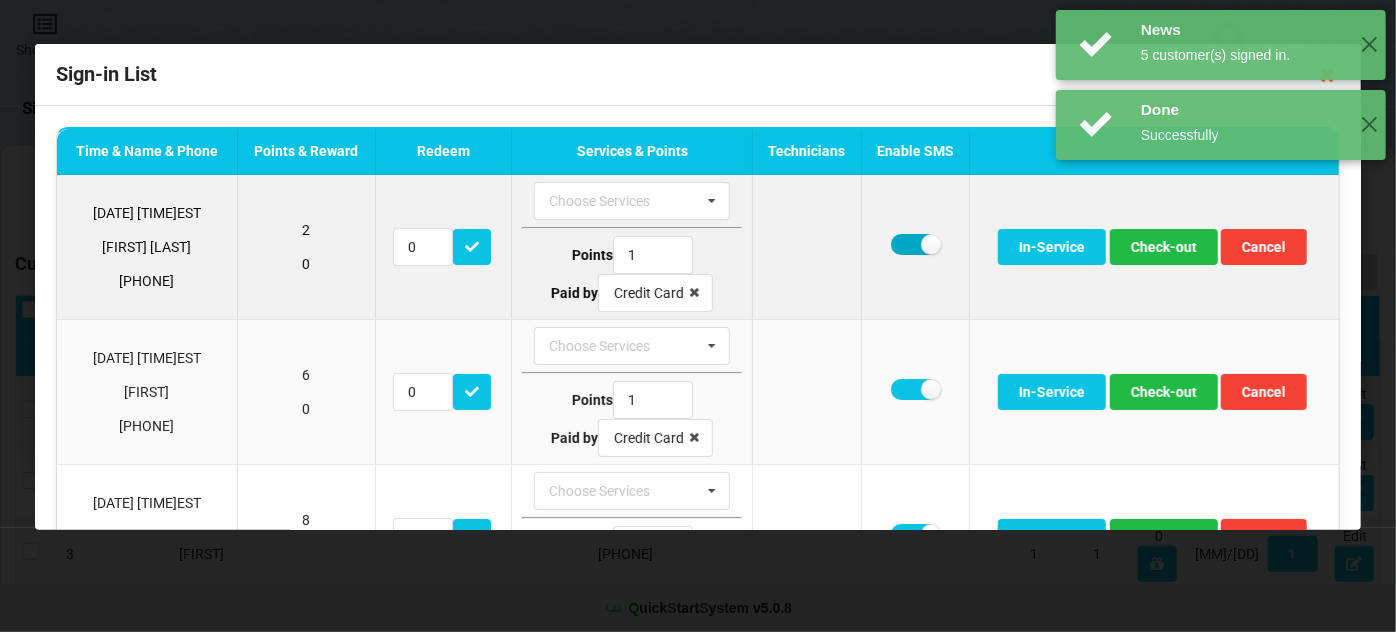 click at bounding box center (915, 244) 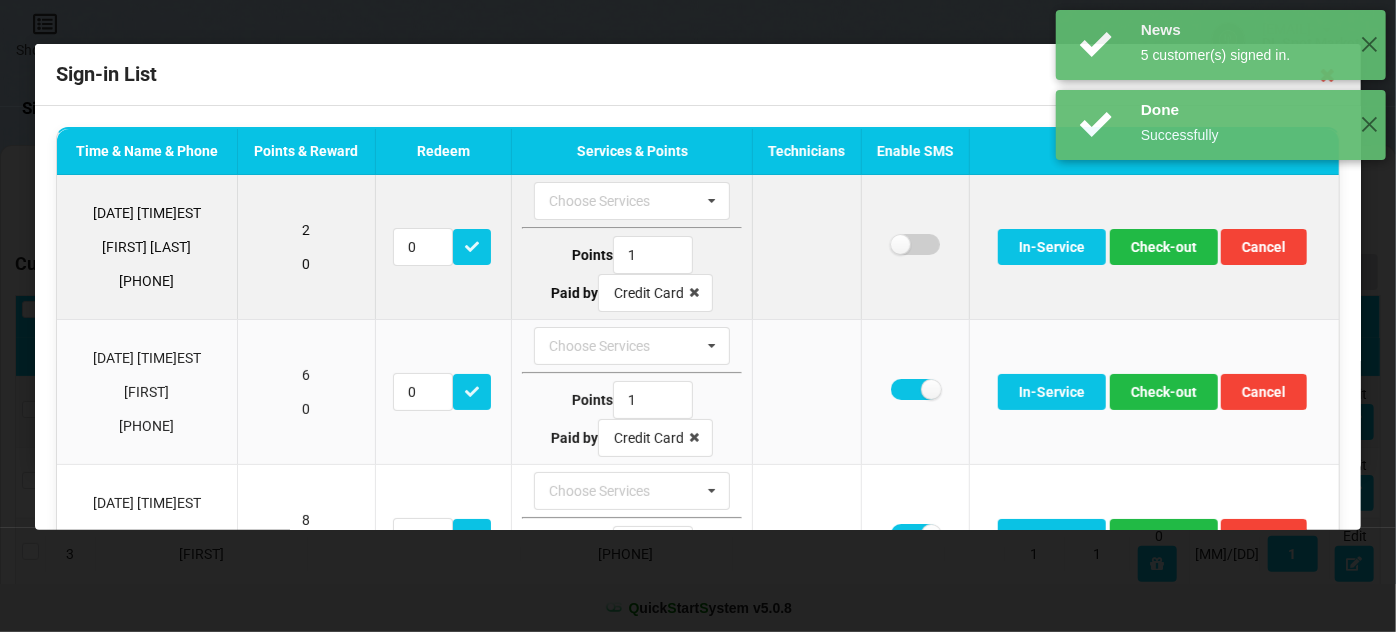 checkbox on "false" 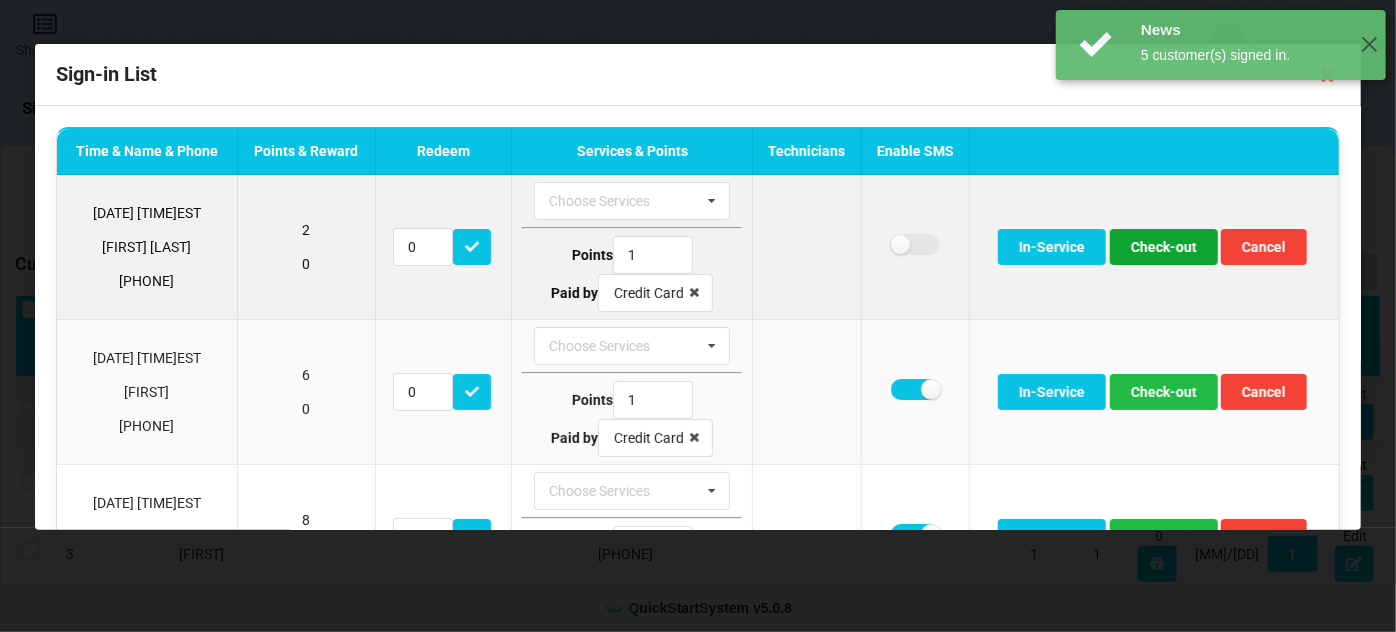 click on "Check-out" at bounding box center (1164, 247) 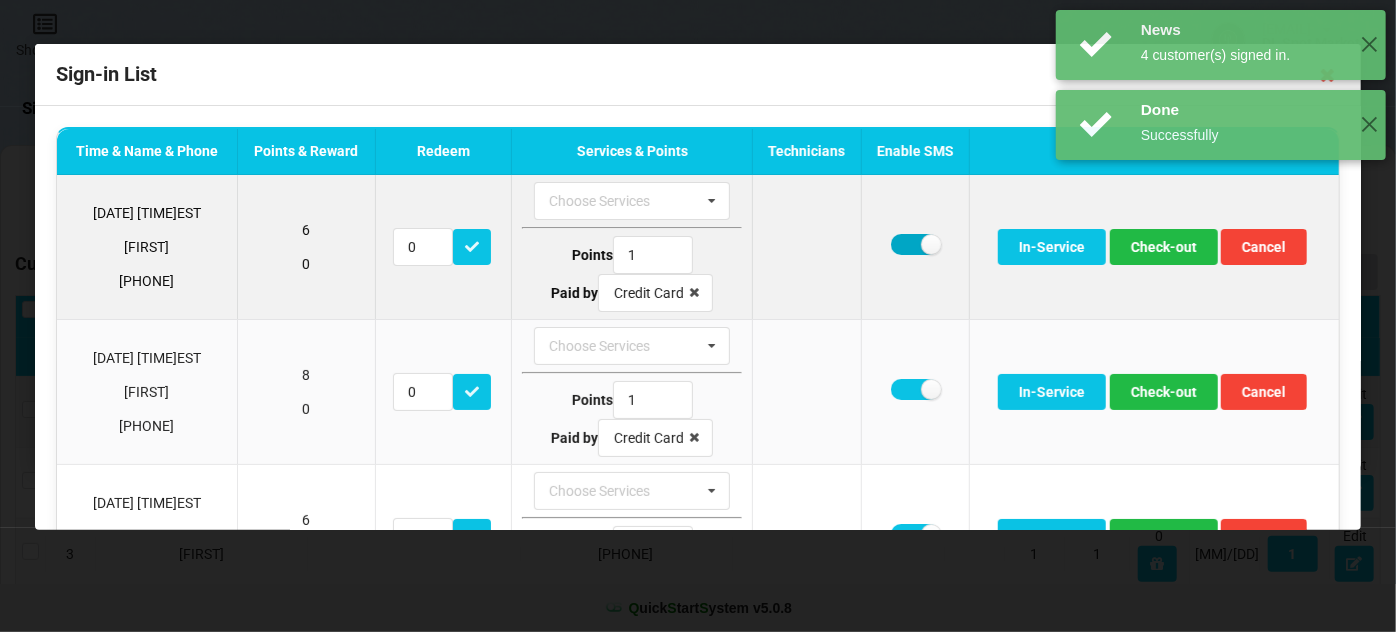 click at bounding box center [915, 244] 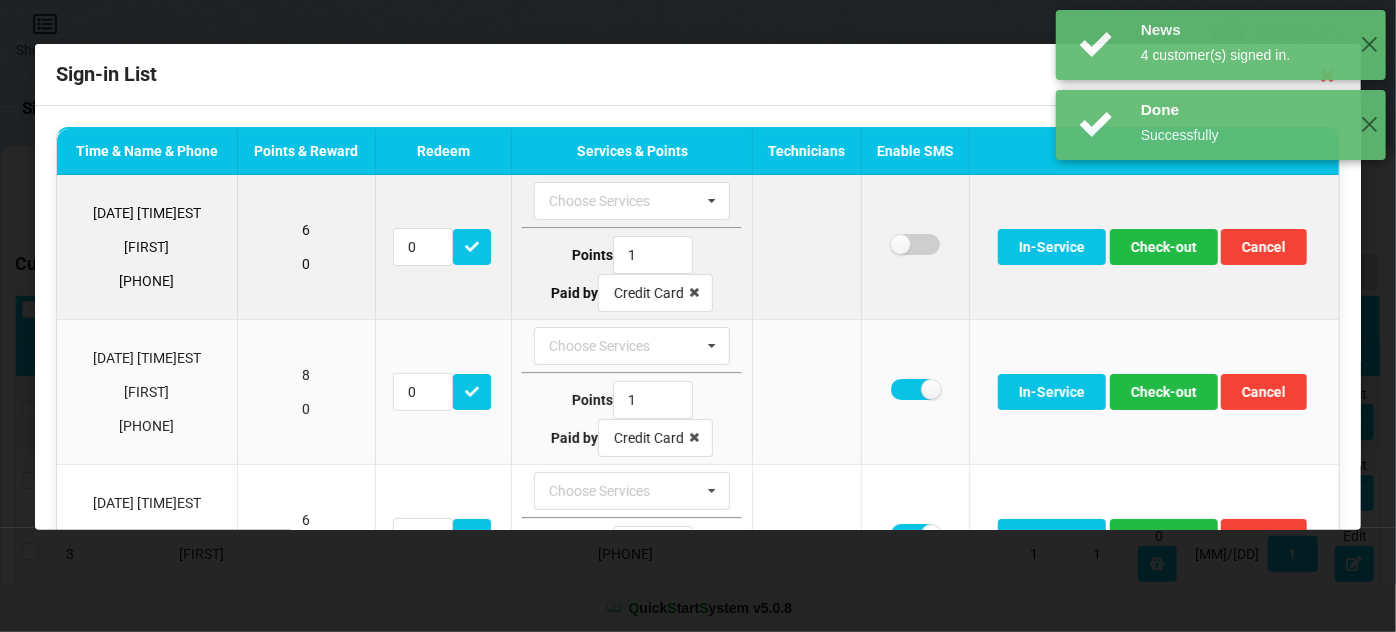 checkbox on "false" 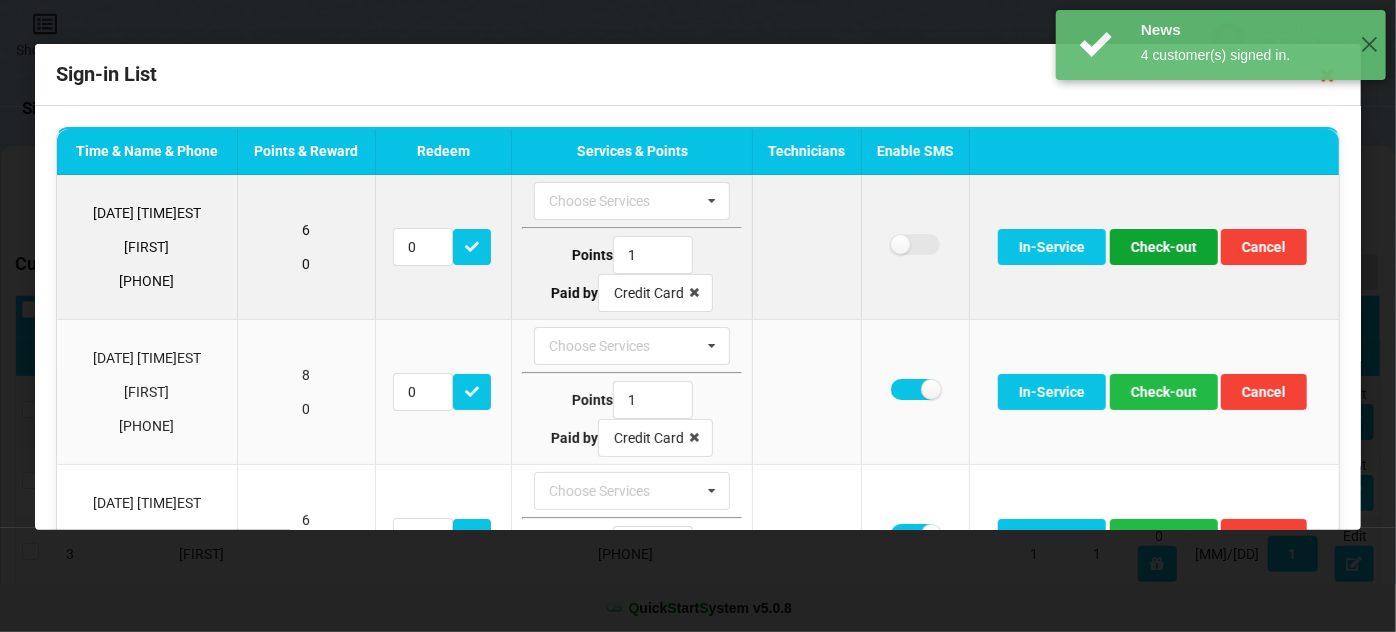 click on "Check-out" at bounding box center (1164, 247) 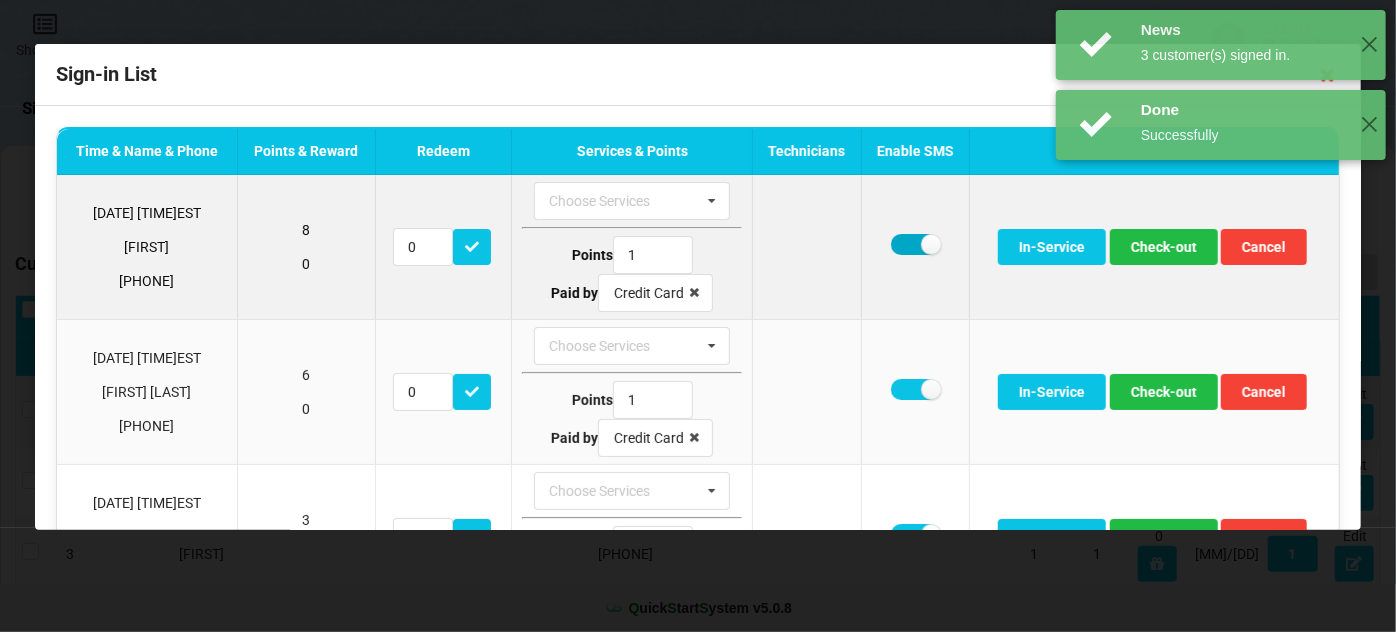 click at bounding box center (915, 244) 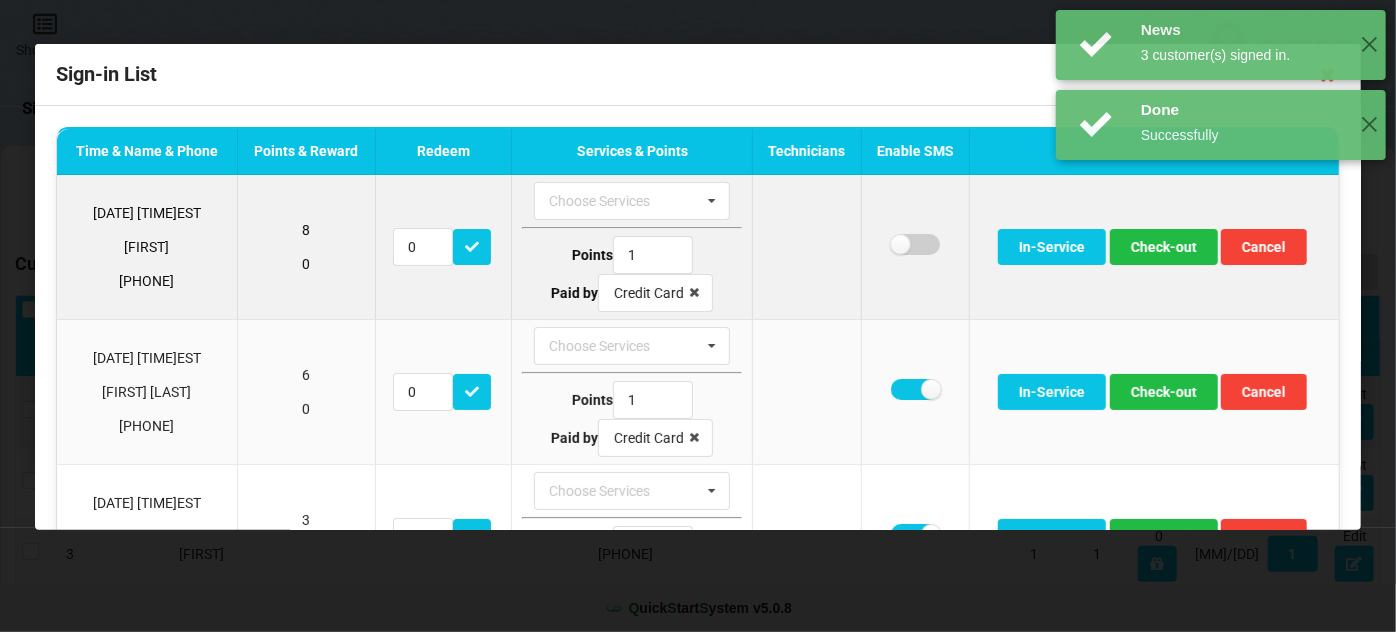 checkbox on "false" 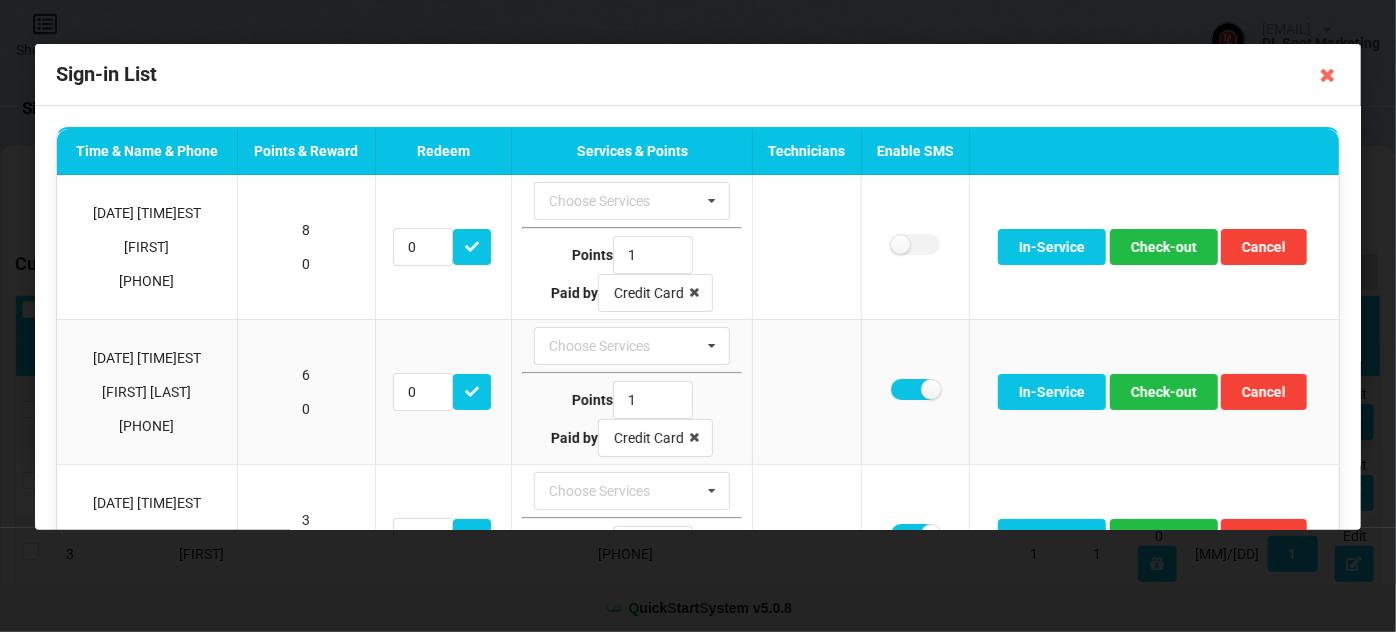 click on "News 3 customer(s) signed in. ✕ Done Successfully ✕ News 4 customer(s) signed in. ✕" at bounding box center (1221, 125) 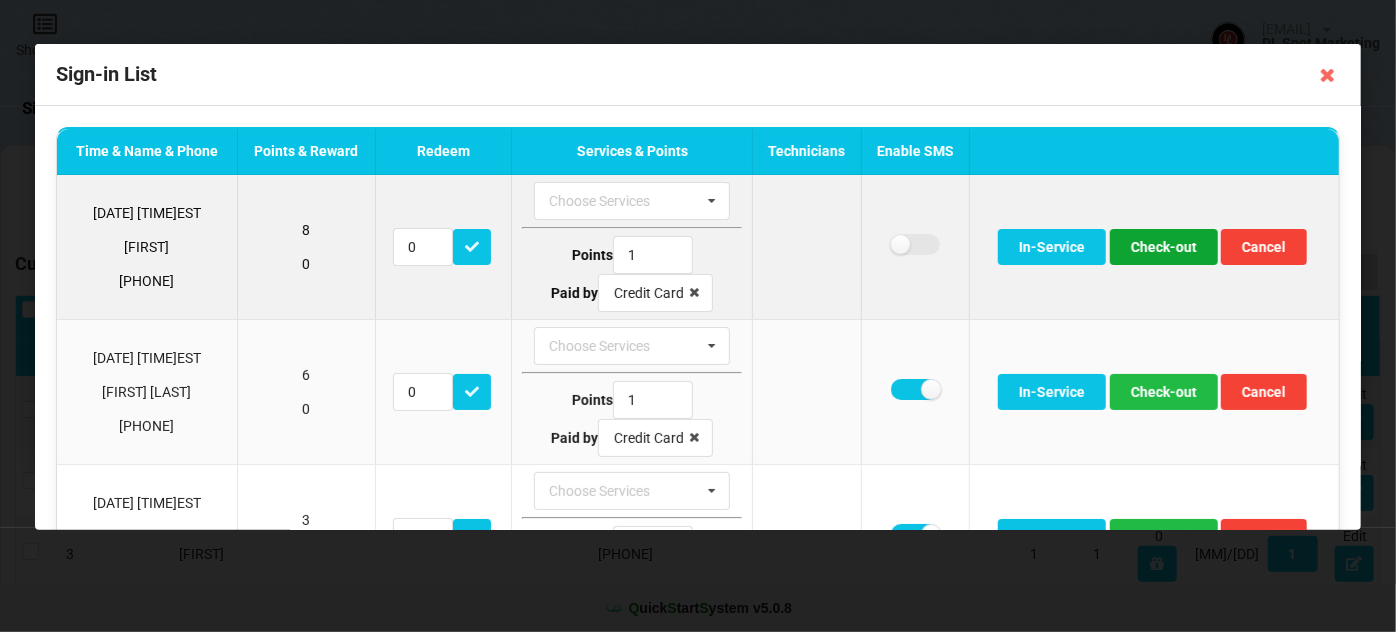 click on "Check-out" at bounding box center [1164, 247] 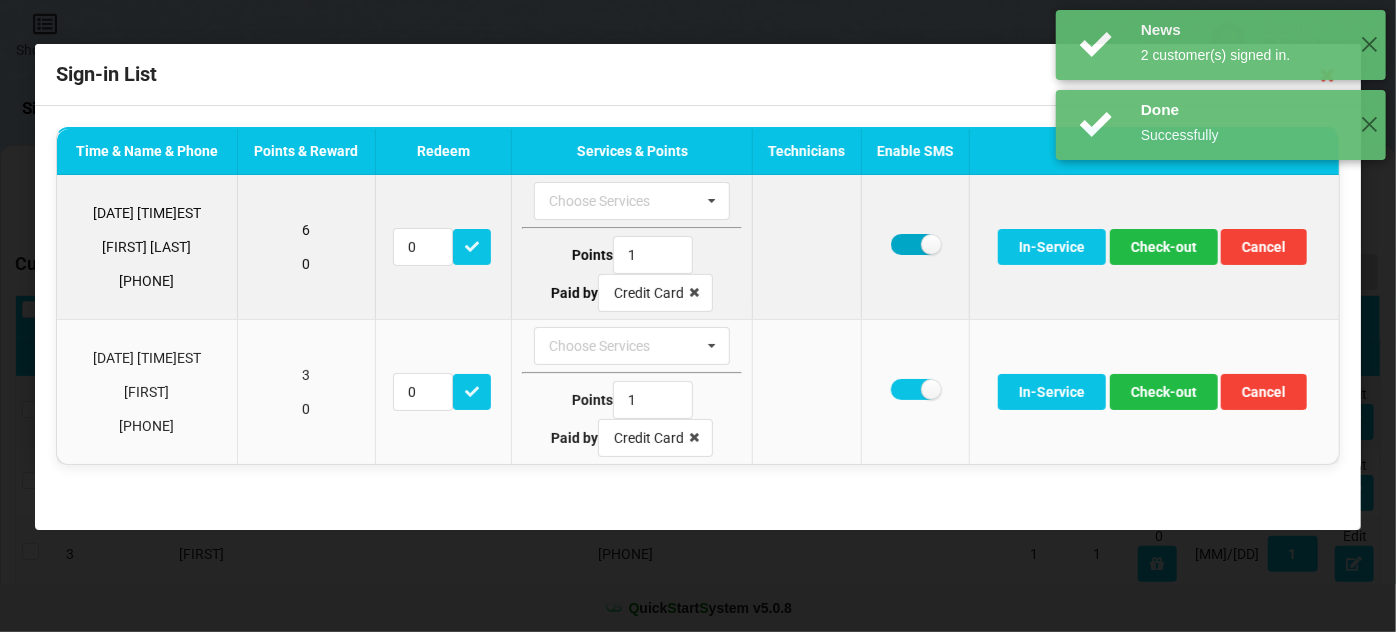 click at bounding box center (915, 244) 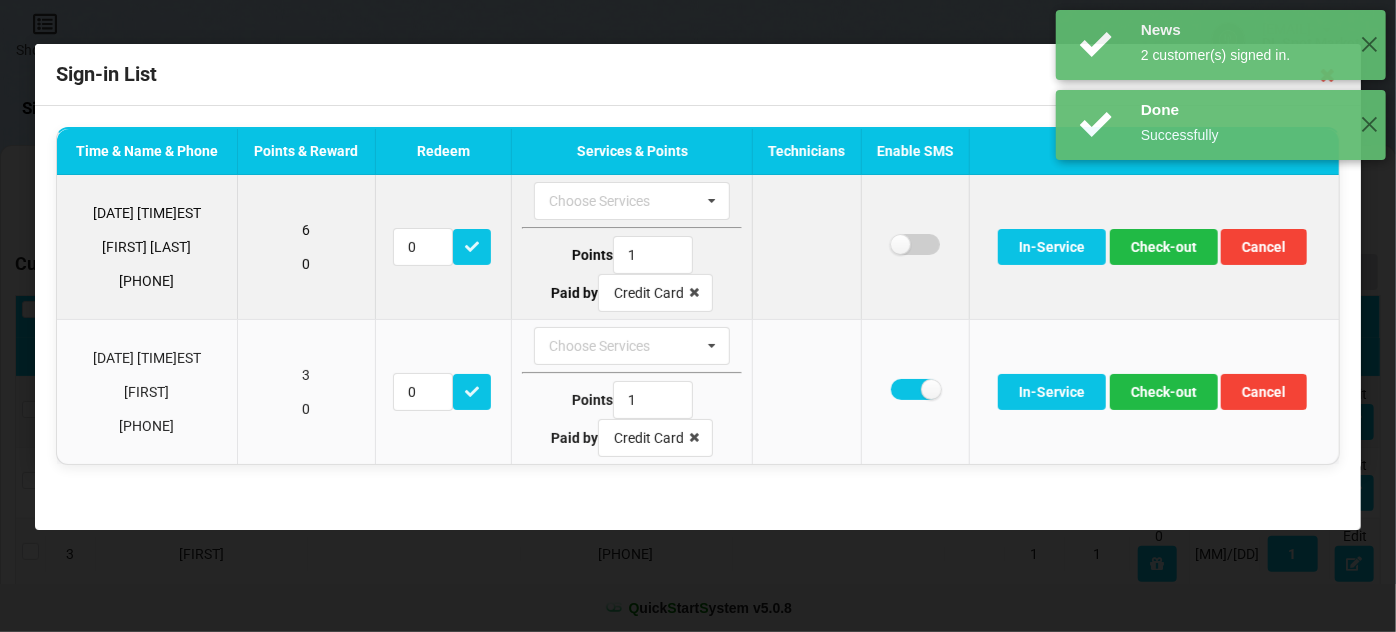 checkbox on "false" 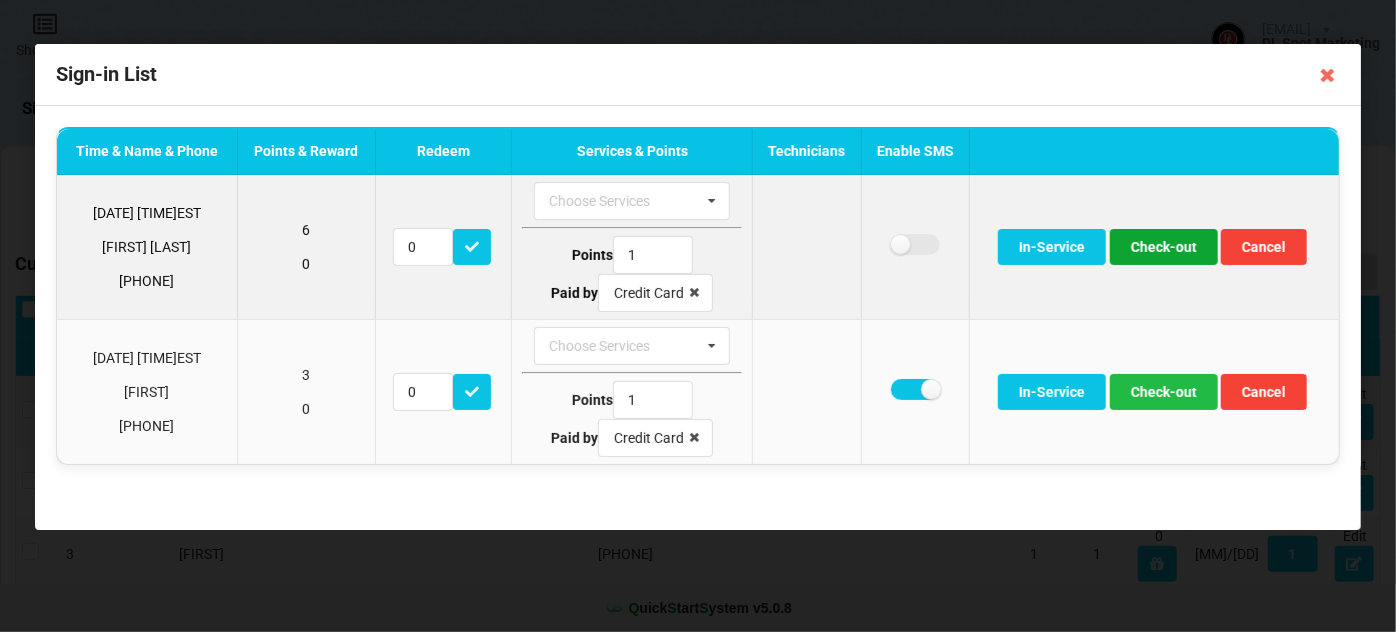 click on "Check-out" at bounding box center (1164, 247) 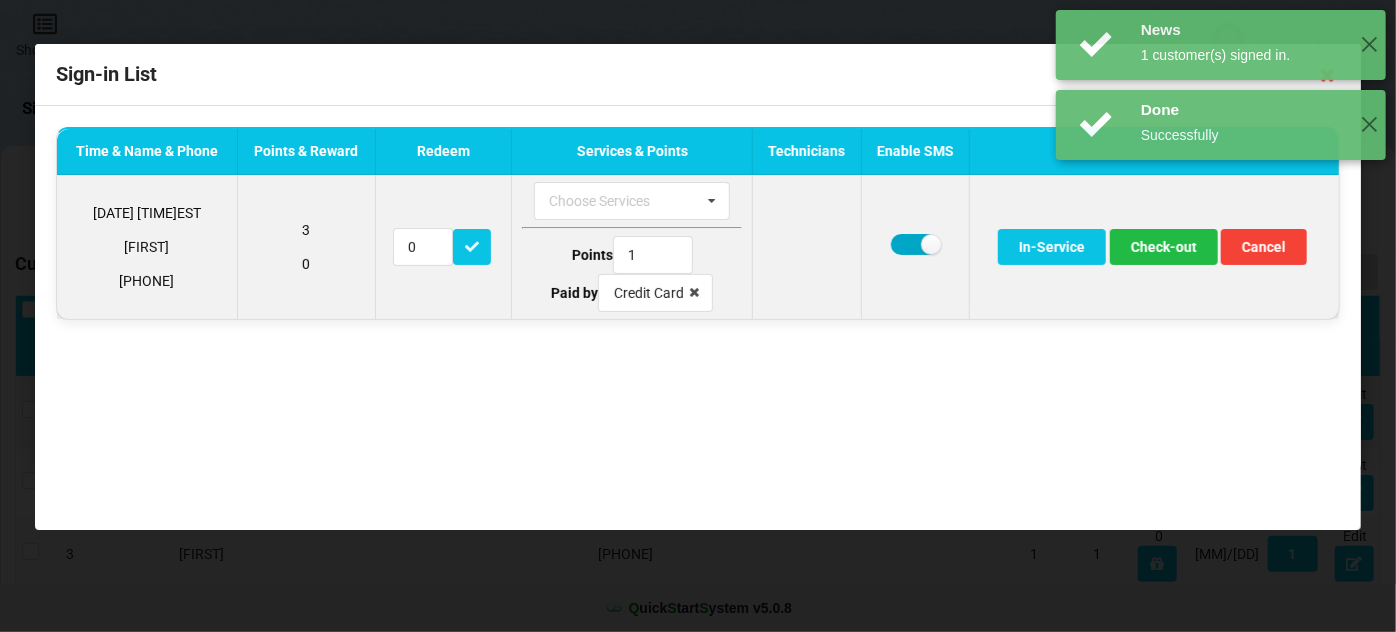 click at bounding box center [915, 244] 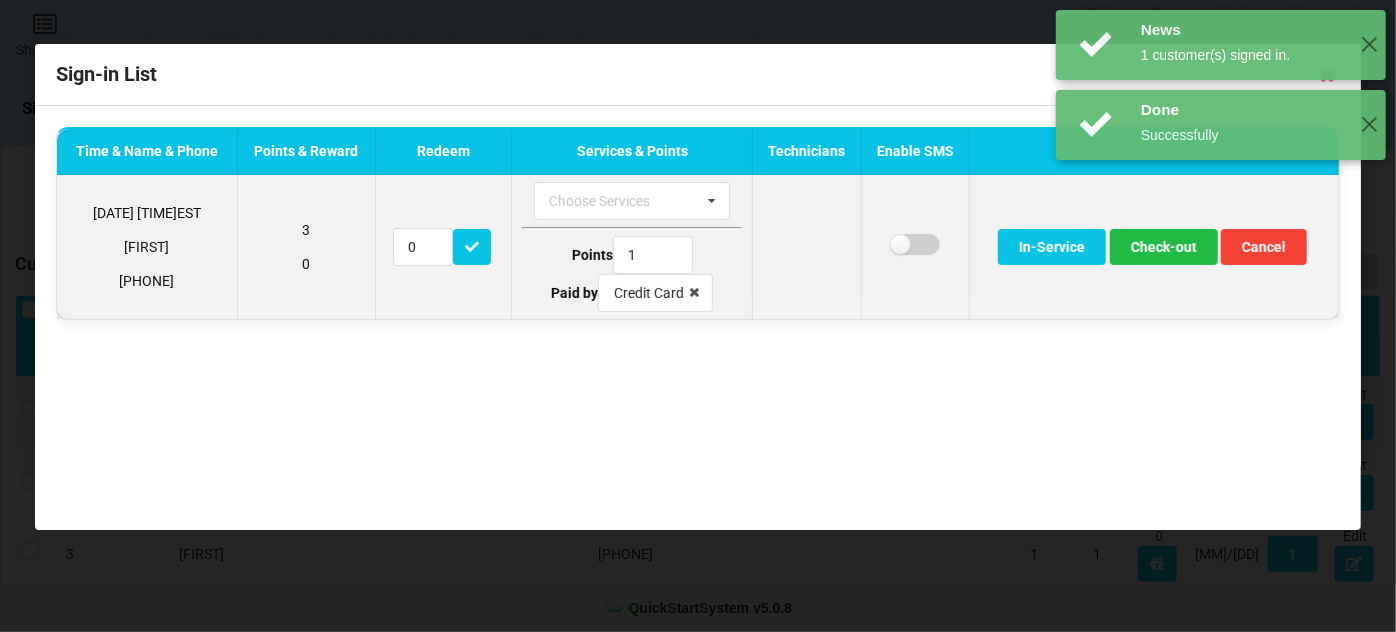 checkbox on "false" 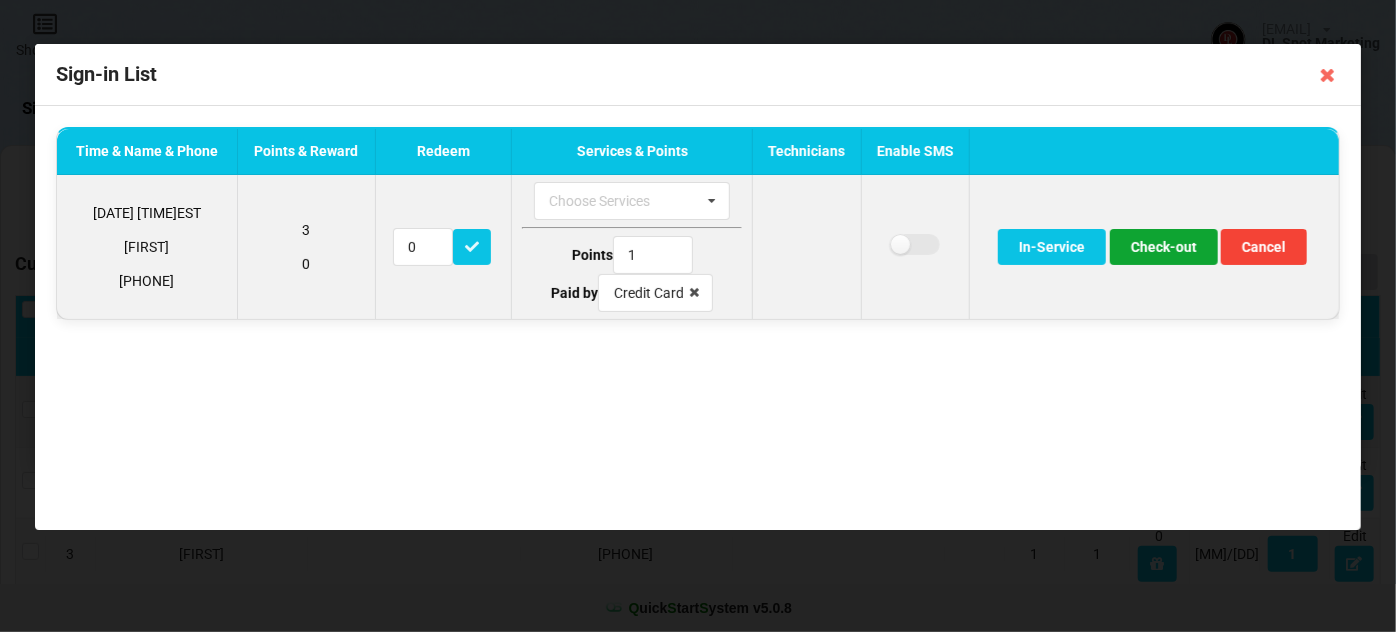 click on "Check-out" at bounding box center (1164, 247) 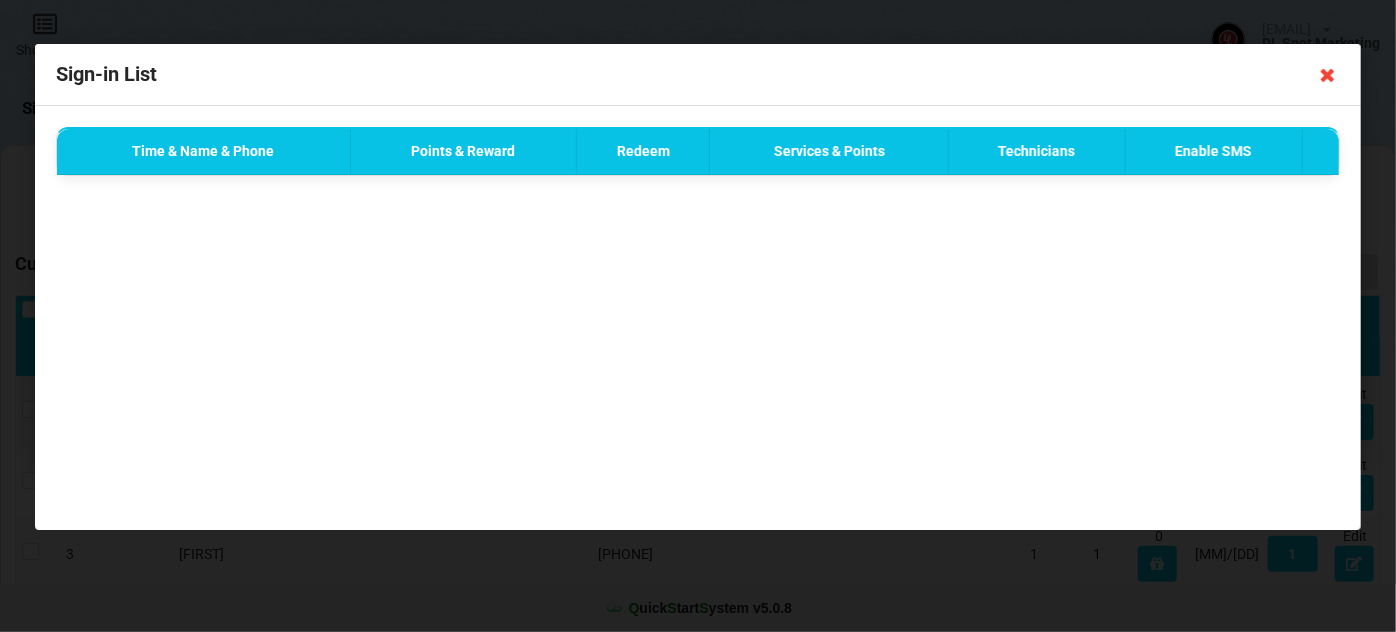 click at bounding box center [1328, 75] 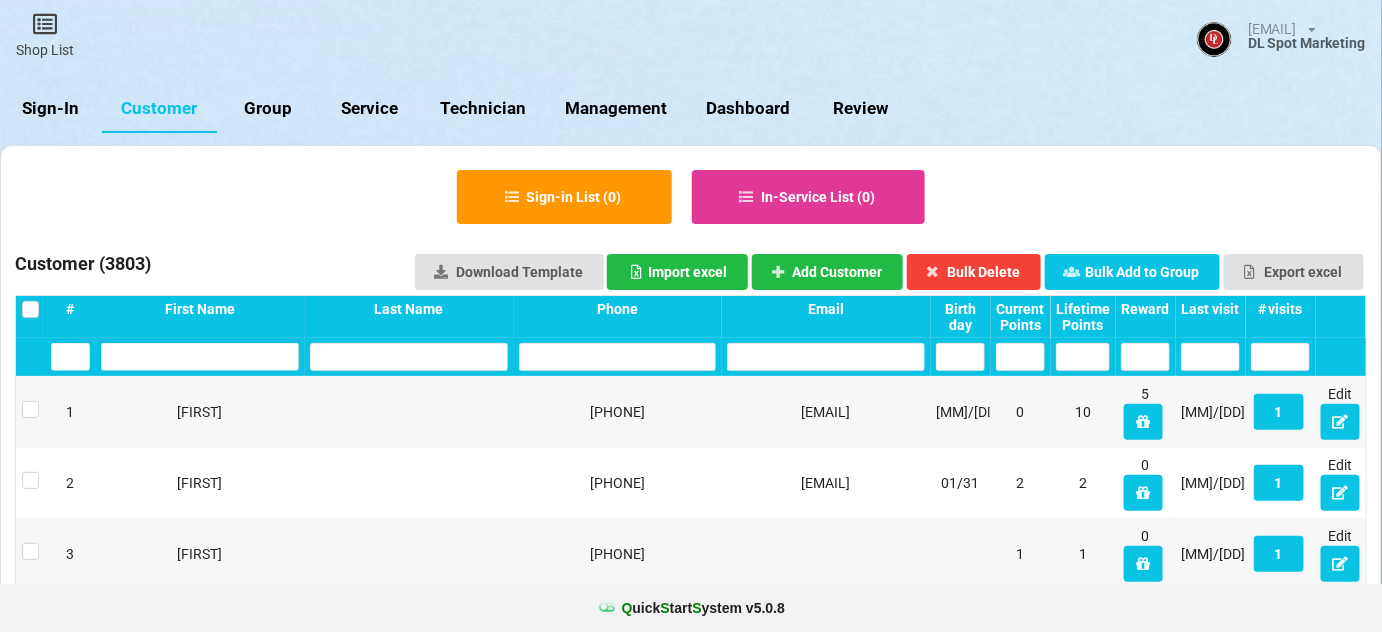 click on "Sign-In" at bounding box center [51, 109] 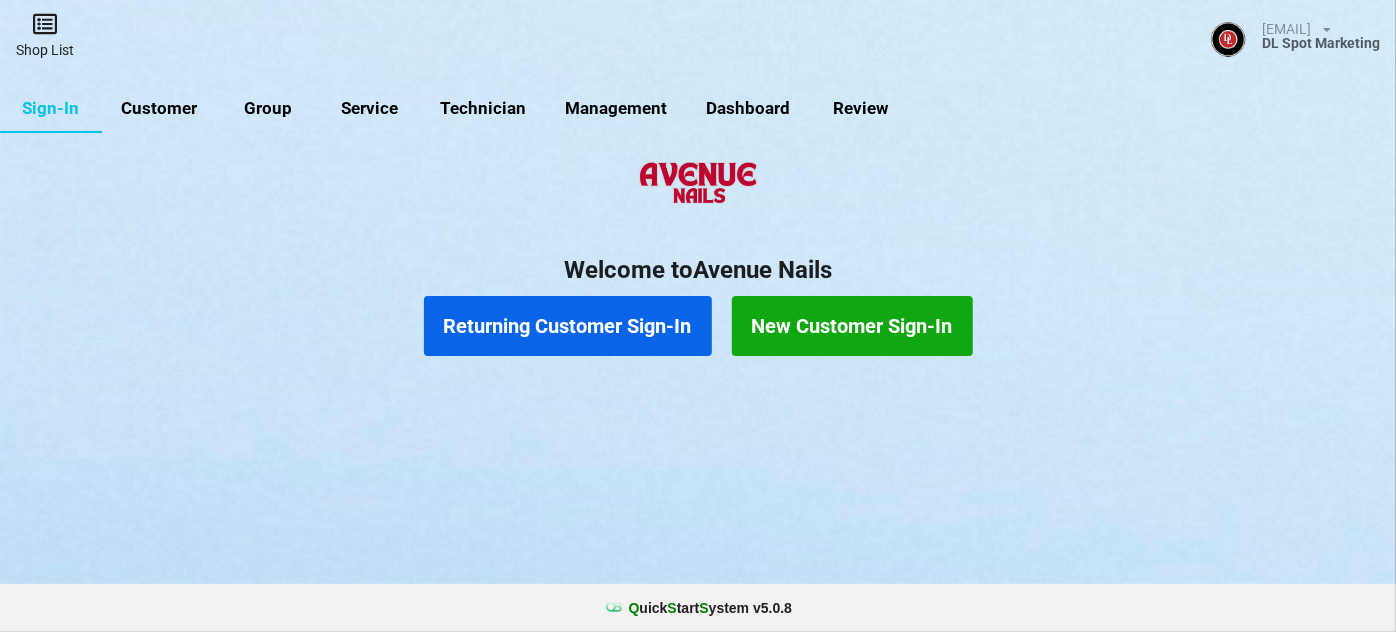 click on "Shop List" at bounding box center (45, 35) 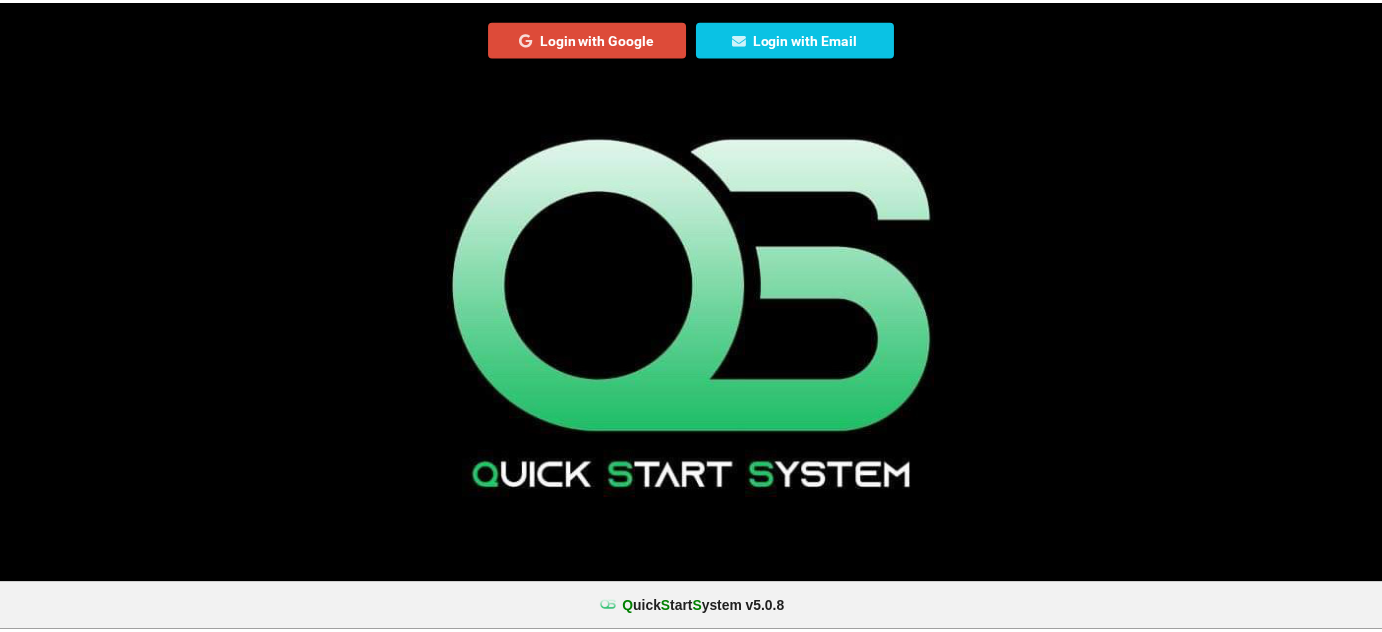 scroll, scrollTop: 0, scrollLeft: 0, axis: both 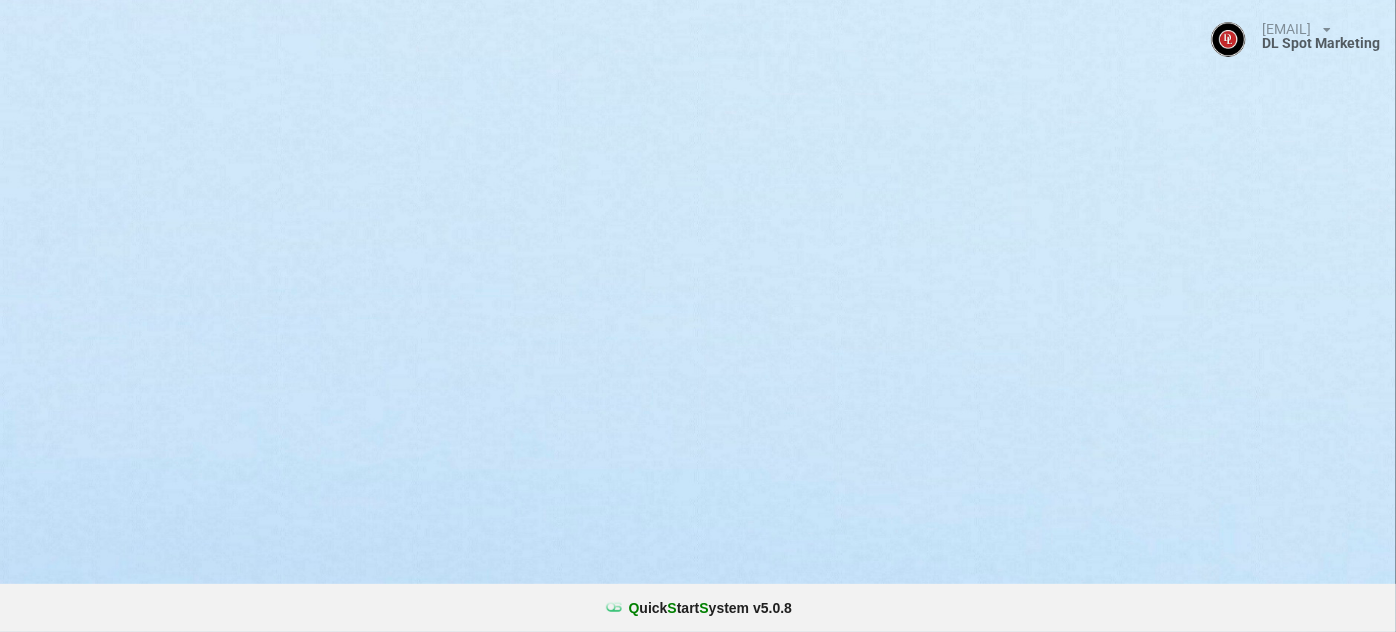 select on "25" 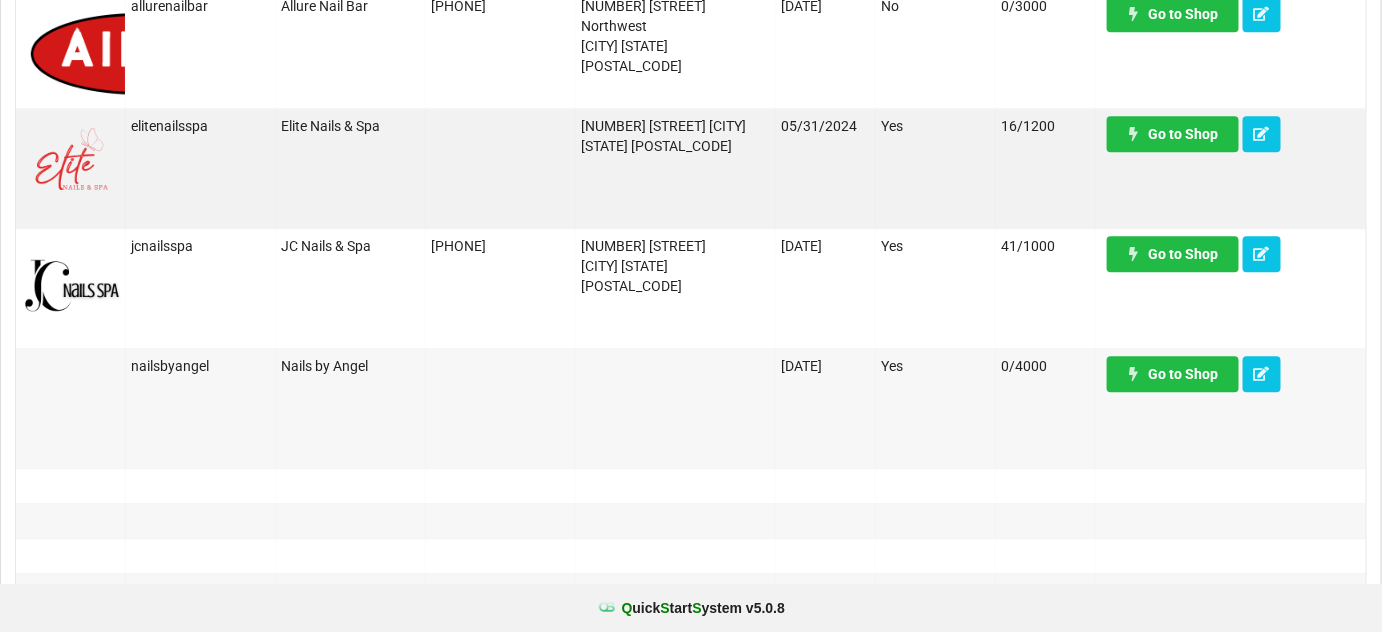 scroll, scrollTop: 1576, scrollLeft: 0, axis: vertical 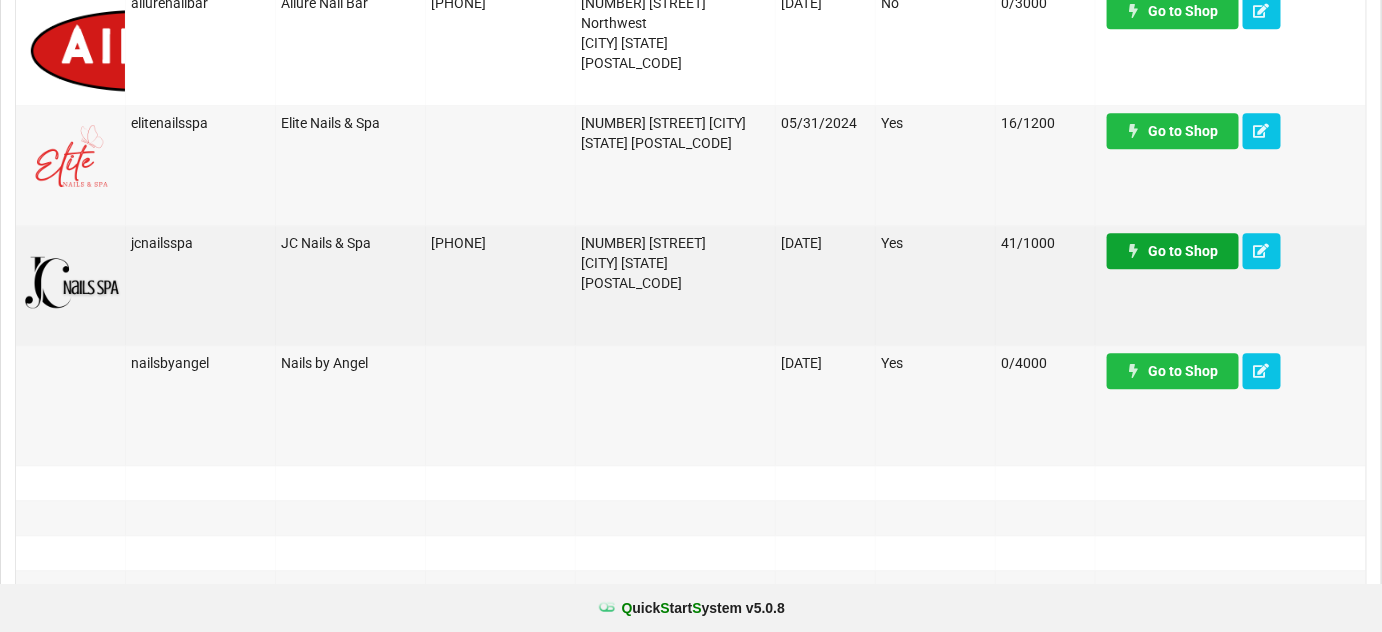 click on "Go to Shop" at bounding box center [1173, 251] 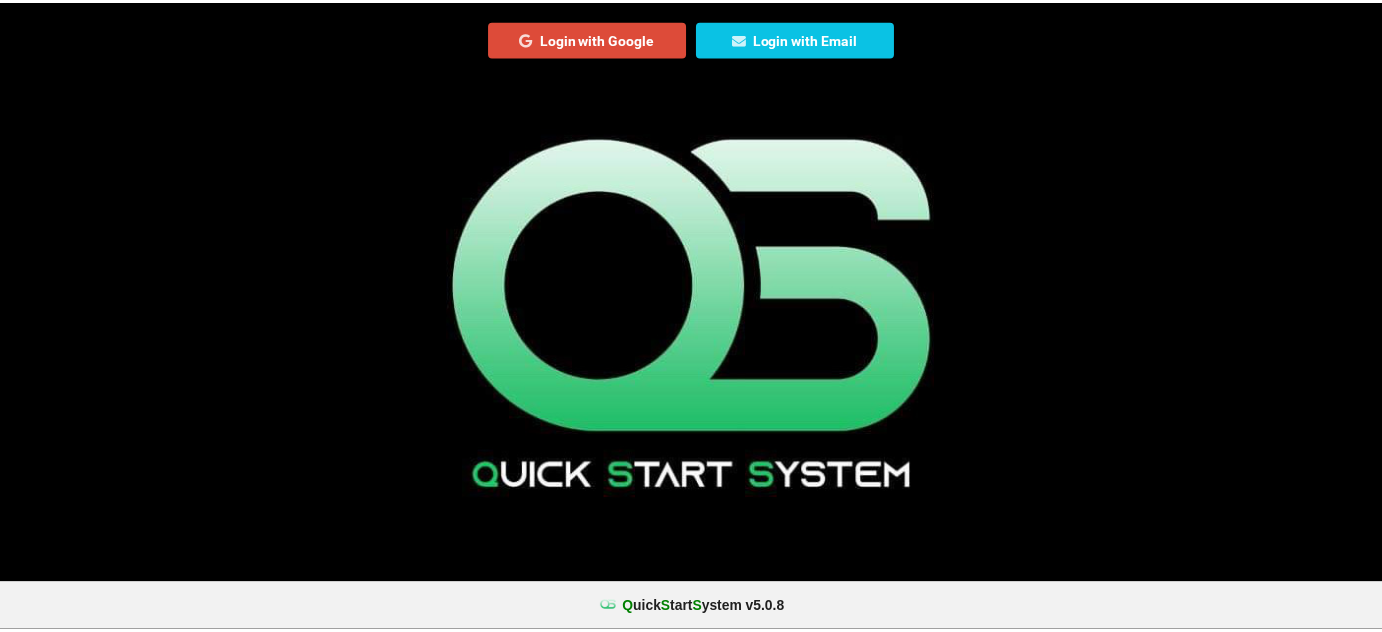 scroll, scrollTop: 0, scrollLeft: 0, axis: both 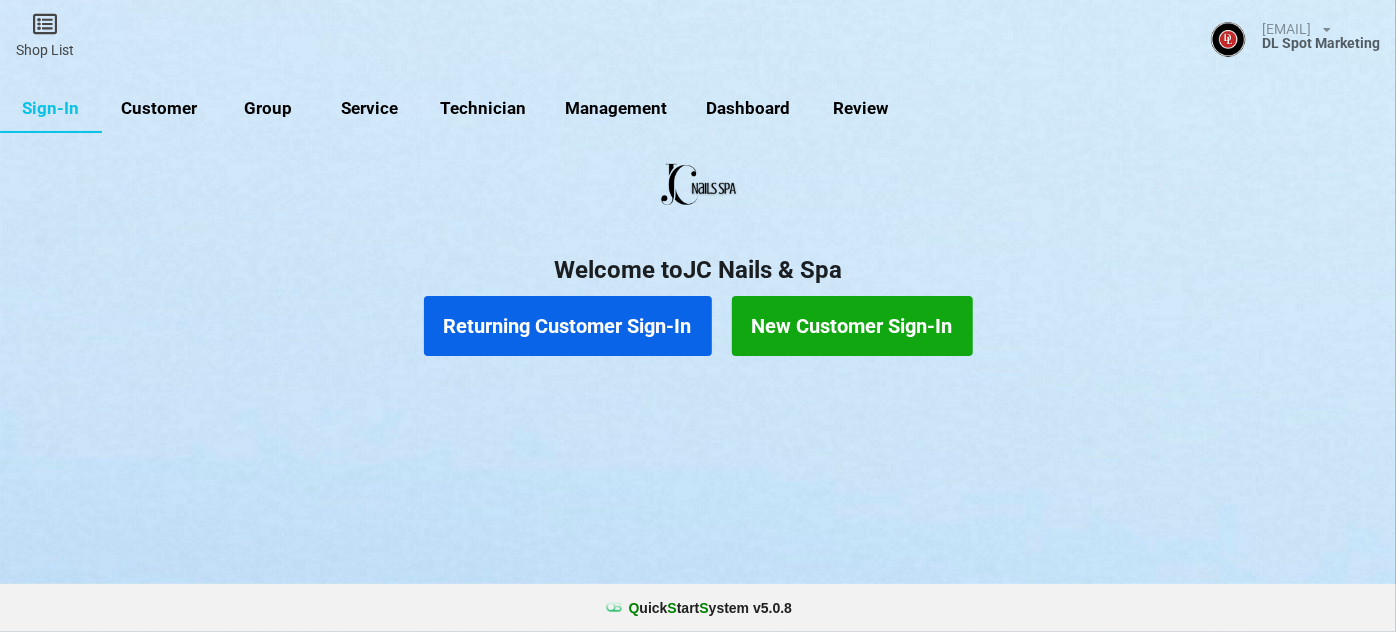 click on "Returning Customer Sign-In" at bounding box center (568, 326) 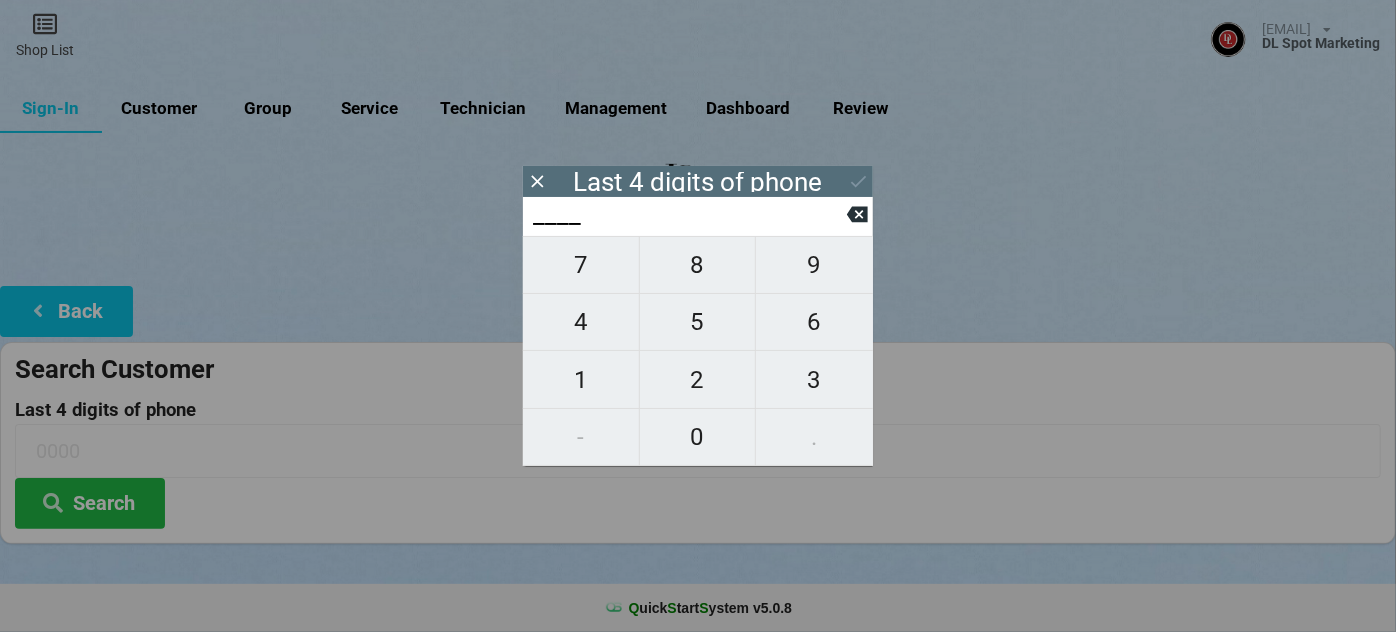 type on "2___" 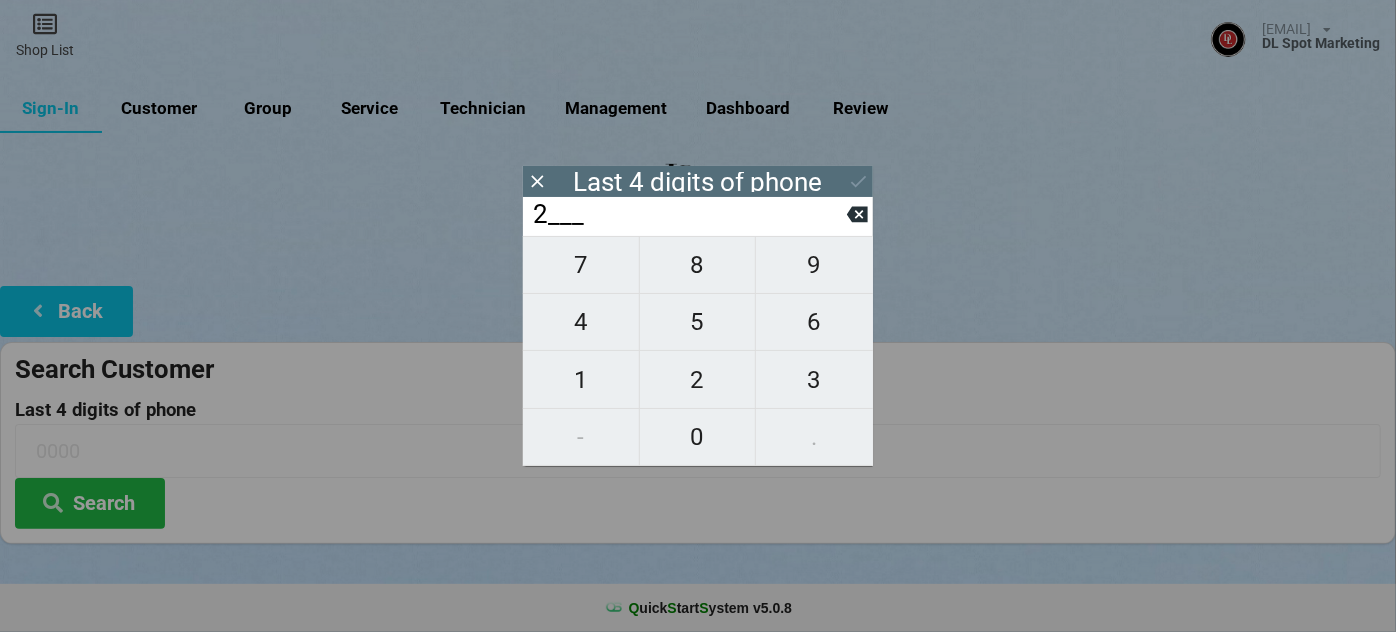 type on "2___" 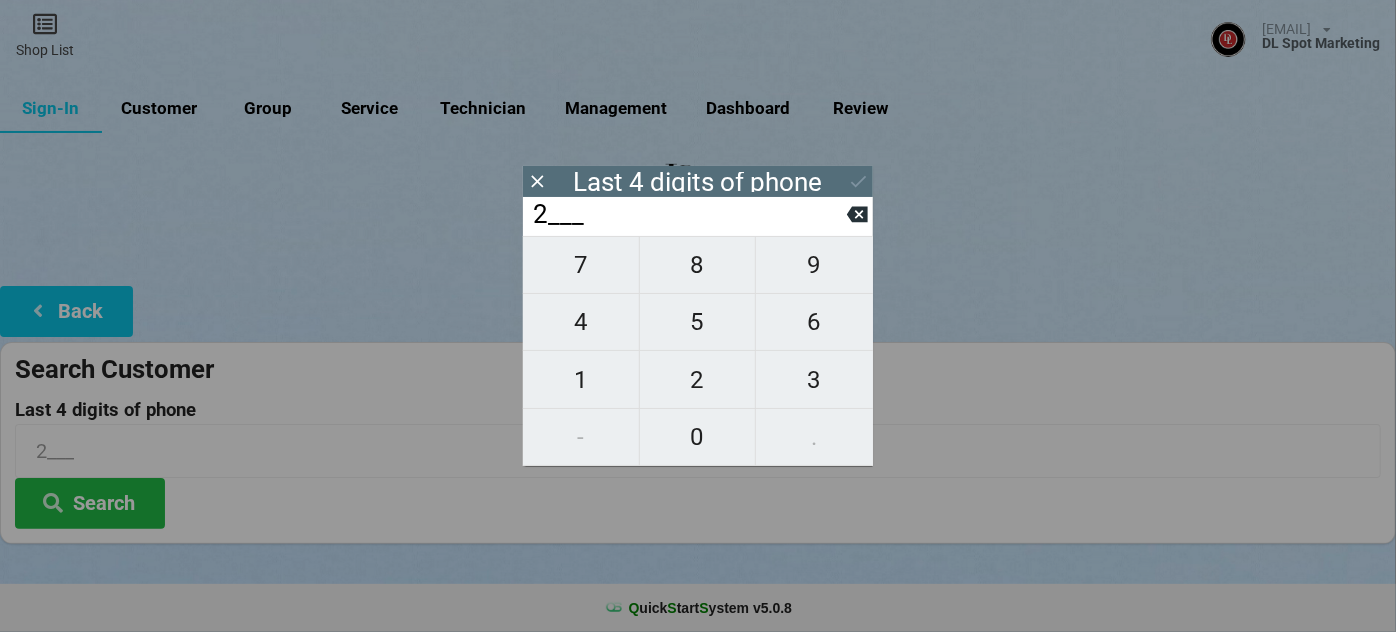 type on "21__" 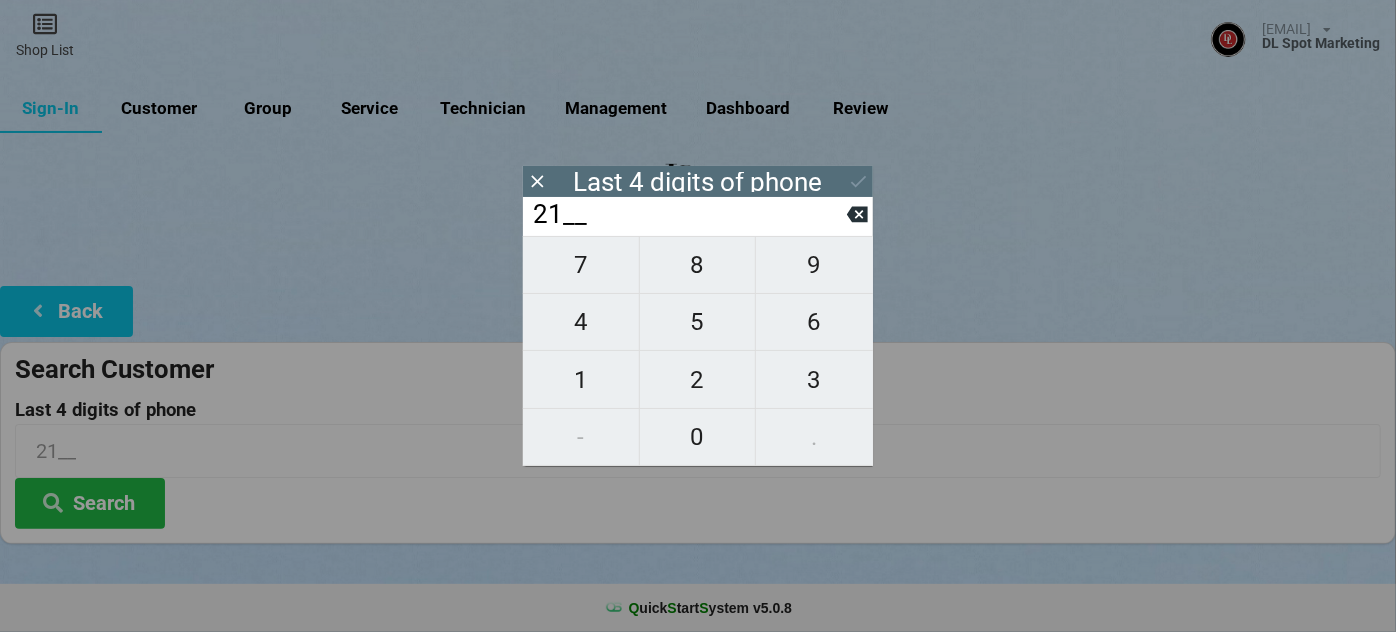 type on "213_" 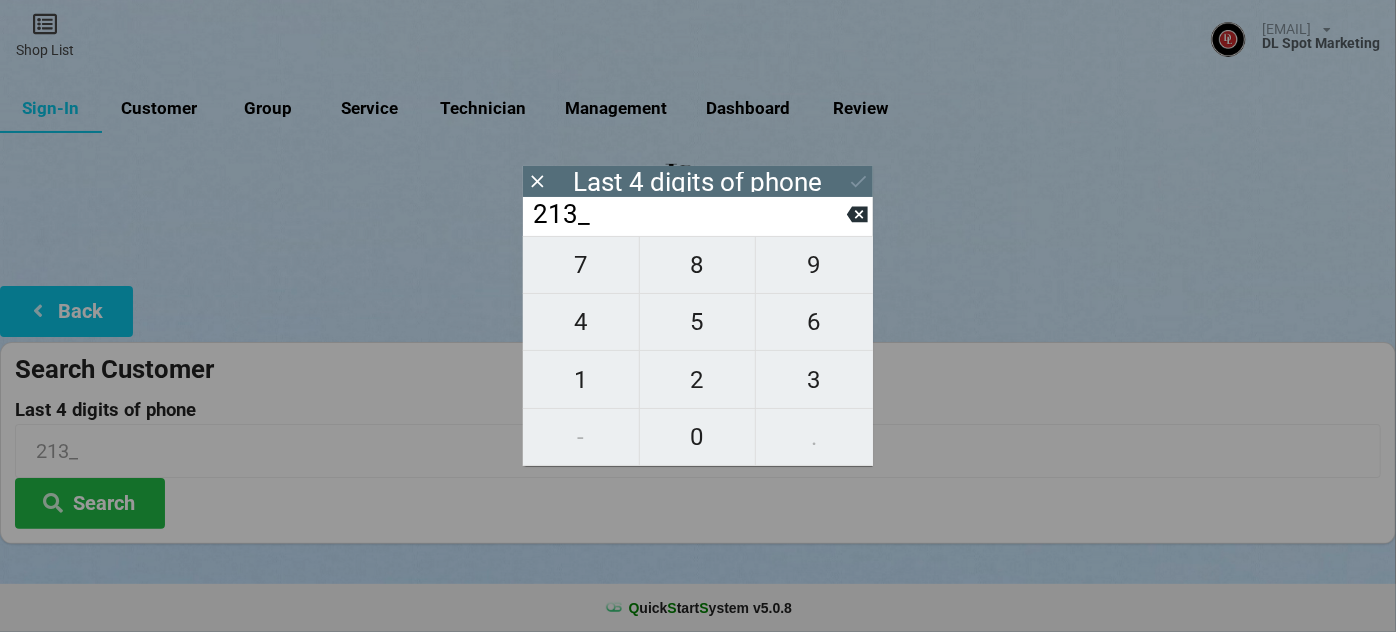 type on "2130" 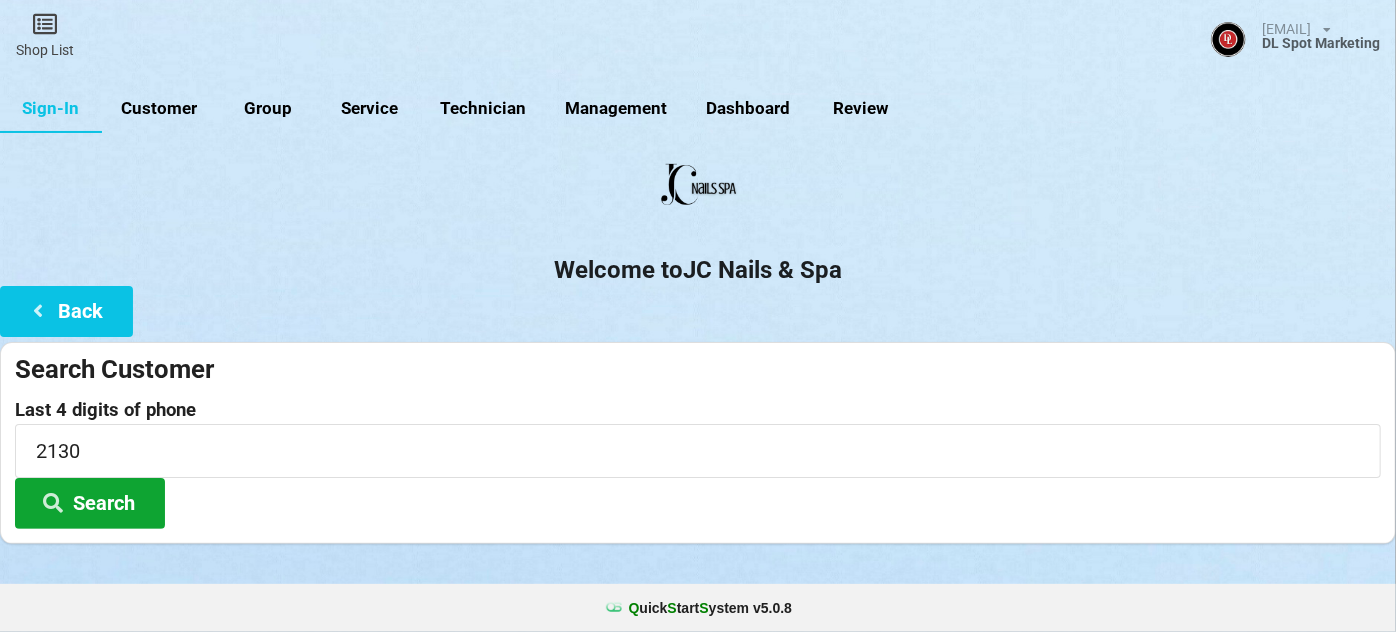 click on "Search" at bounding box center [90, 503] 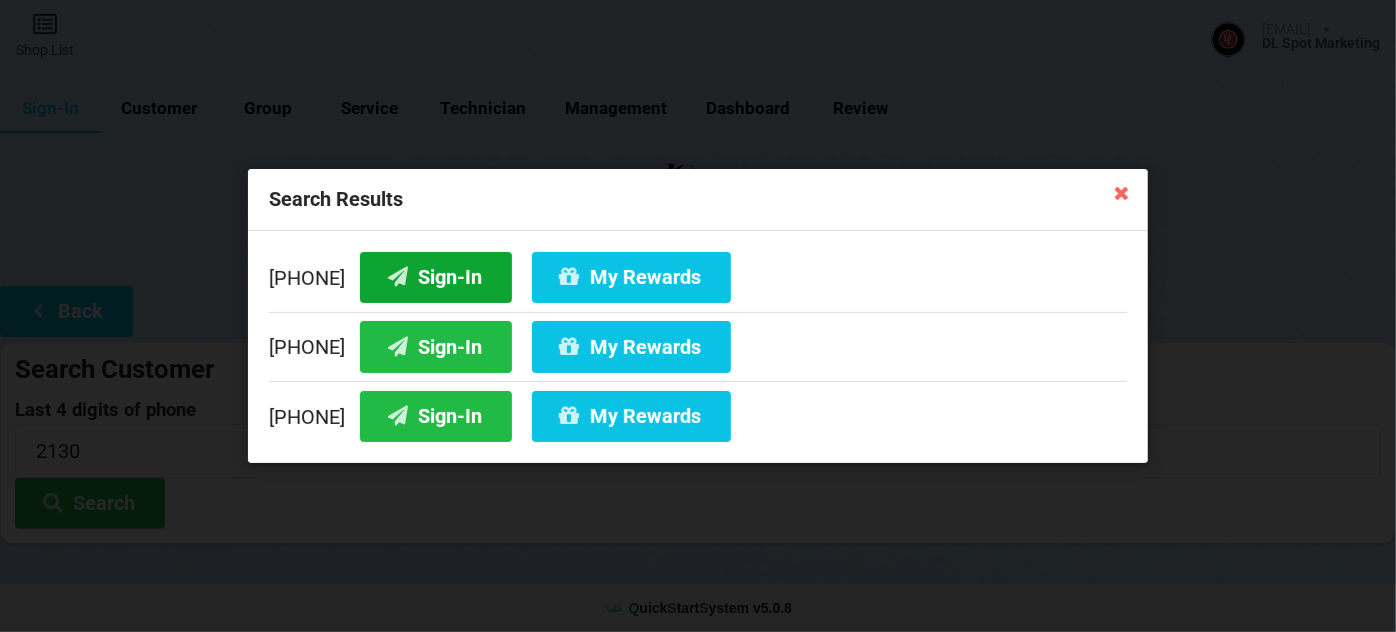click on "Sign-In" at bounding box center [436, 277] 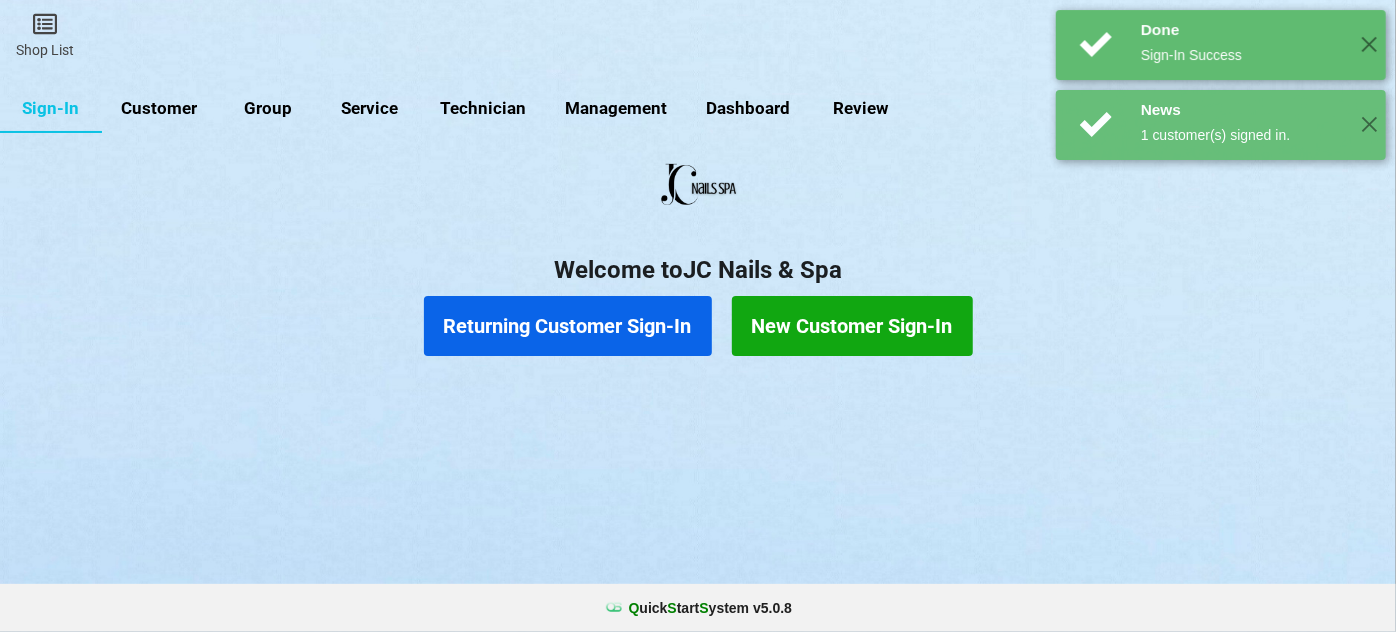 click on "Returning Customer Sign-In" at bounding box center (568, 326) 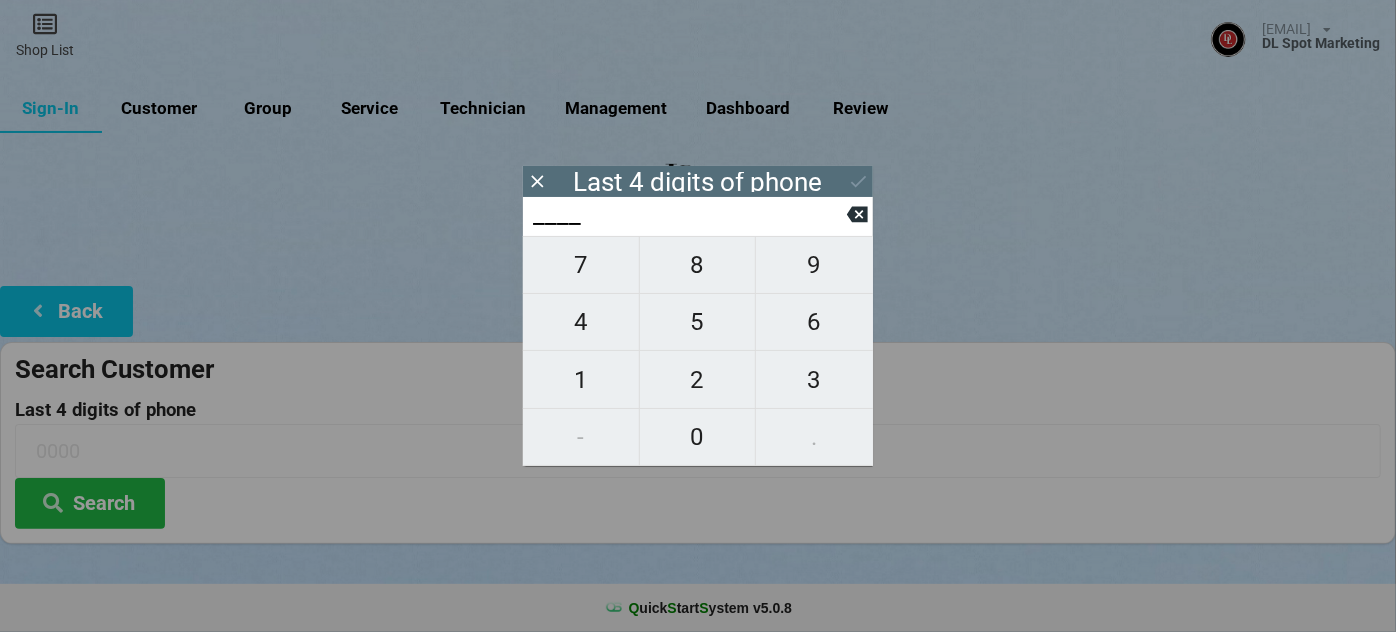type on "2___" 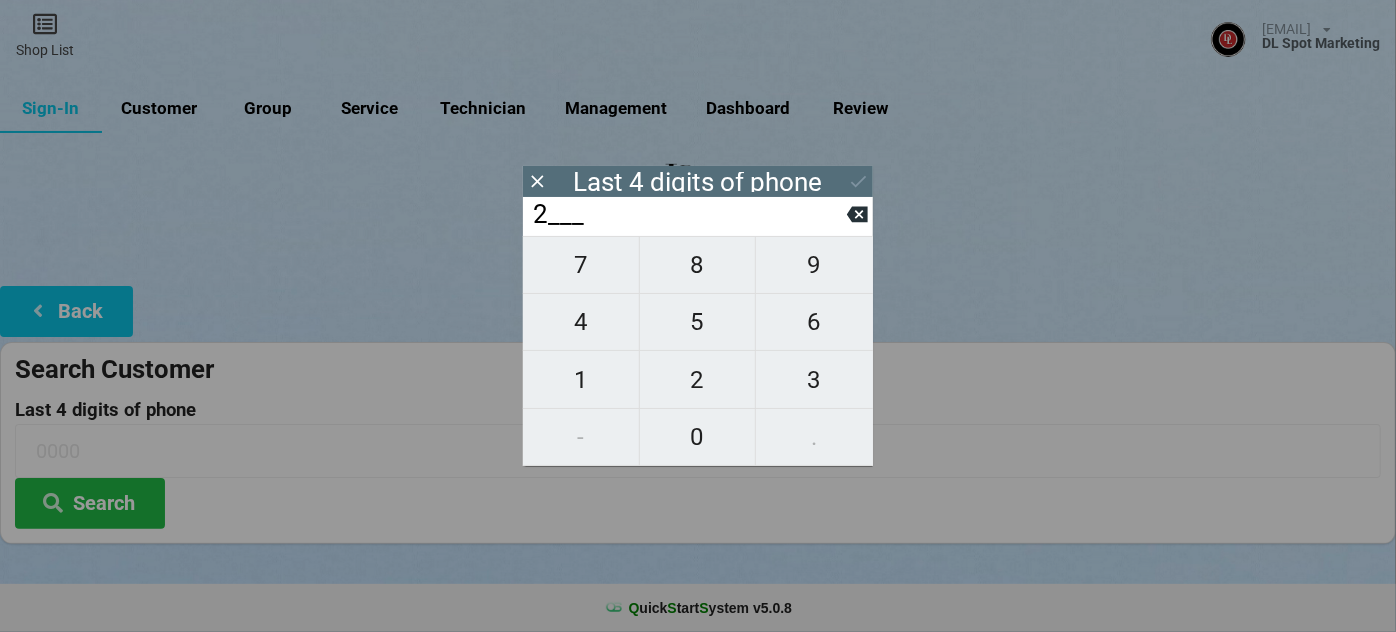 type on "2___" 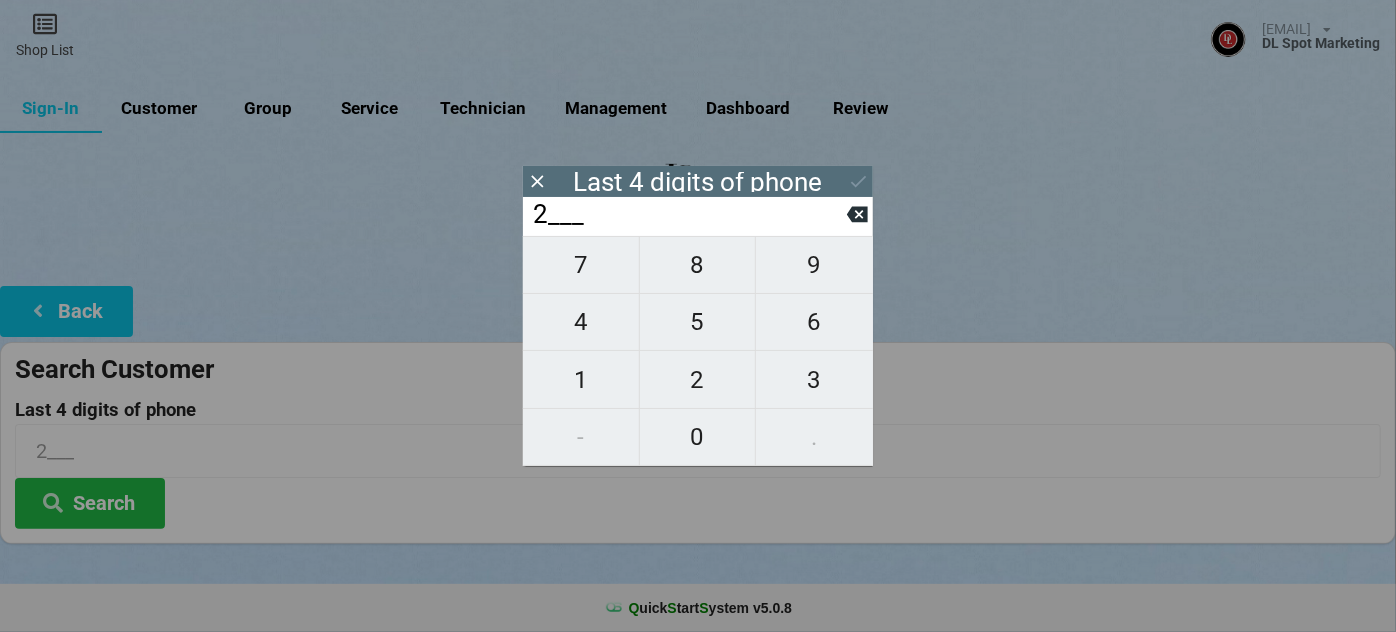 type on "20__" 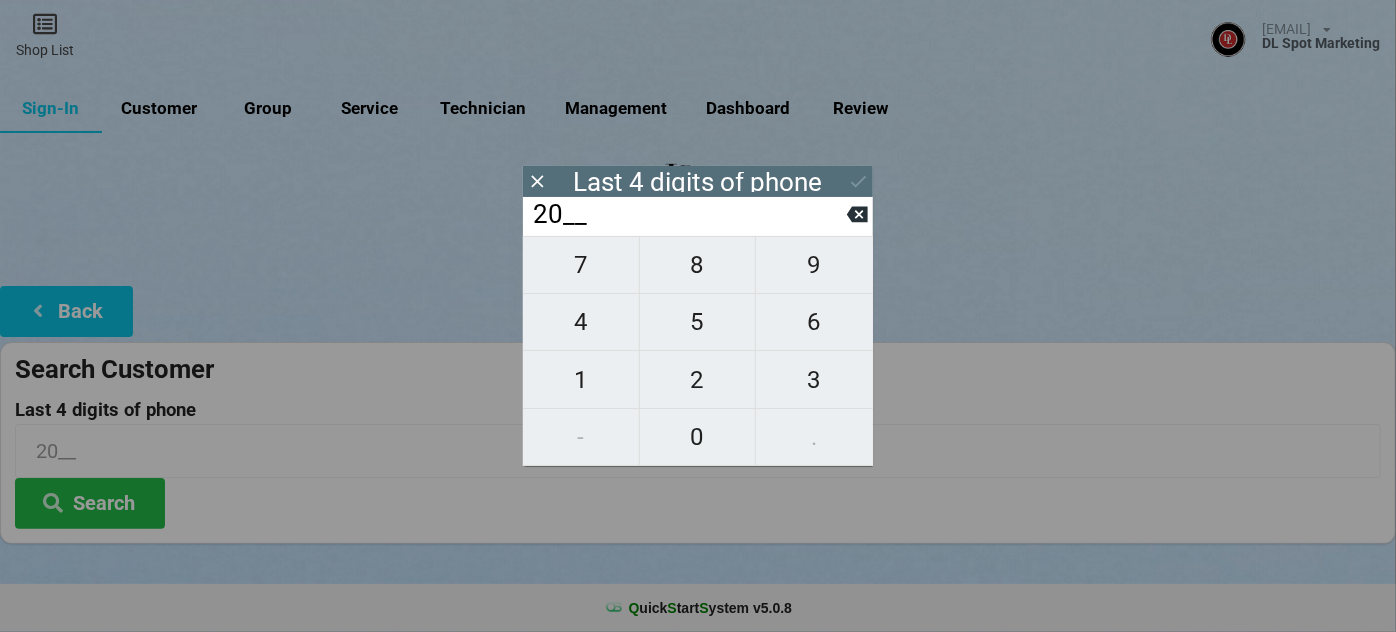 type on "202_" 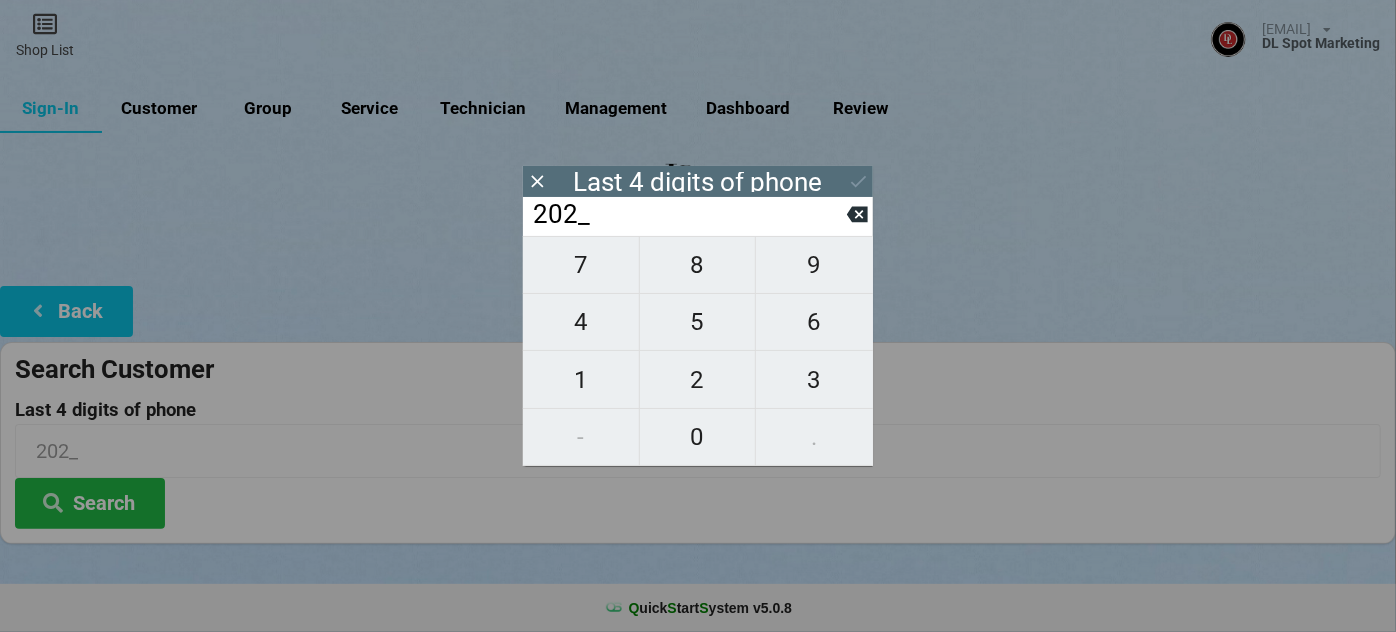 type on "2020" 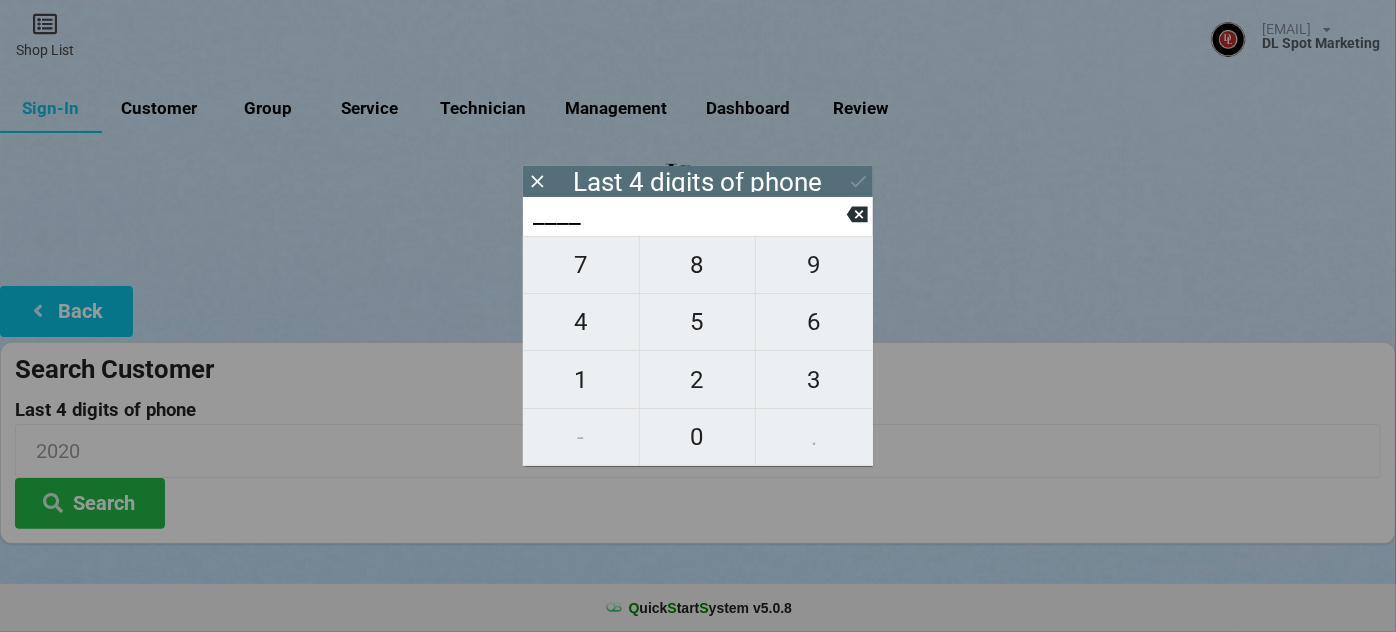 type on "0___" 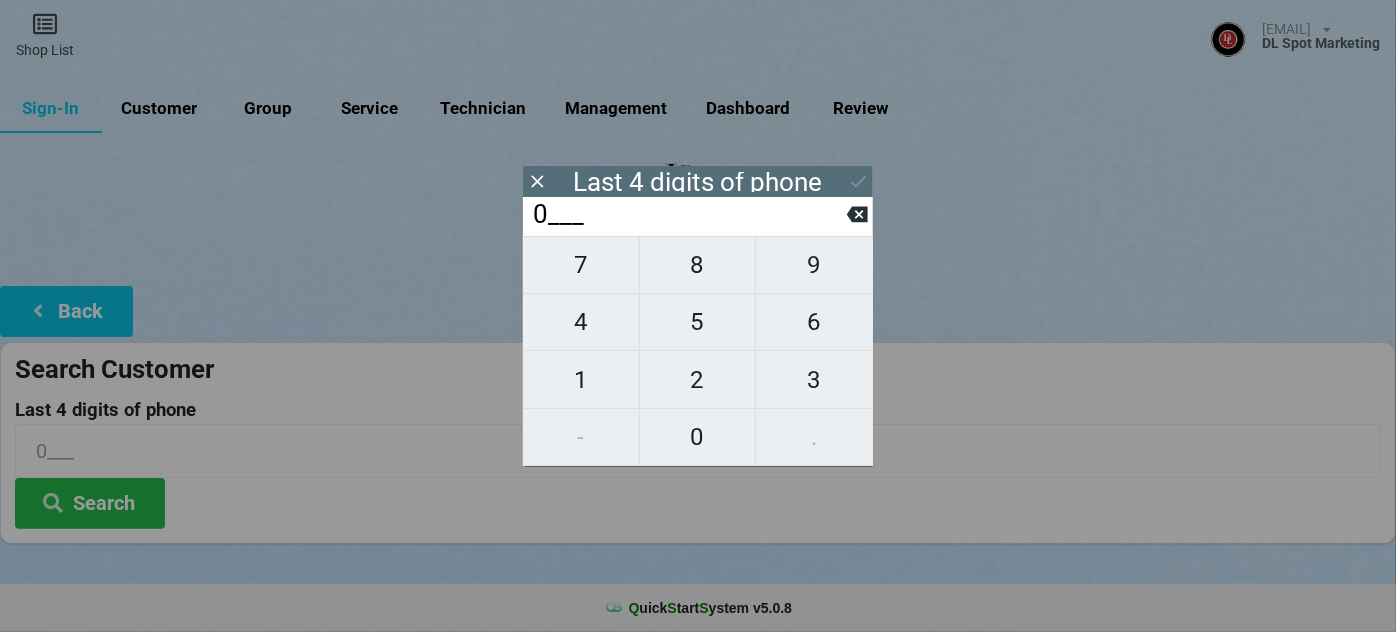 type on "02__" 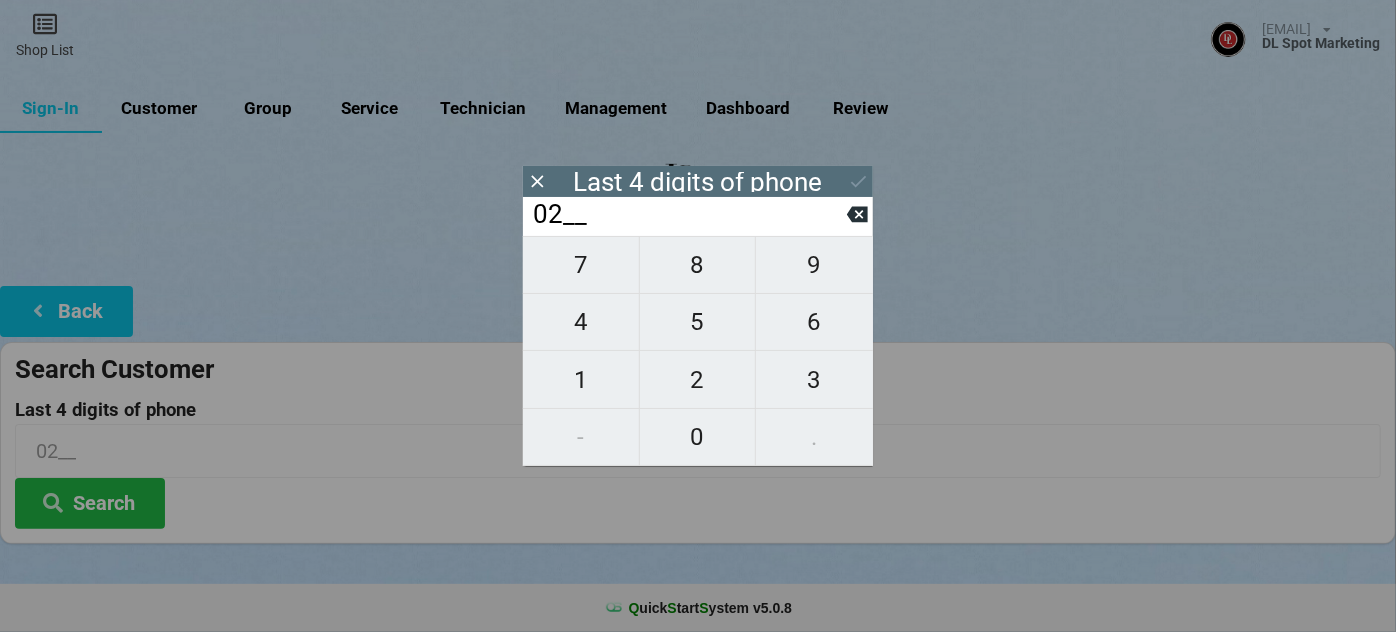 type on "020_" 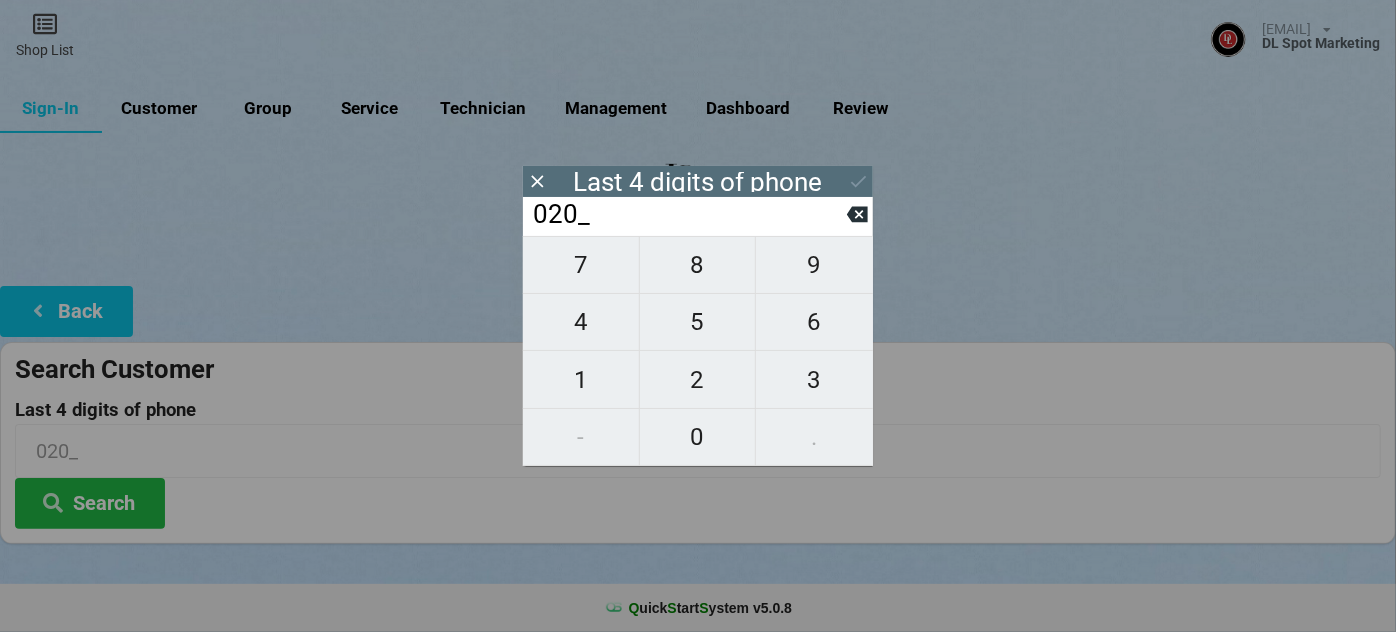 type on "0200" 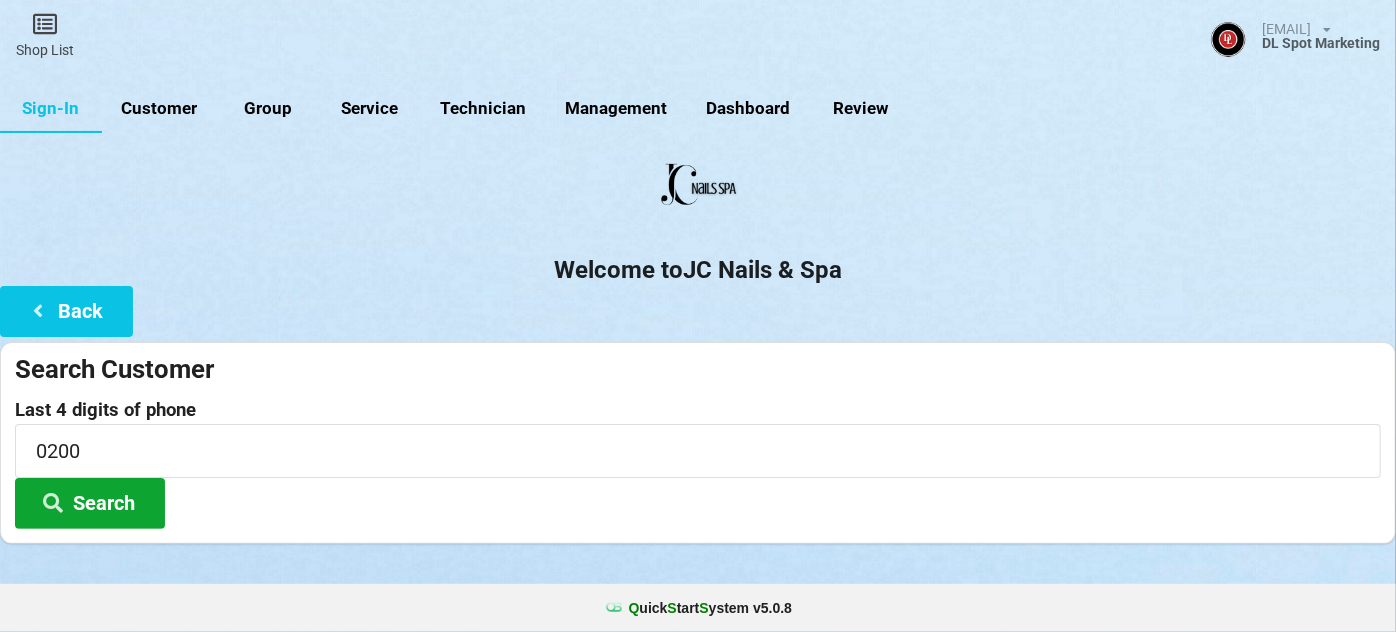 click on "Search" at bounding box center (90, 503) 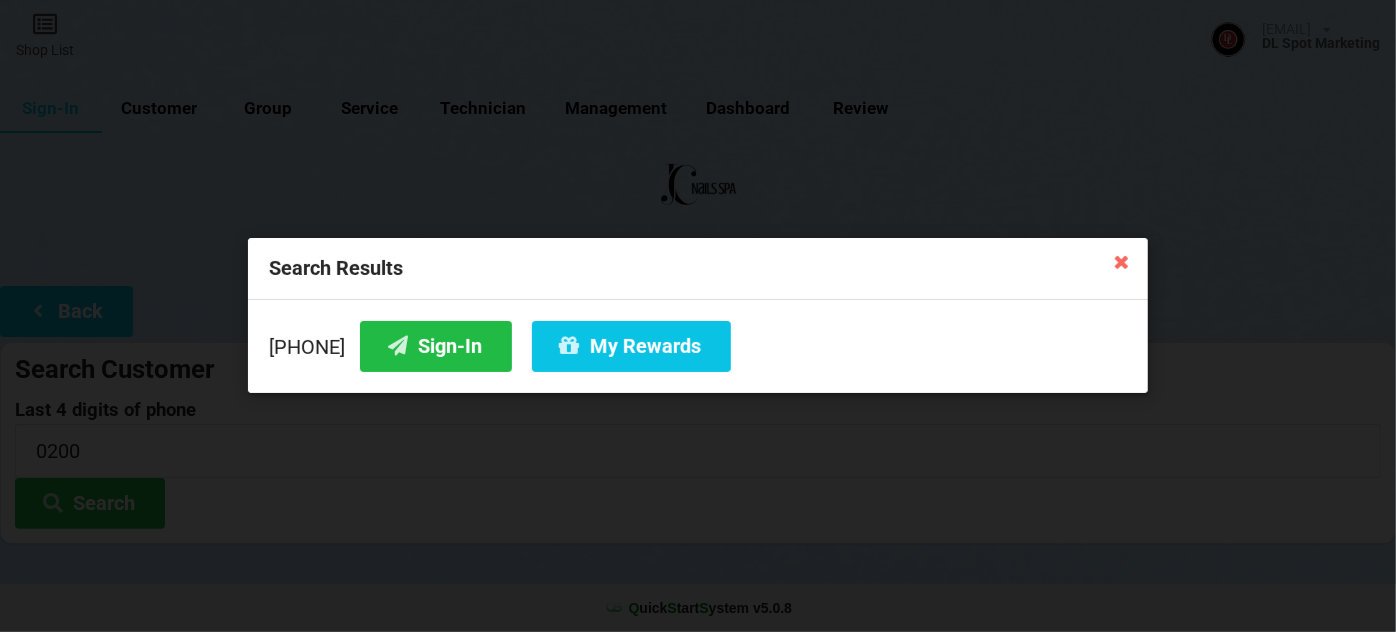 click at bounding box center (1122, 261) 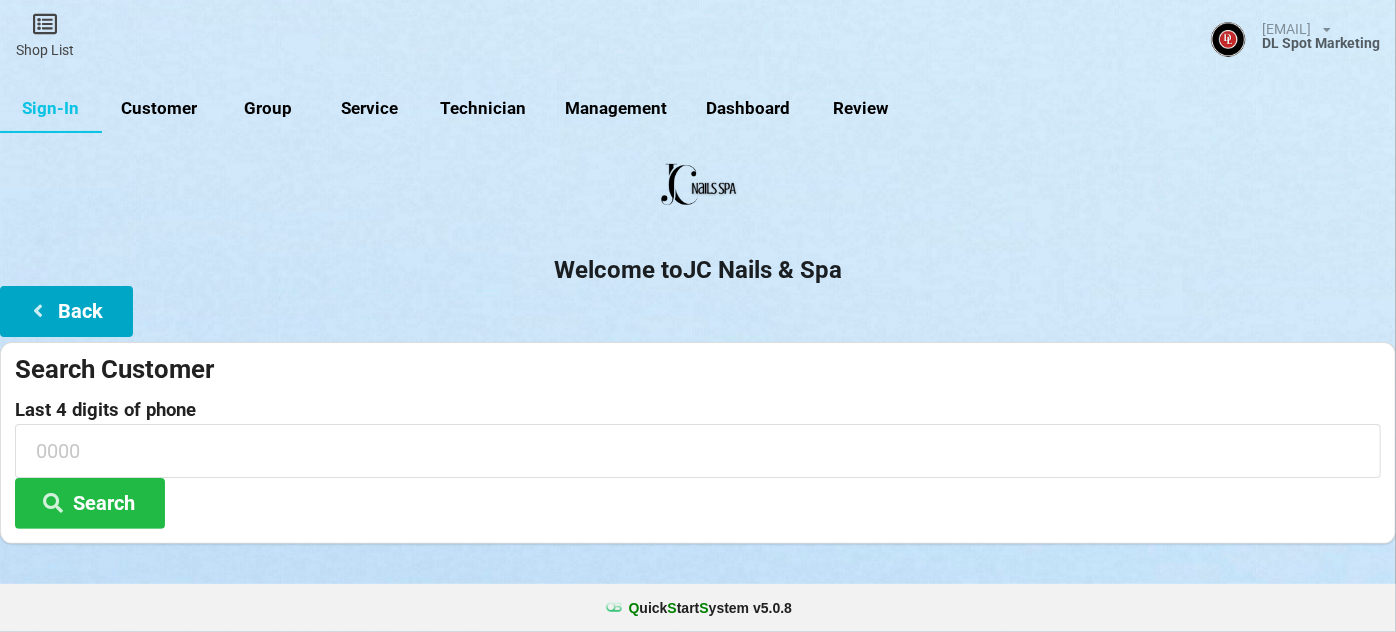 click on "Back" at bounding box center [66, 311] 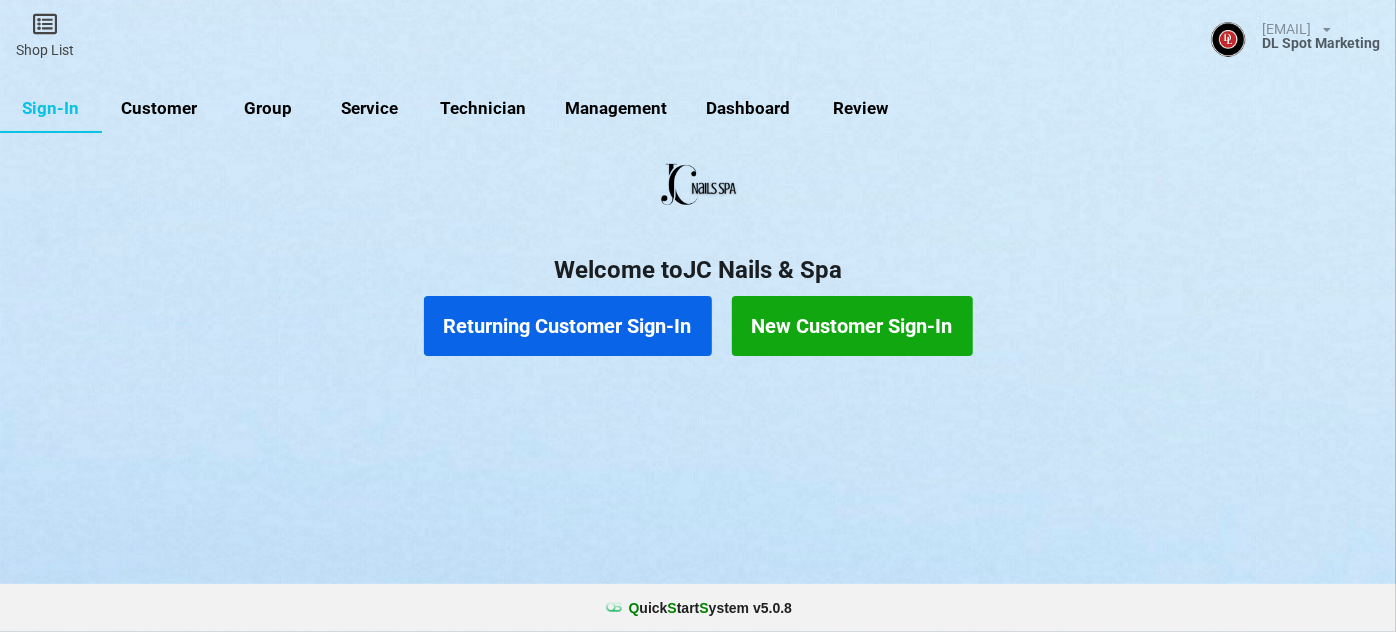 click on "New Customer Sign-In" at bounding box center [852, 326] 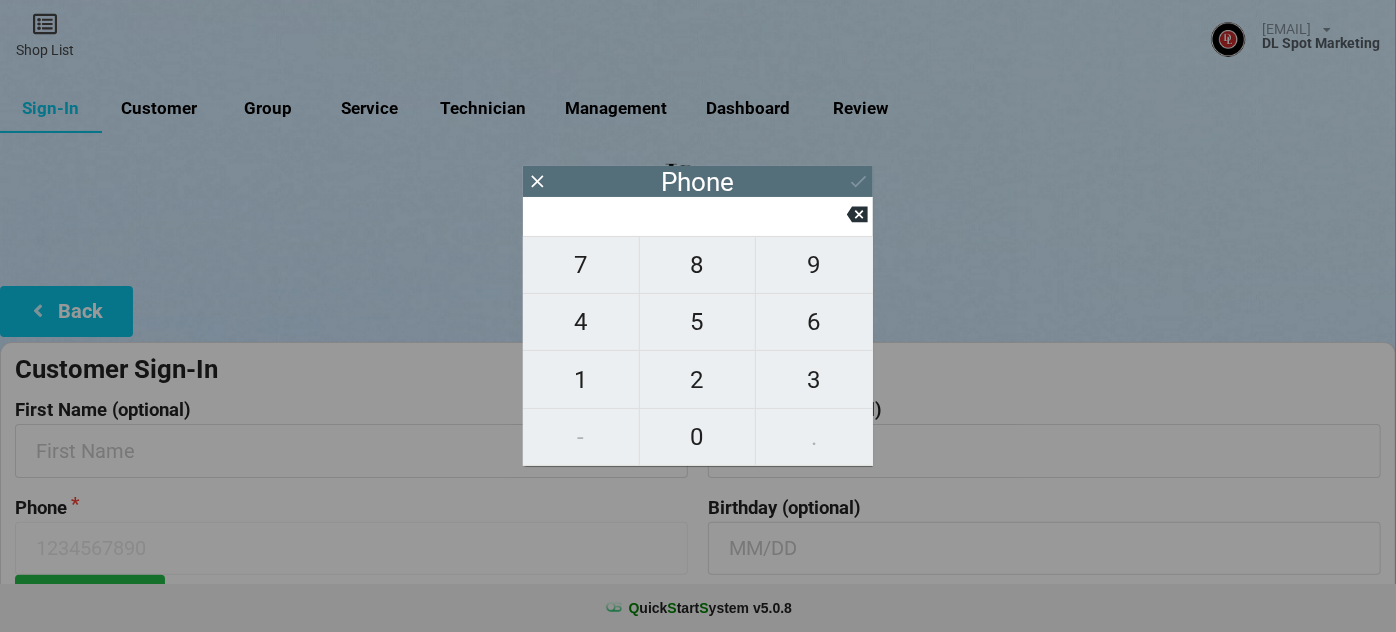 type on "5" 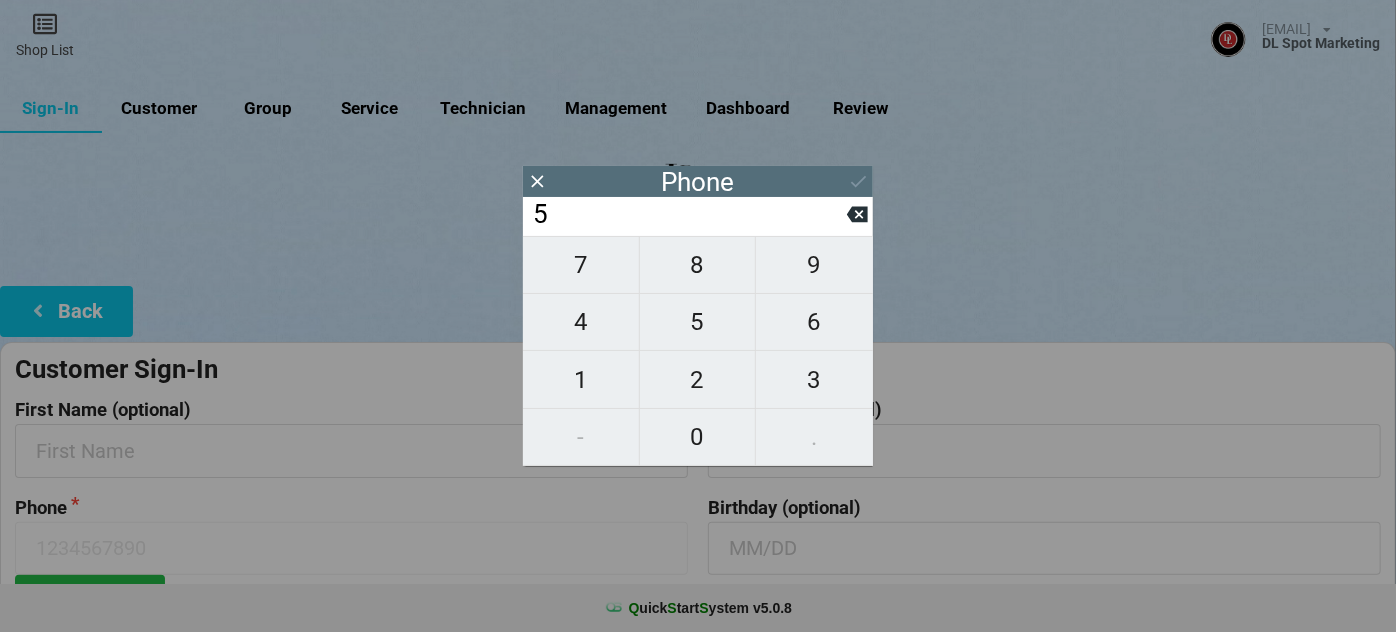 type on "5" 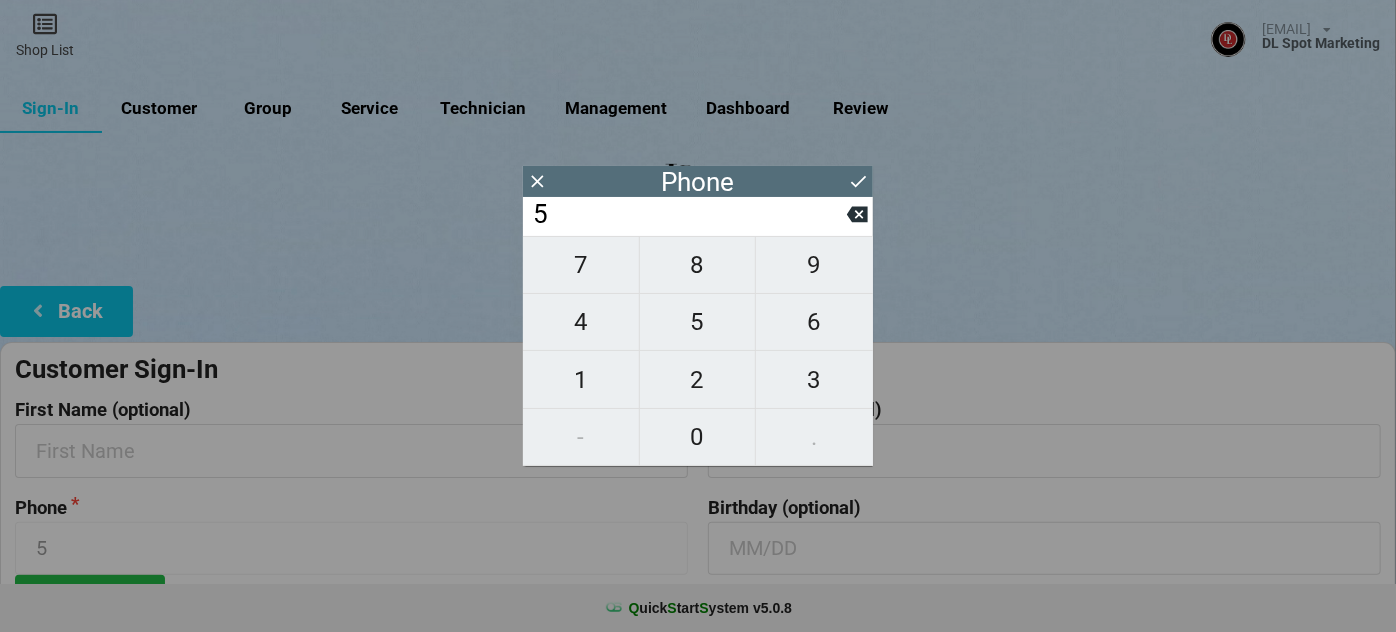 type on "51" 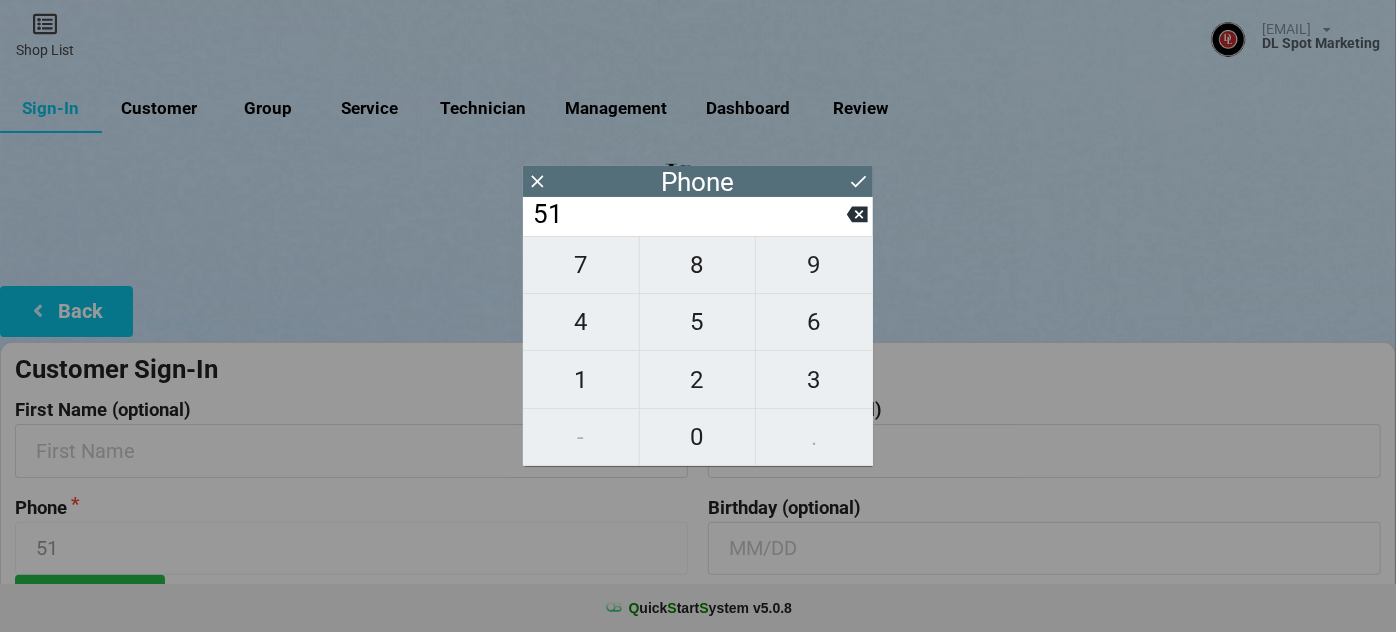 type on "510" 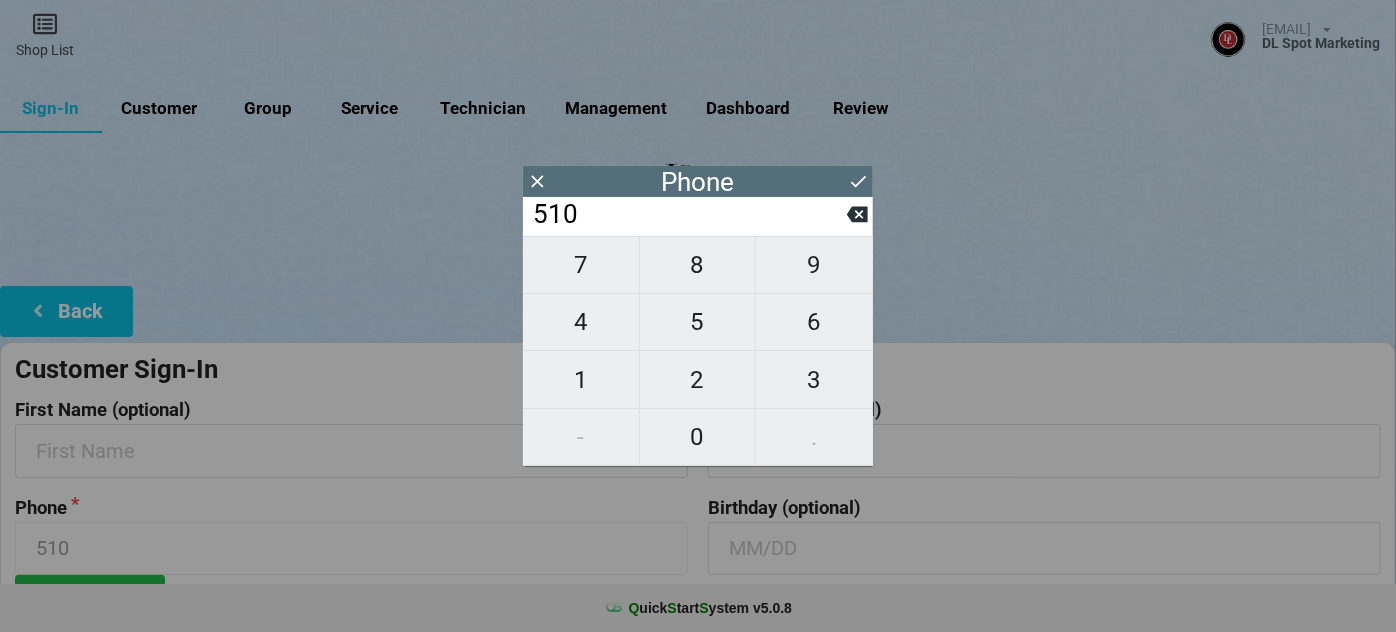type on "5103" 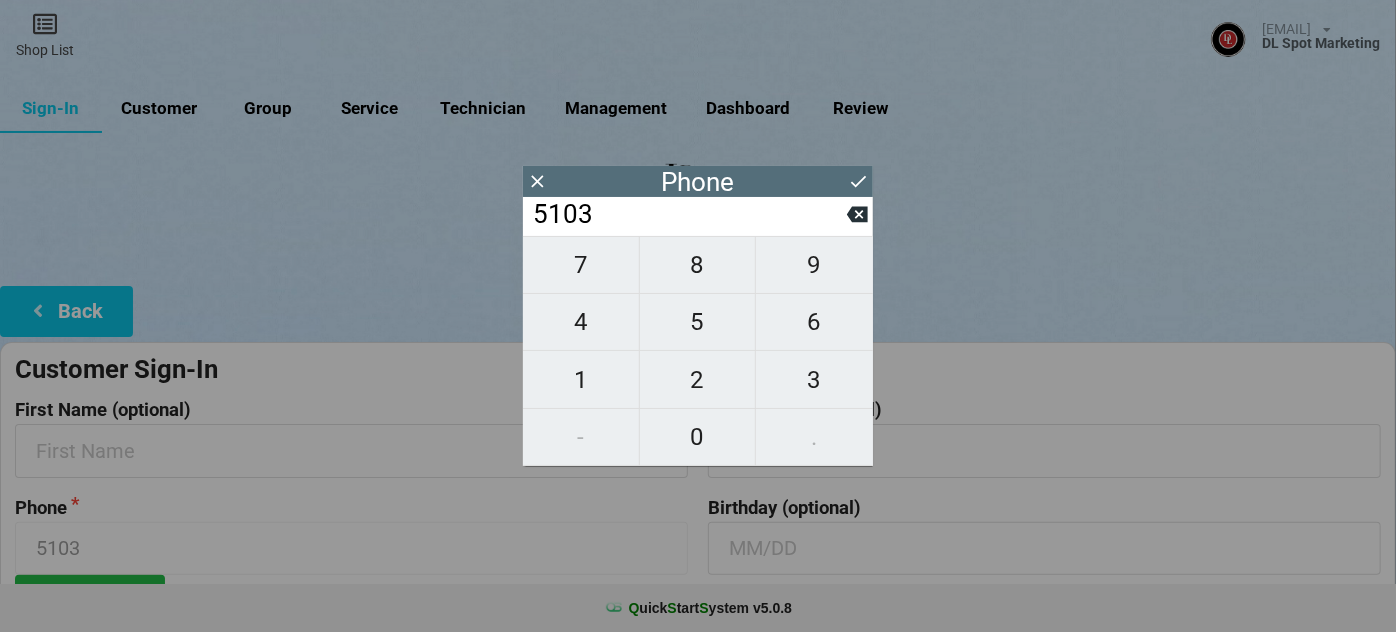 type on "[PHONE]" 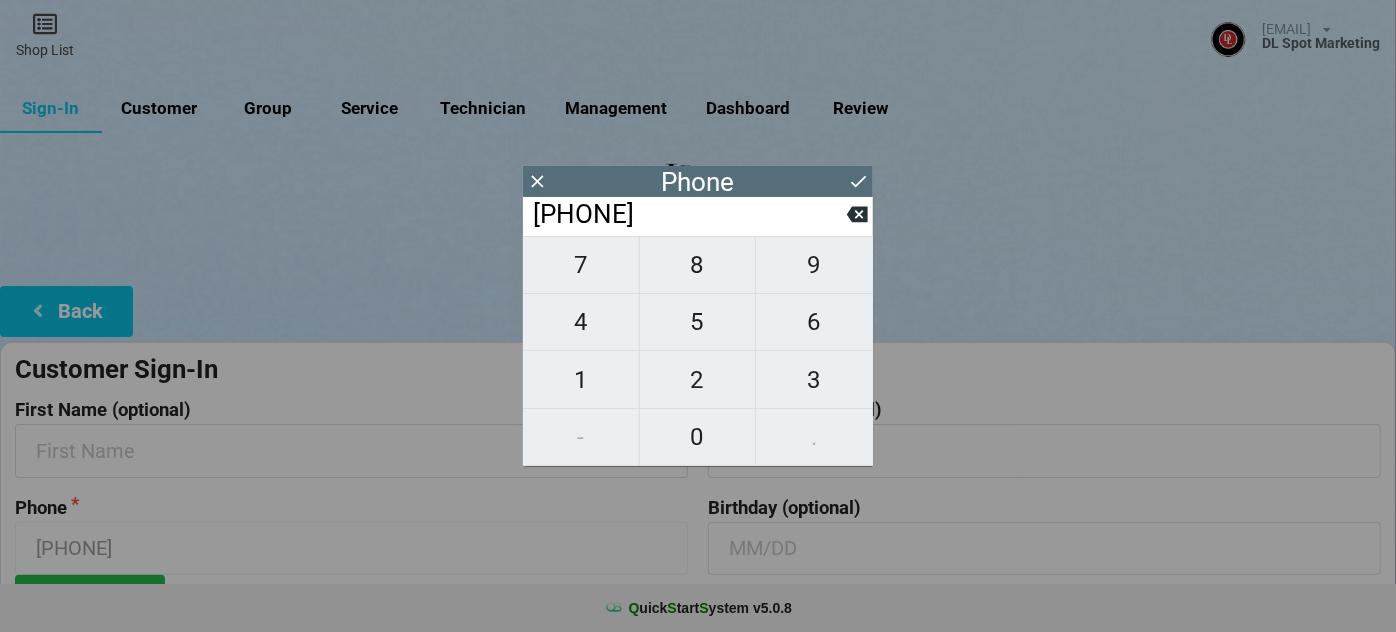 type on "[PHONE]" 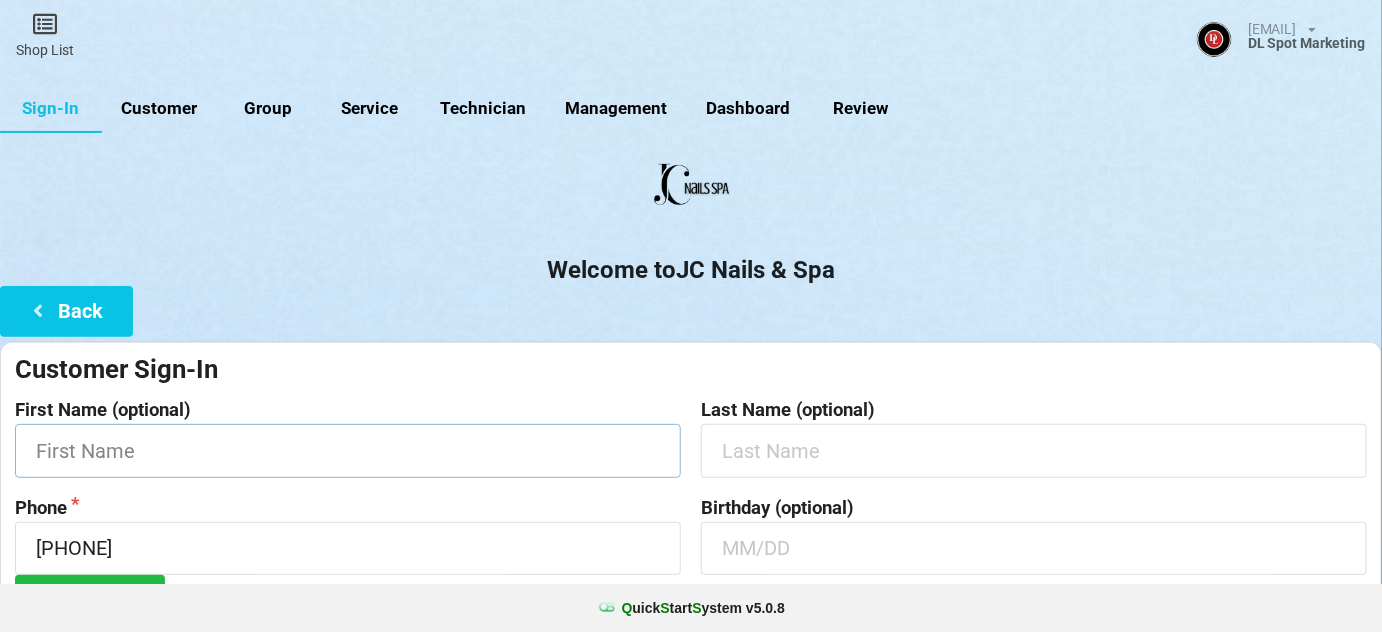 click at bounding box center [348, 450] 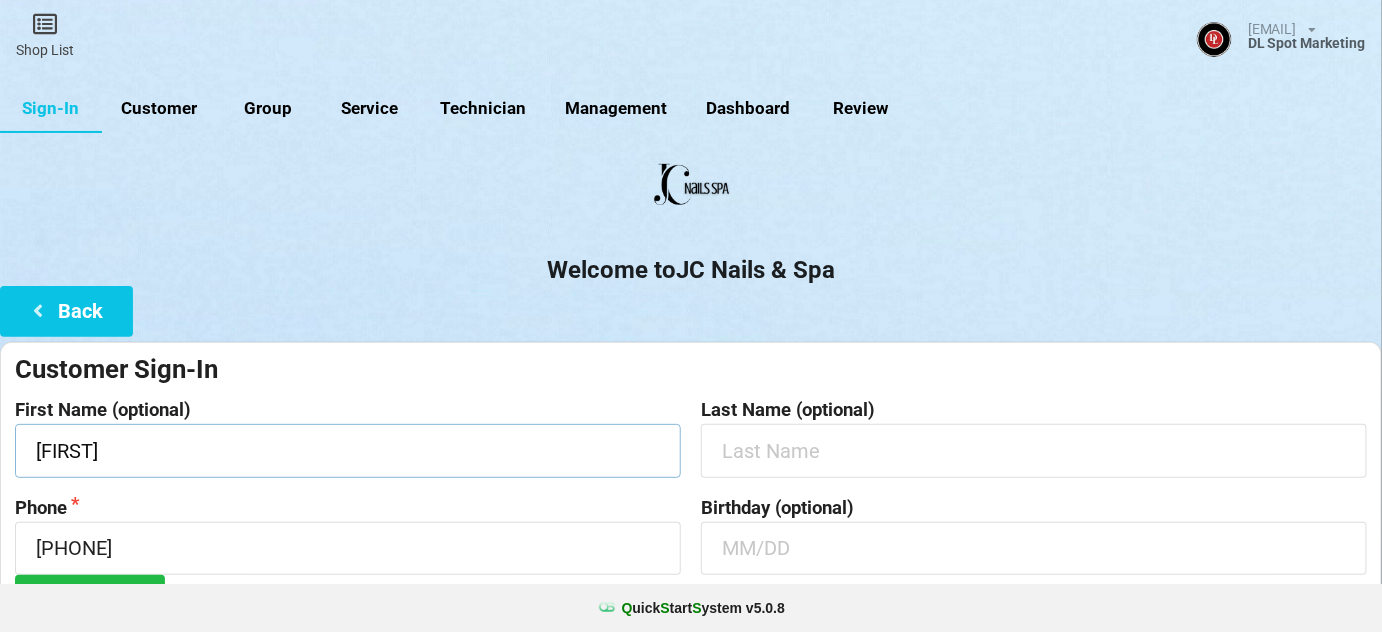 type on "[FIRST]" 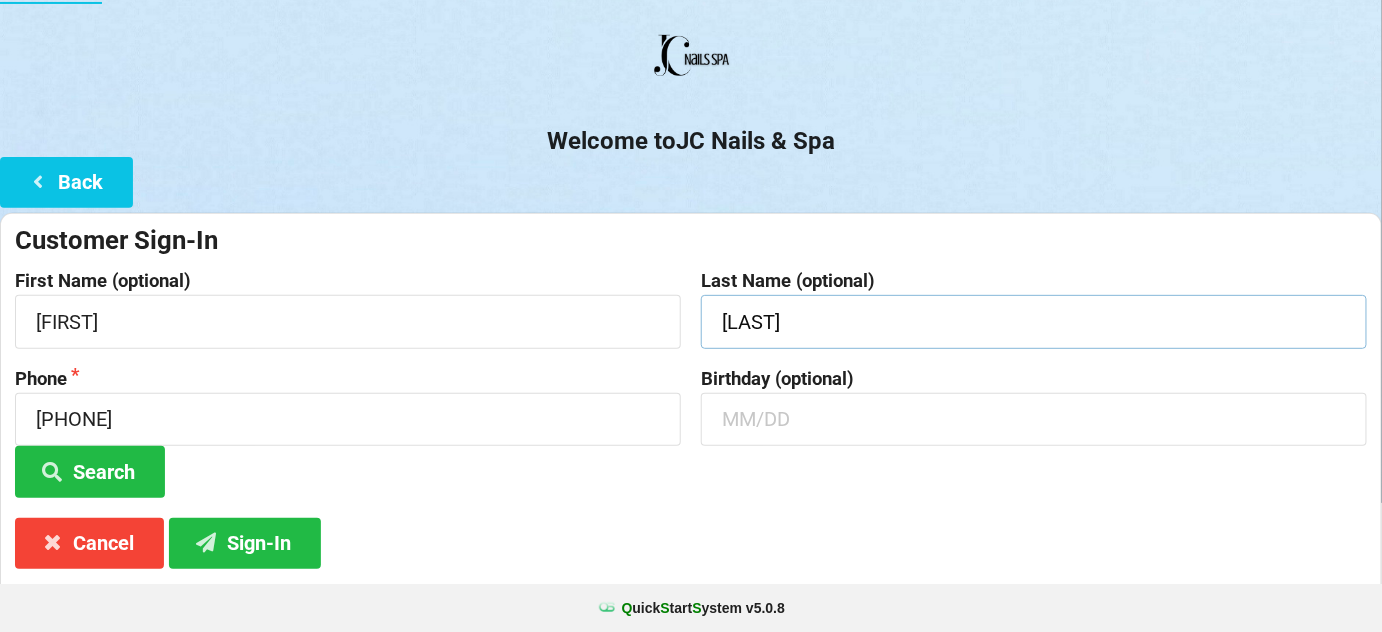 scroll, scrollTop: 191, scrollLeft: 0, axis: vertical 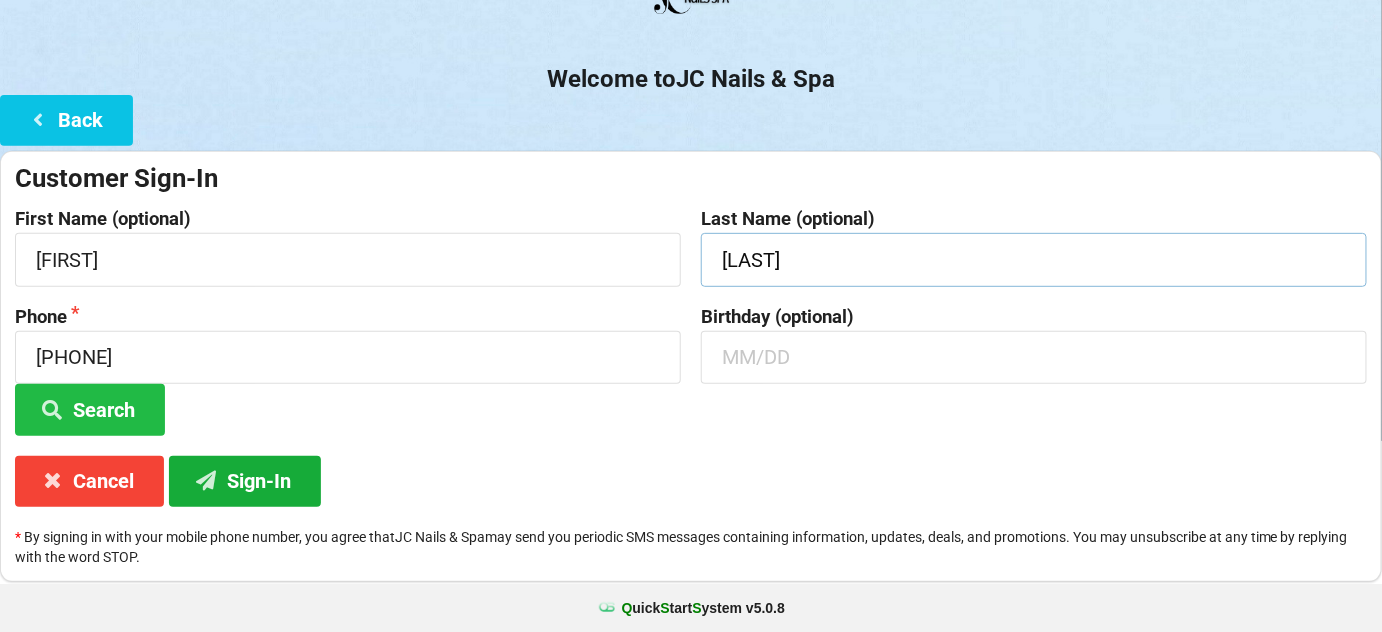 type on "[LAST]" 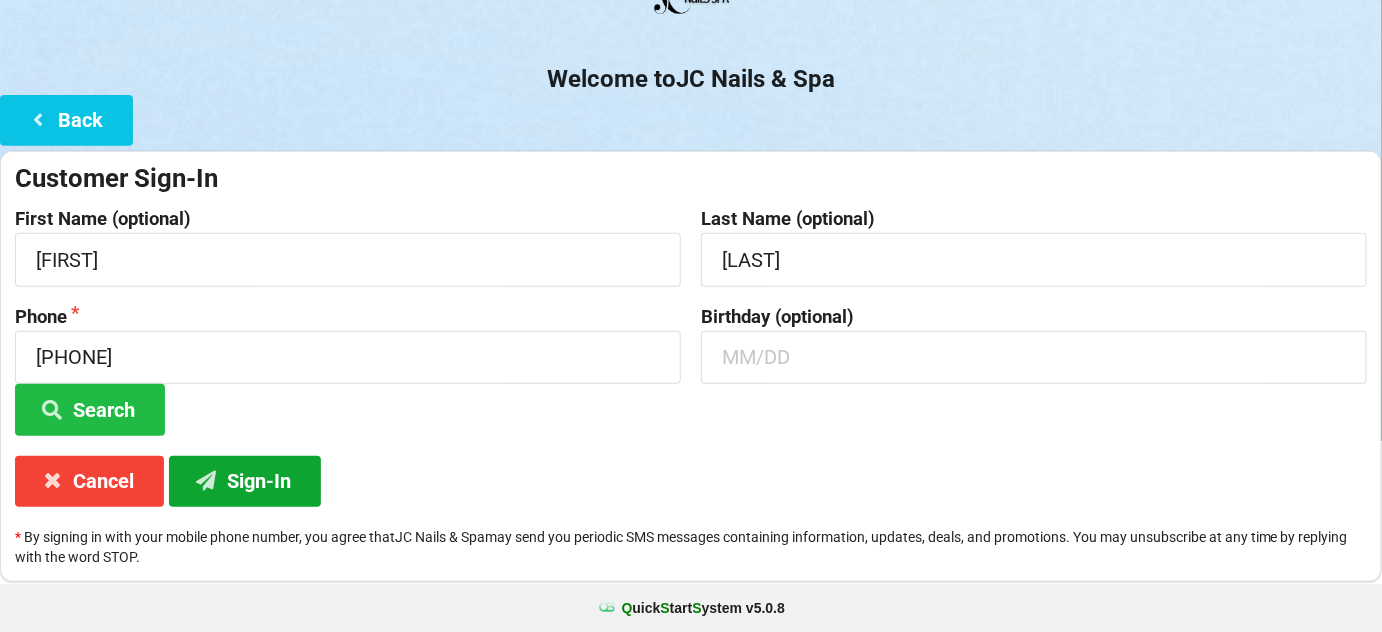 click on "Sign-In" at bounding box center (245, 481) 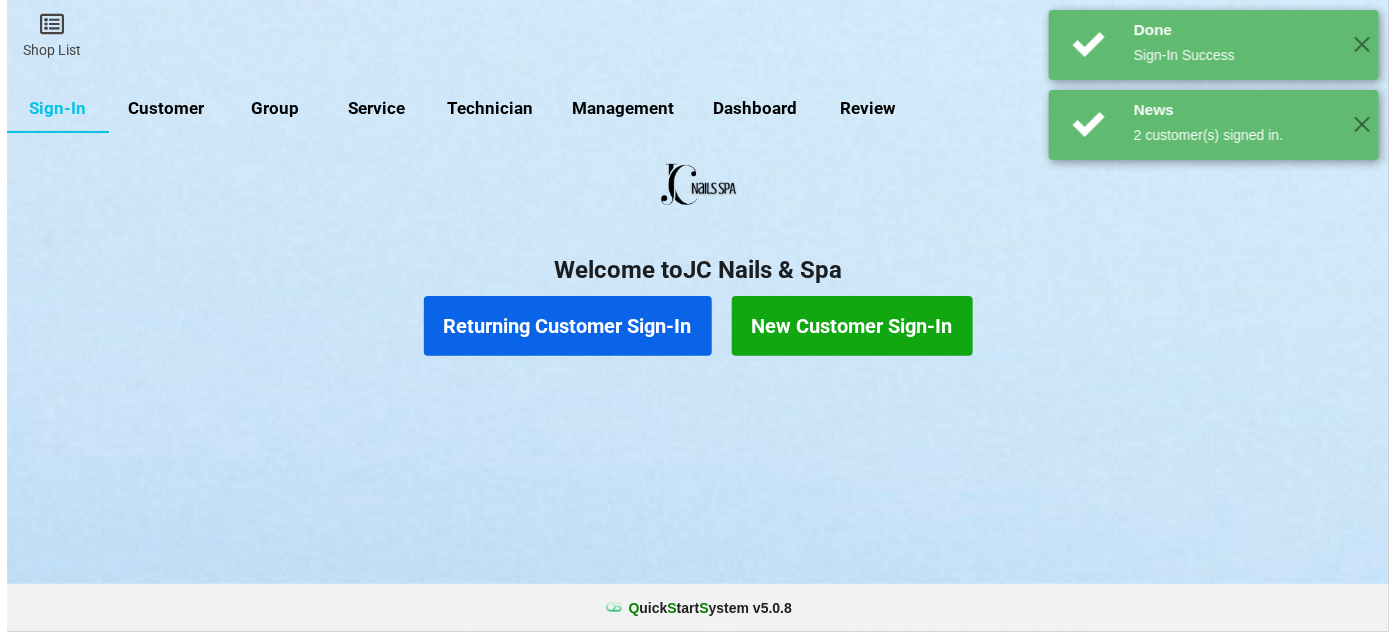 scroll, scrollTop: 0, scrollLeft: 0, axis: both 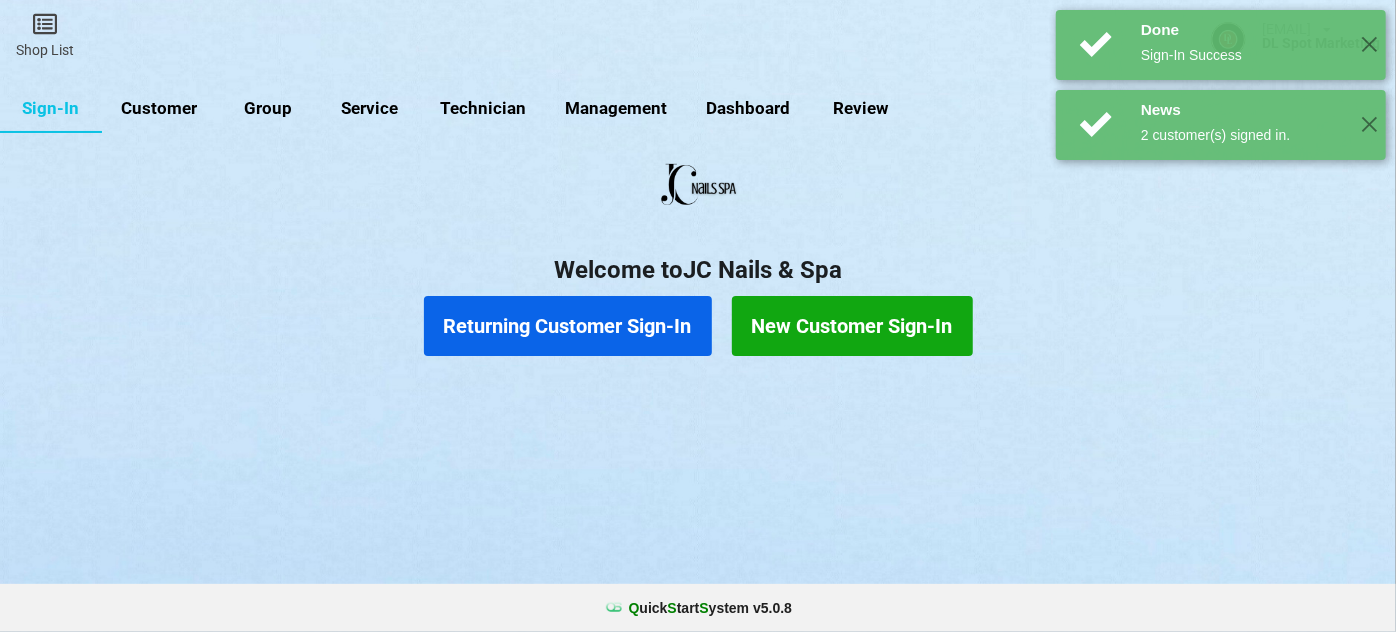 click on "Returning Customer Sign-In" at bounding box center (568, 326) 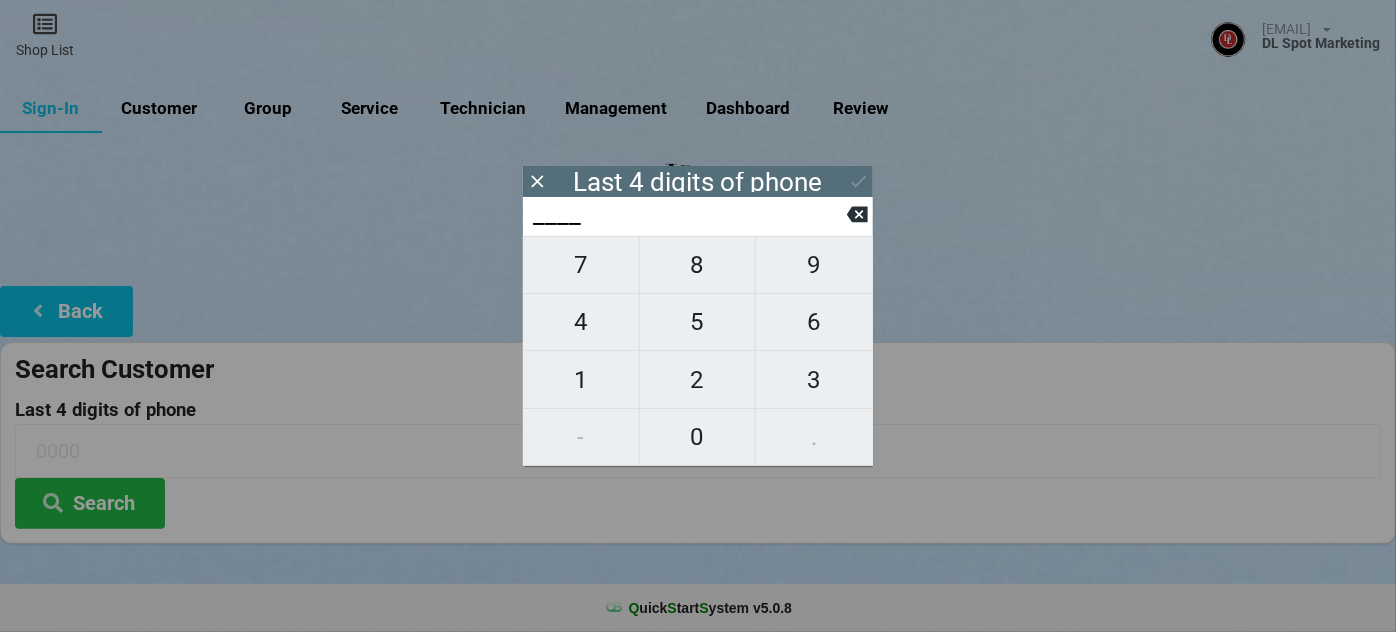 type on "2___" 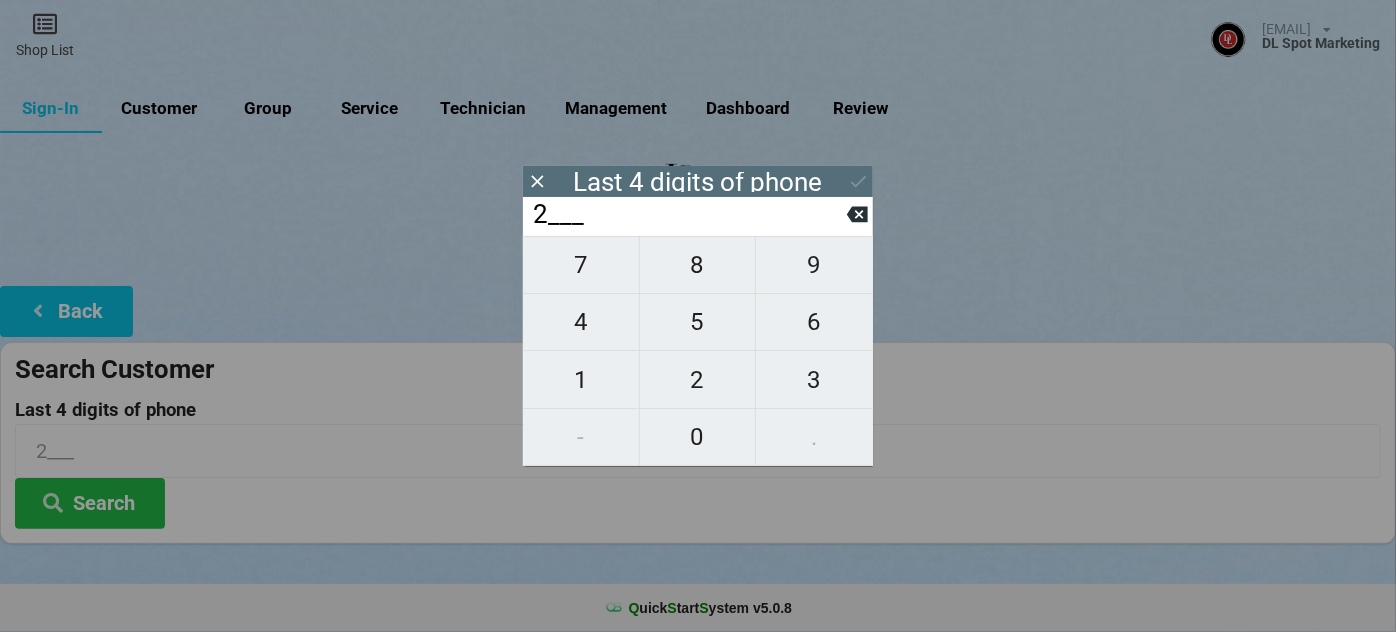 type on "20__" 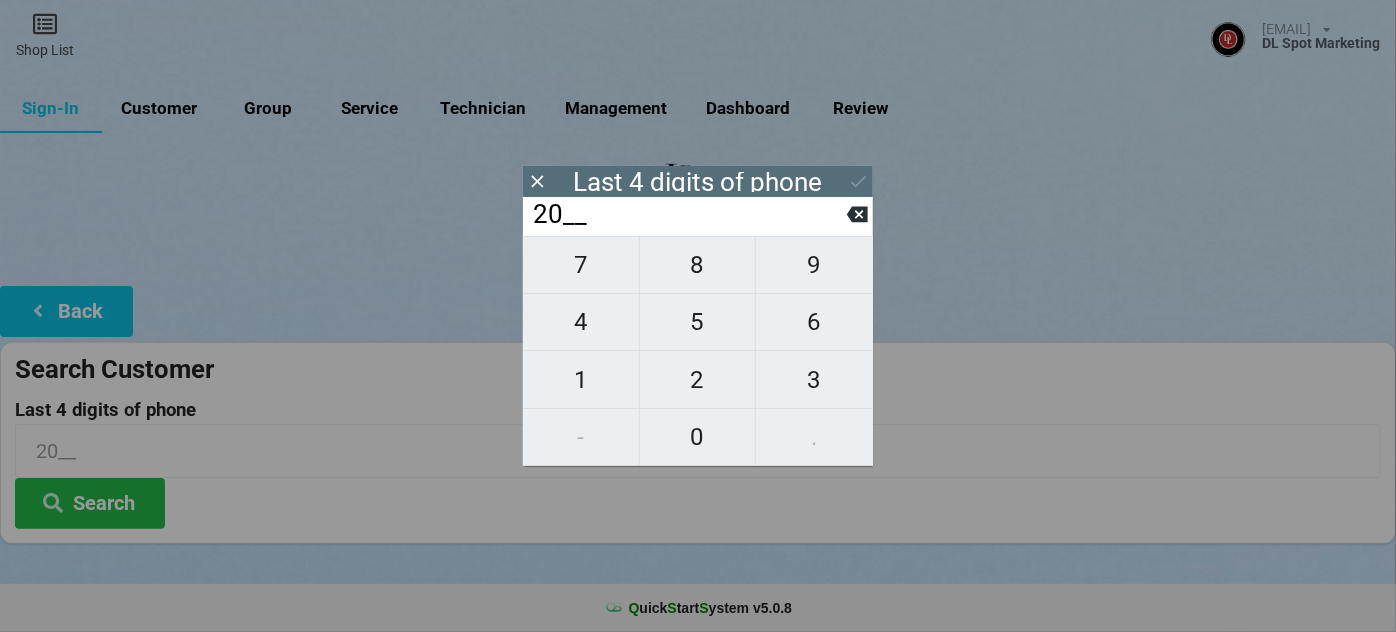 type on "208_" 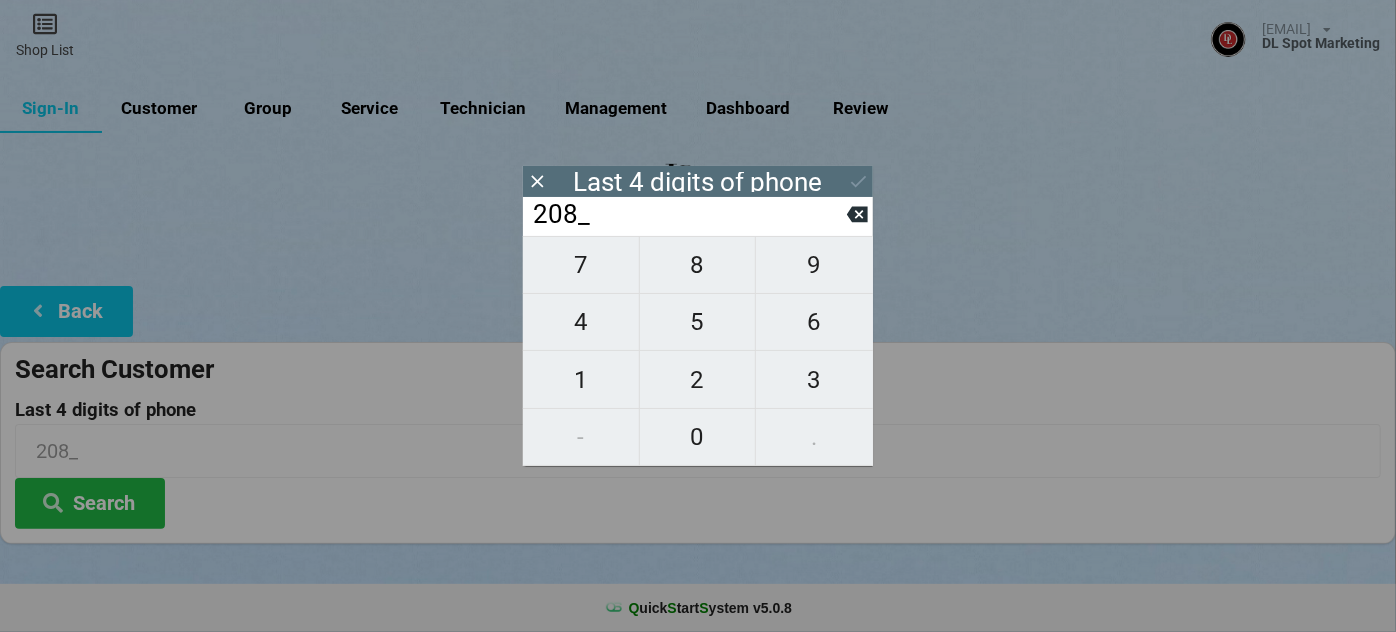type on "2088" 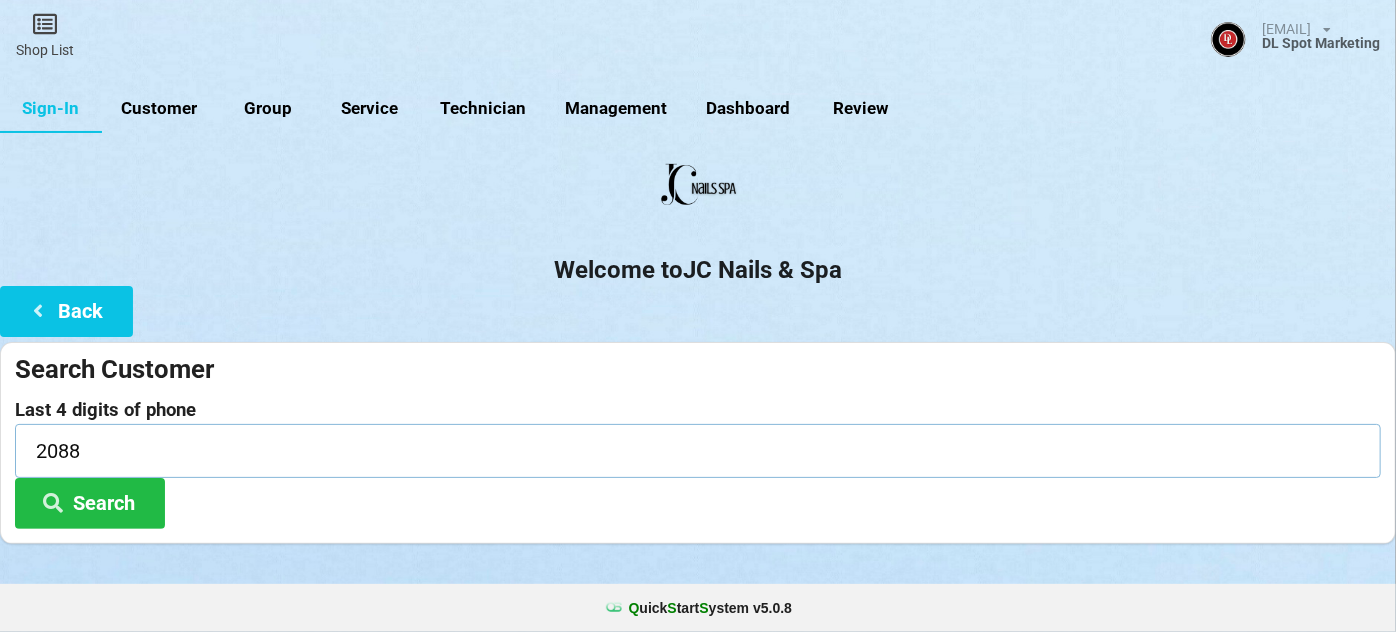 click on "2088" at bounding box center [698, 450] 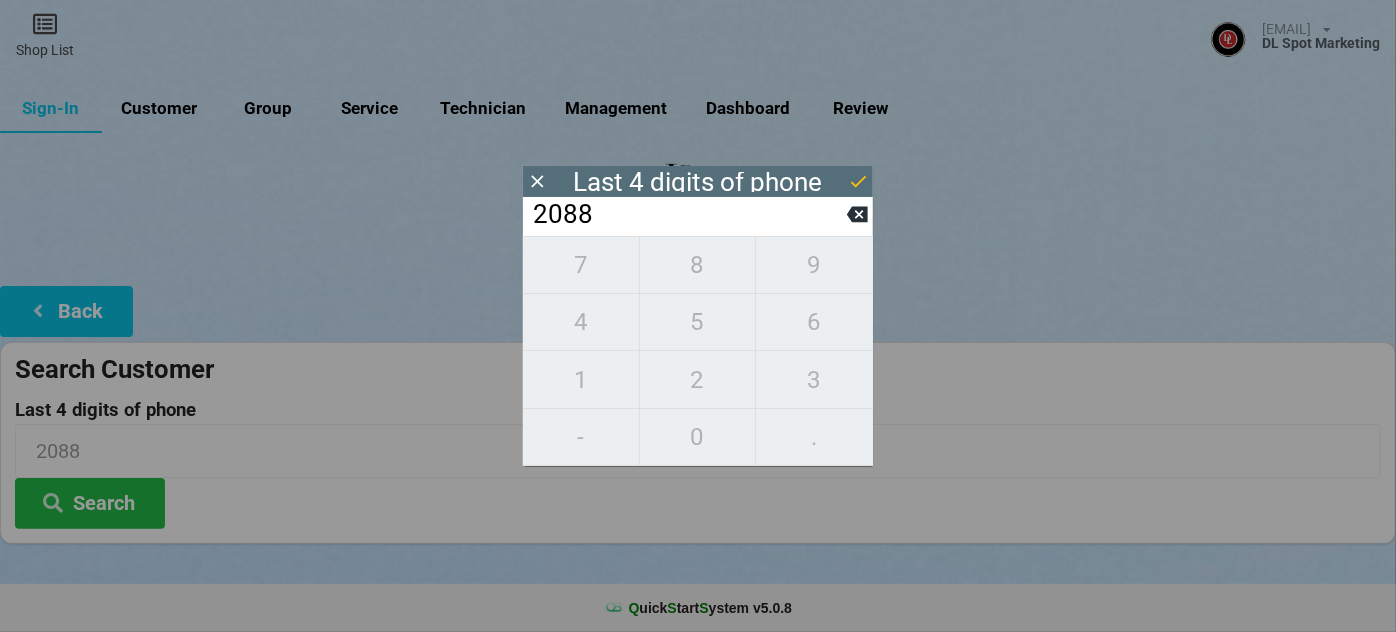 click 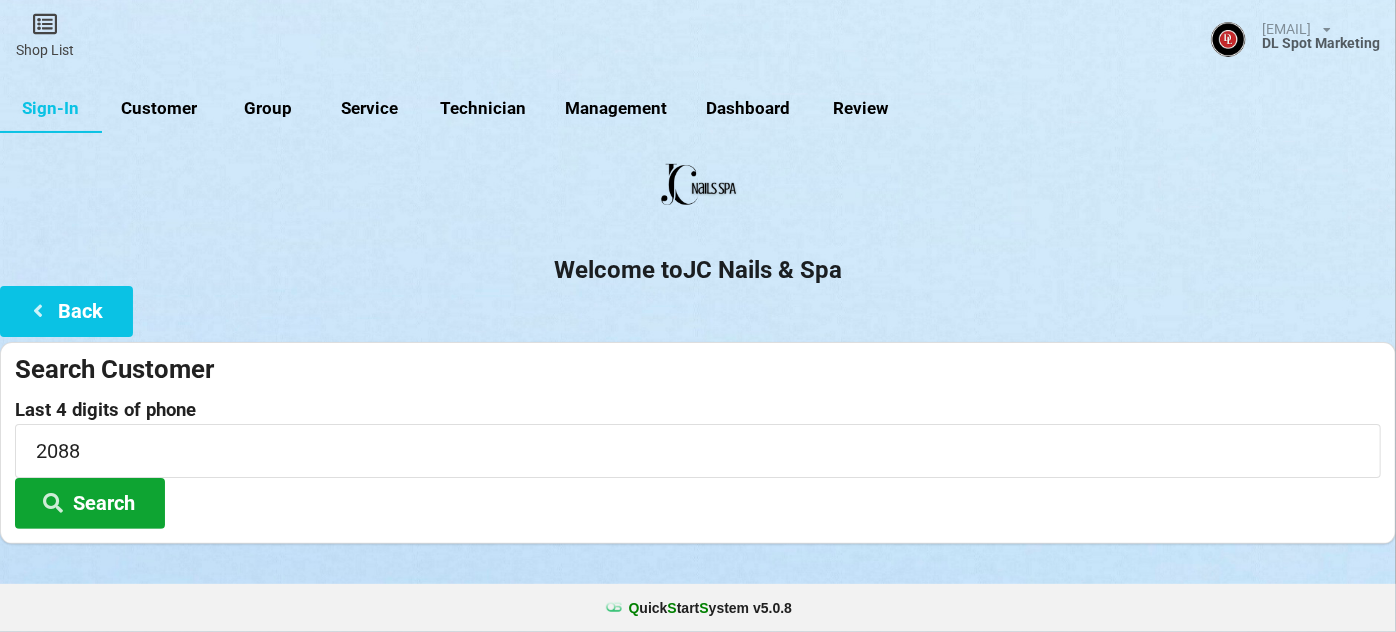 click on "Search" at bounding box center (90, 503) 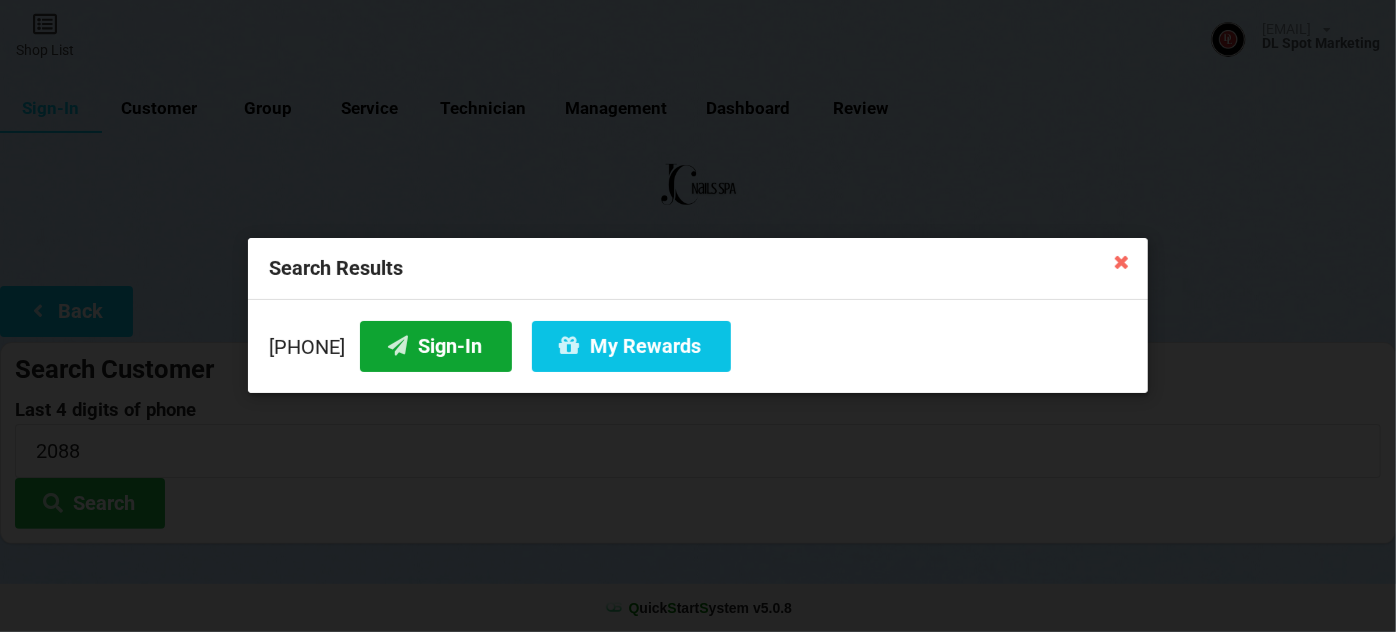 click on "Sign-In" at bounding box center (436, 346) 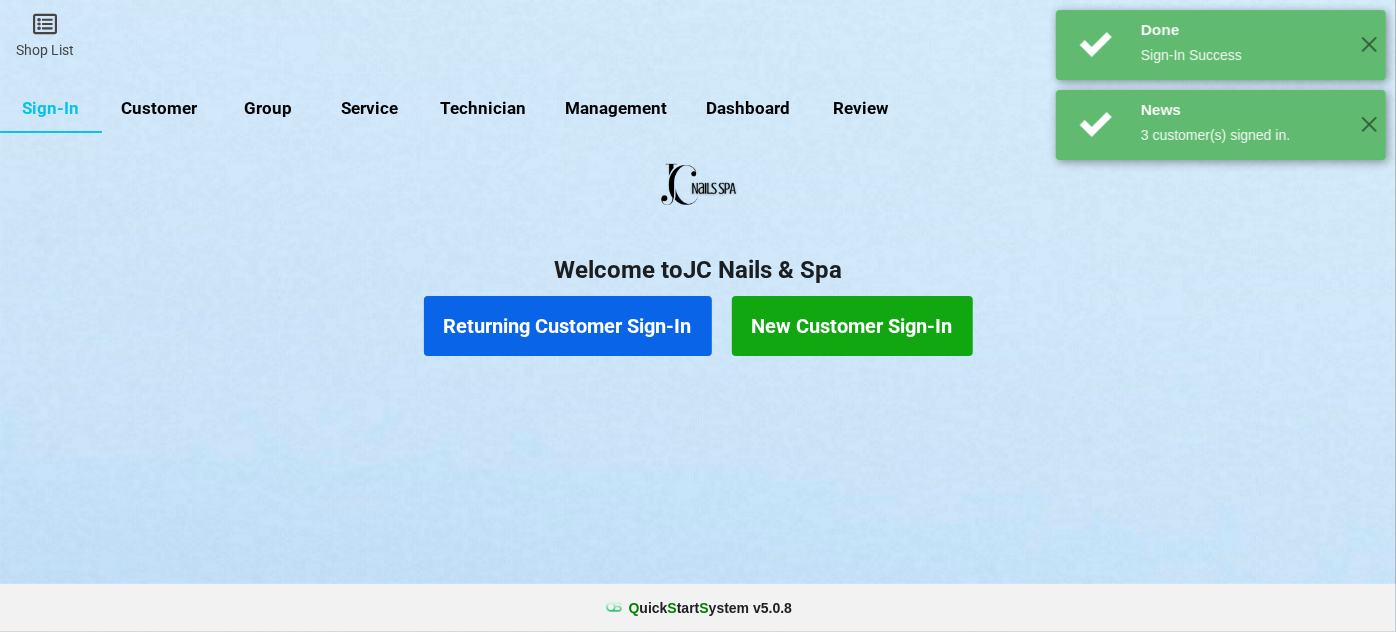 click on "Returning Customer Sign-In" at bounding box center (568, 326) 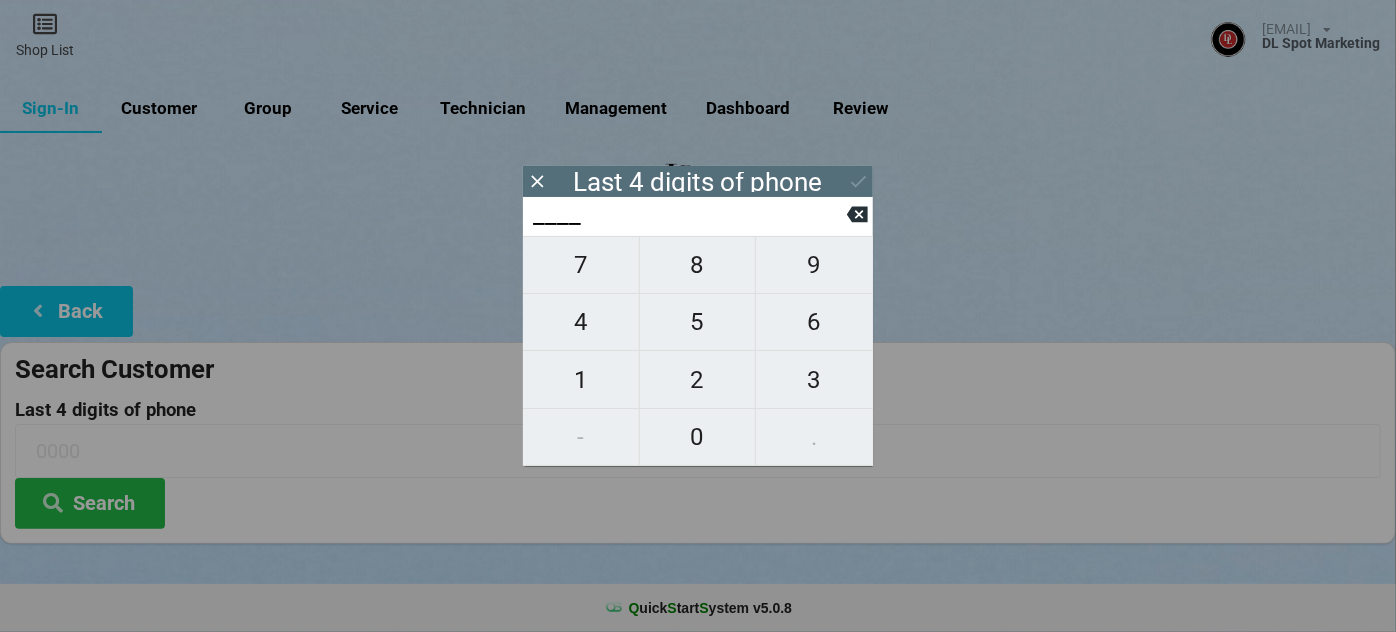 type on "4___" 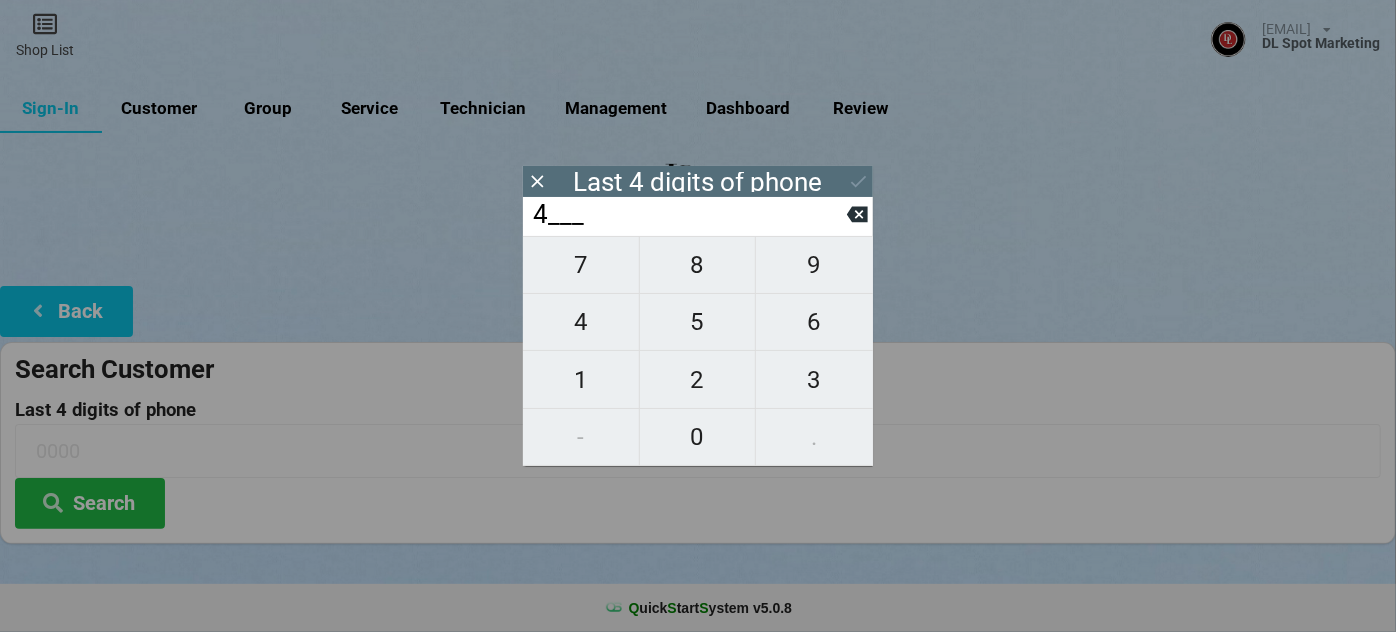 type on "4___" 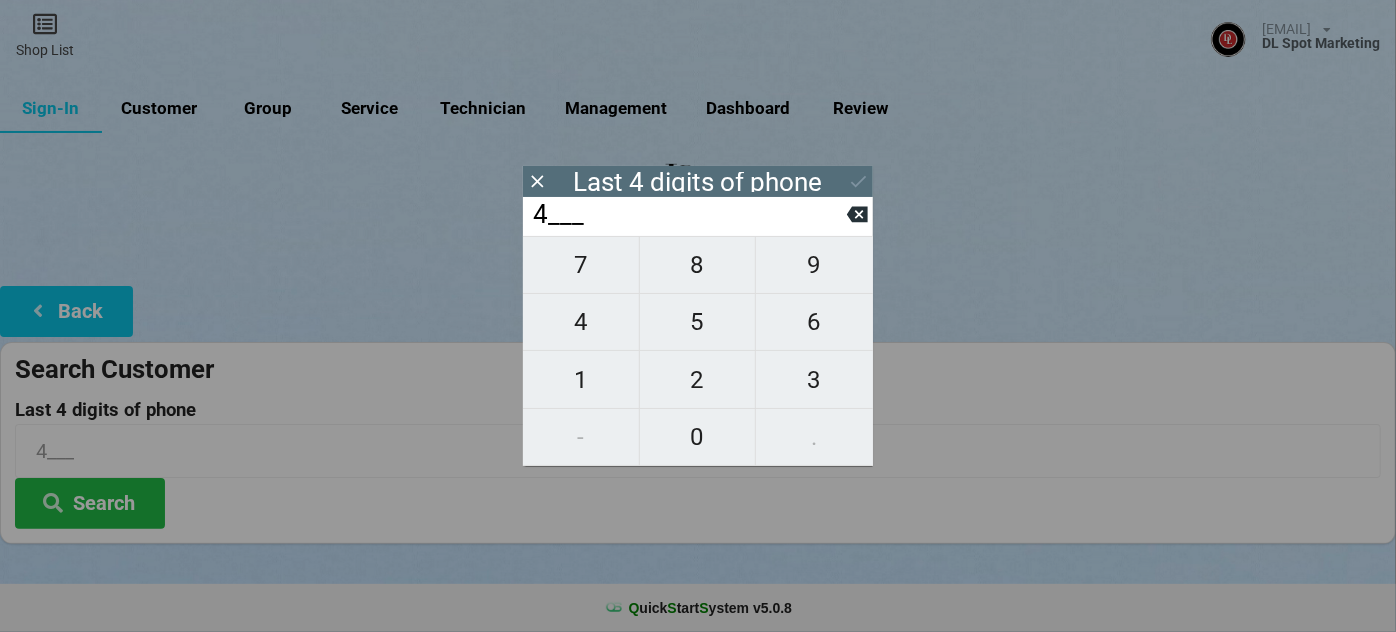 type on "48__" 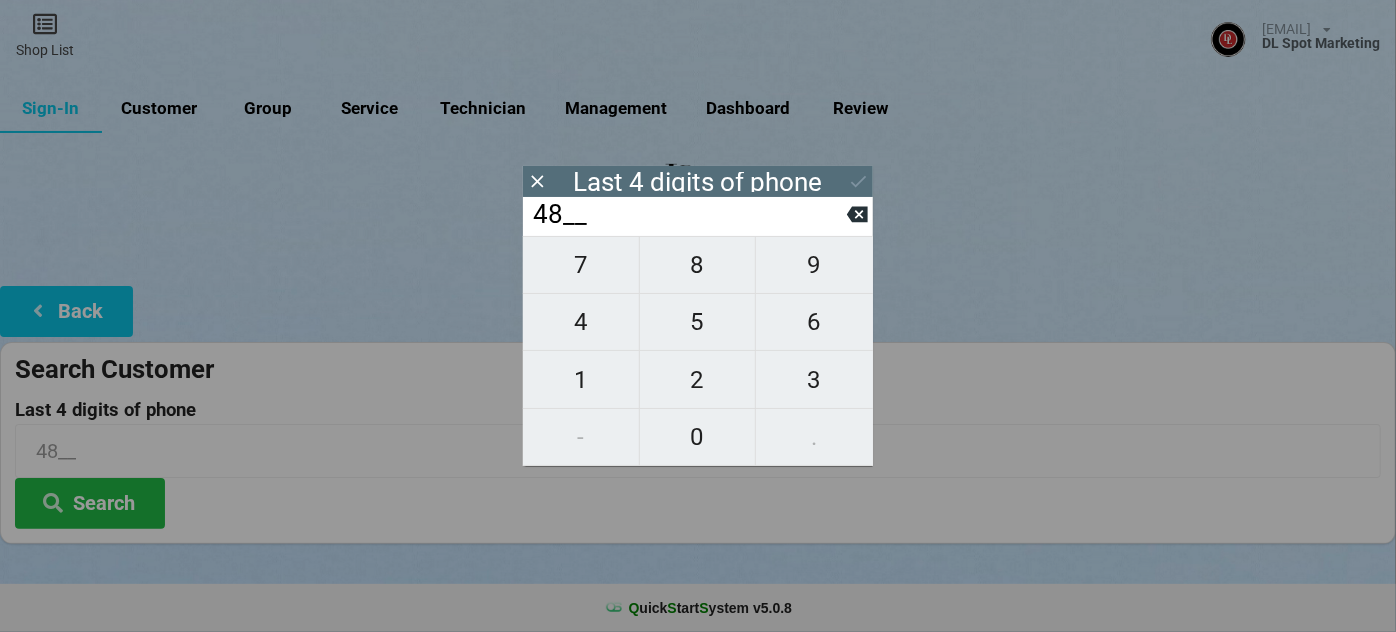 type on "487_" 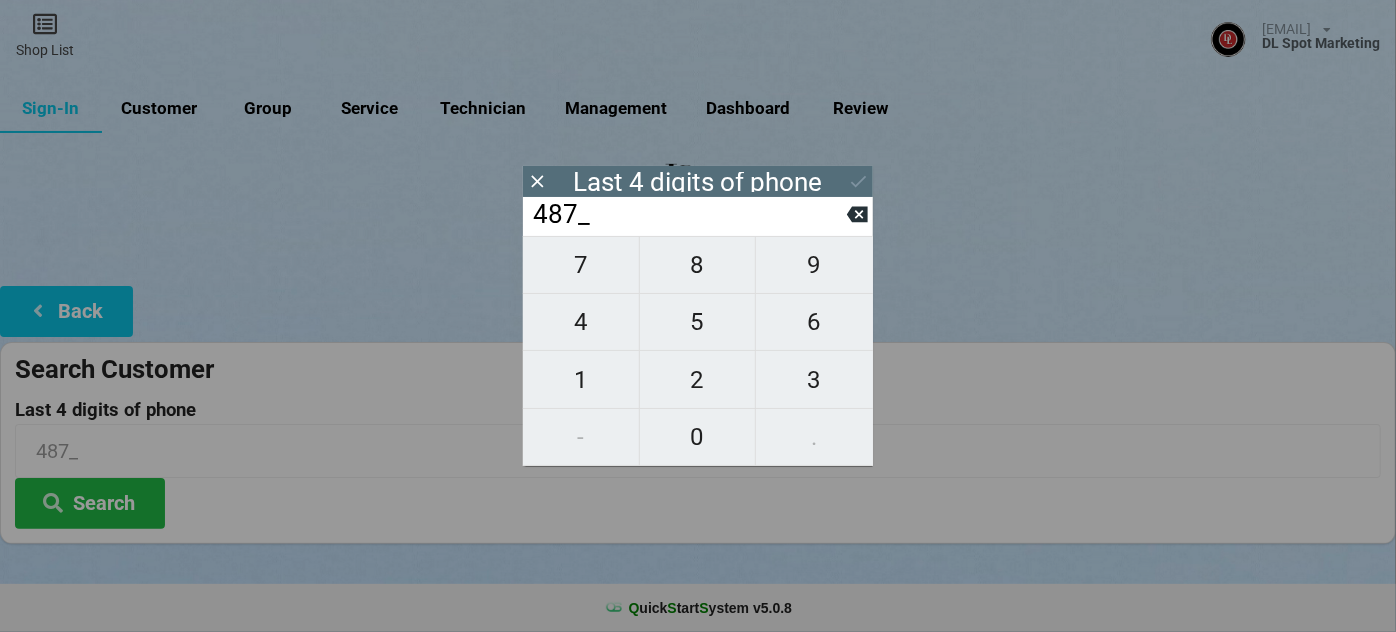 type on "4876" 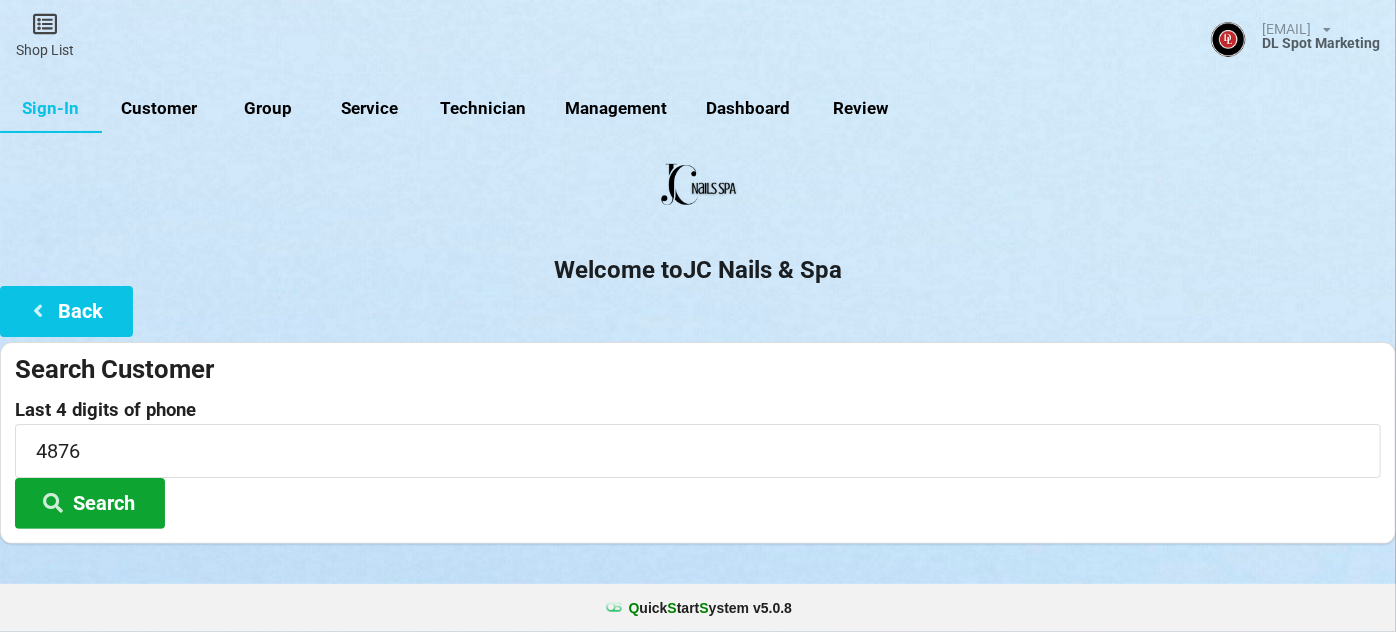 click on "Search" at bounding box center (90, 503) 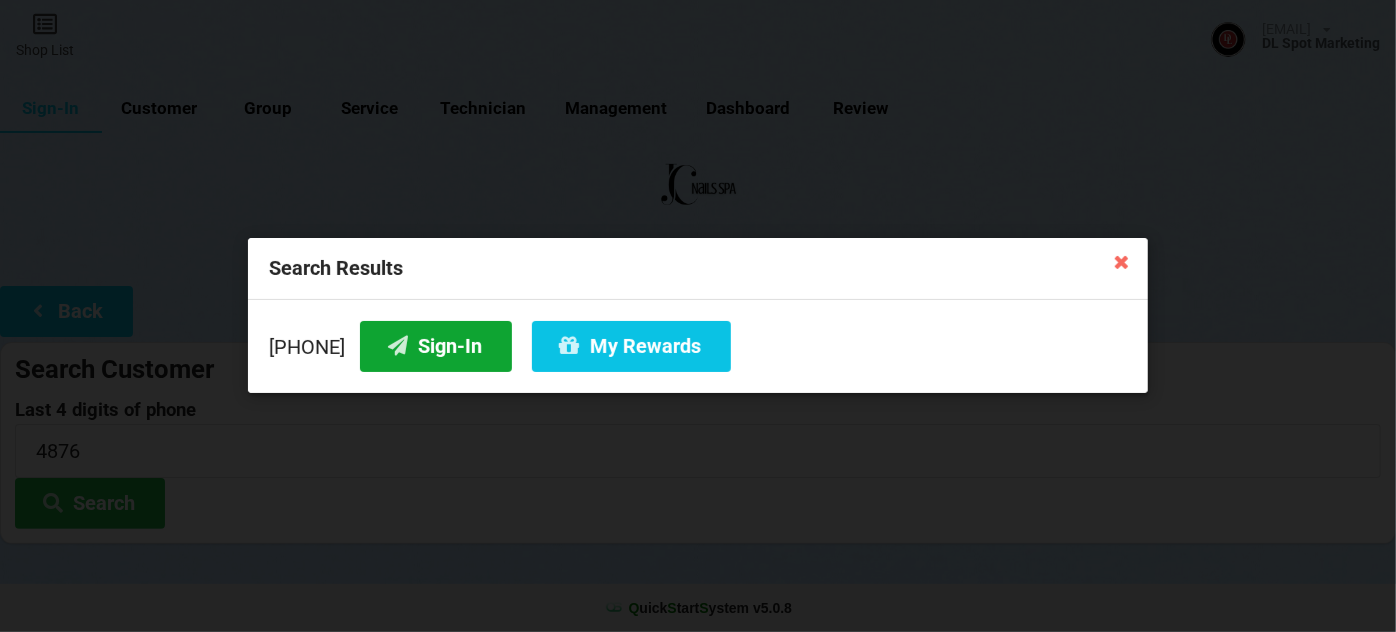 click on "Sign-In" at bounding box center (436, 346) 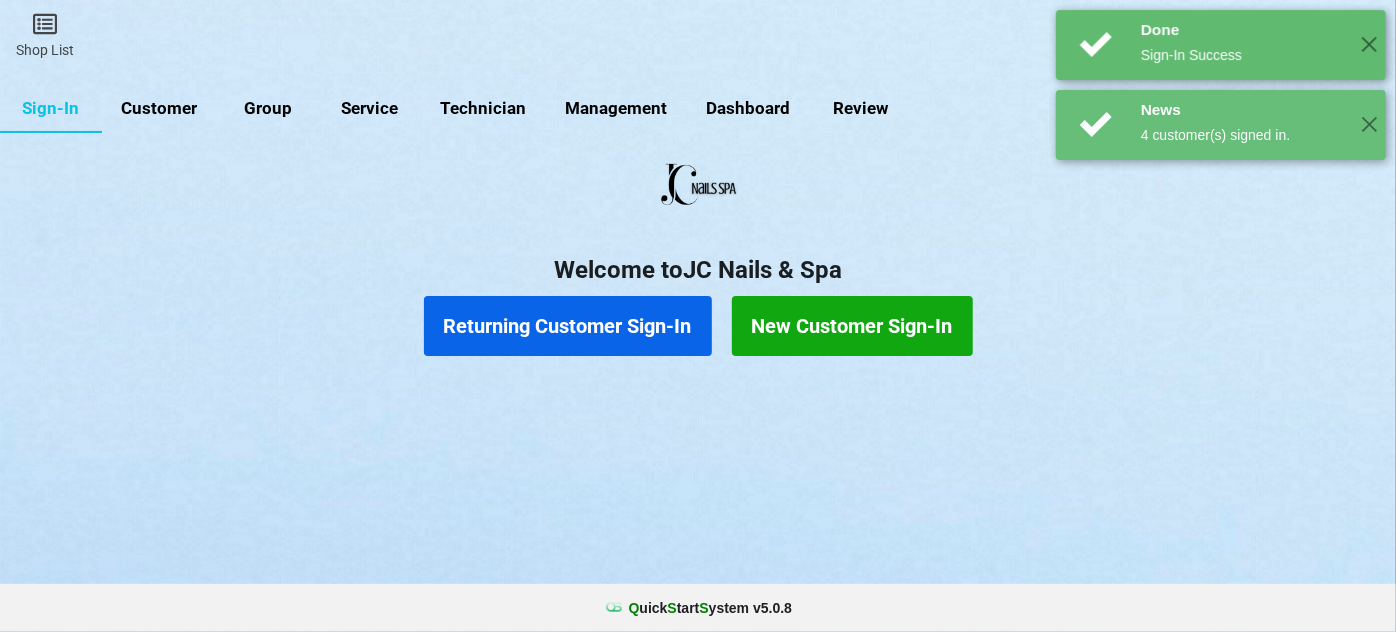 click on "Returning Customer Sign-In" at bounding box center (568, 326) 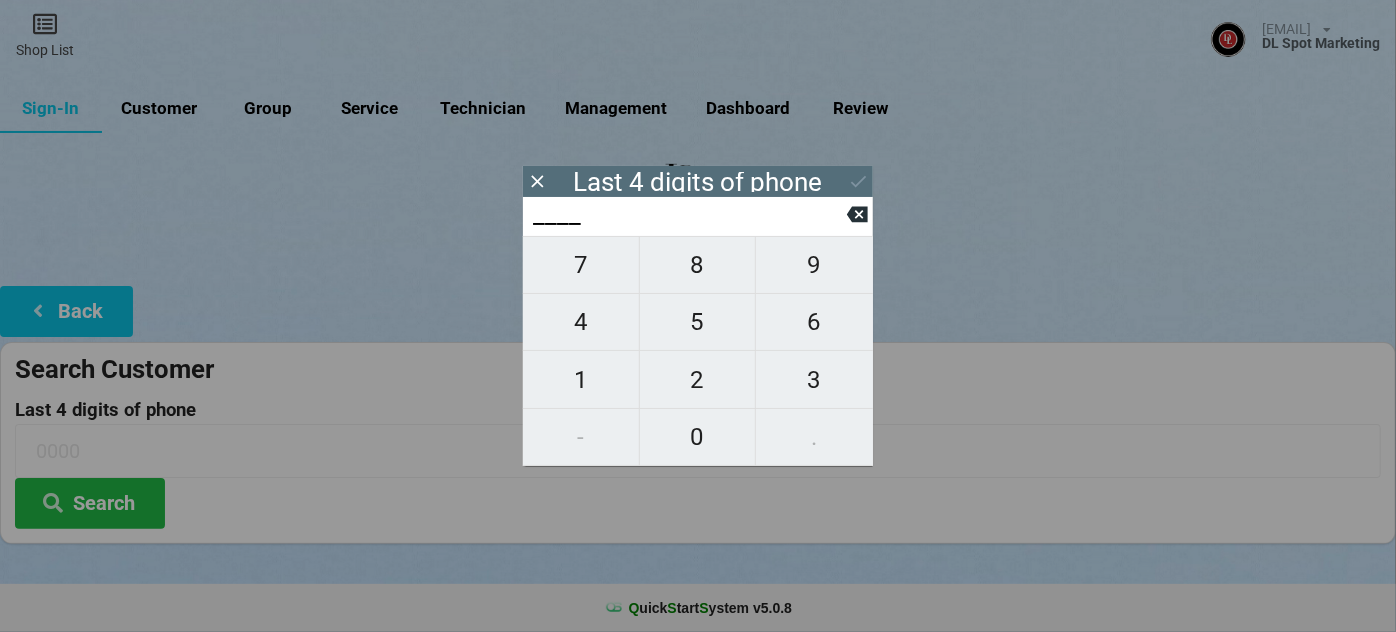 type on "1___" 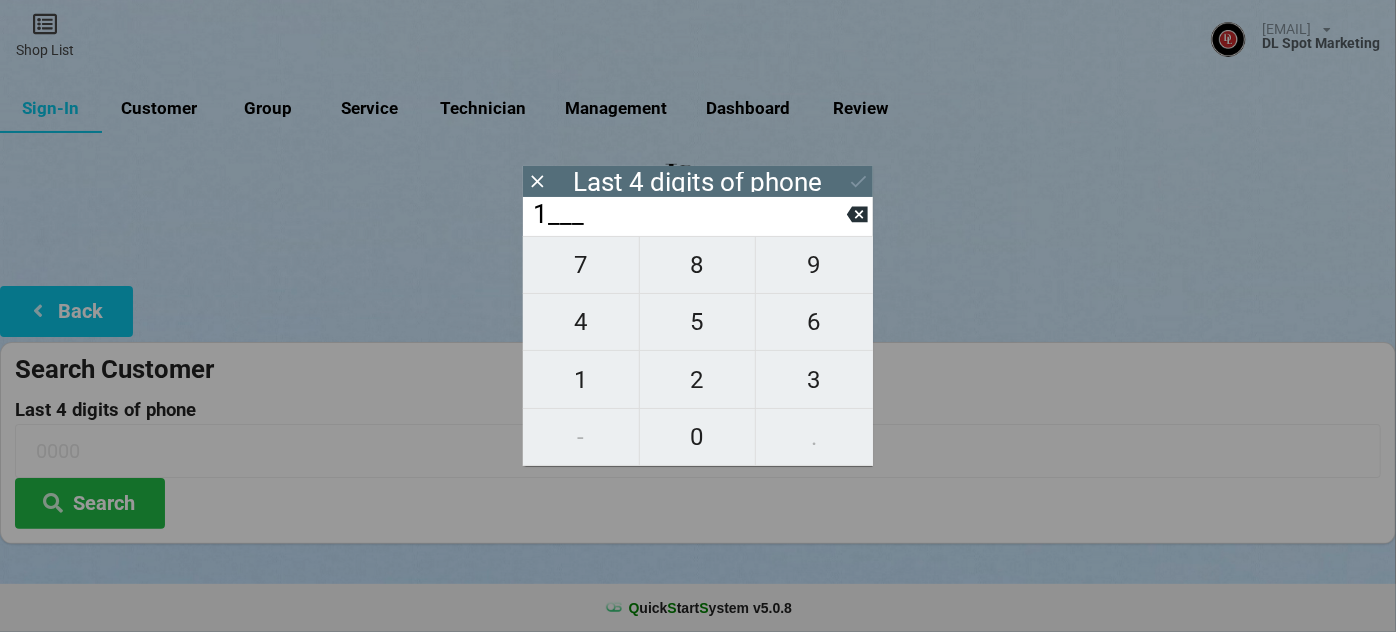 type on "1___" 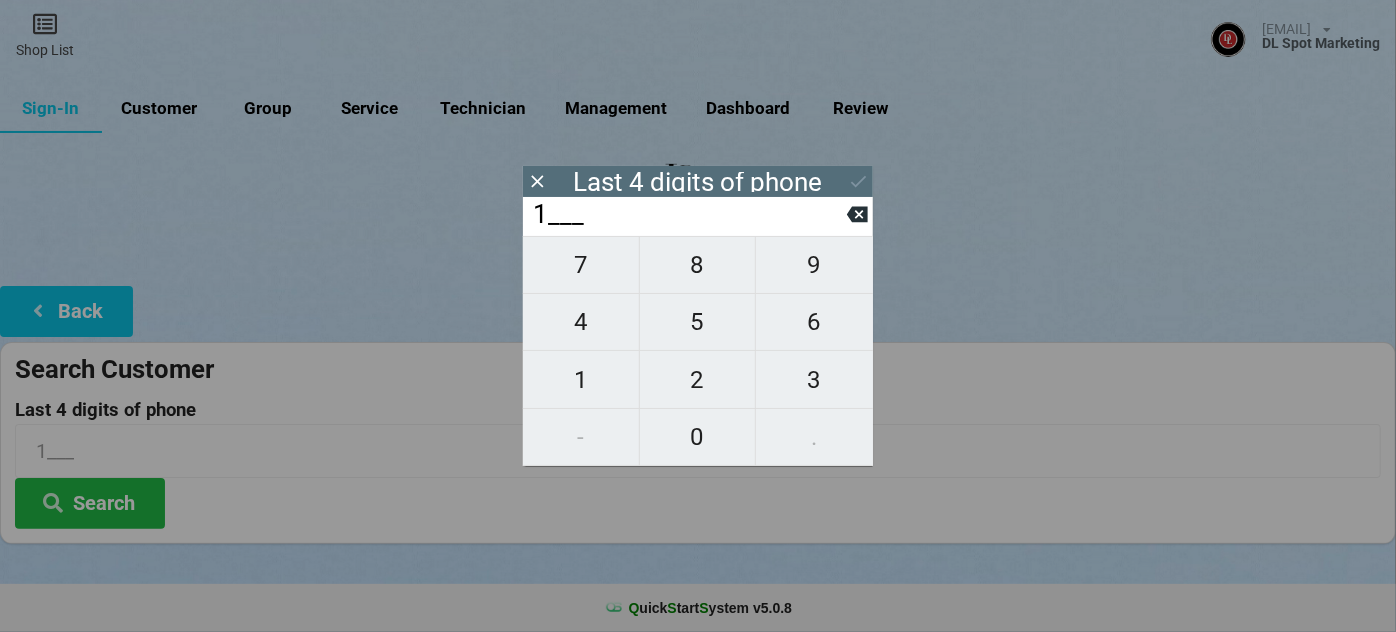 type on "16__" 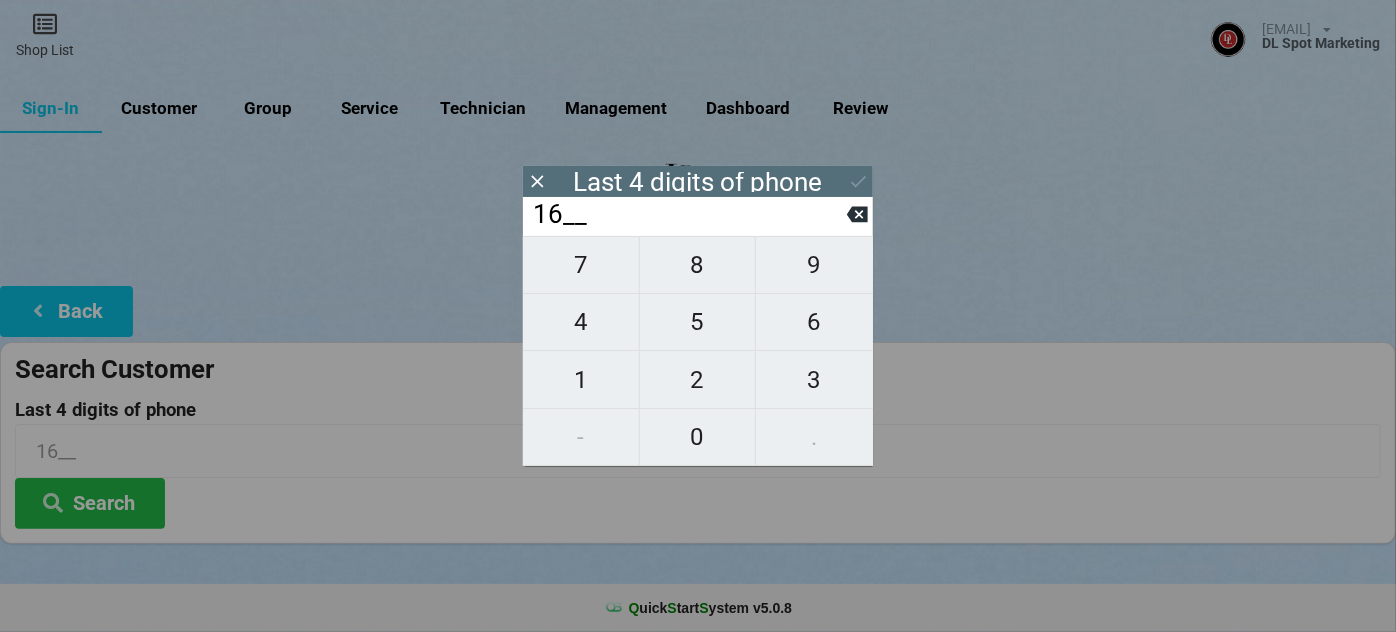 type on "[PHONE]" 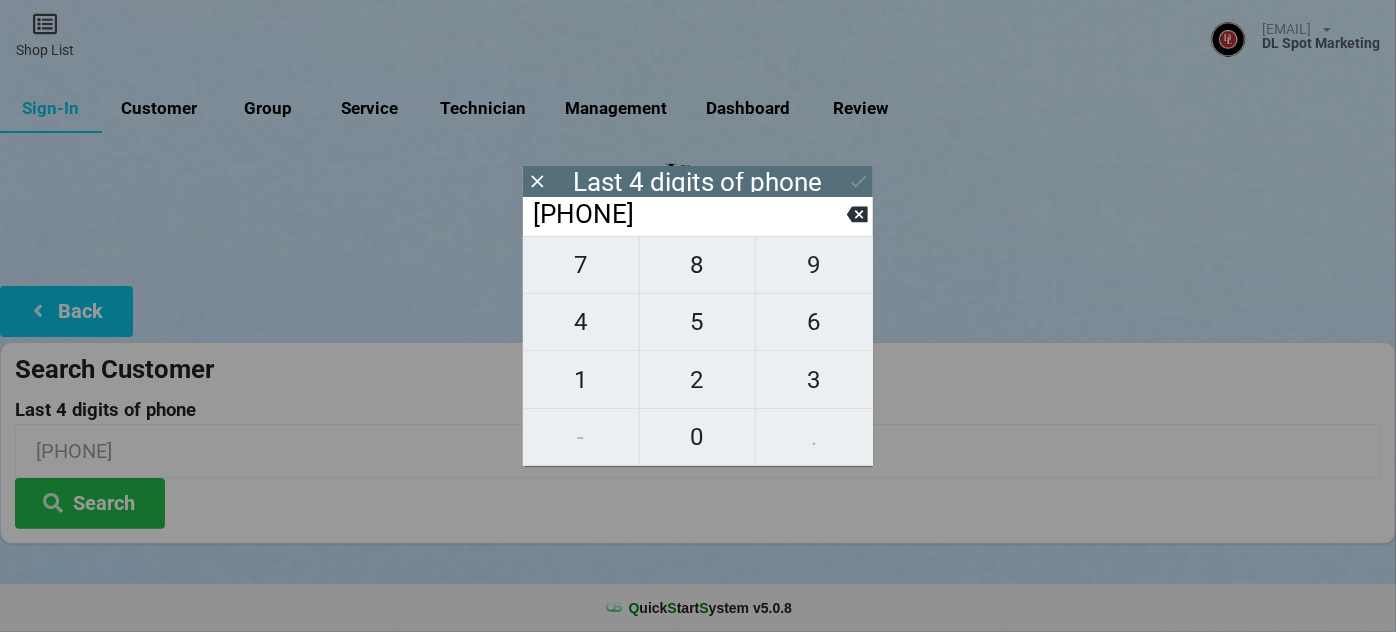 type on "1631" 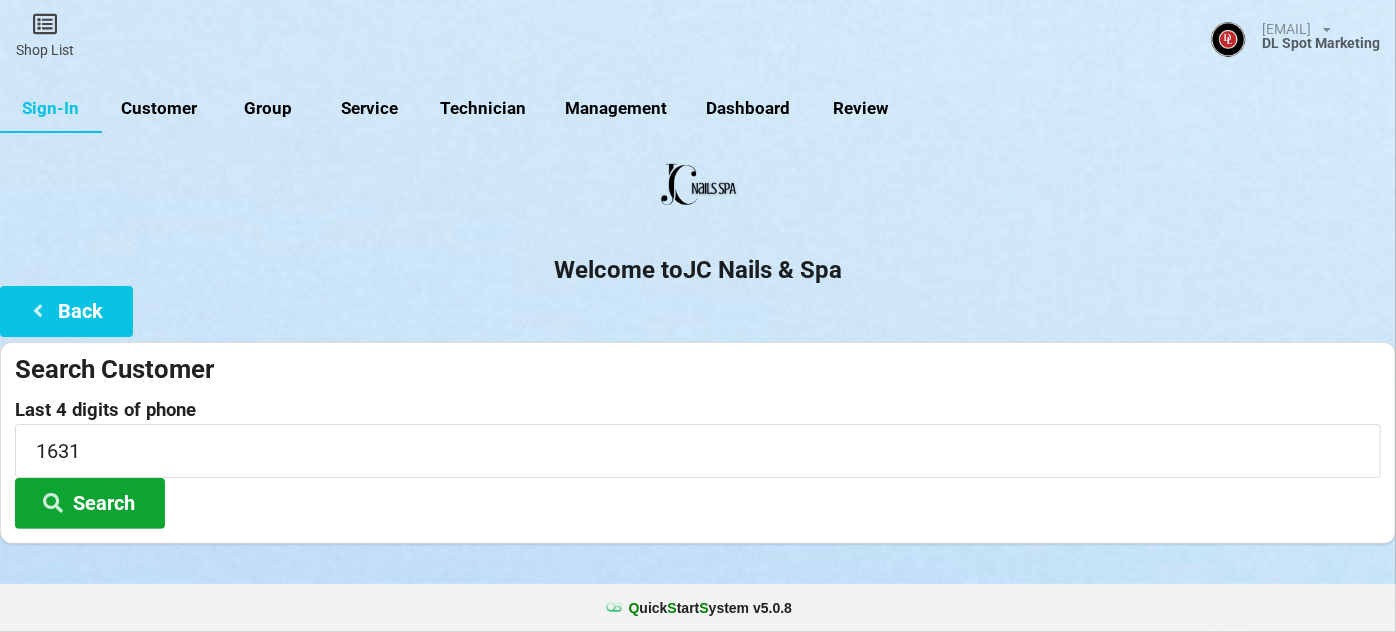 click on "Search" at bounding box center (90, 503) 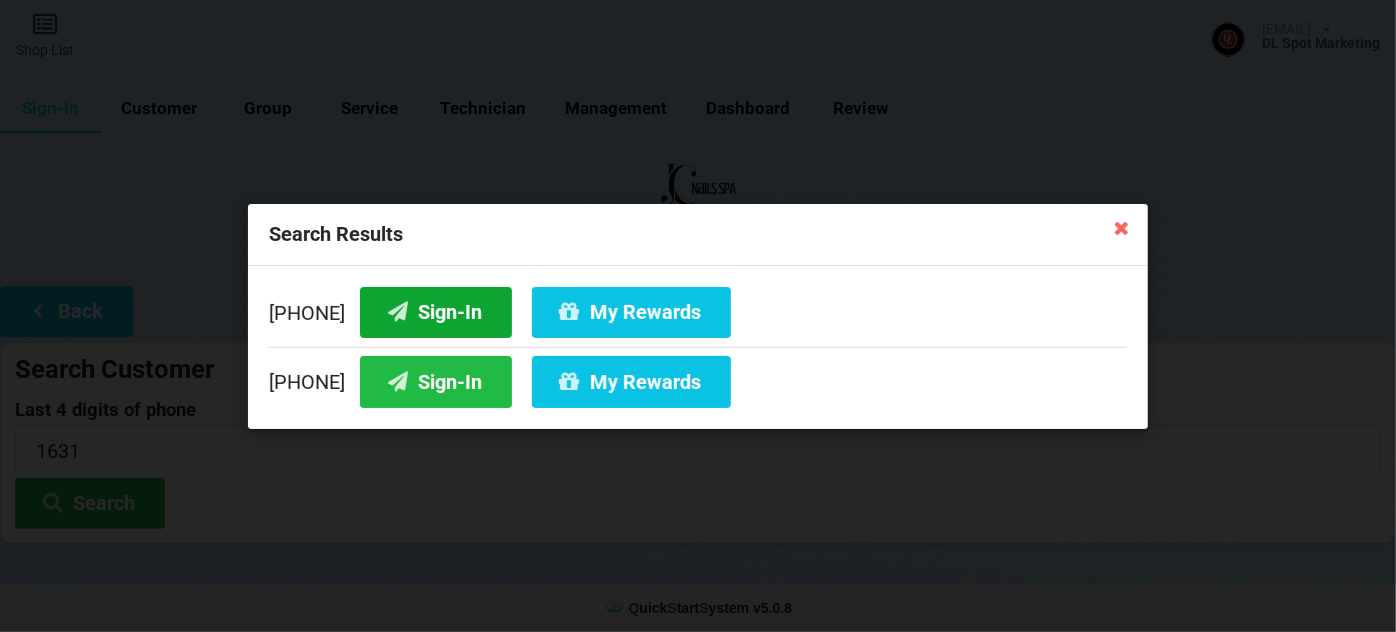 click on "Sign-In" at bounding box center (436, 311) 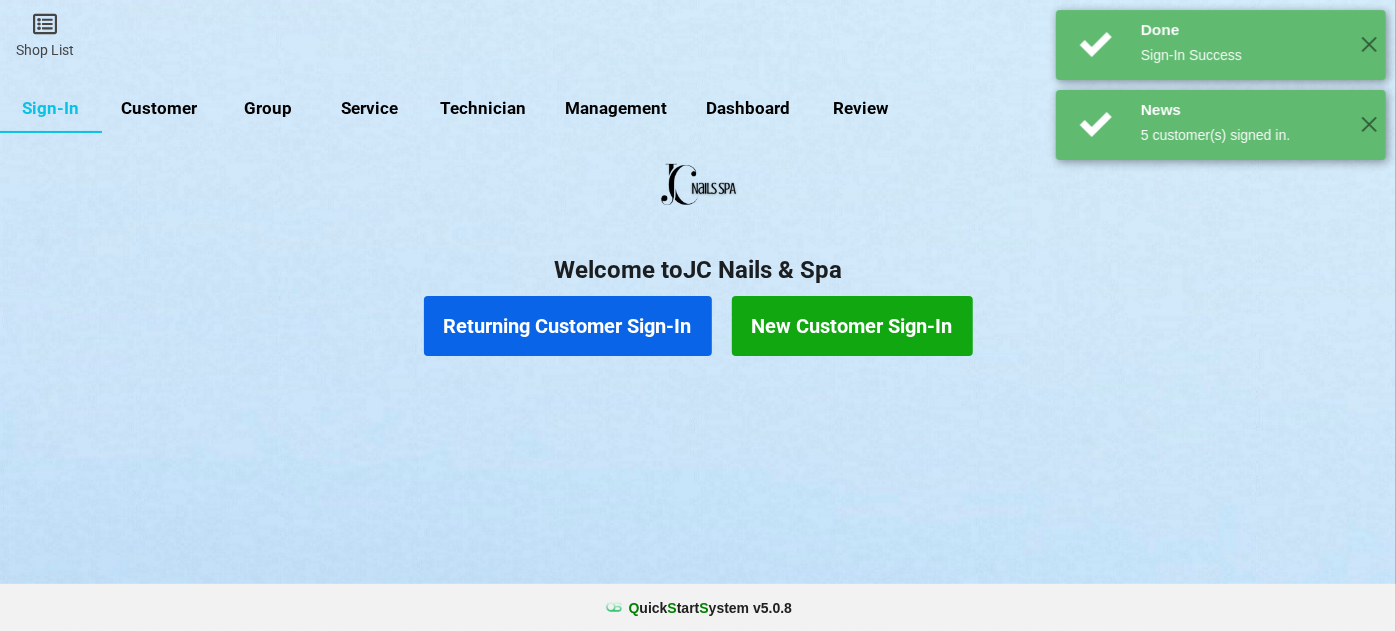 click on "Returning Customer Sign-In" at bounding box center [568, 326] 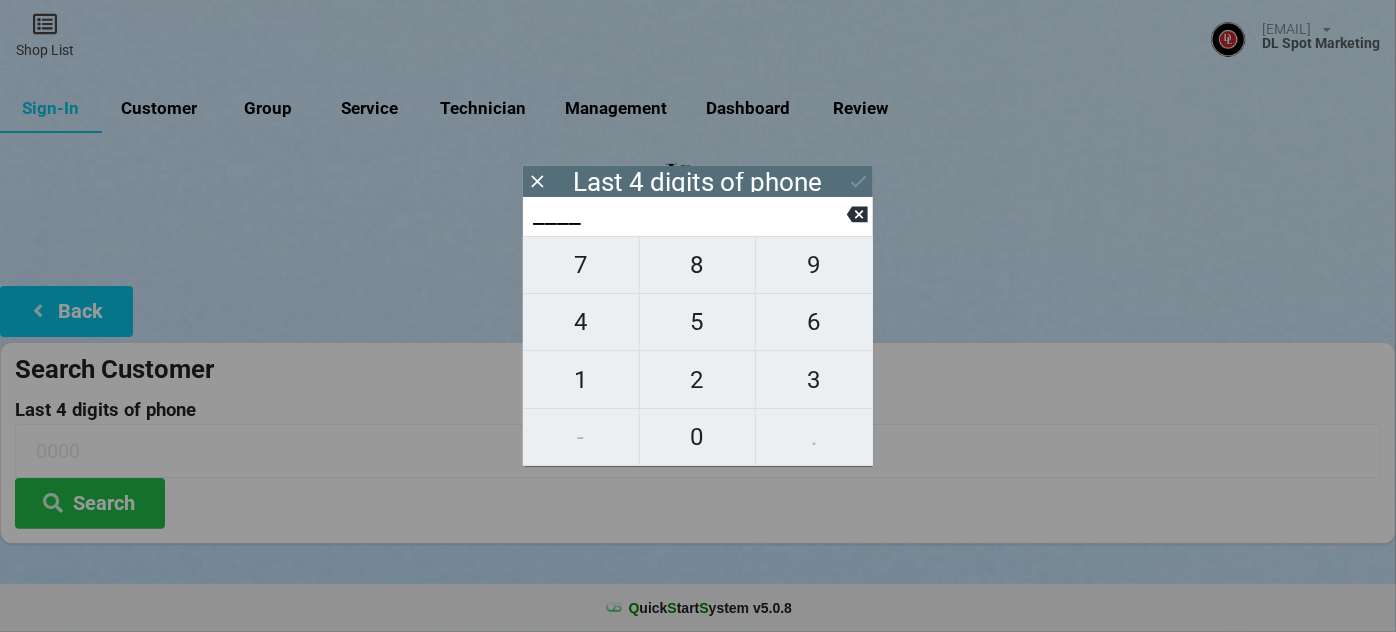 type on "3___" 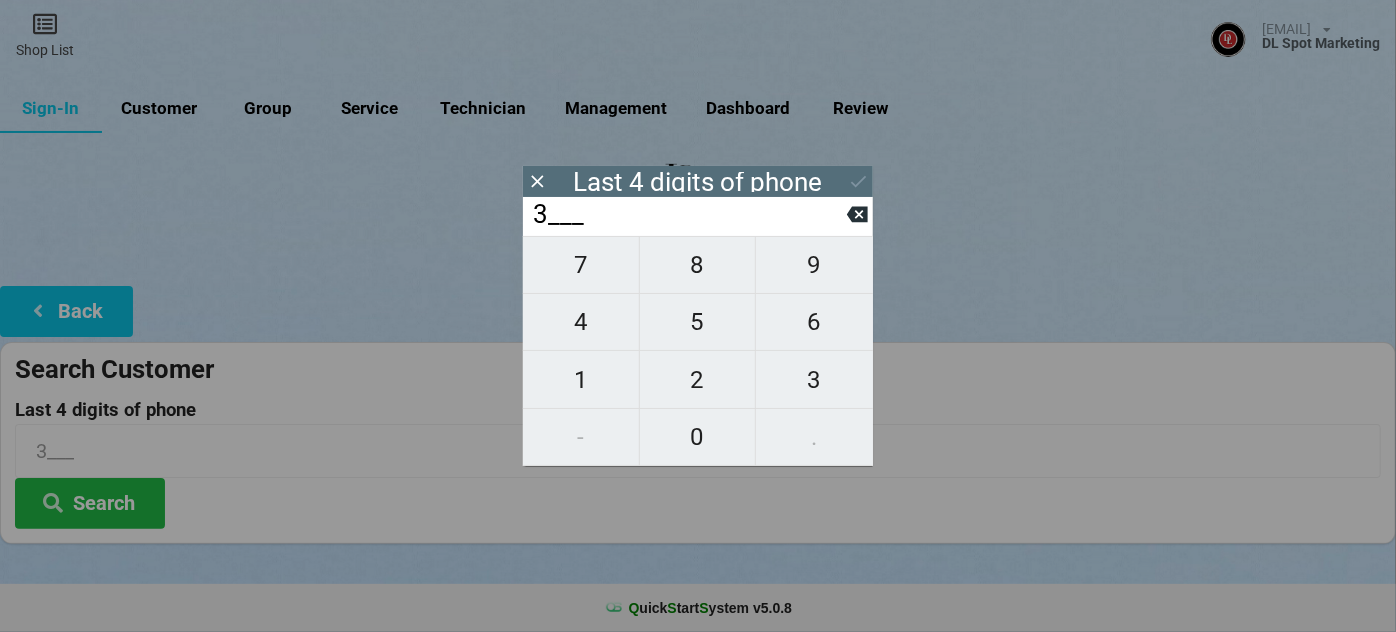 type on "35__" 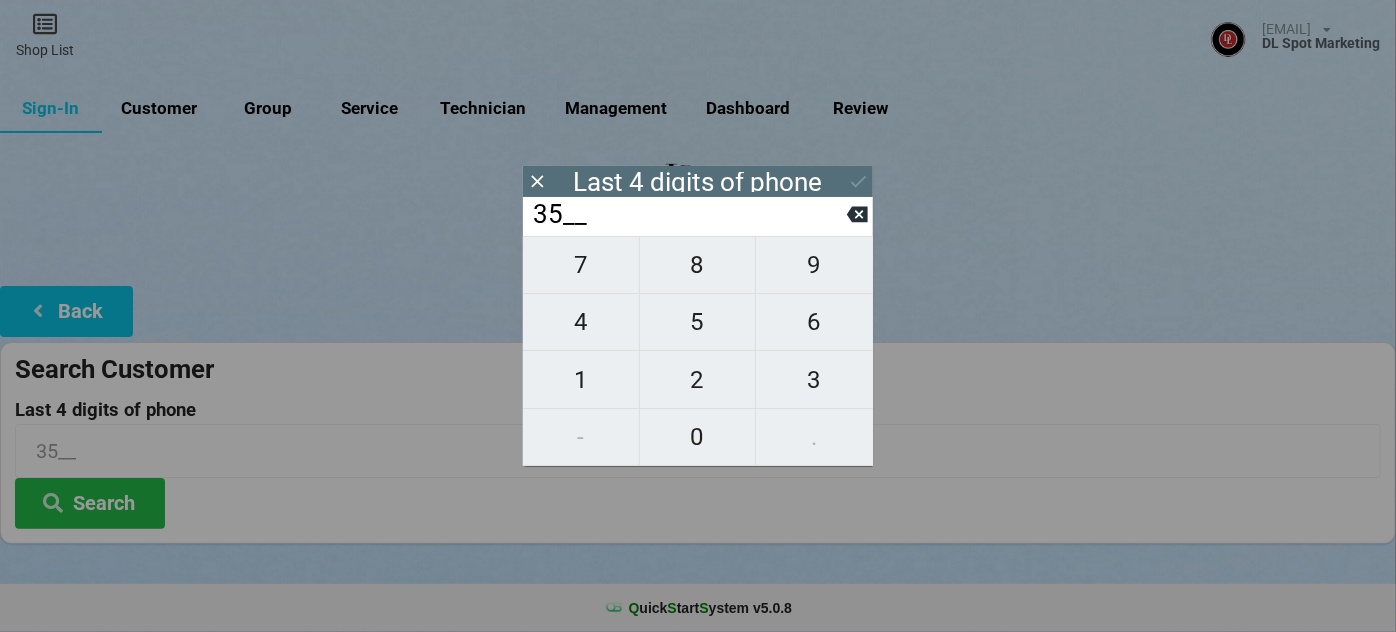 type on "358_" 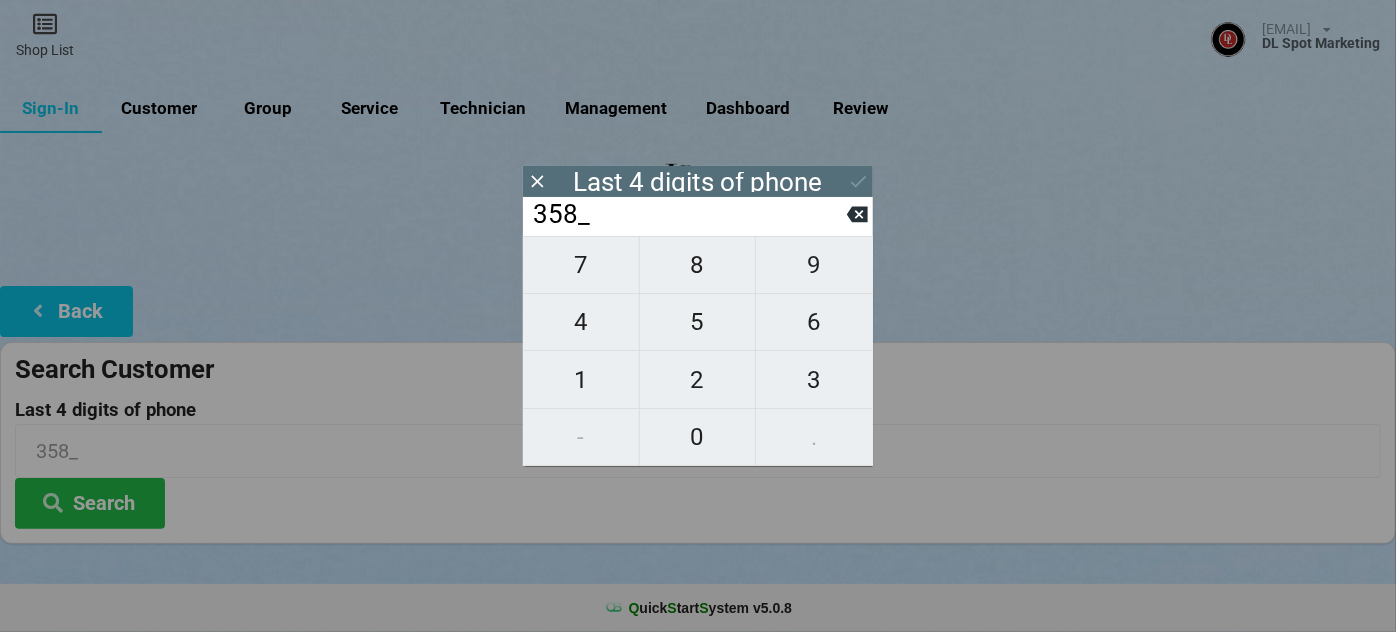 type on "3582" 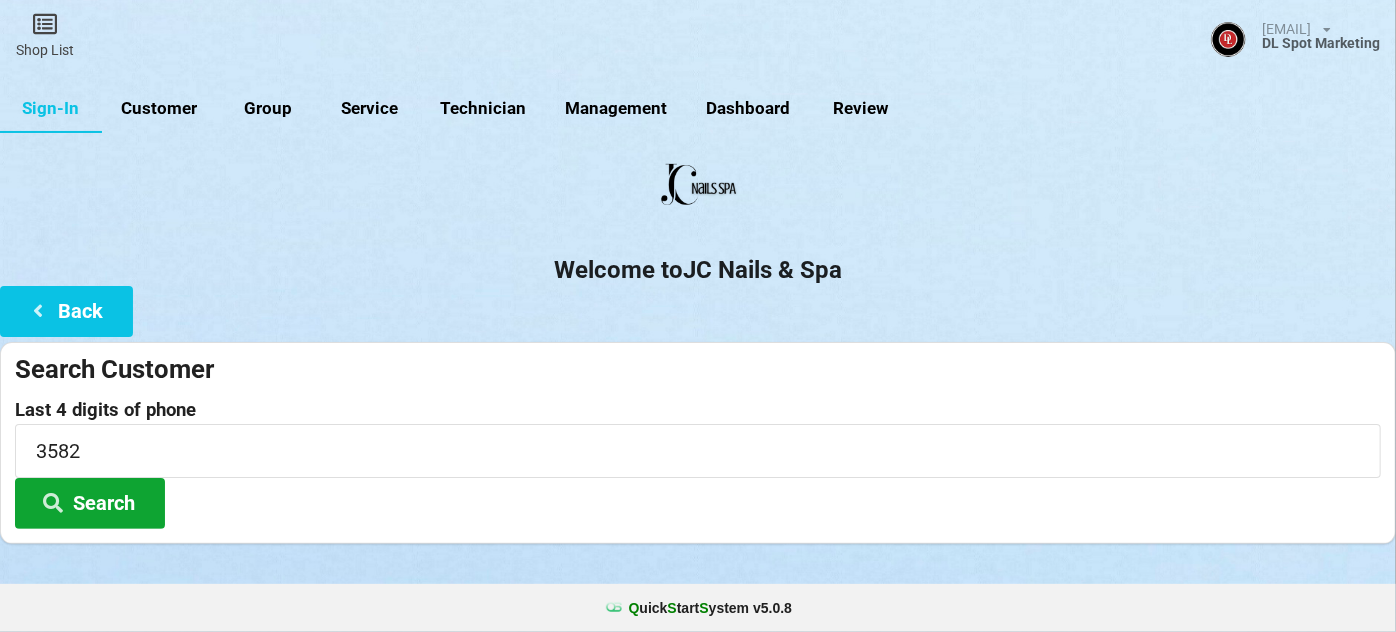 click on "Search" at bounding box center [90, 503] 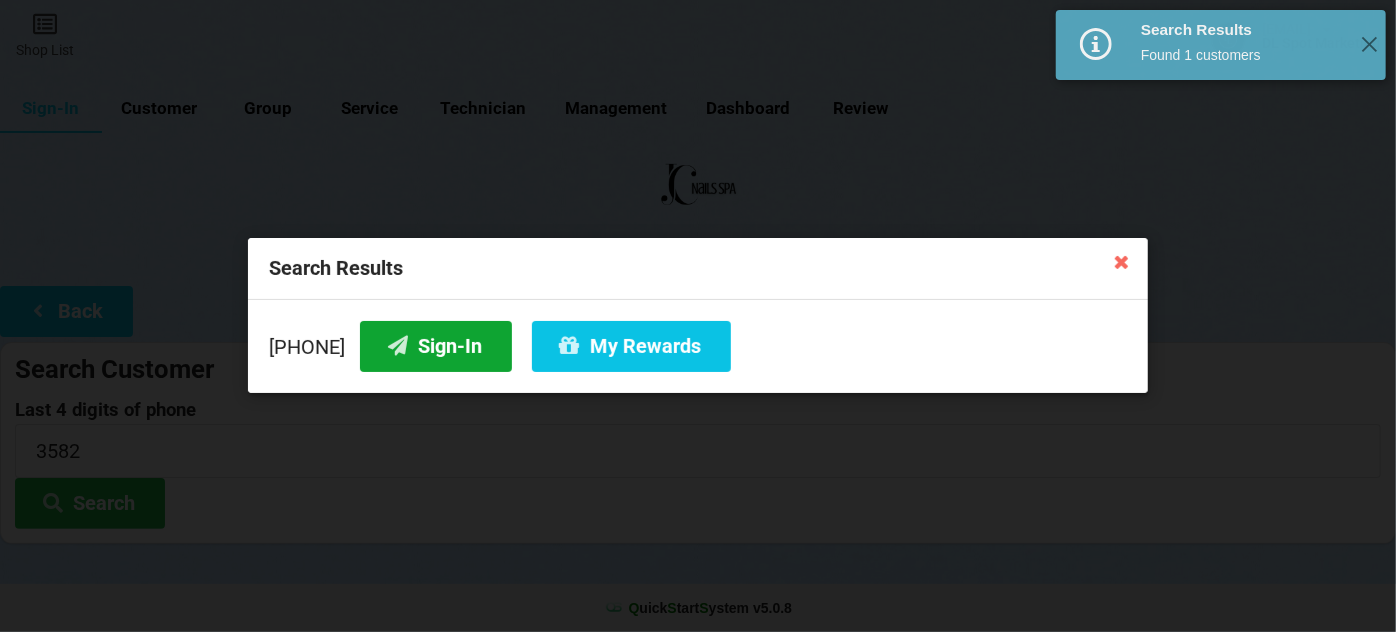 click on "Sign-In" at bounding box center [436, 346] 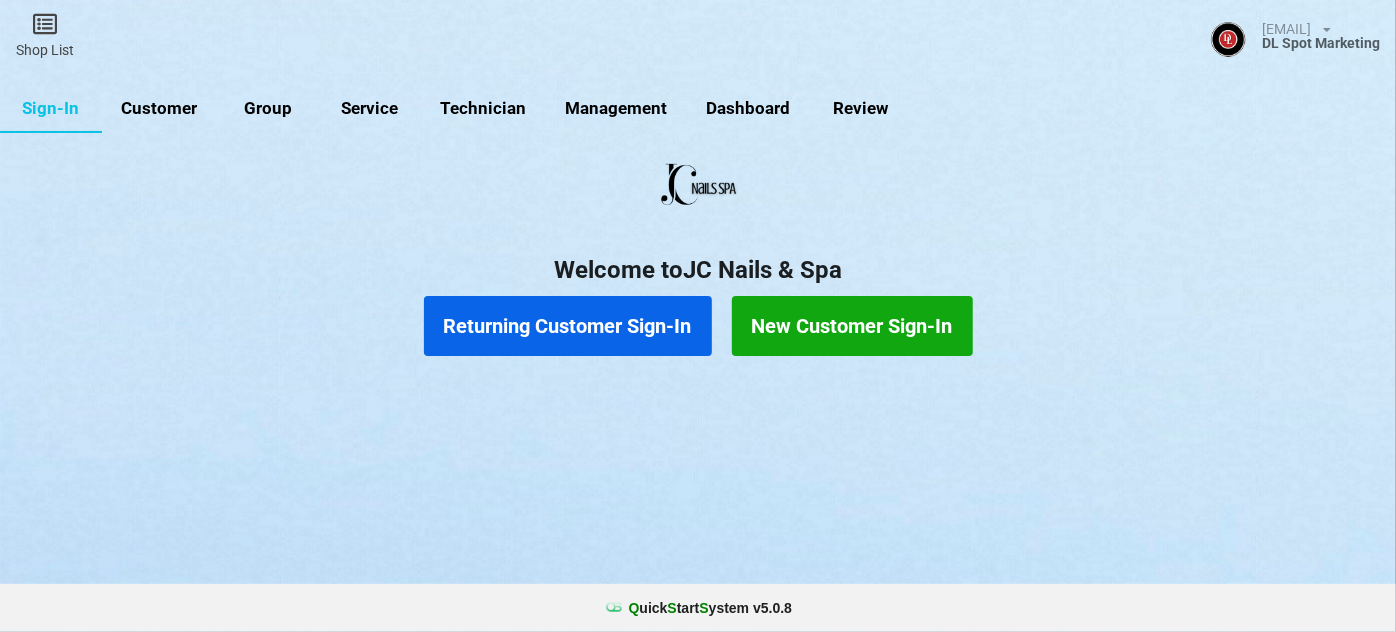 click on "Customer" at bounding box center (159, 109) 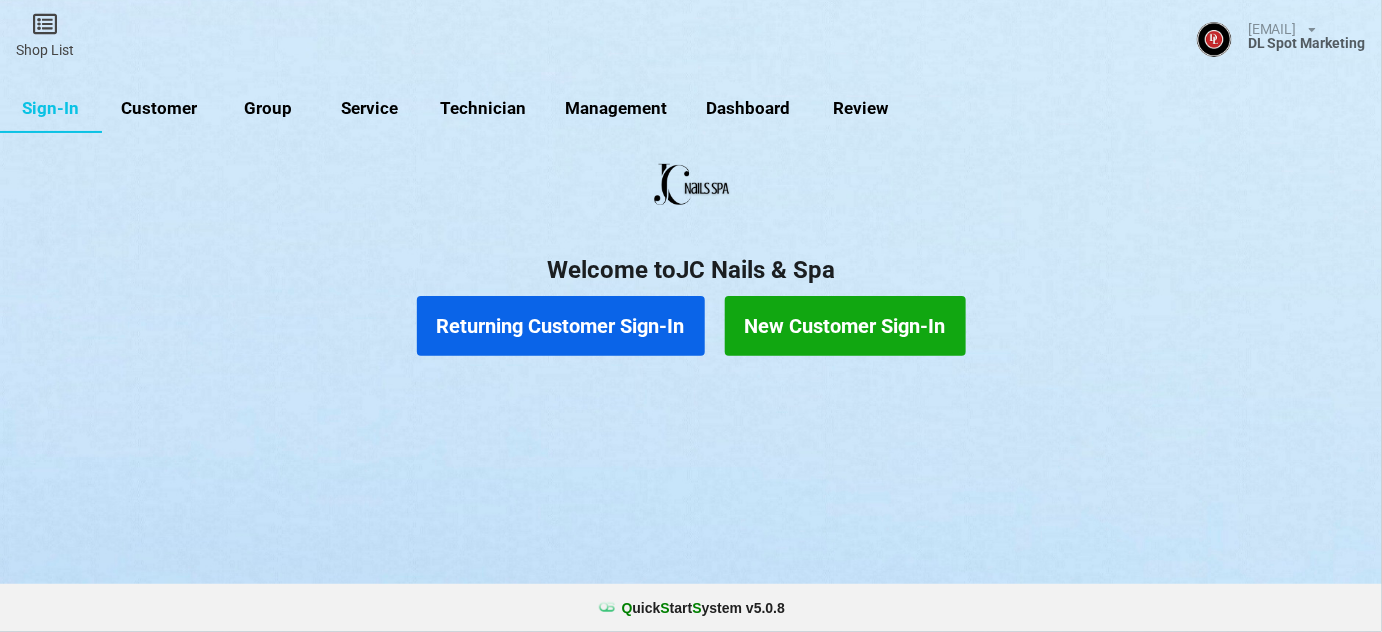 select on "25" 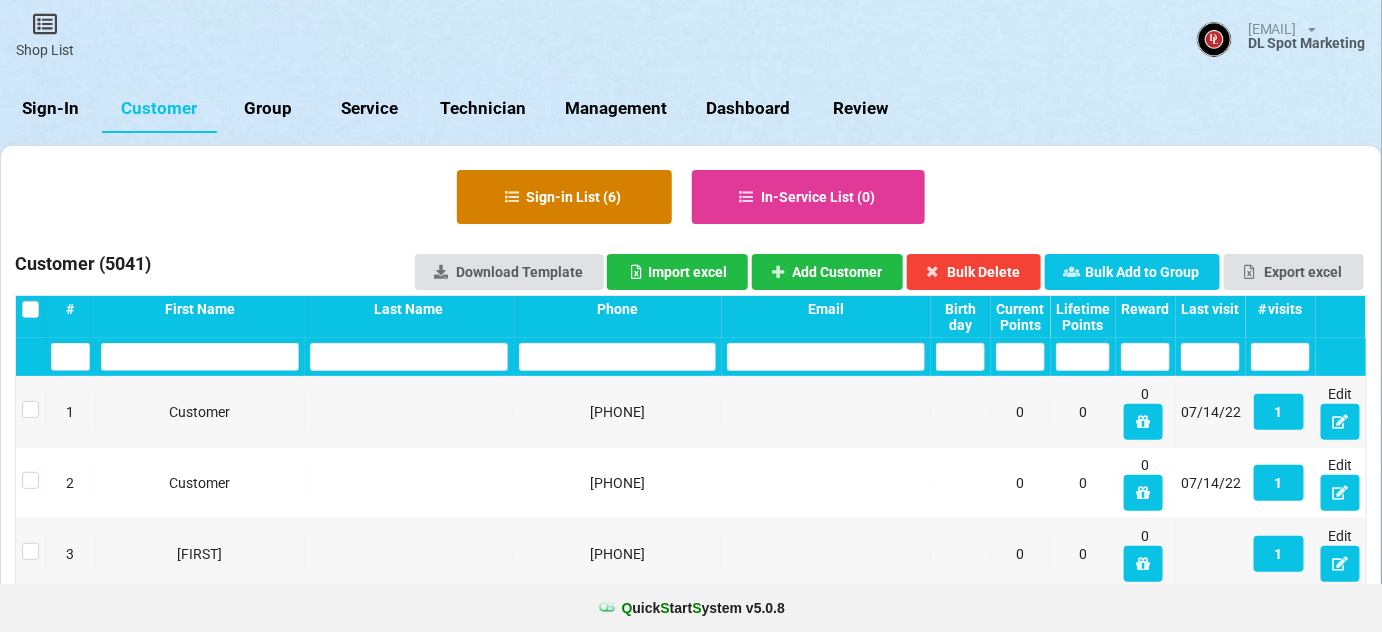 click on "Sign-in List ( 6 )" at bounding box center [564, 197] 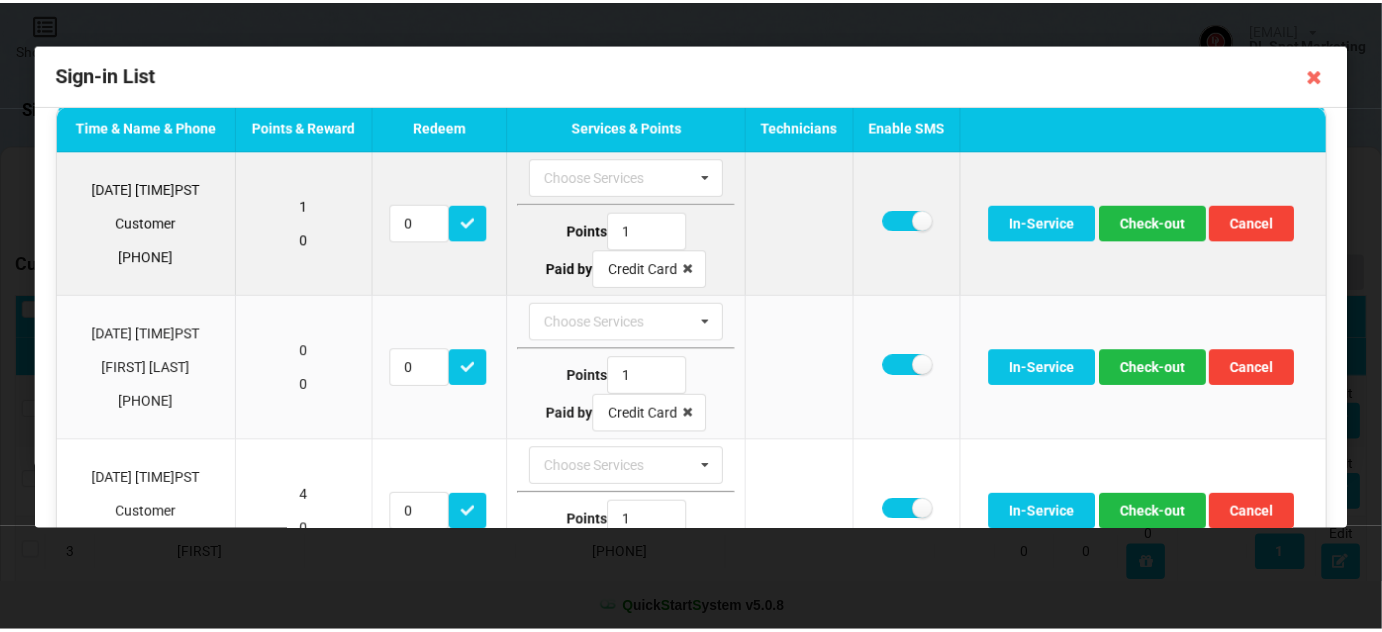 scroll, scrollTop: 0, scrollLeft: 0, axis: both 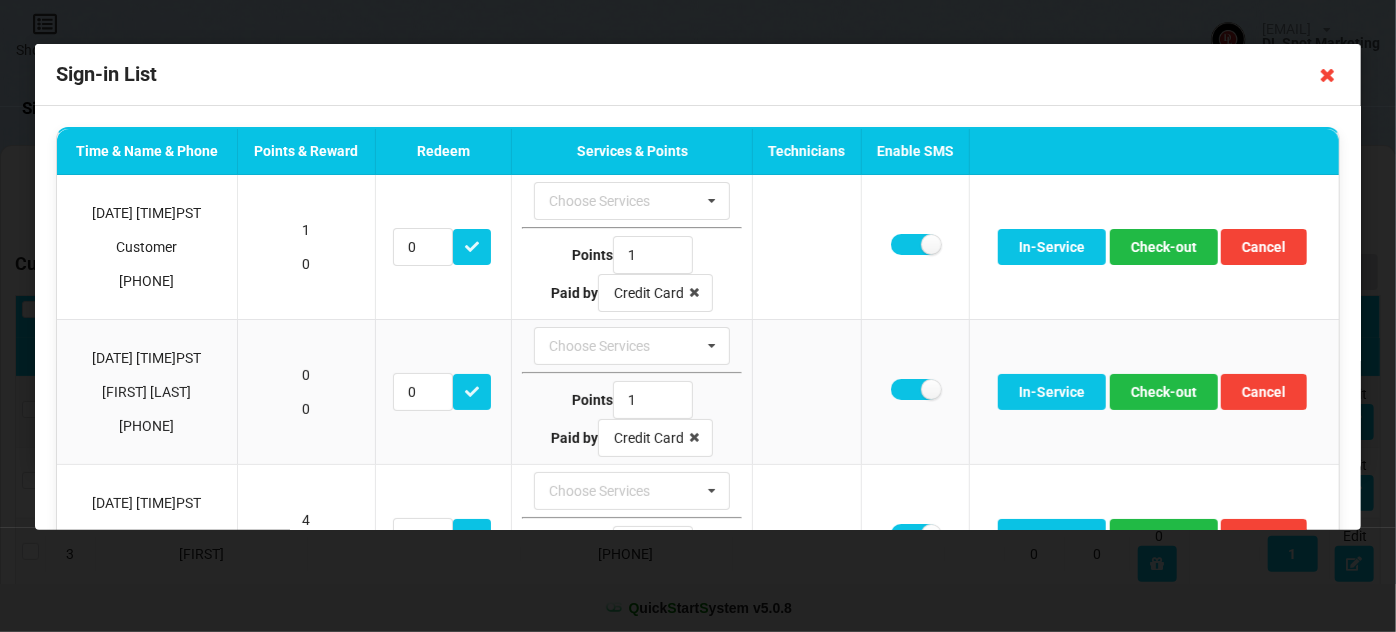 click at bounding box center [1328, 75] 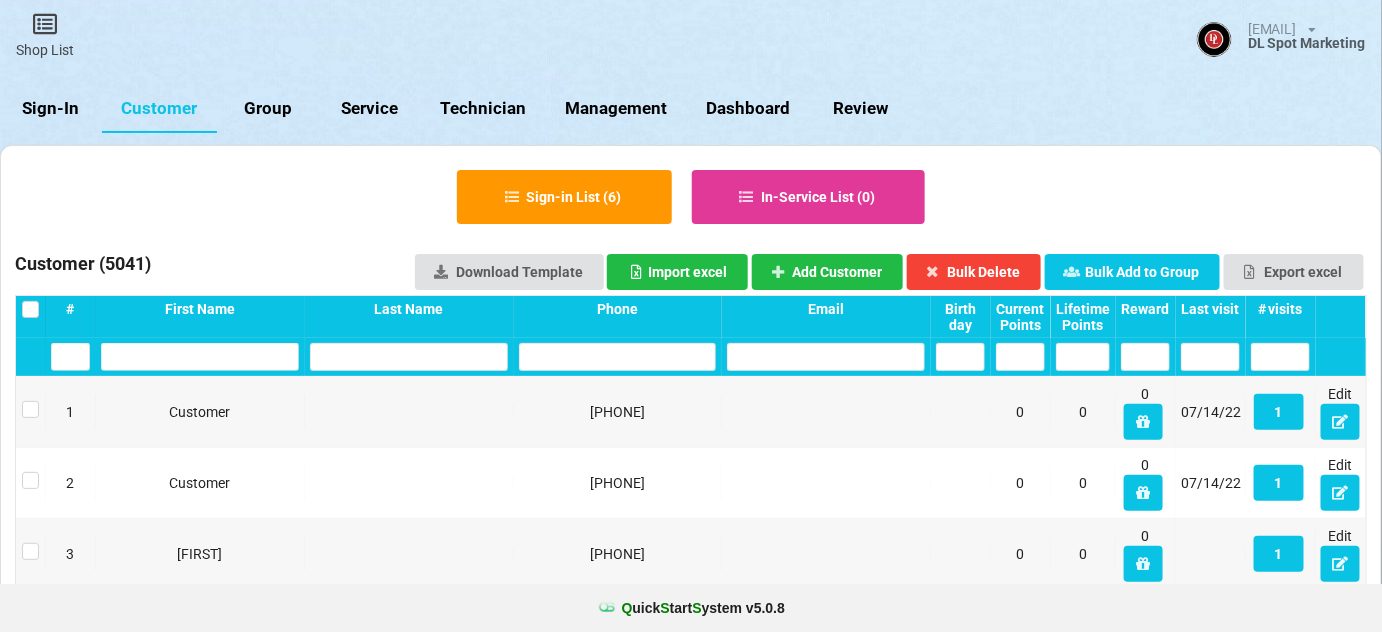 click on "Sign-In" at bounding box center (51, 109) 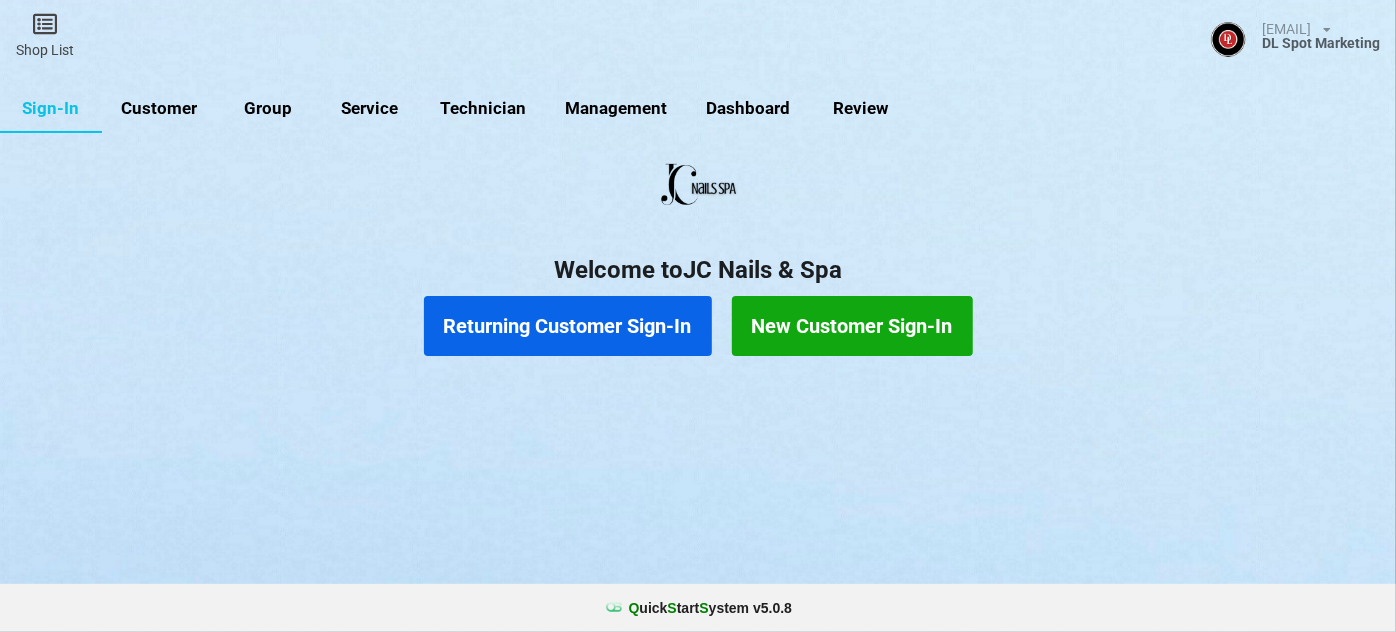 click on "Returning Customer Sign-In" at bounding box center [568, 326] 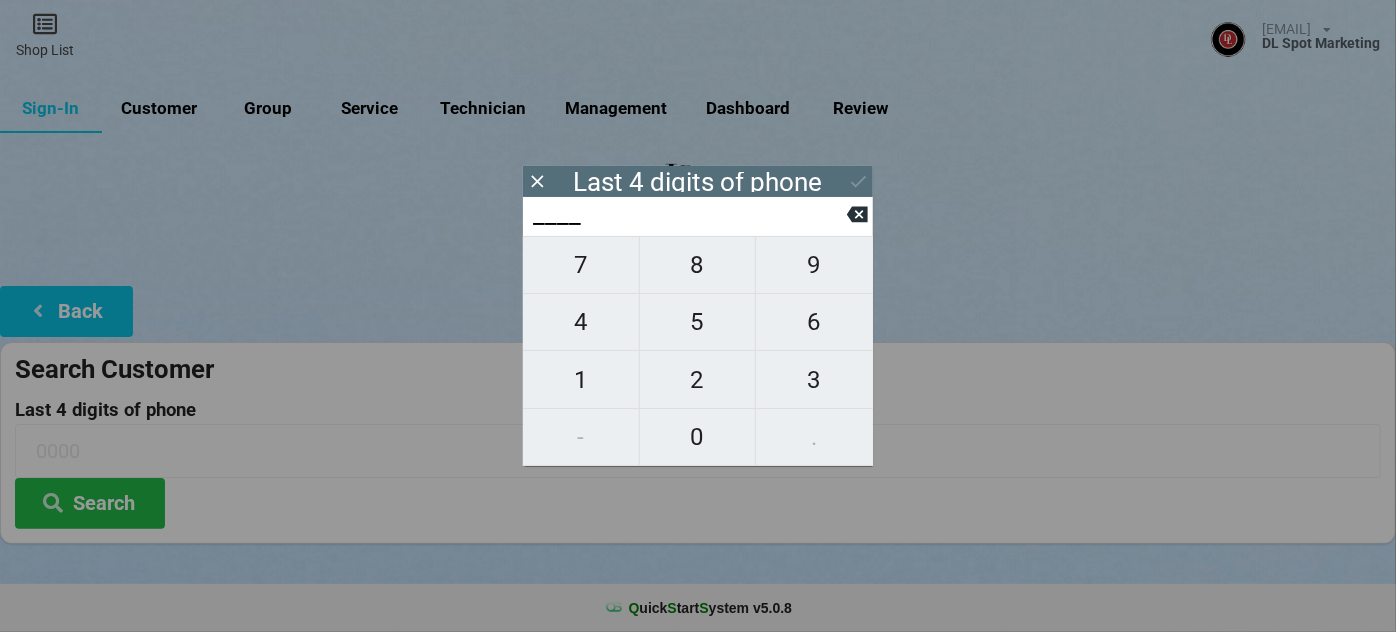 type on "3___" 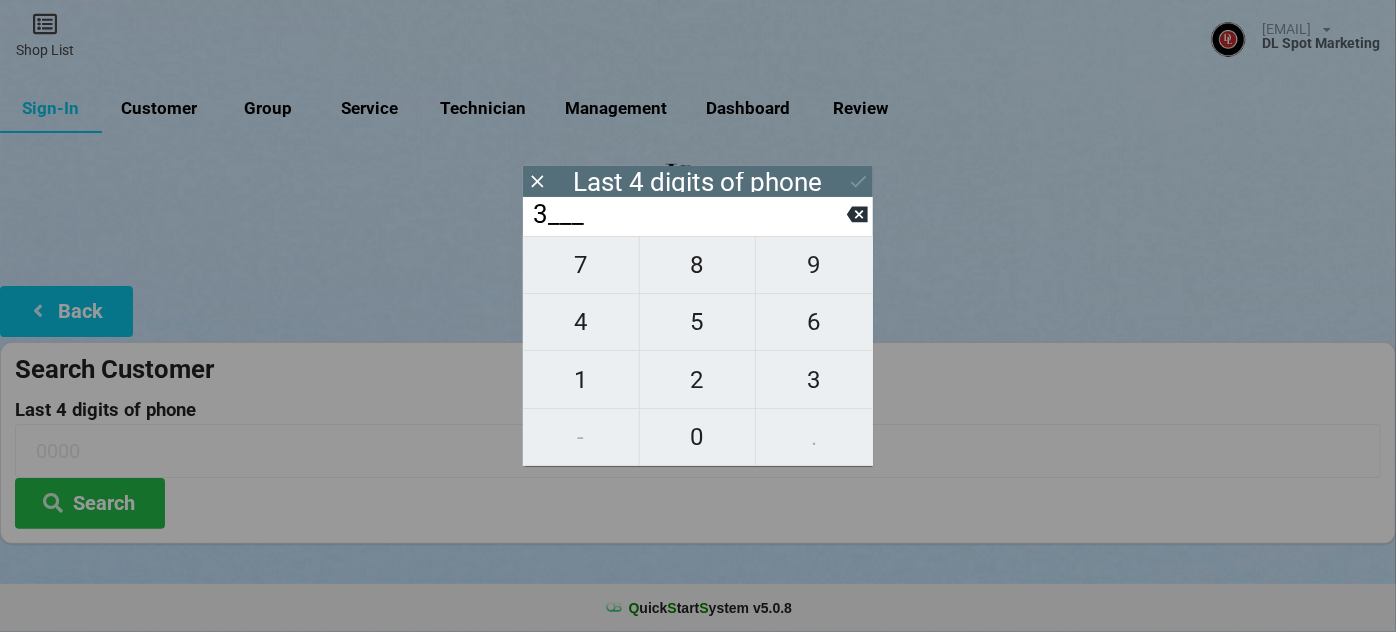 type on "3___" 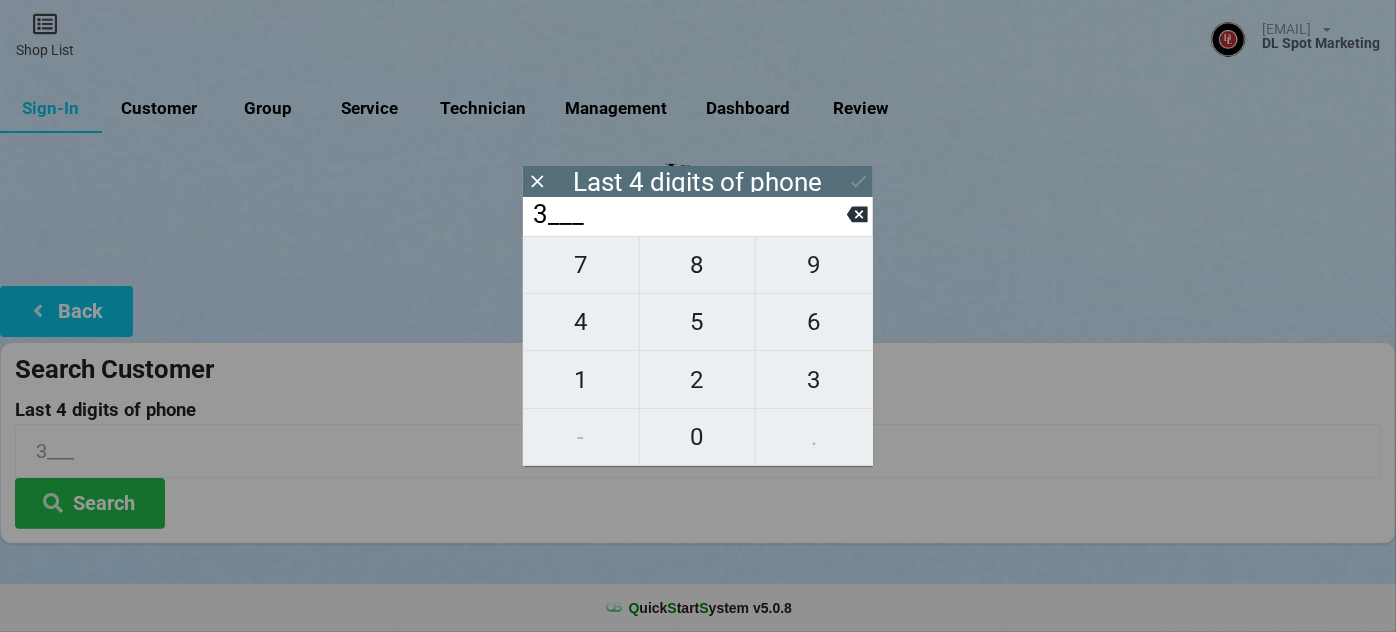 type on "37__" 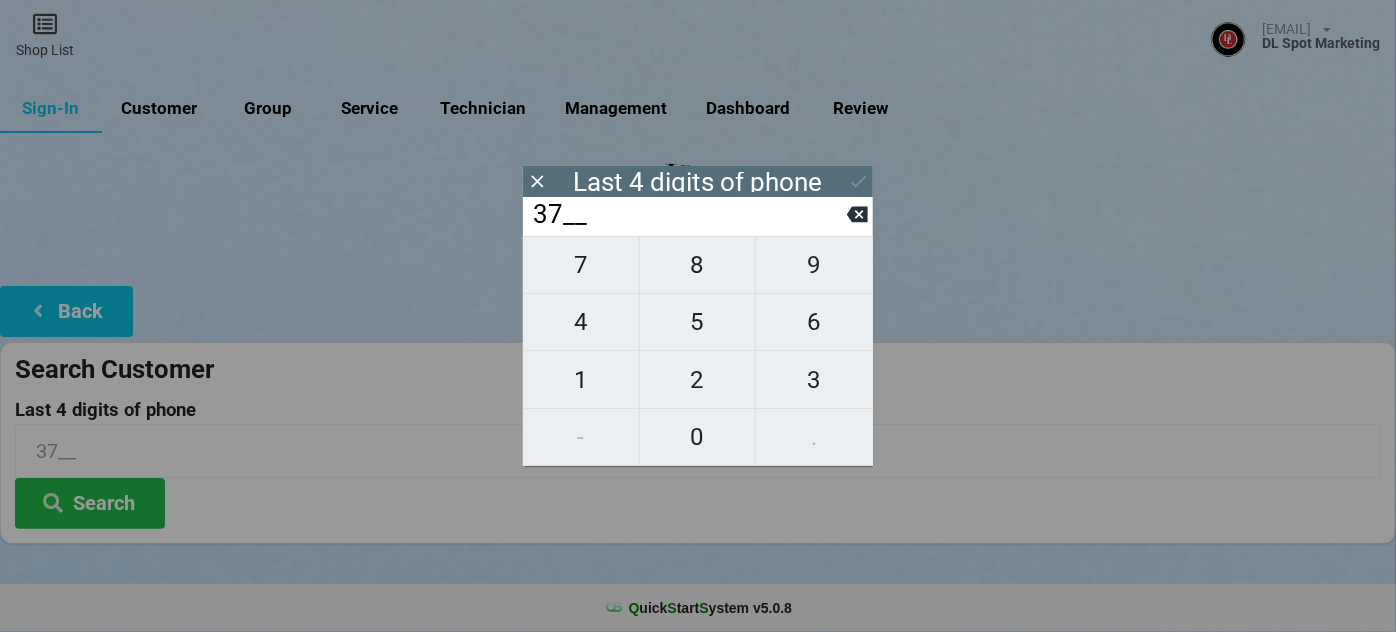 type on "379_" 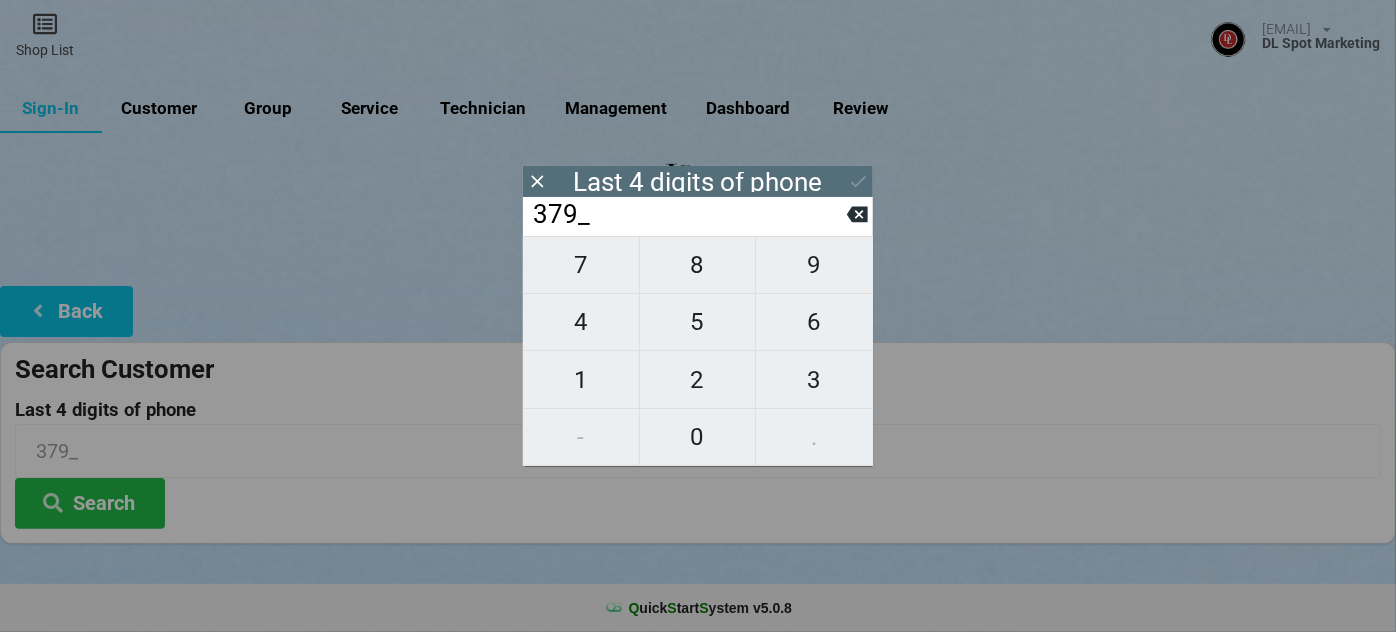 type on "3791" 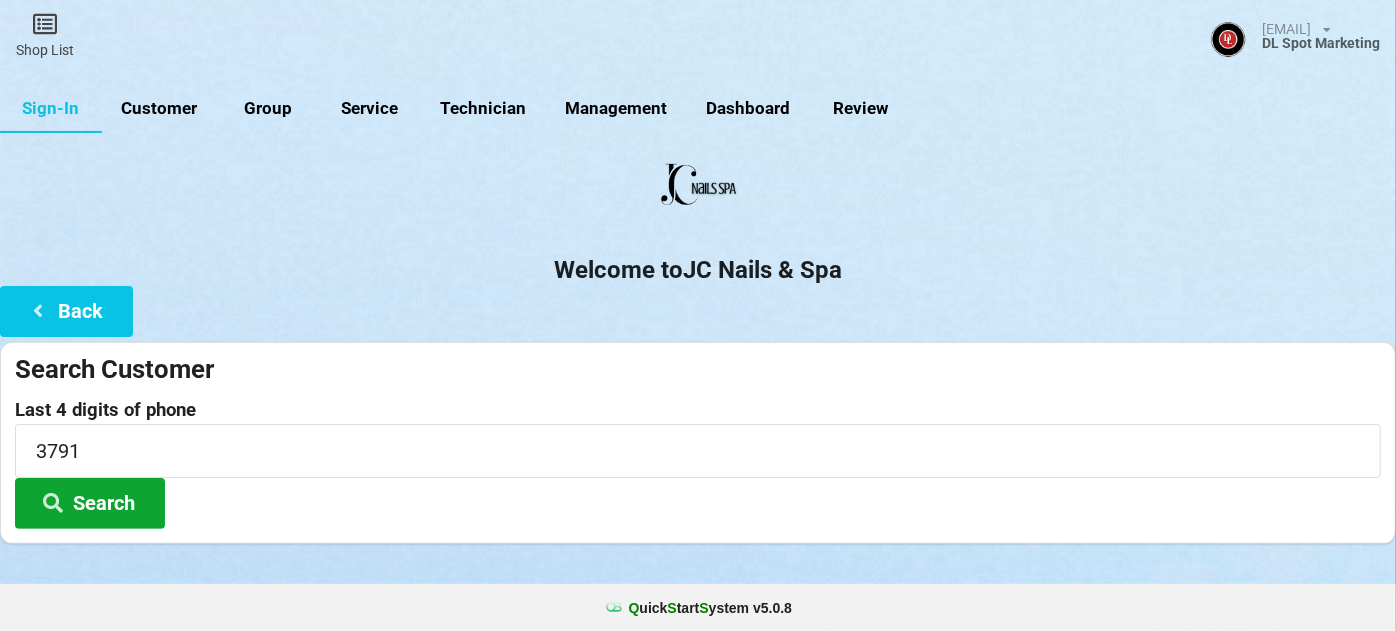 click on "Search" at bounding box center (90, 503) 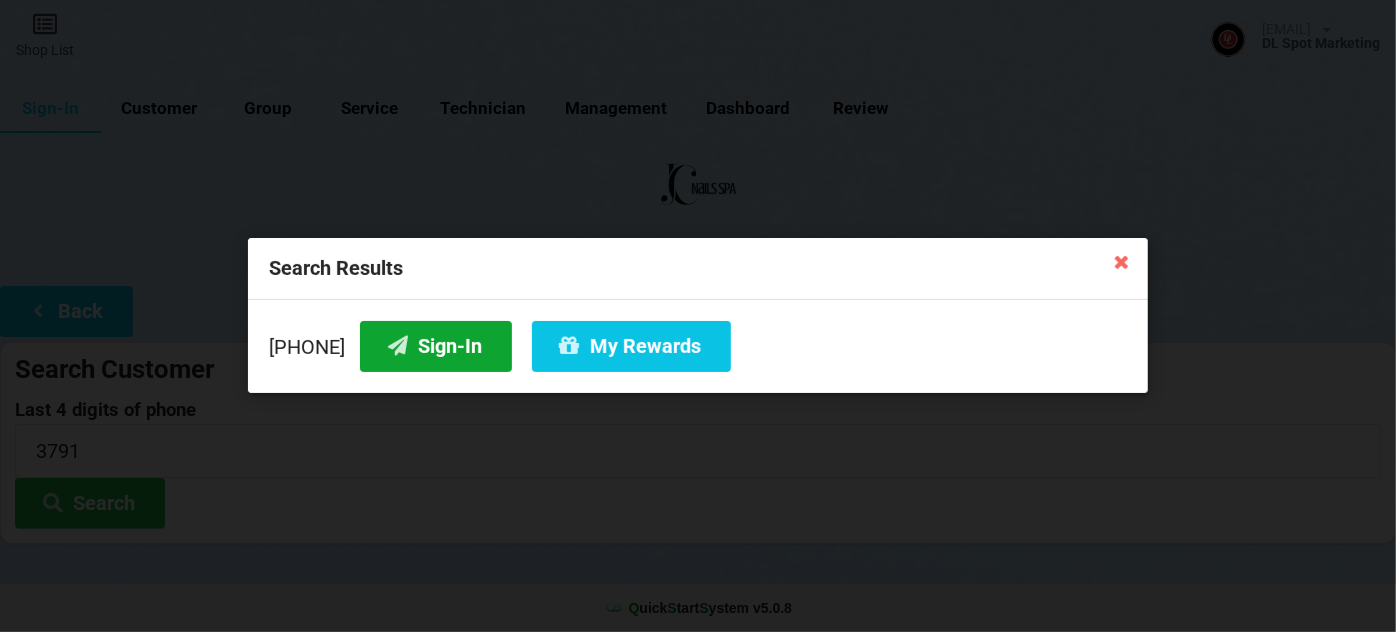 click on "Sign-In" at bounding box center (436, 346) 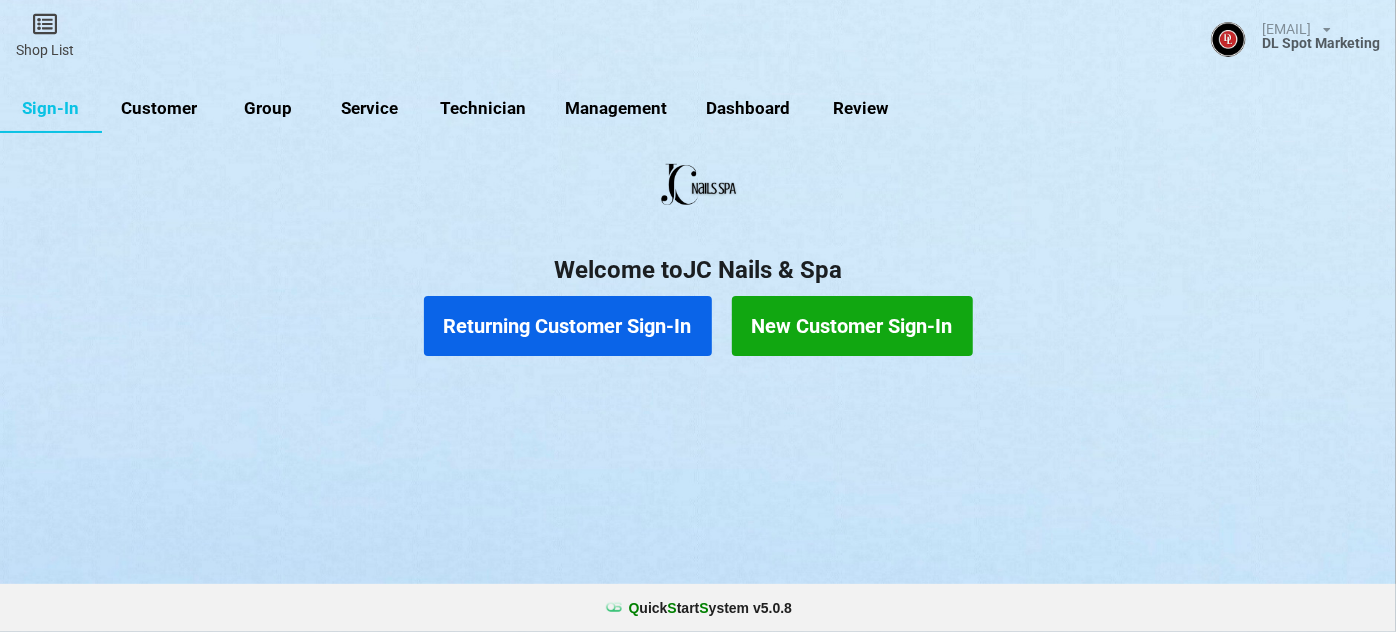 click on "Returning Customer Sign-In" at bounding box center (568, 326) 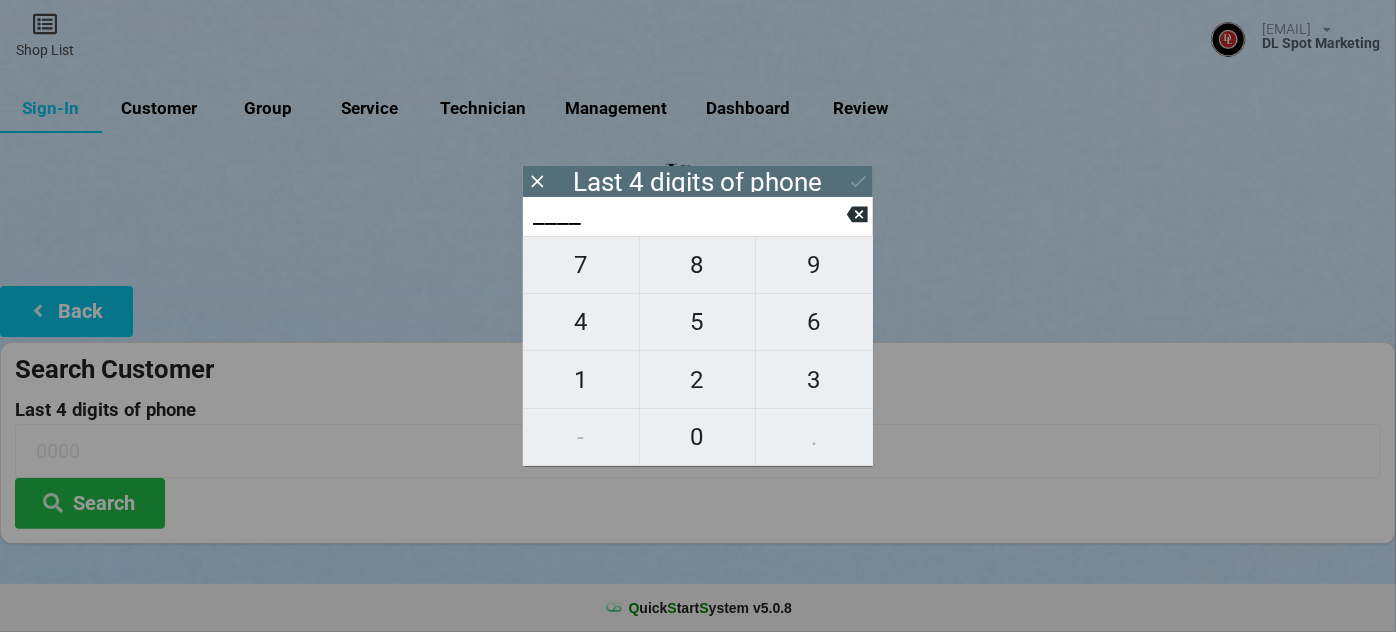 type on "9___" 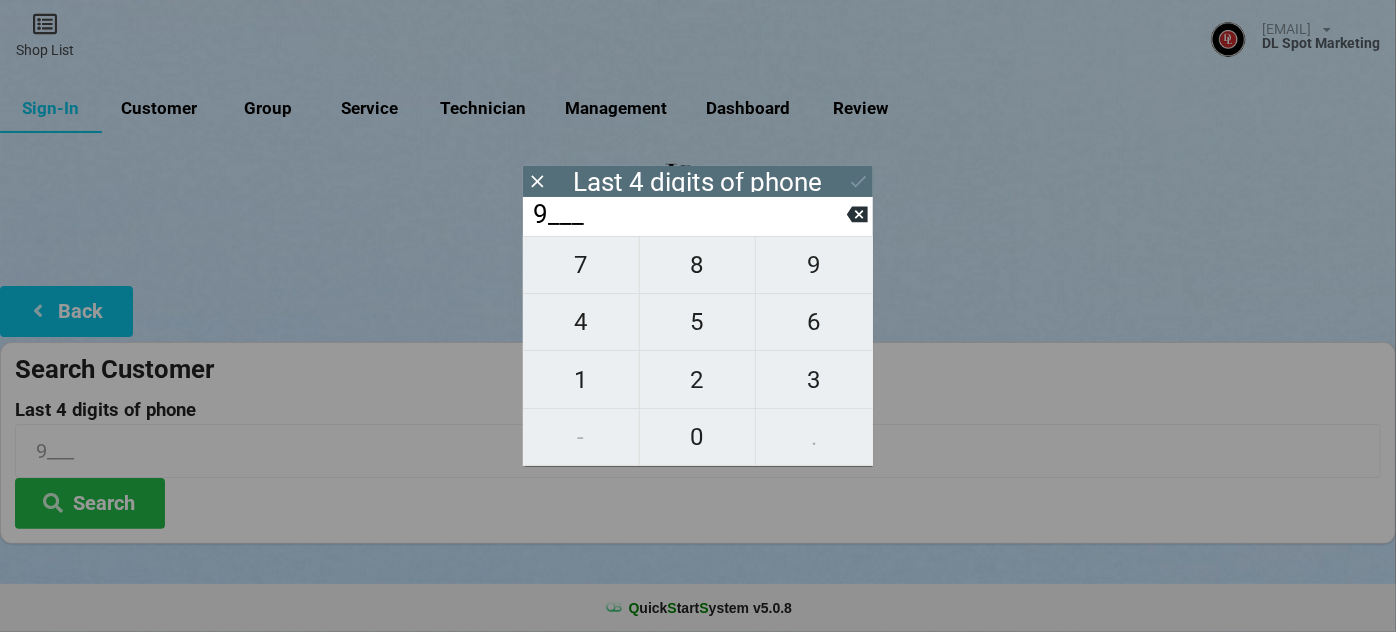 type on "95__" 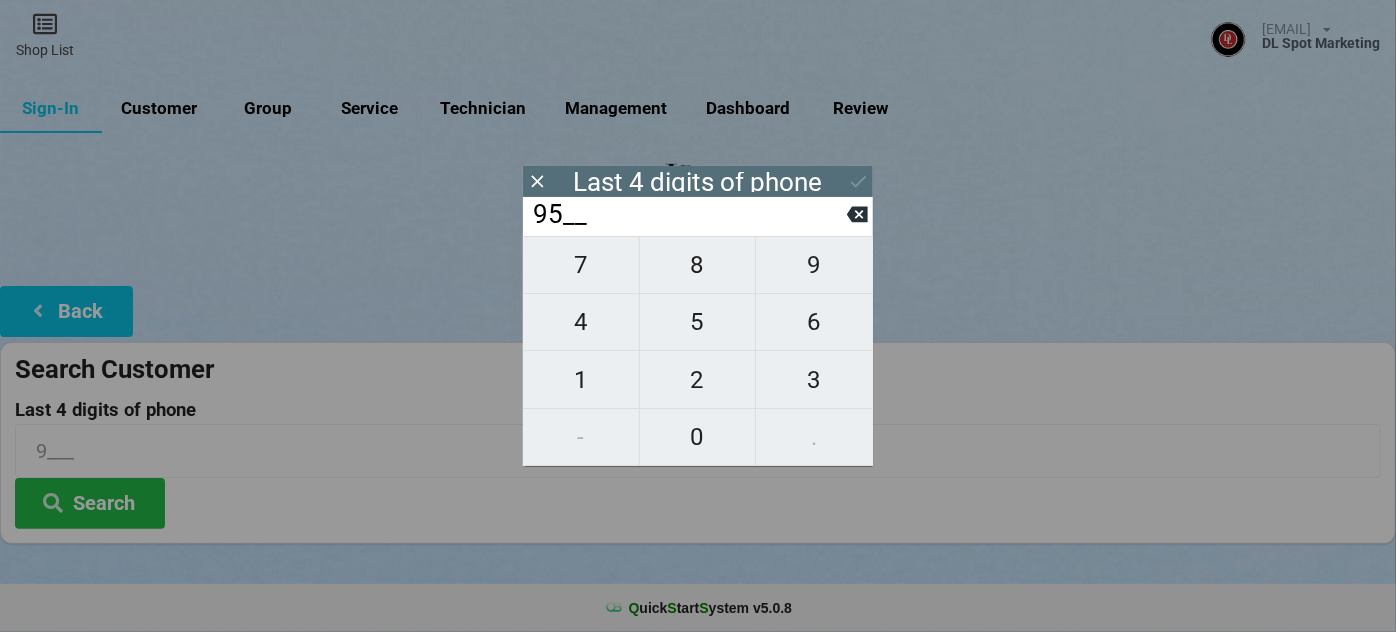 type on "95__" 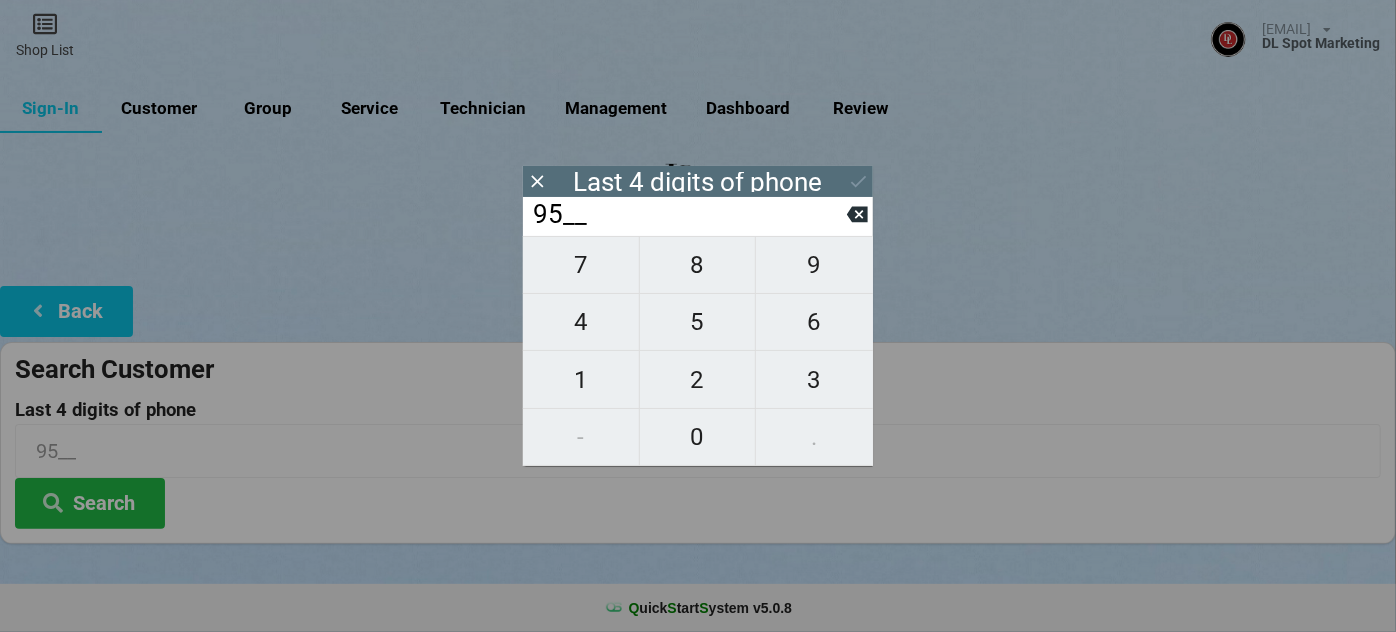 type on "[PHONE]" 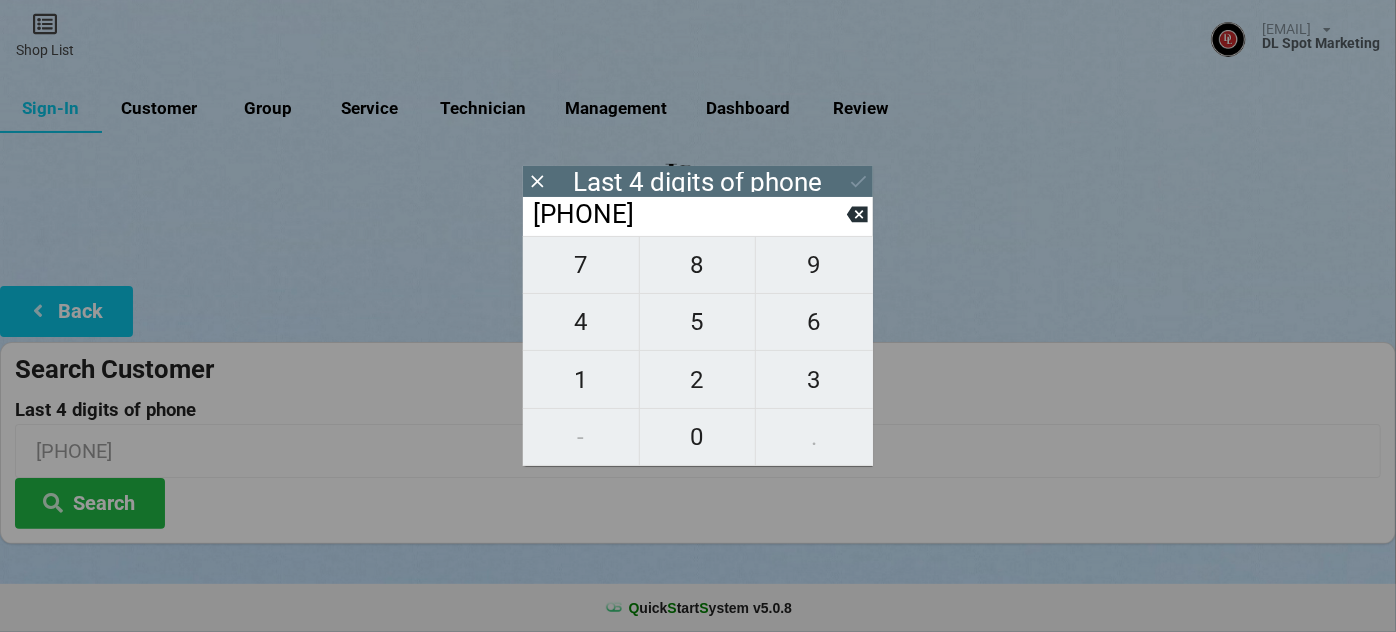 type on "[PHONE]" 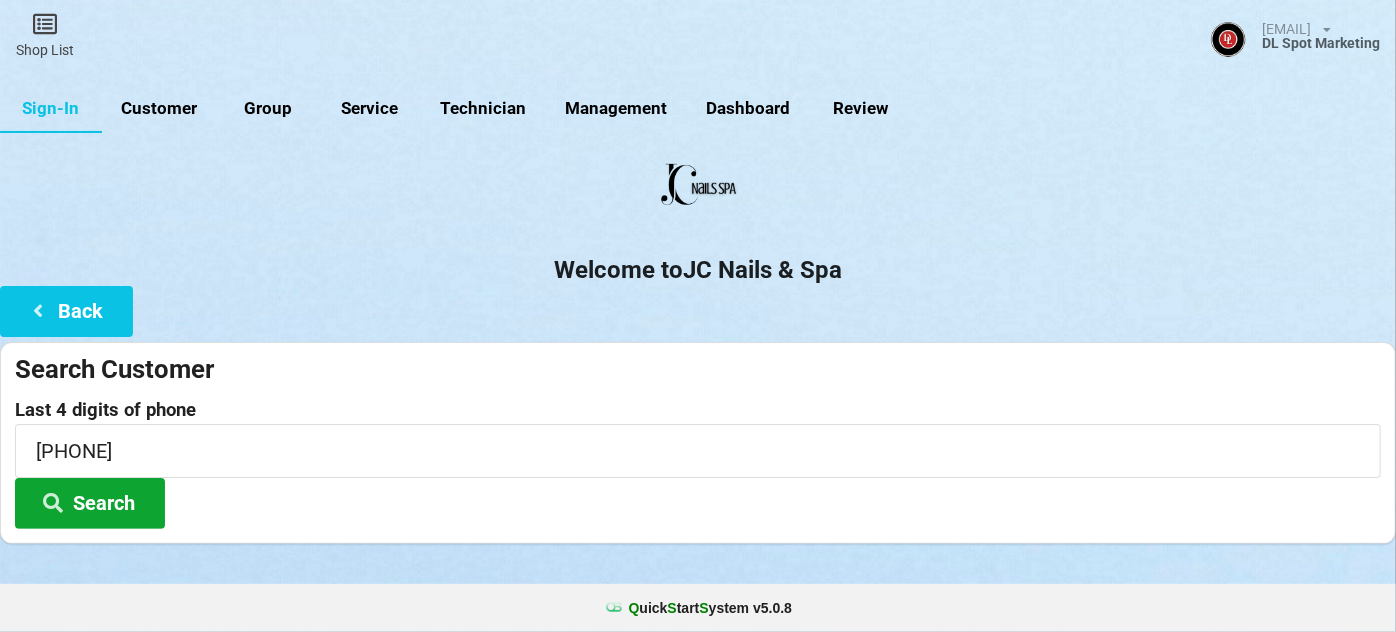 click on "Search" at bounding box center (90, 503) 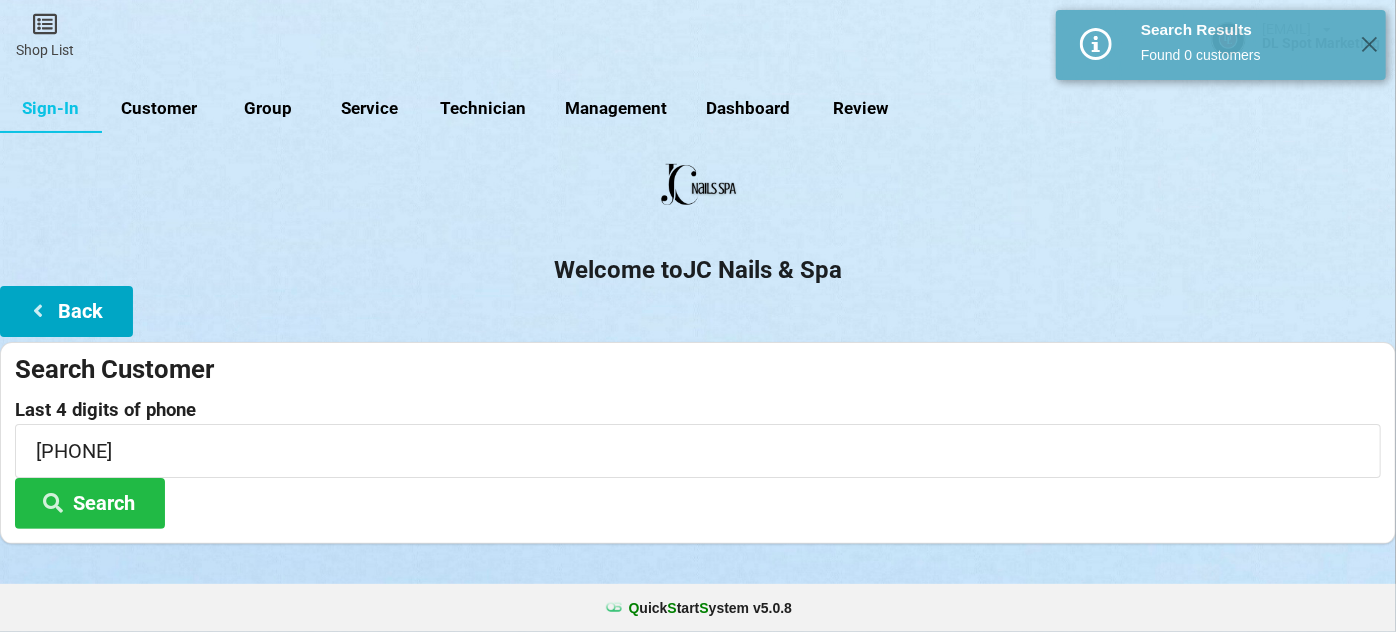 click on "Back" at bounding box center (66, 311) 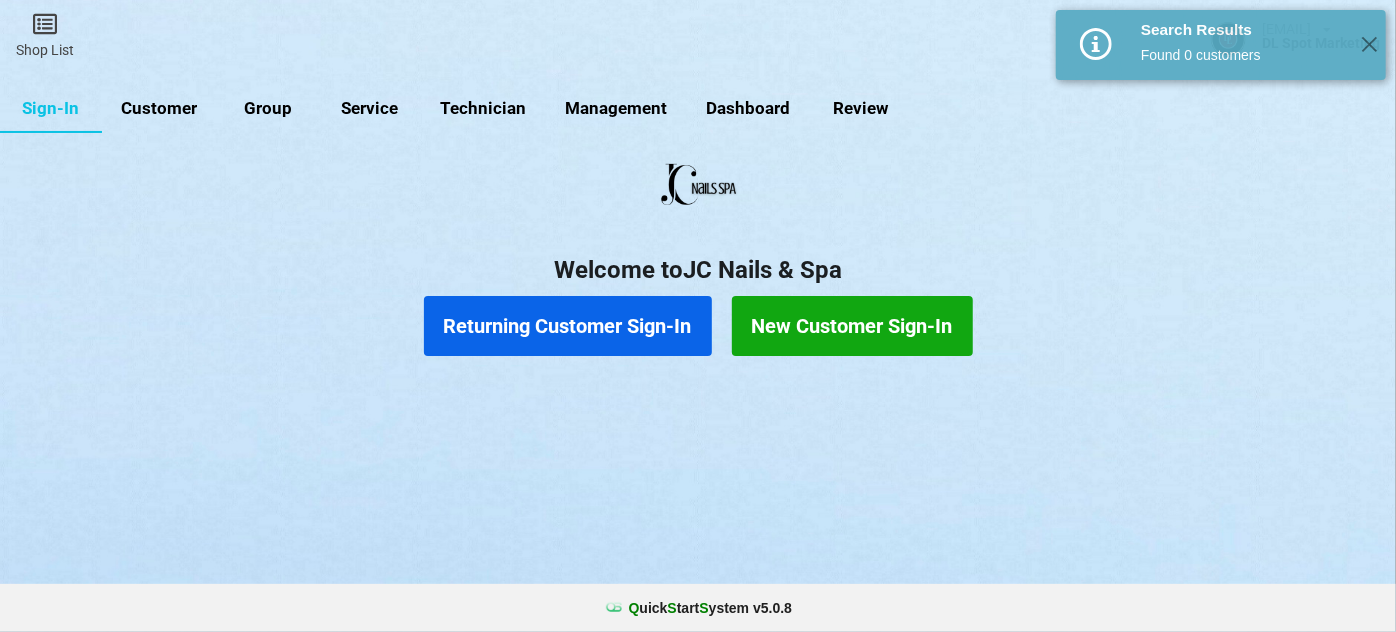 click on "New Customer Sign-In" at bounding box center [852, 326] 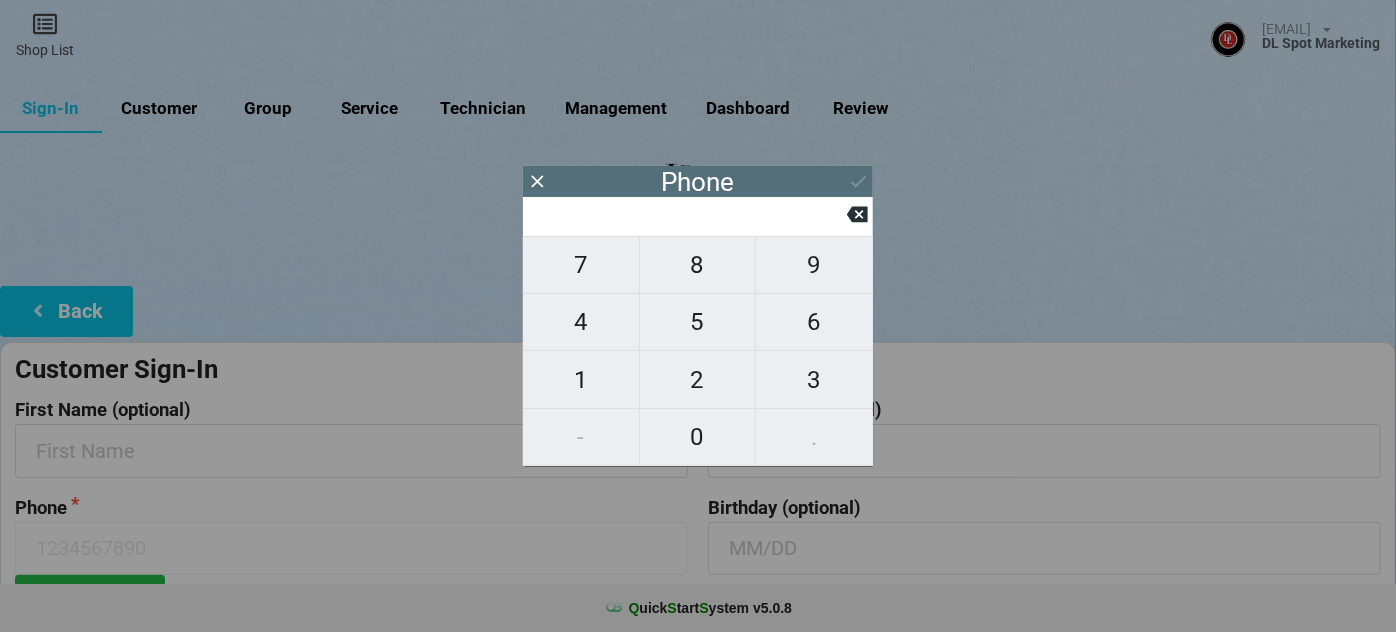 type on "9" 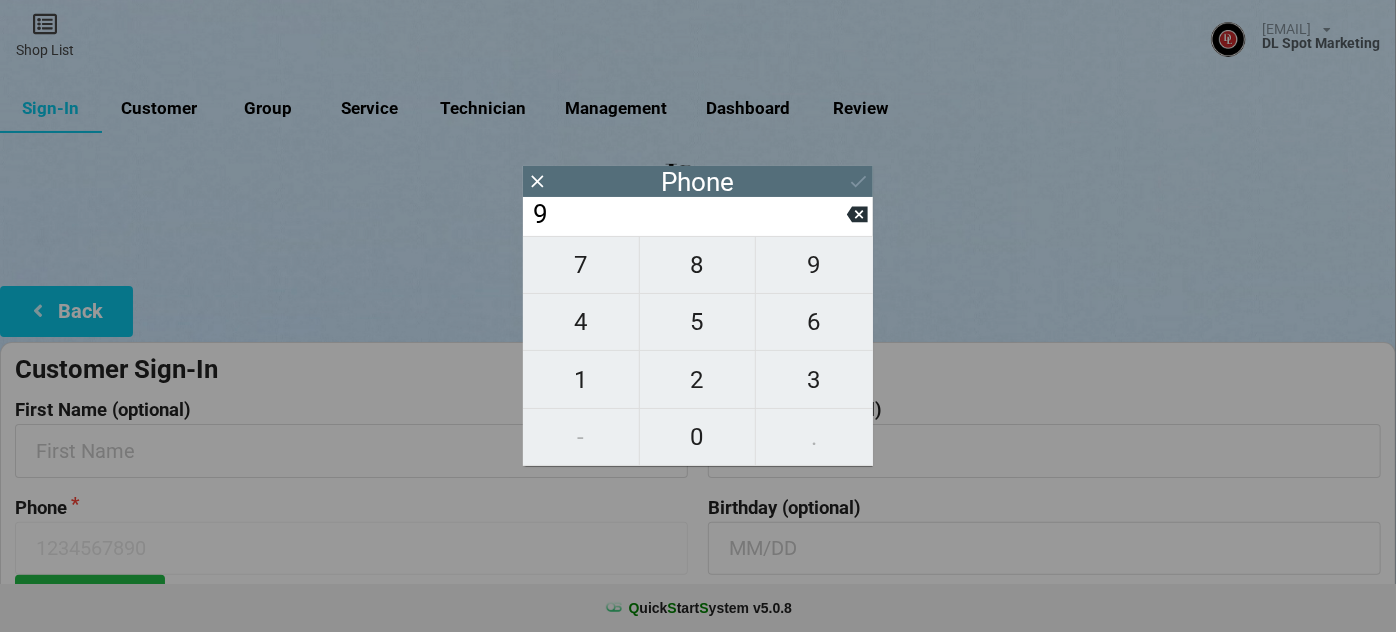type on "9" 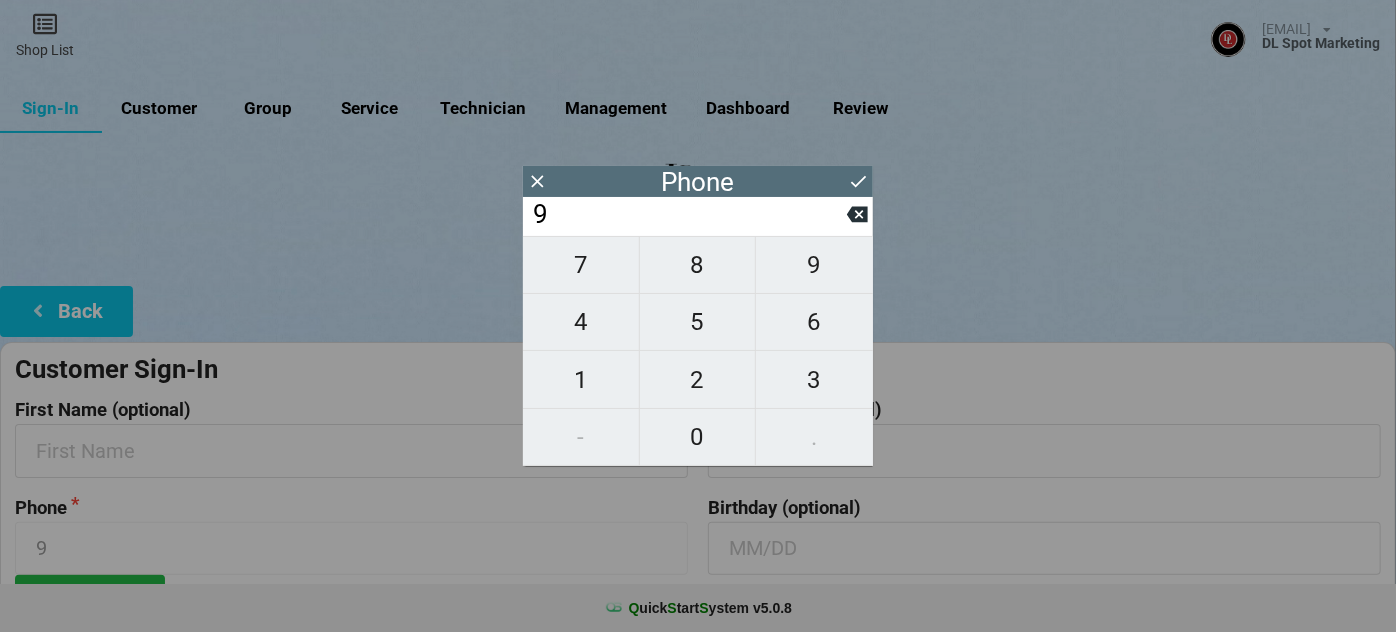 type on "92" 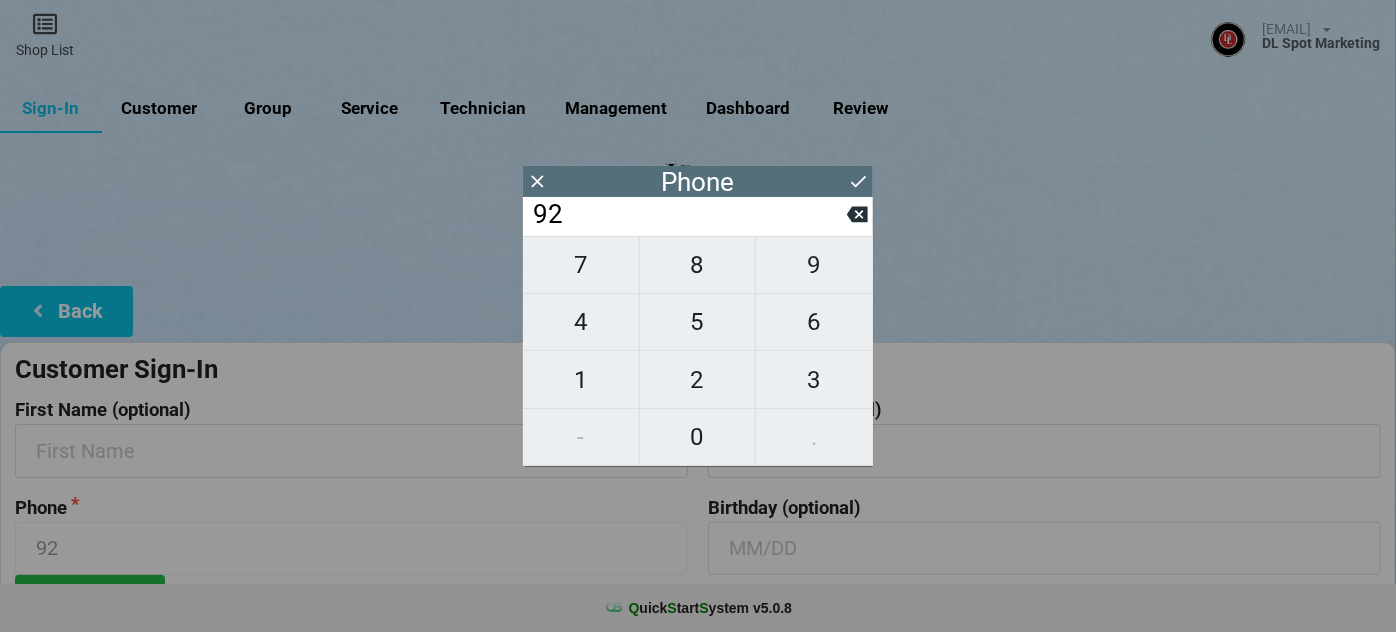 type on "925" 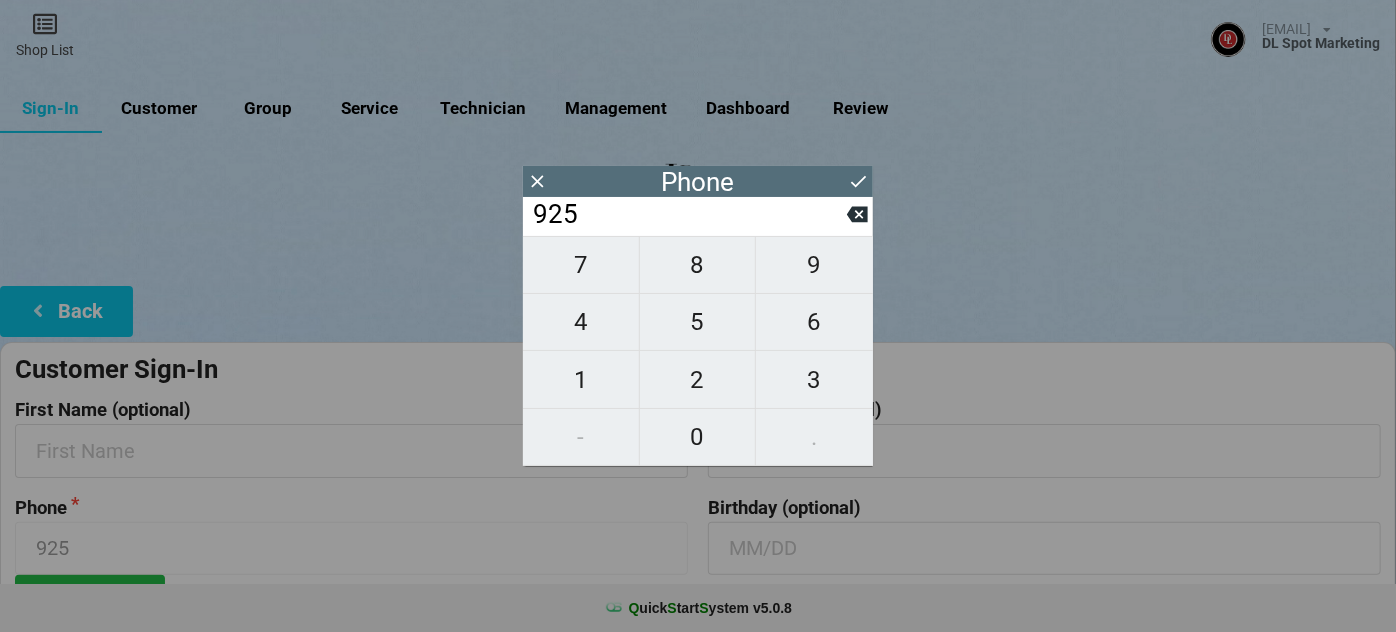 type on "[PHONE]" 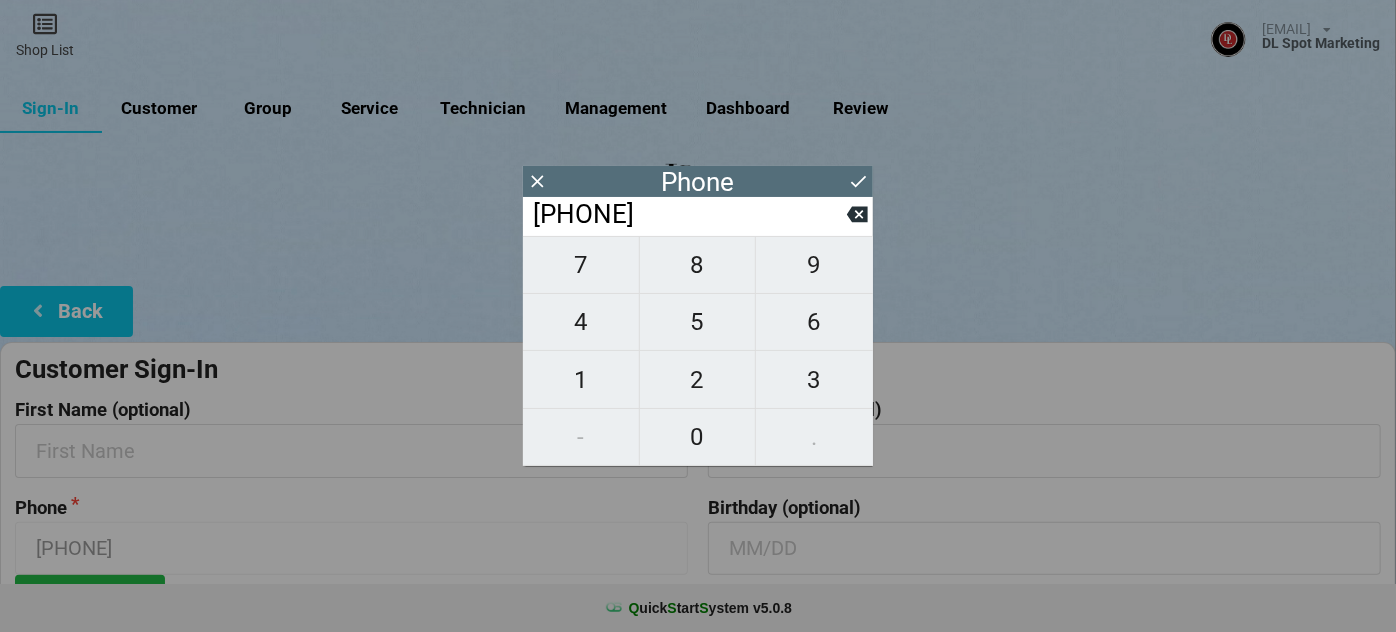 type on "[PHONE]" 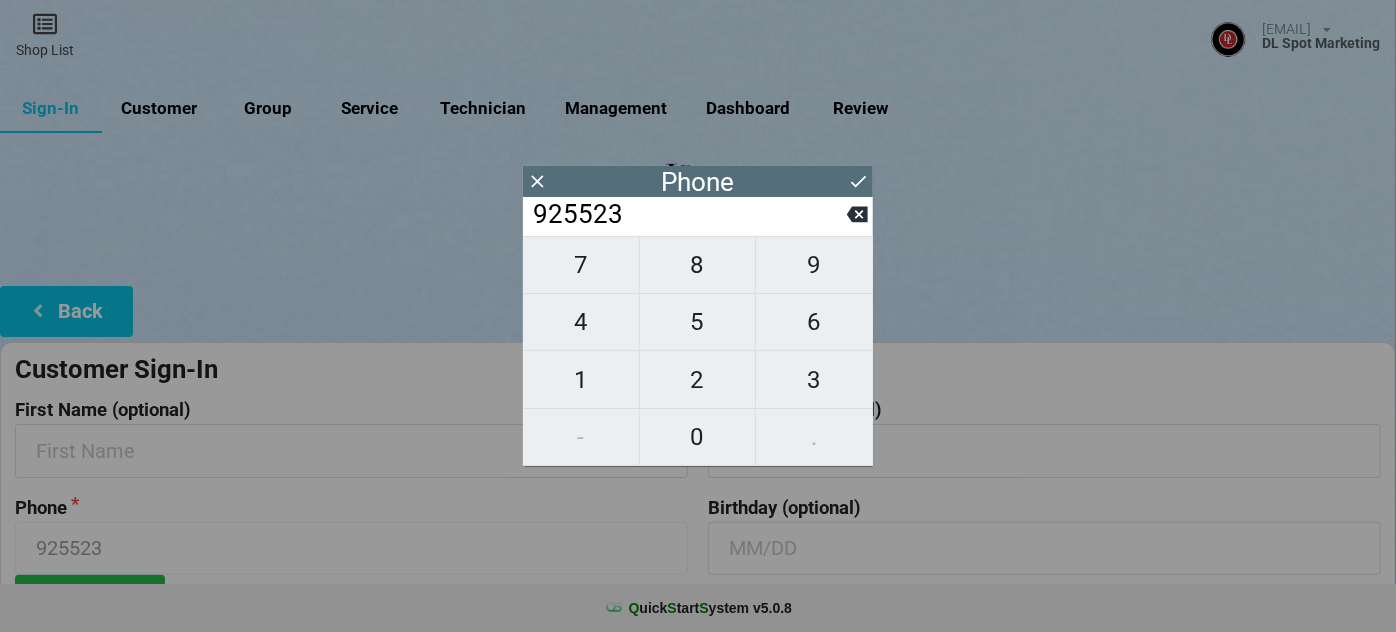 type on "[PHONE]" 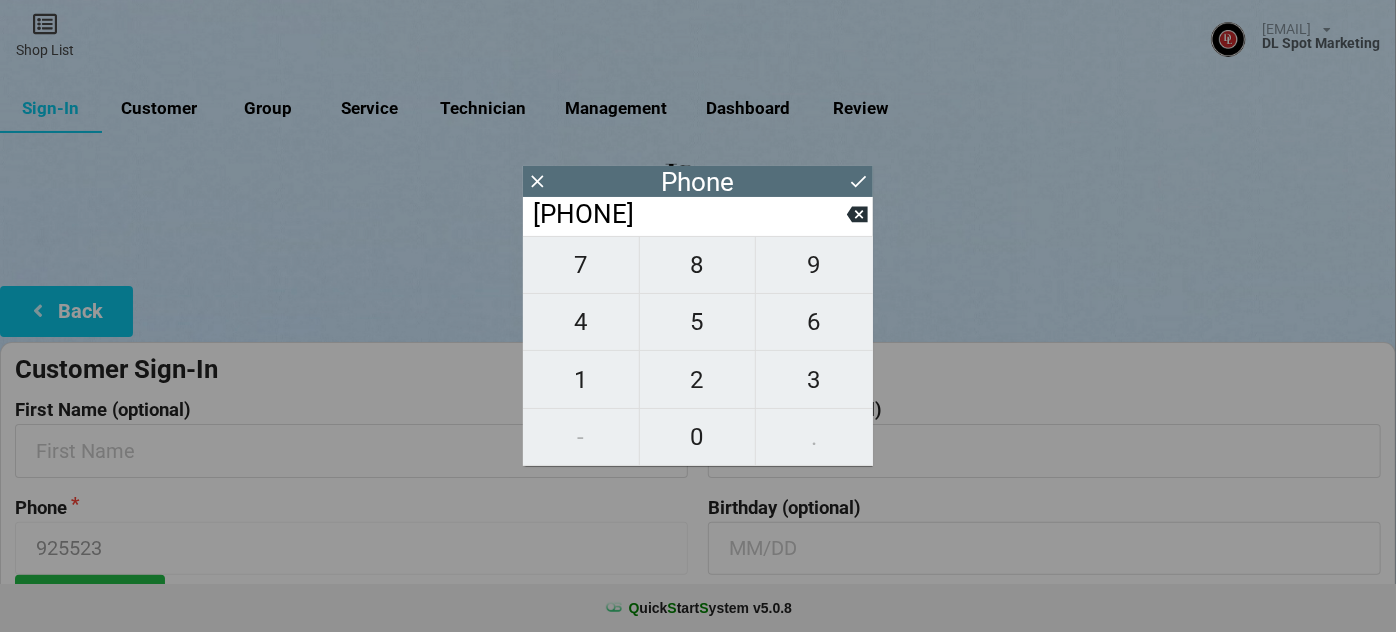 type on "[PHONE]" 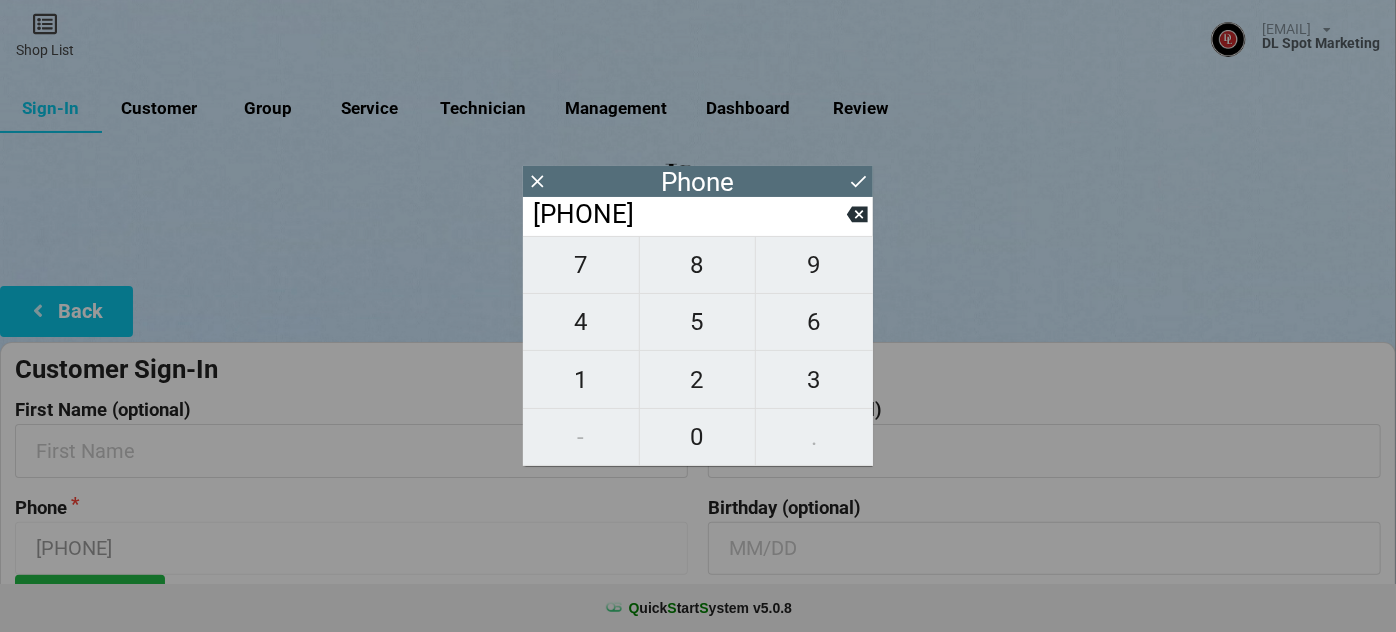 type on "[PHONE]" 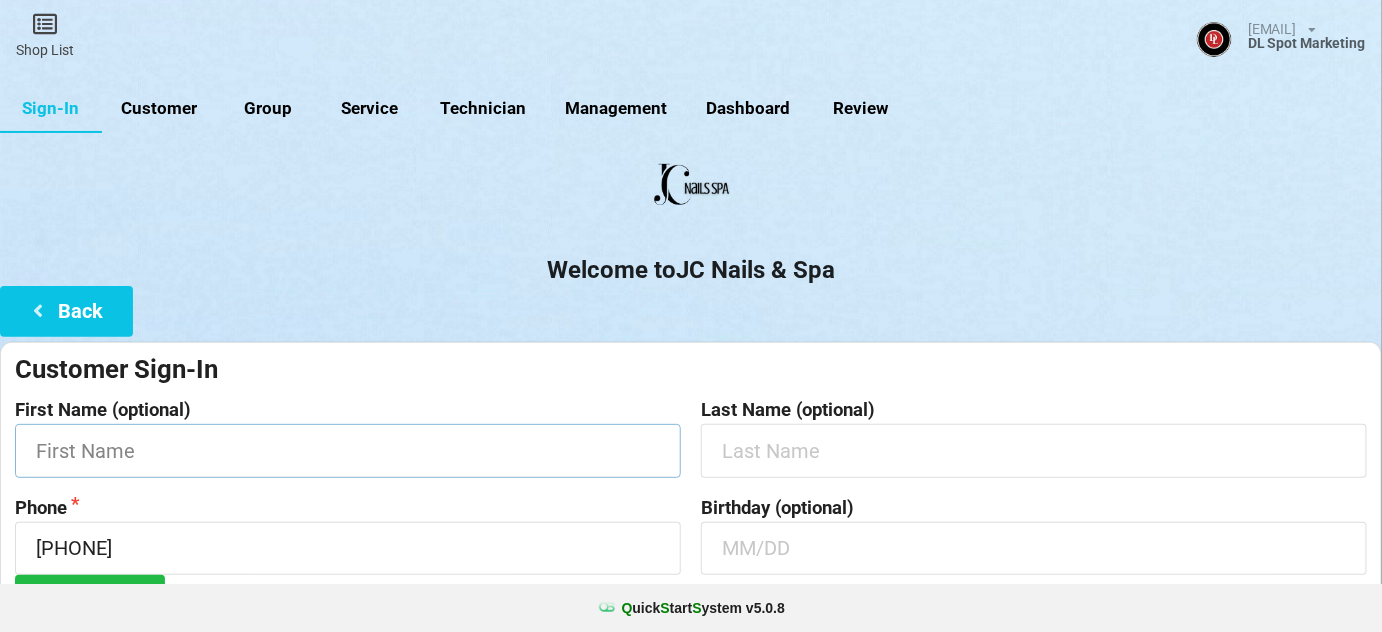 click at bounding box center (348, 450) 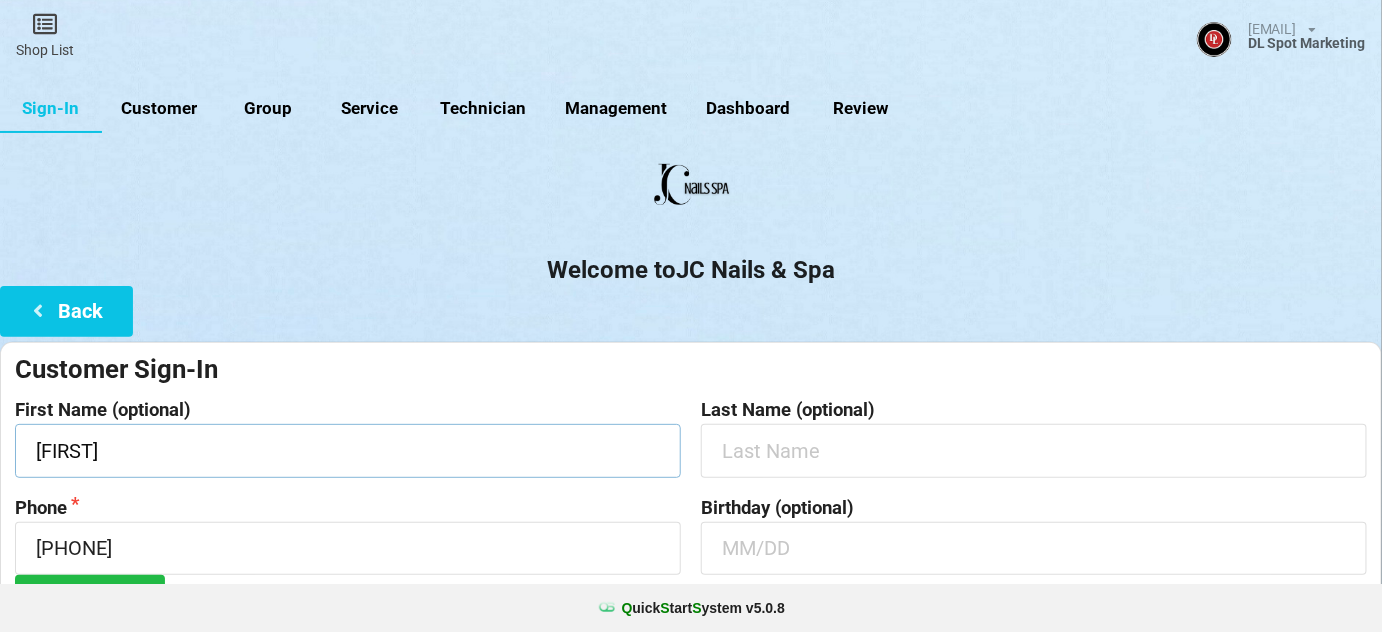 type on "[FIRST]" 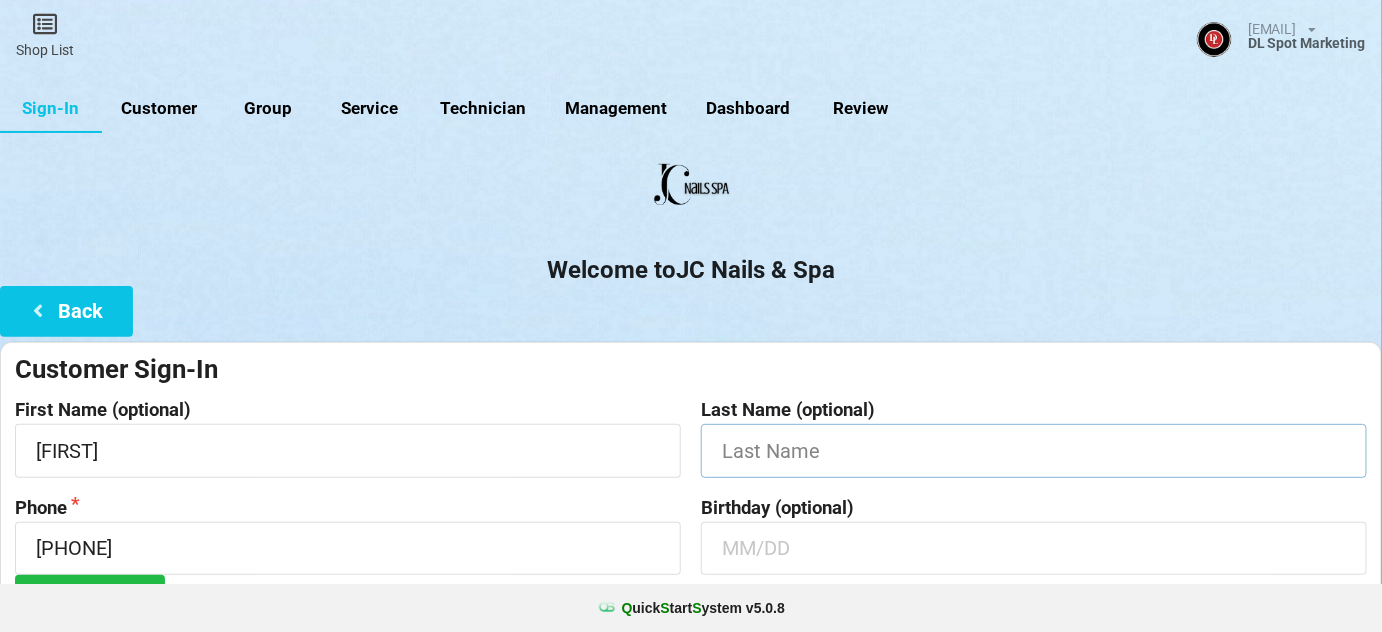 click at bounding box center [1034, 450] 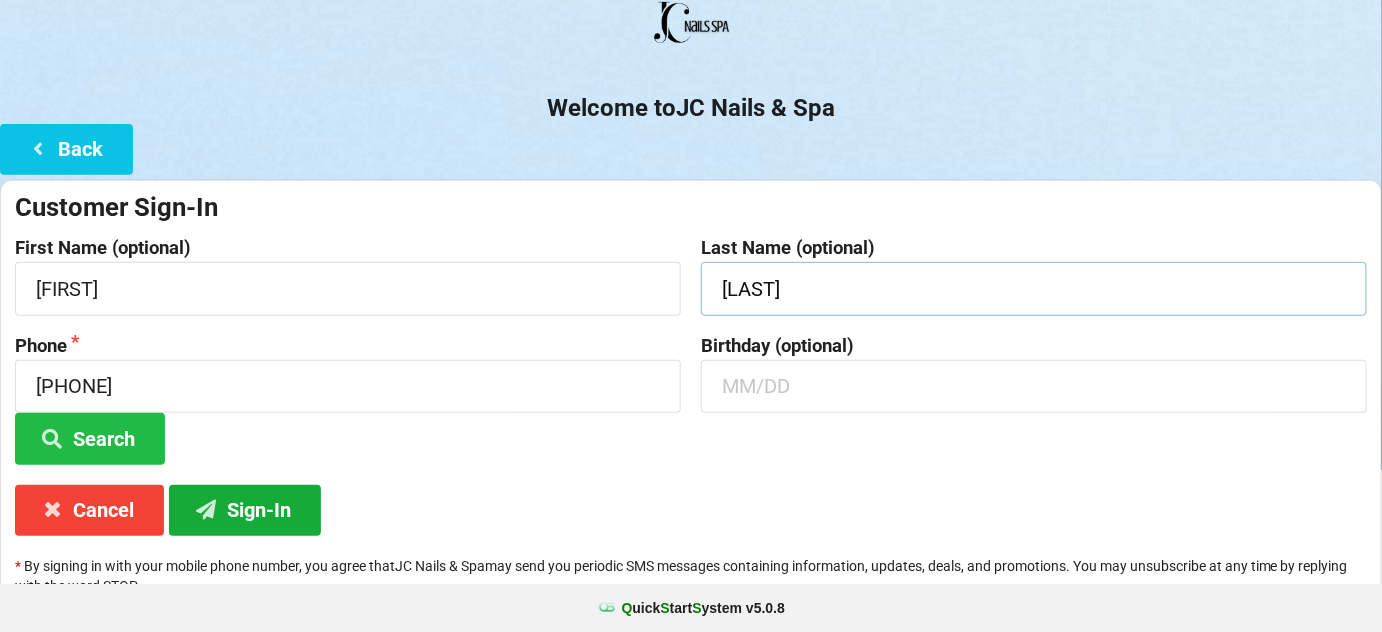 scroll, scrollTop: 191, scrollLeft: 0, axis: vertical 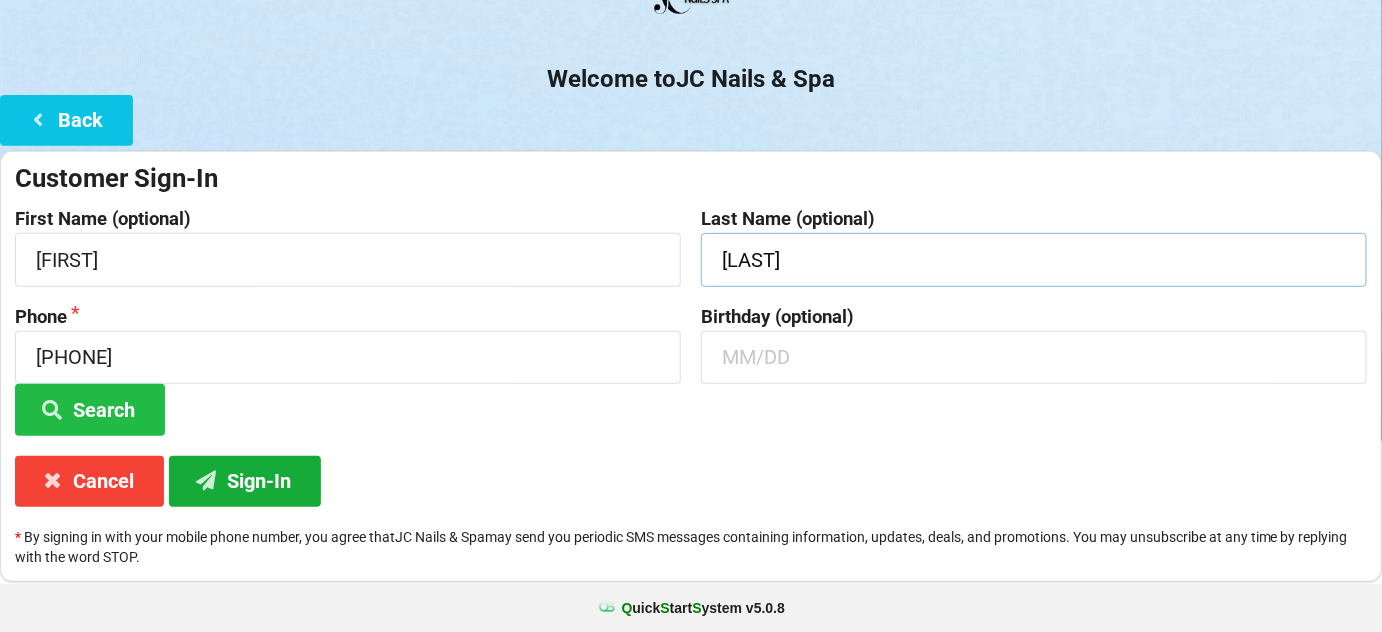 type on "[LAST]" 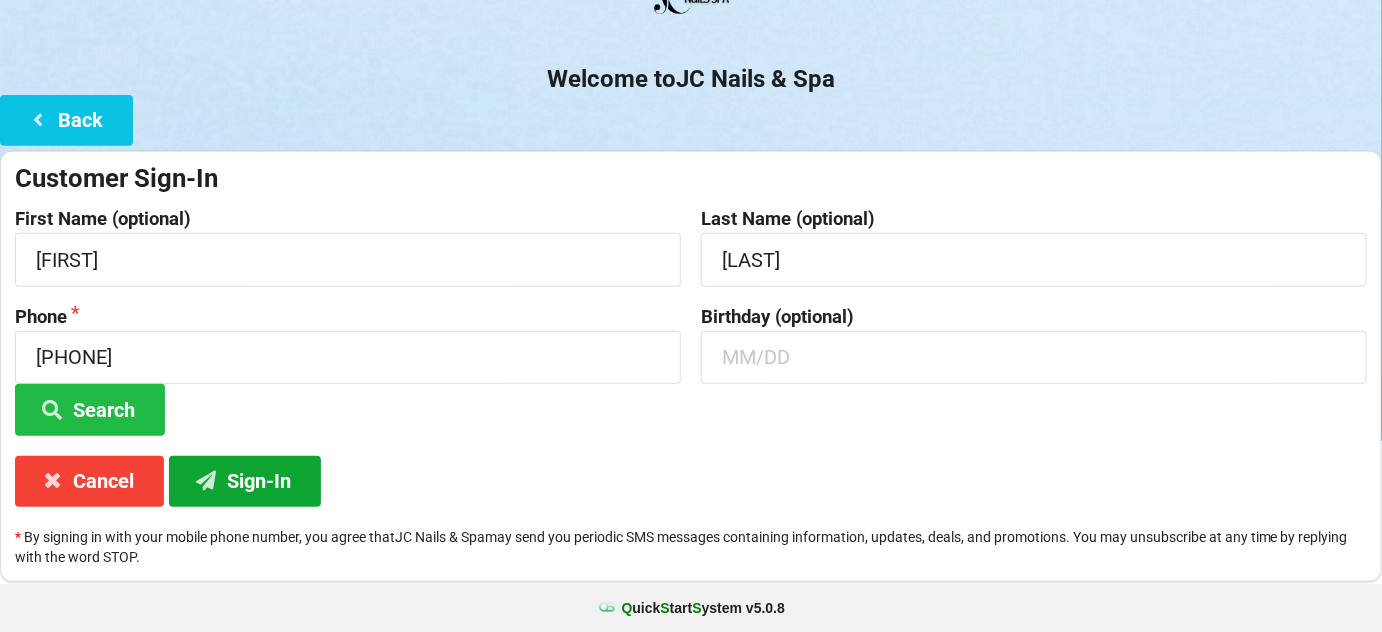 click on "Sign-In" at bounding box center [245, 481] 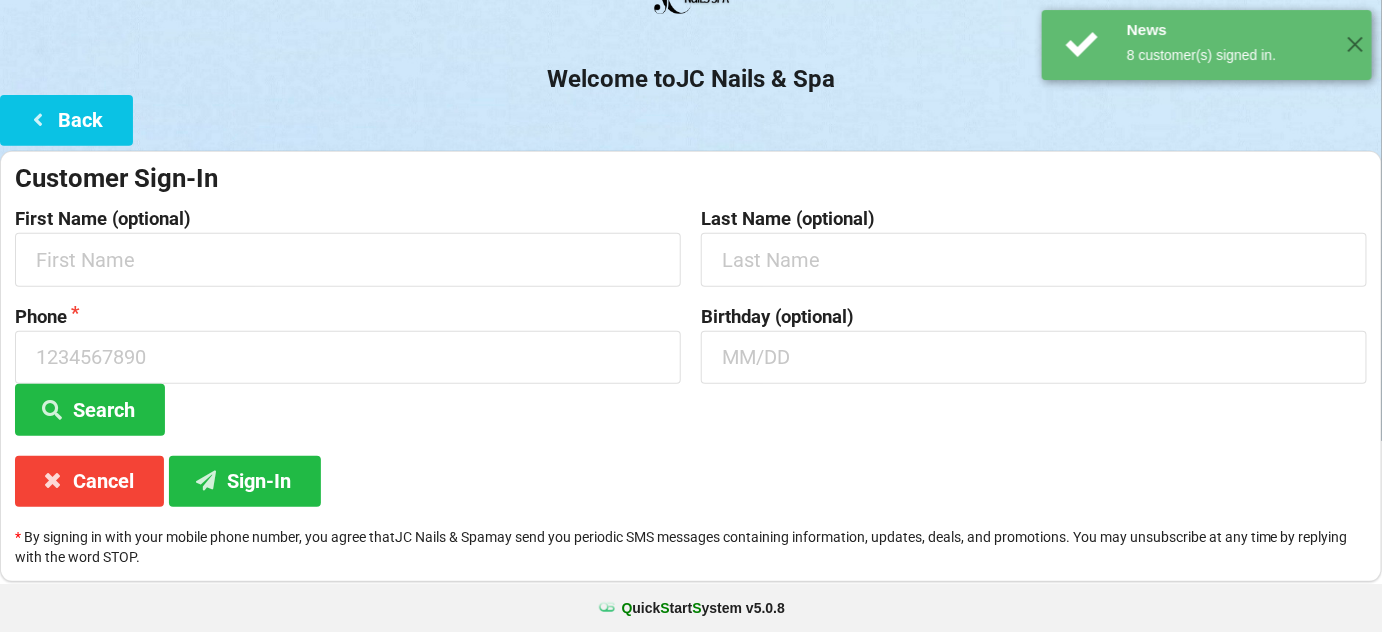 scroll, scrollTop: 0, scrollLeft: 0, axis: both 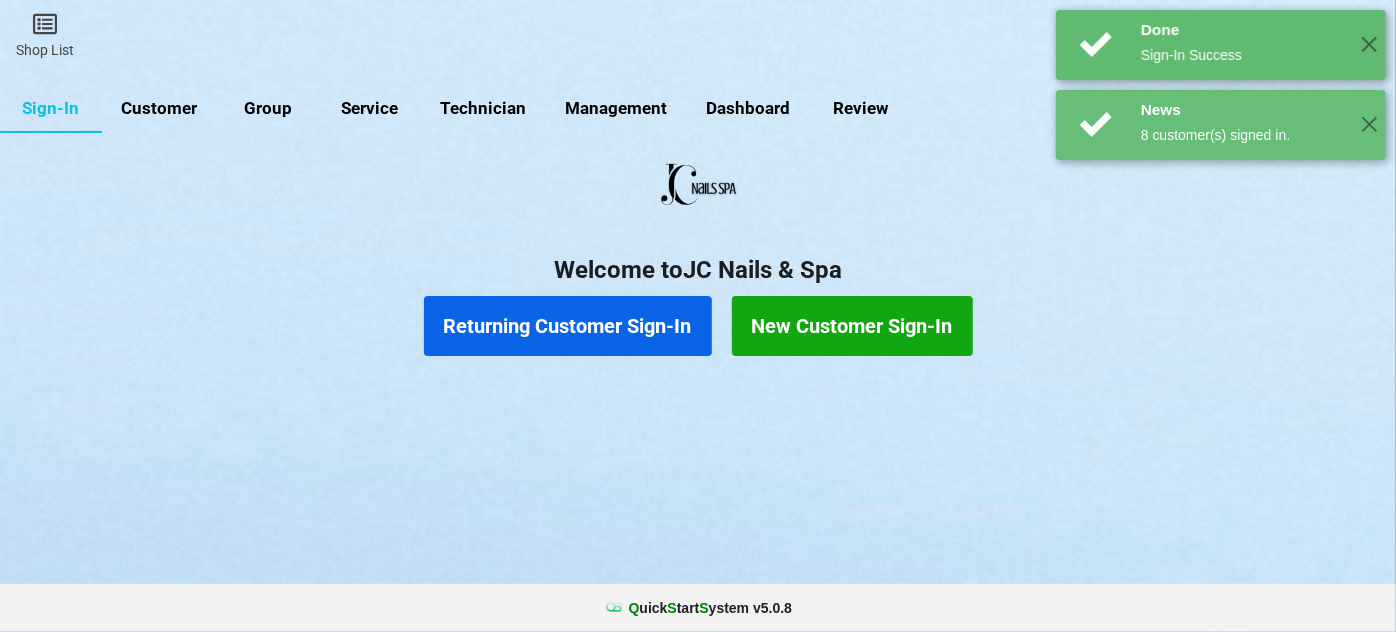 click on "Returning Customer Sign-In" at bounding box center (568, 326) 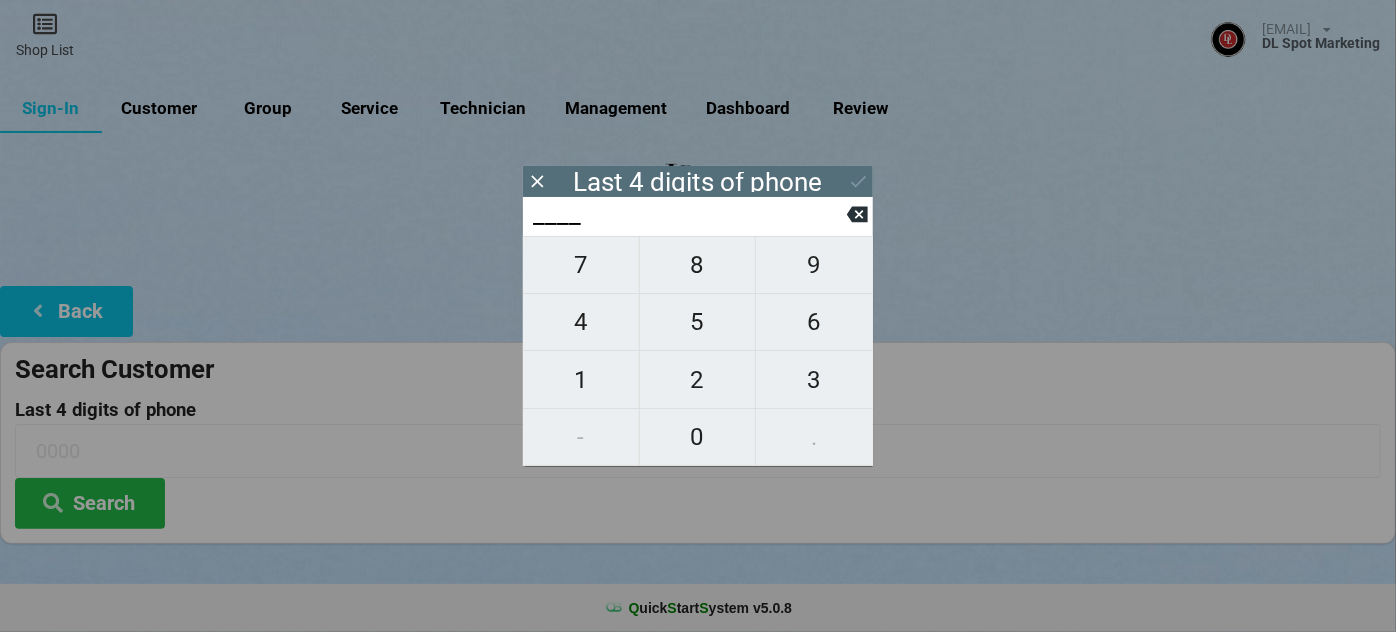 type on "6___" 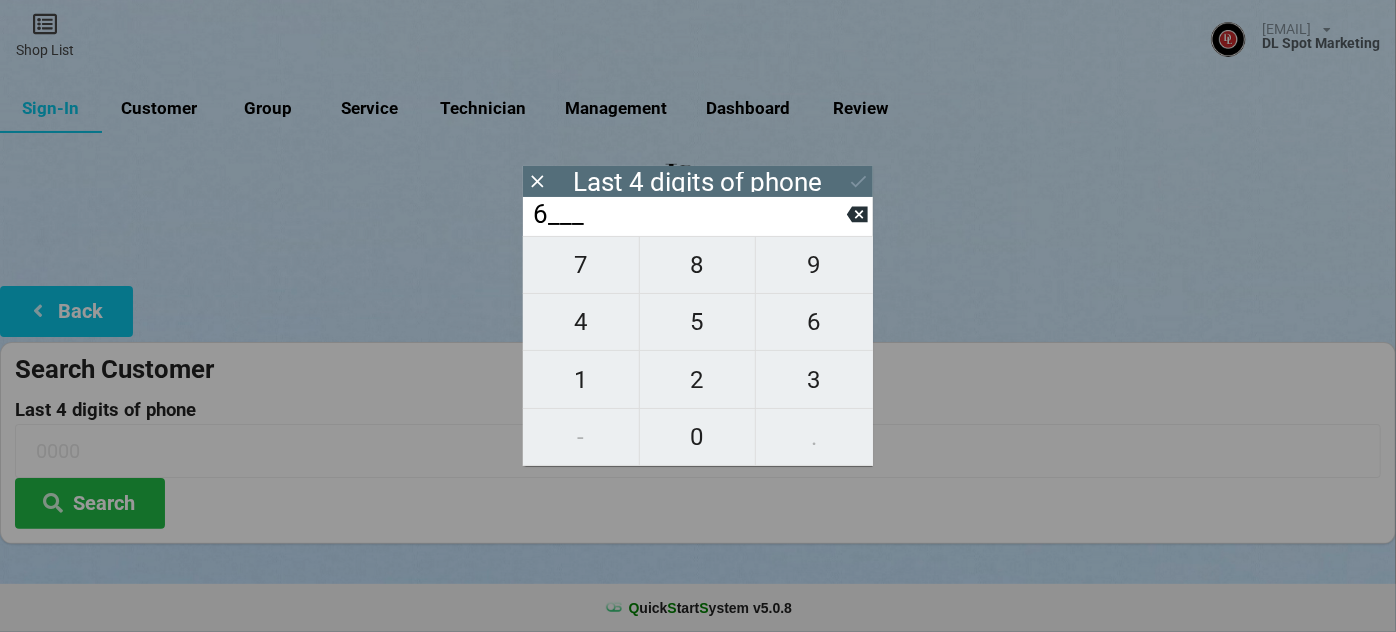 type on "6___" 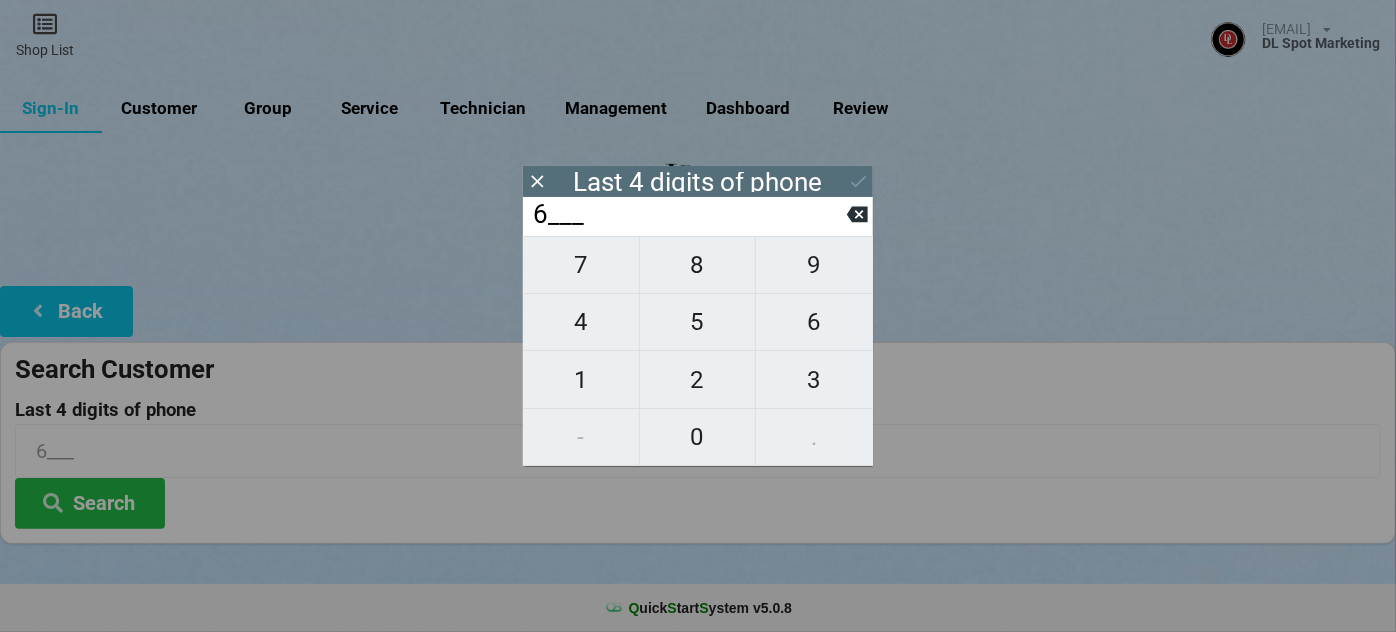 type on "63__" 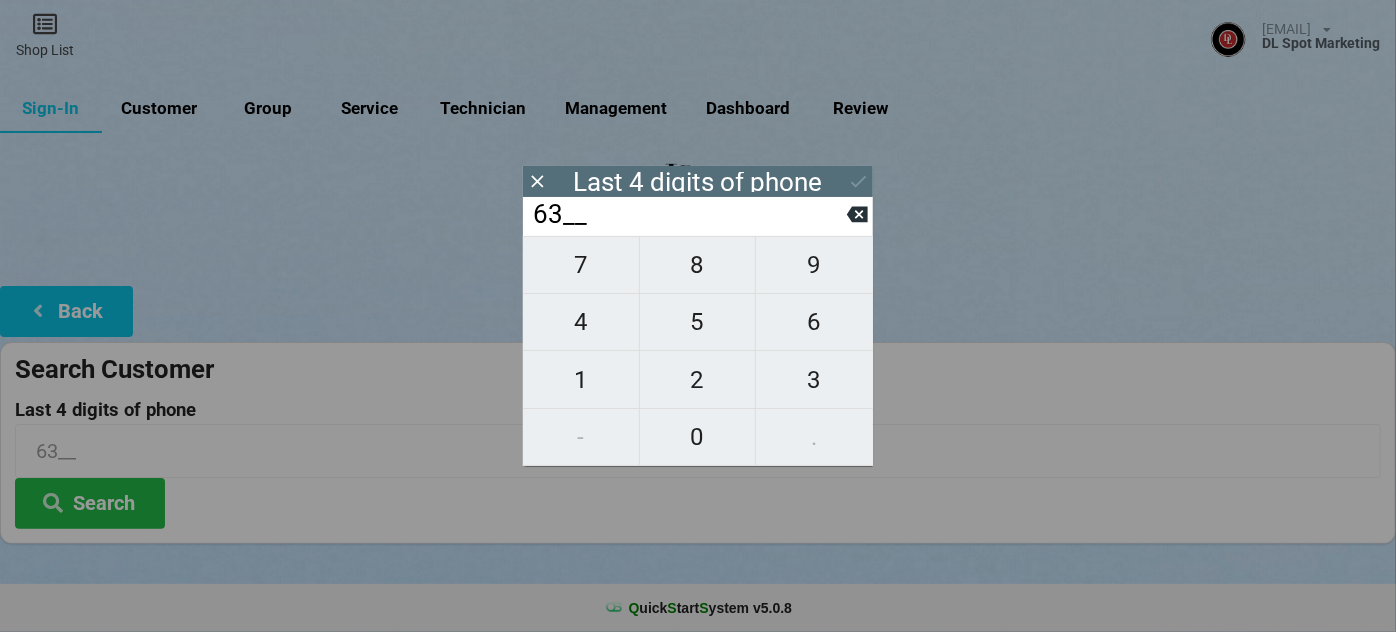 type on "633_" 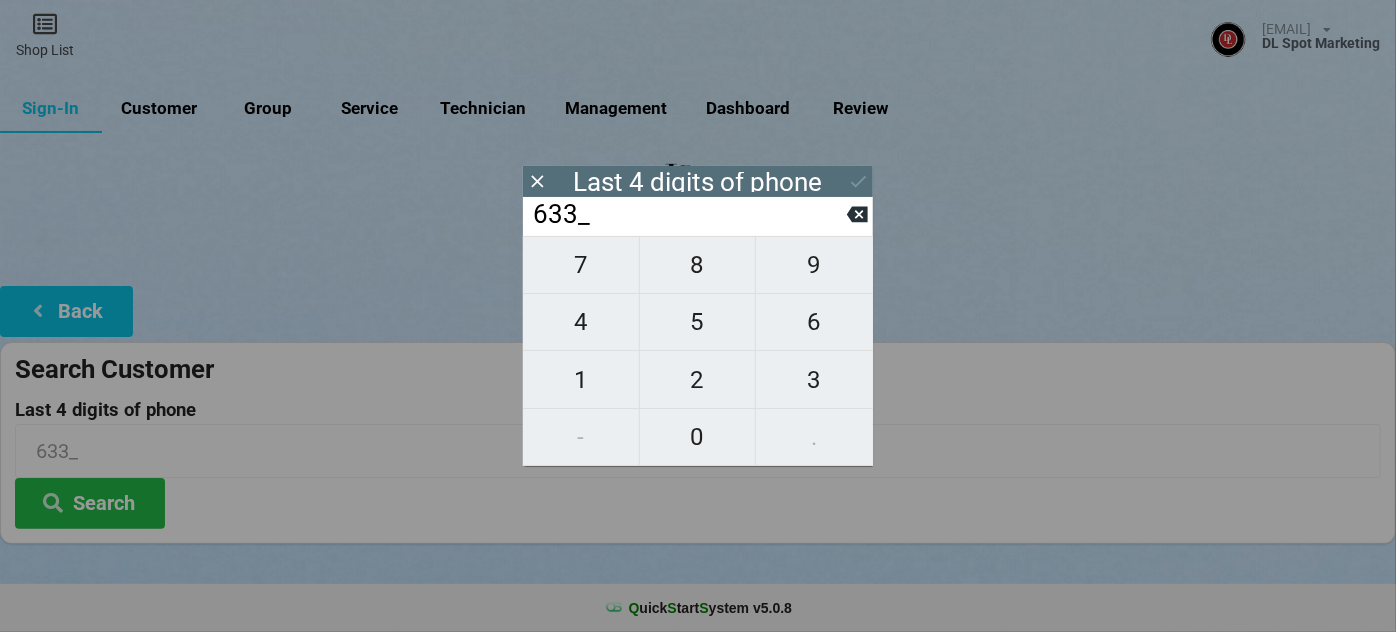 type on "6339" 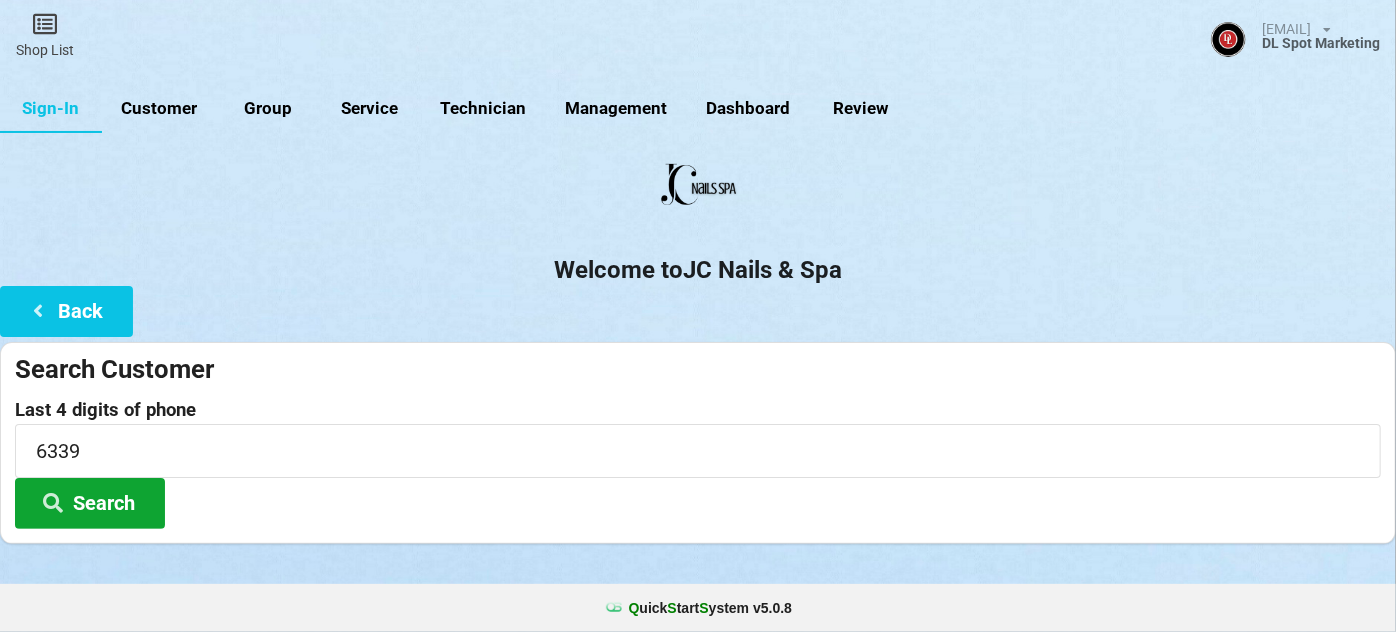 click on "Search" at bounding box center [90, 503] 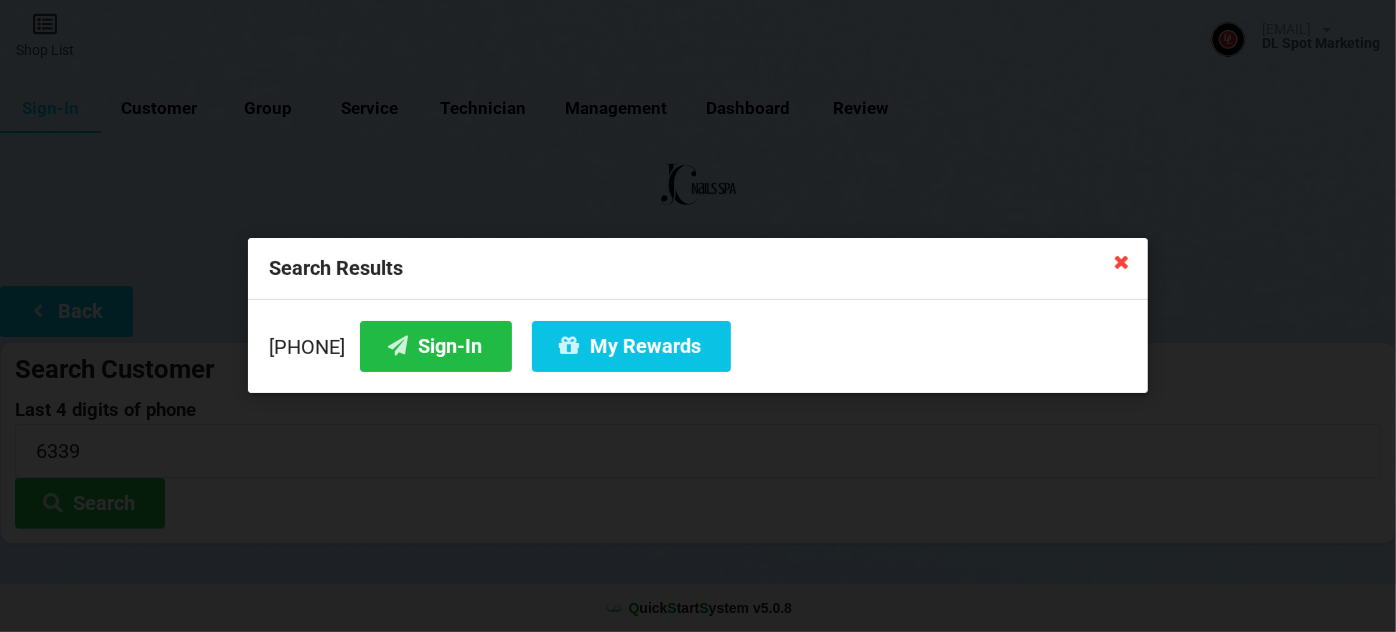 click at bounding box center [1122, 261] 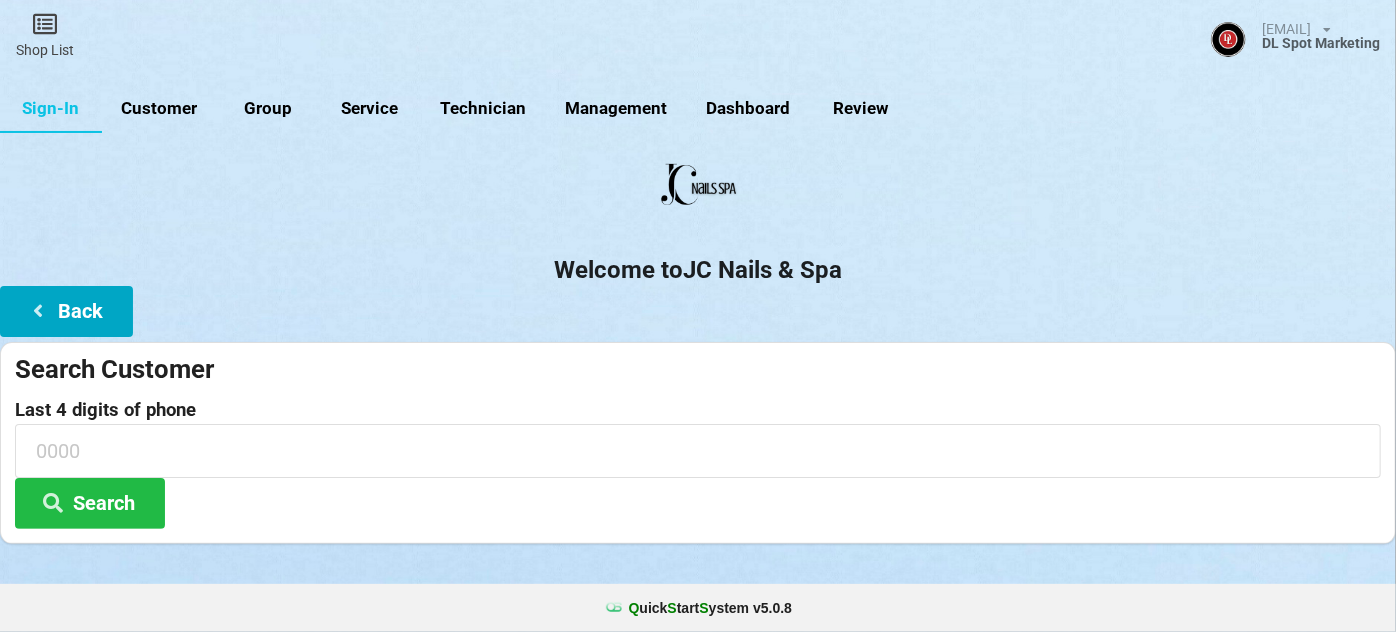 click on "Back" at bounding box center [66, 311] 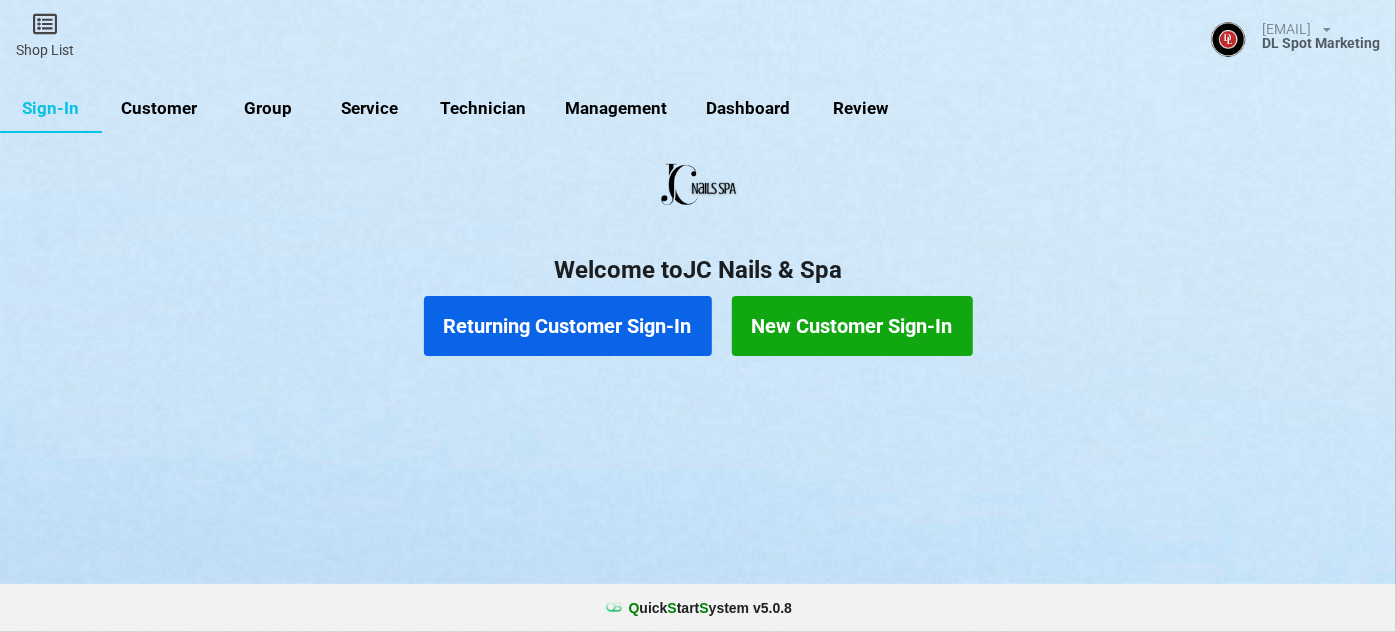 click on "New Customer Sign-In" at bounding box center (852, 326) 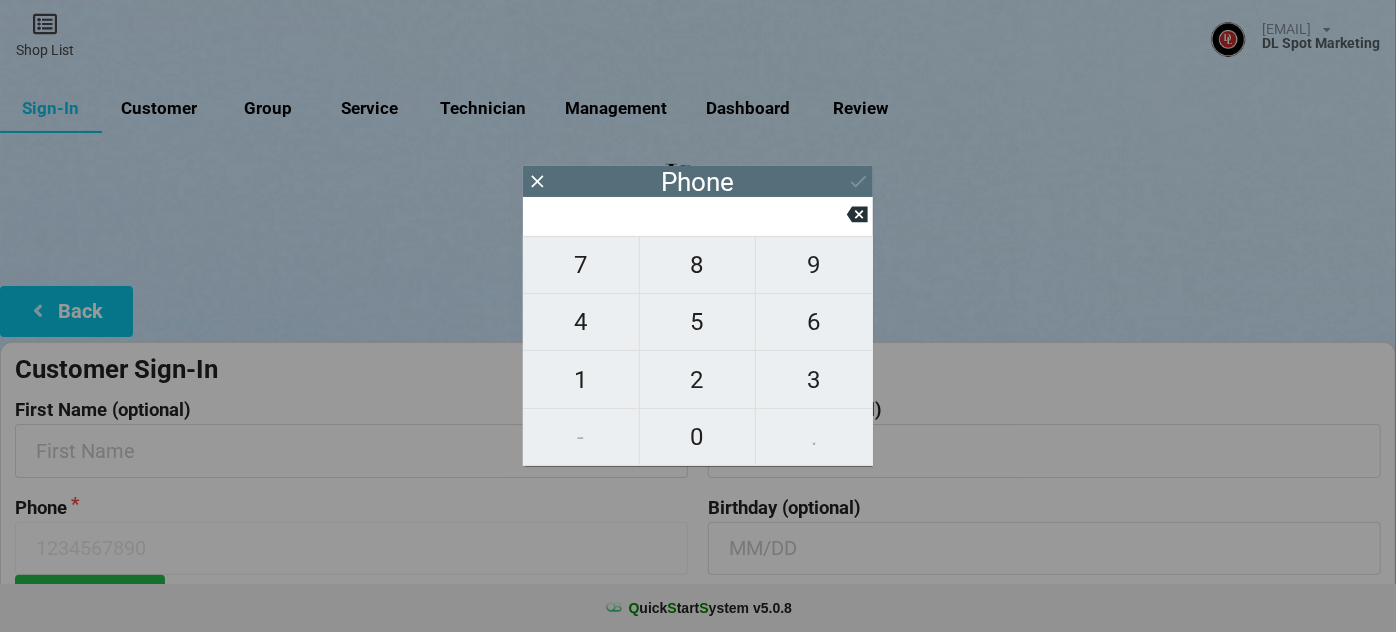 type on "5" 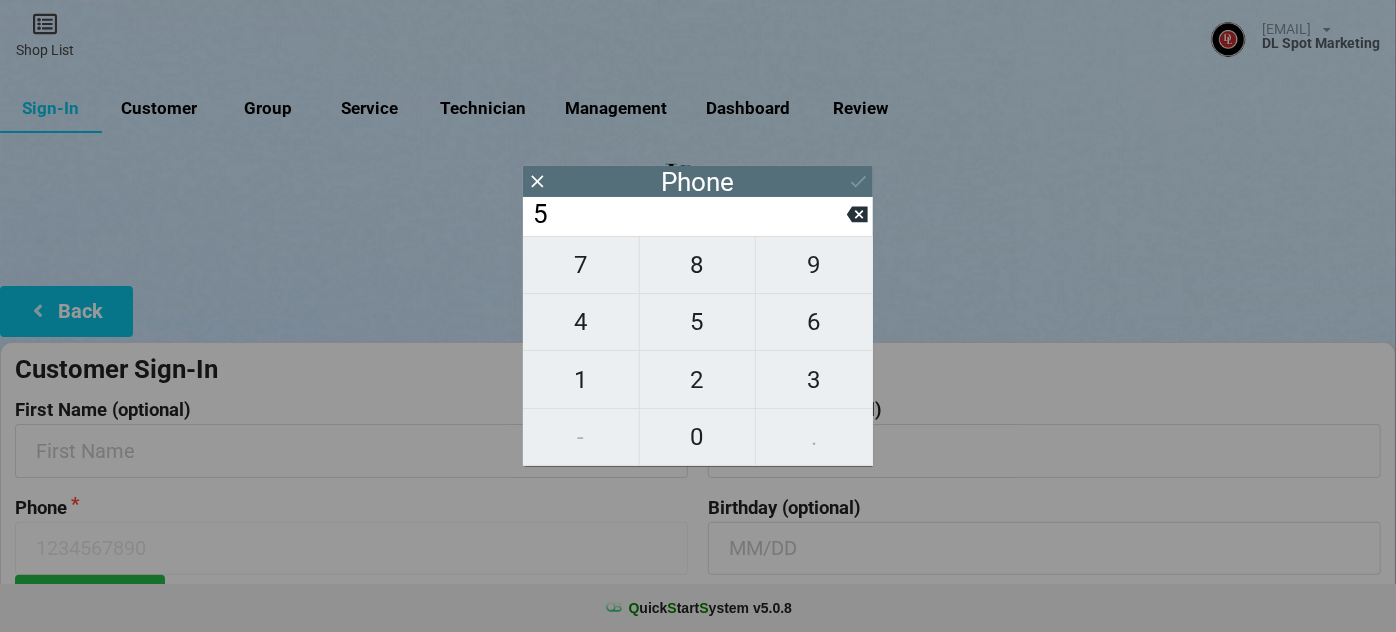 type on "5" 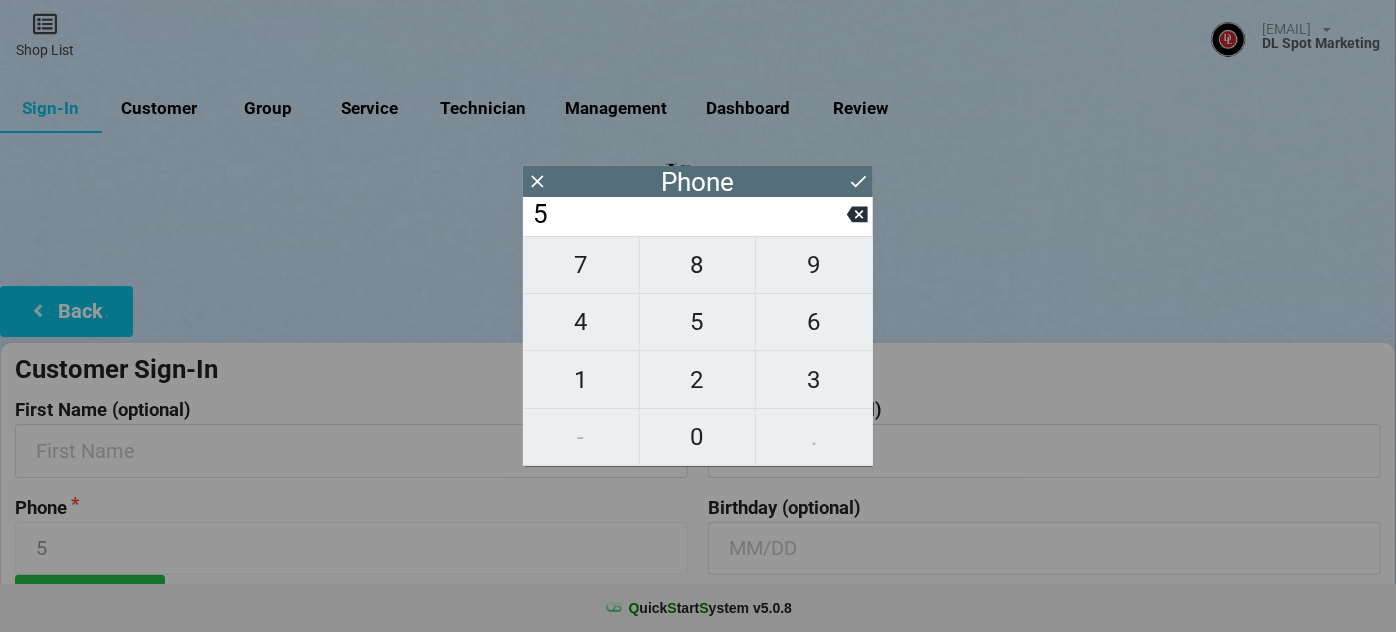 type on "51" 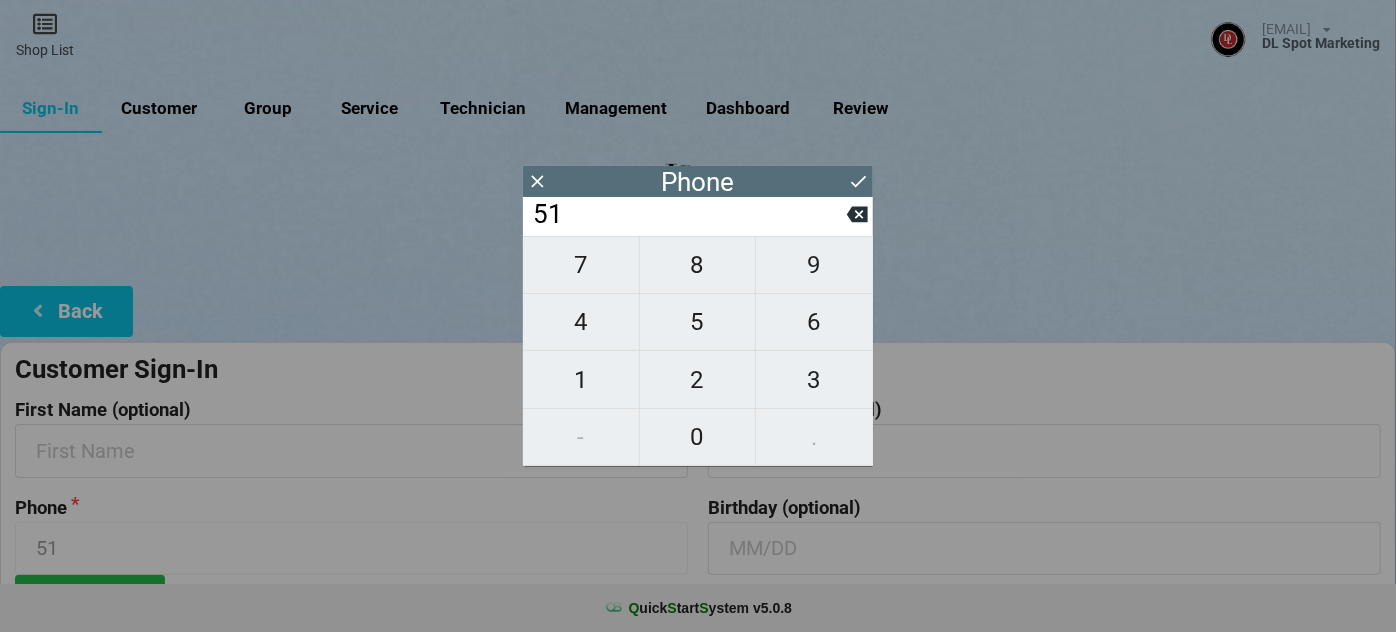 type on "510" 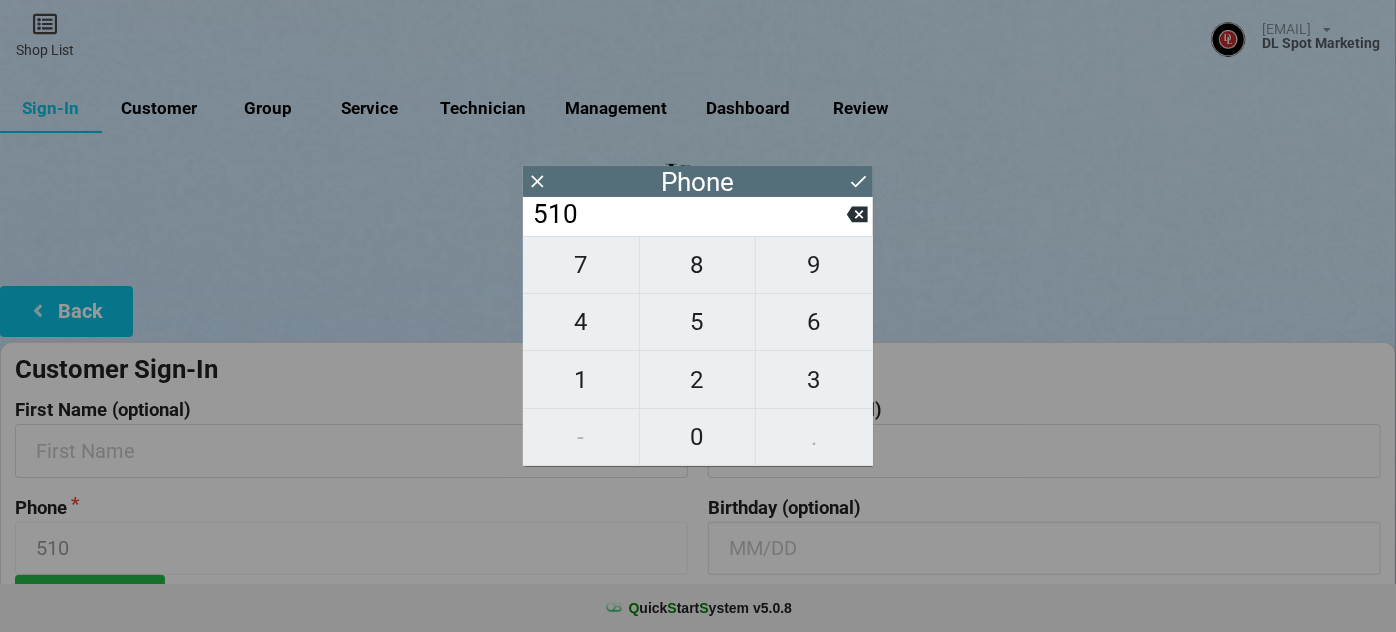 type on "[PHONE]" 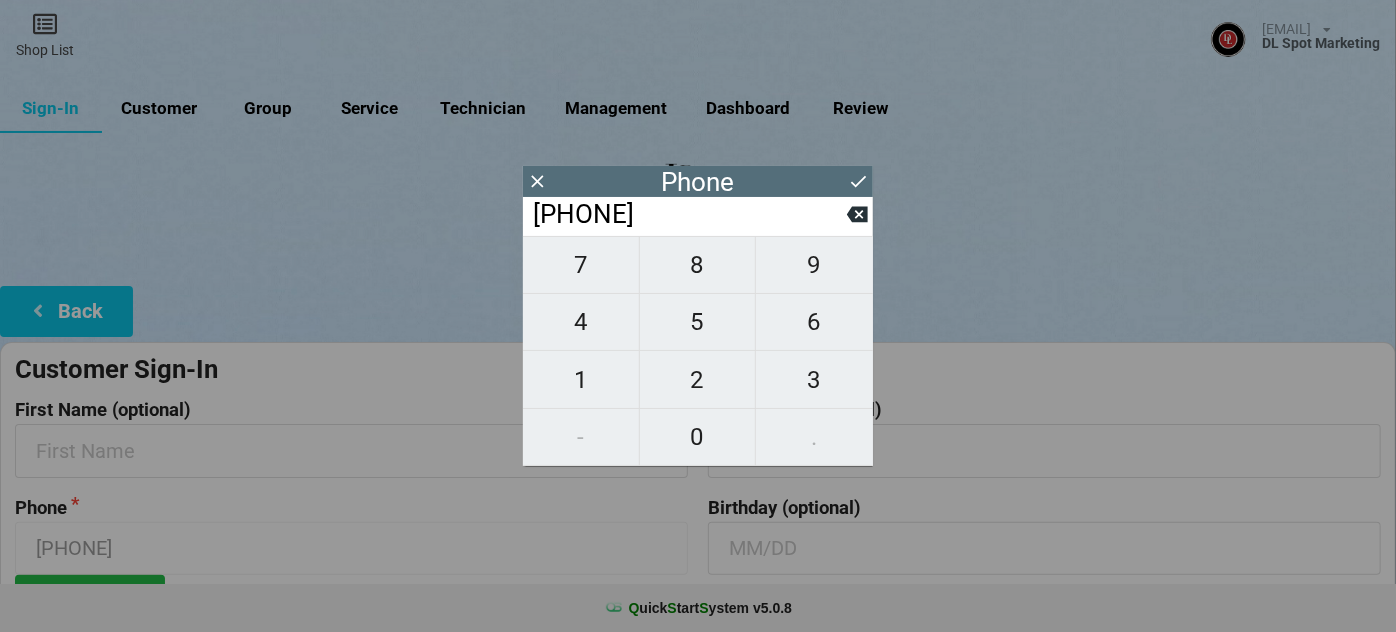 type on "[PHONE]" 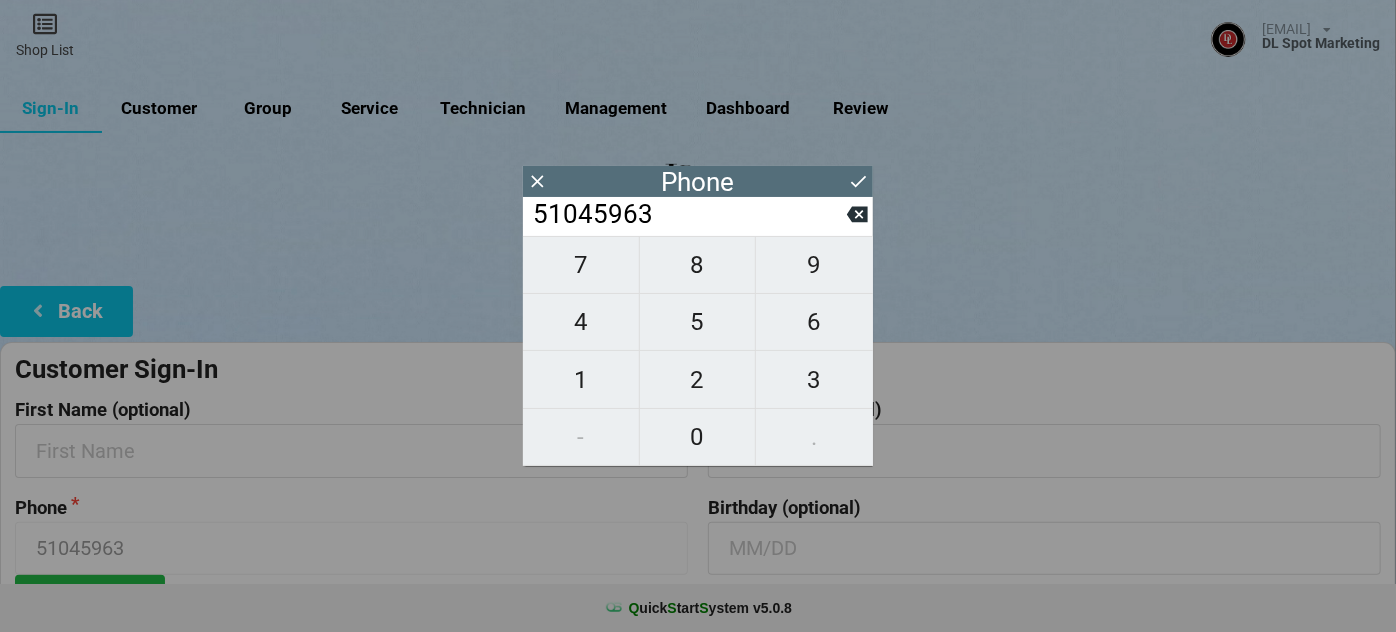 type on "[PHONE]" 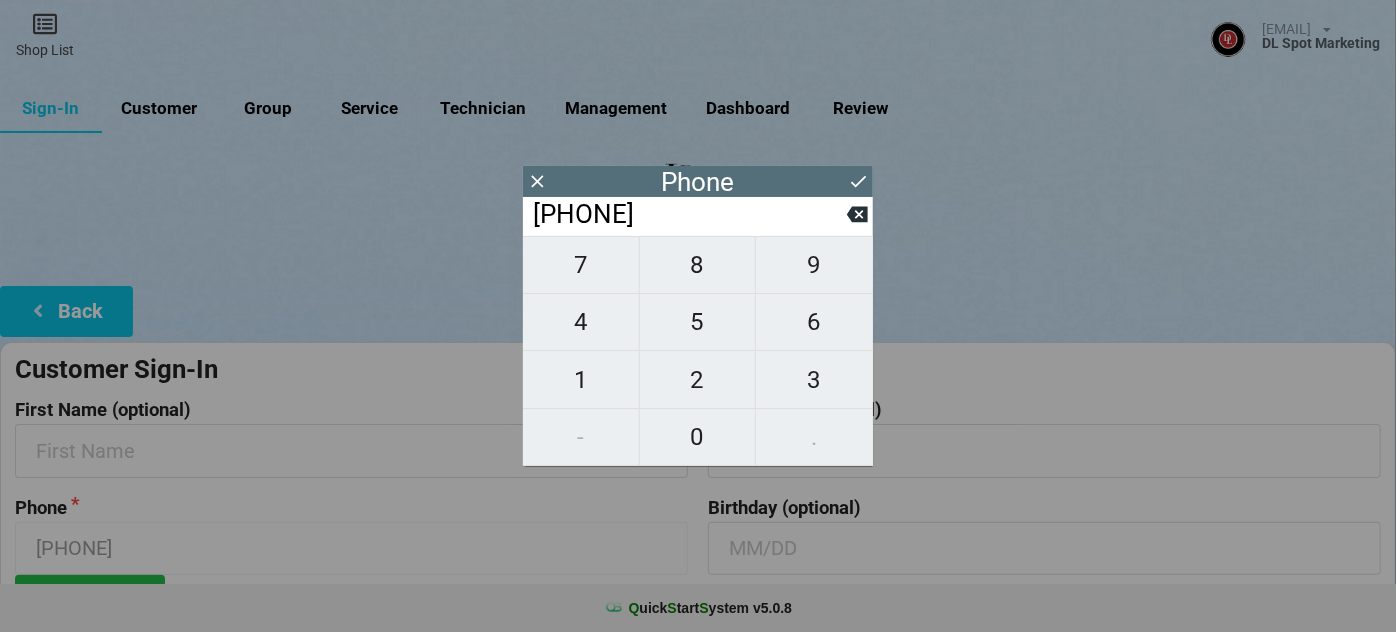 type on "[PHONE]" 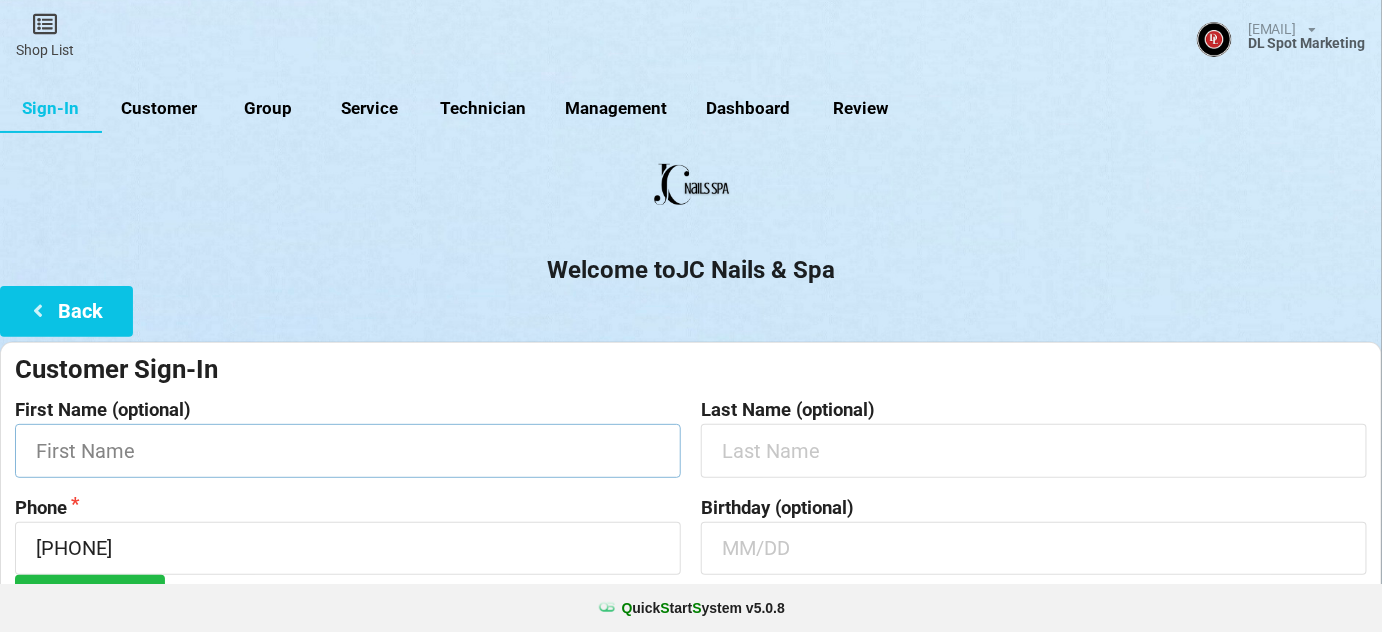 click at bounding box center (348, 450) 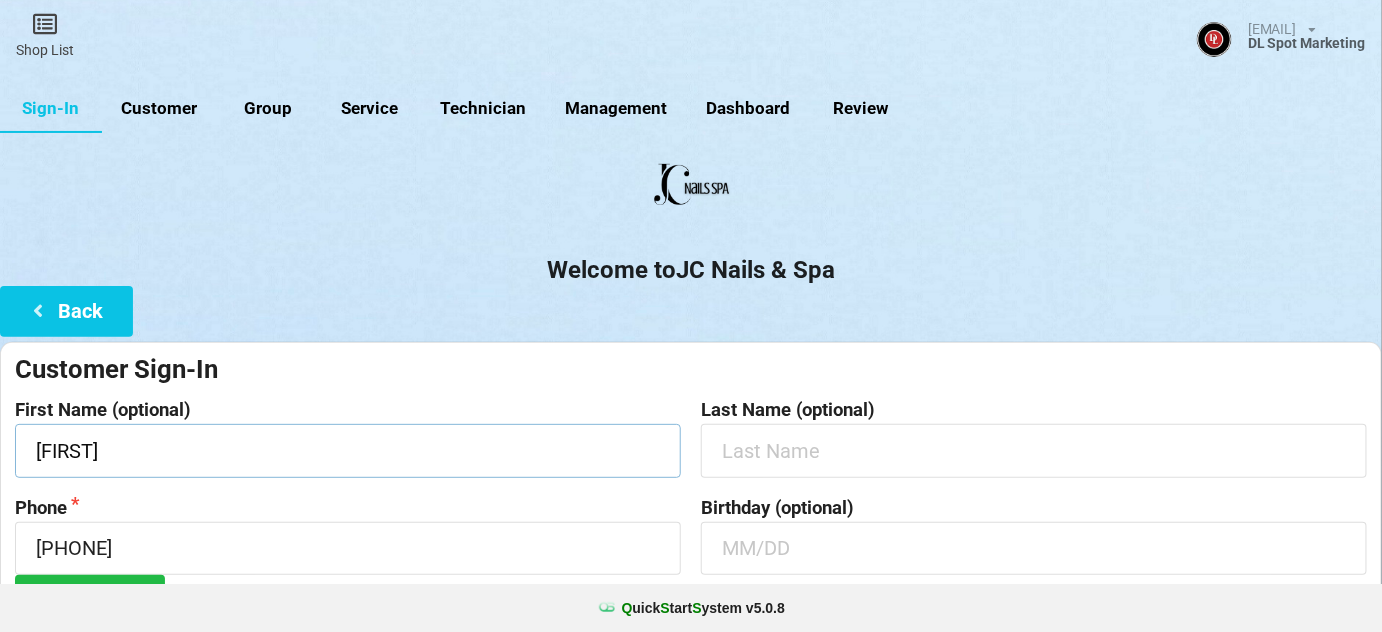 type on "[FIRST]" 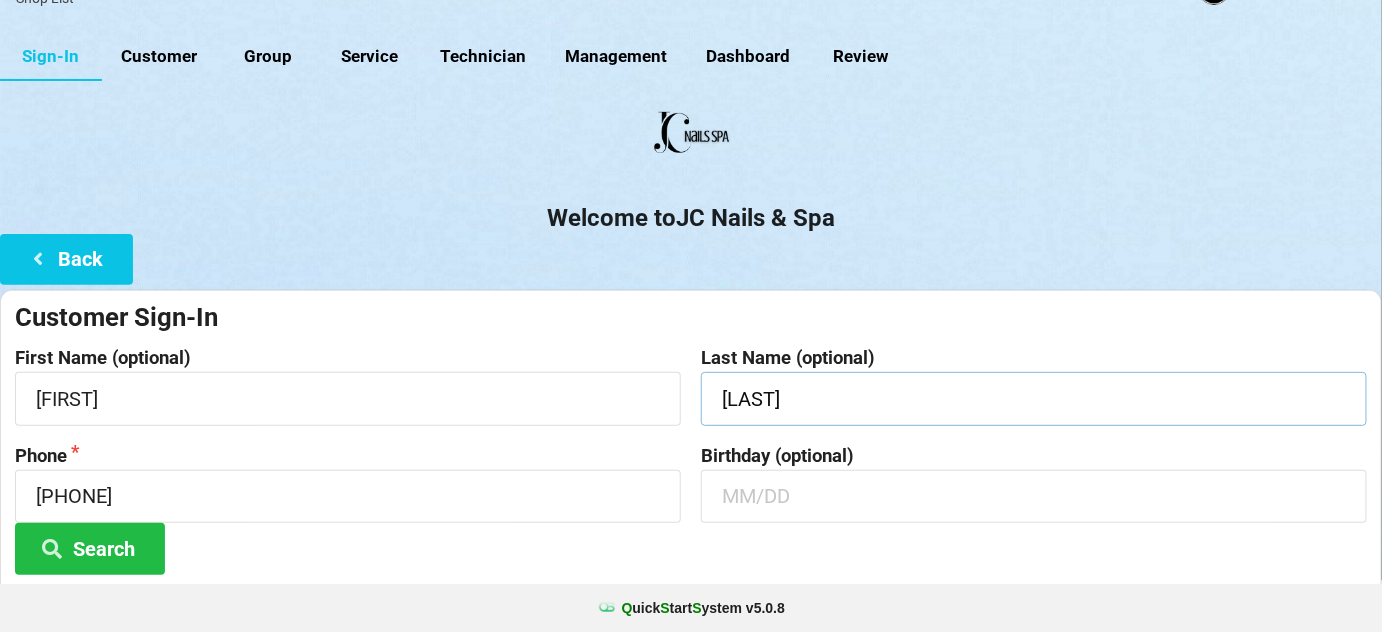 scroll, scrollTop: 191, scrollLeft: 0, axis: vertical 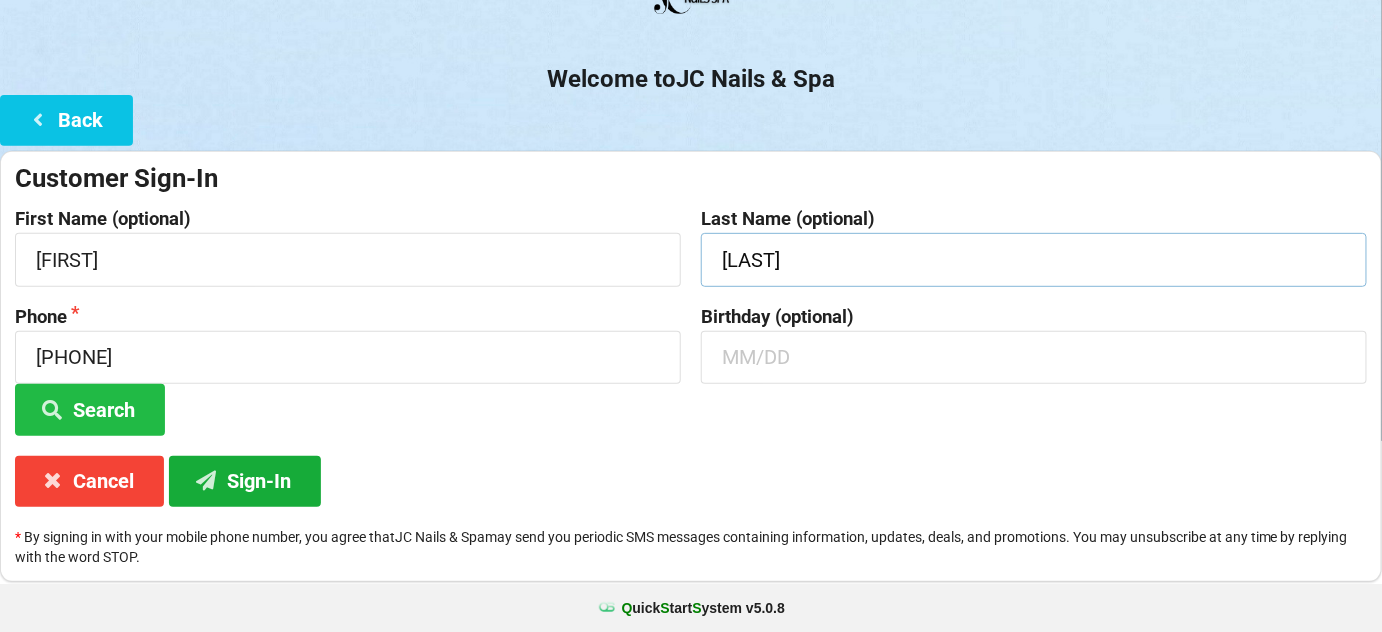 type on "[LAST]" 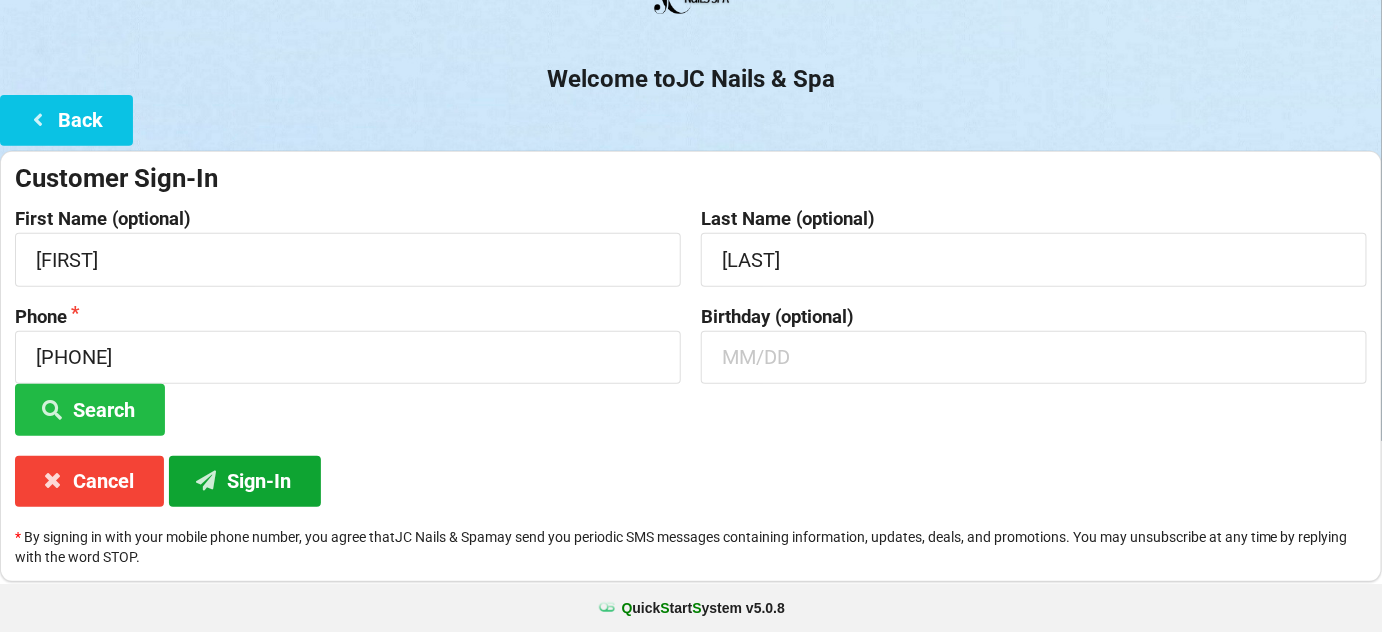click on "Sign-In" at bounding box center [245, 481] 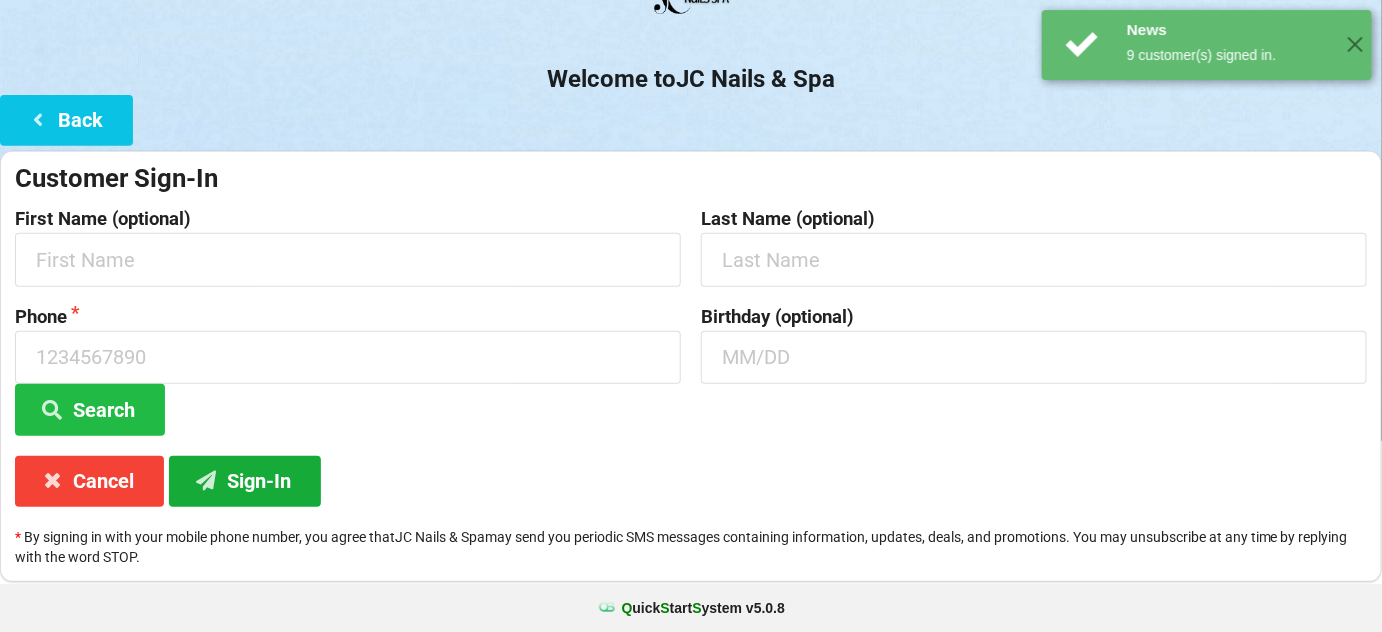 scroll, scrollTop: 0, scrollLeft: 0, axis: both 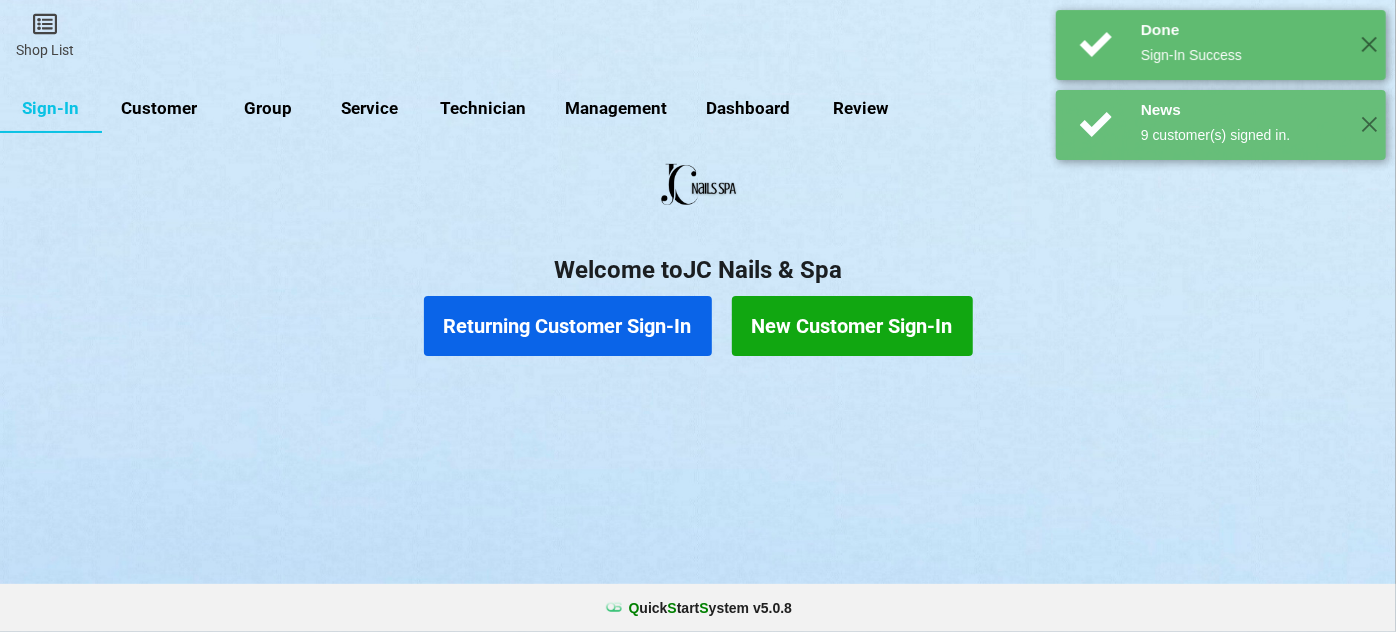 click on "Returning Customer Sign-In" at bounding box center [568, 326] 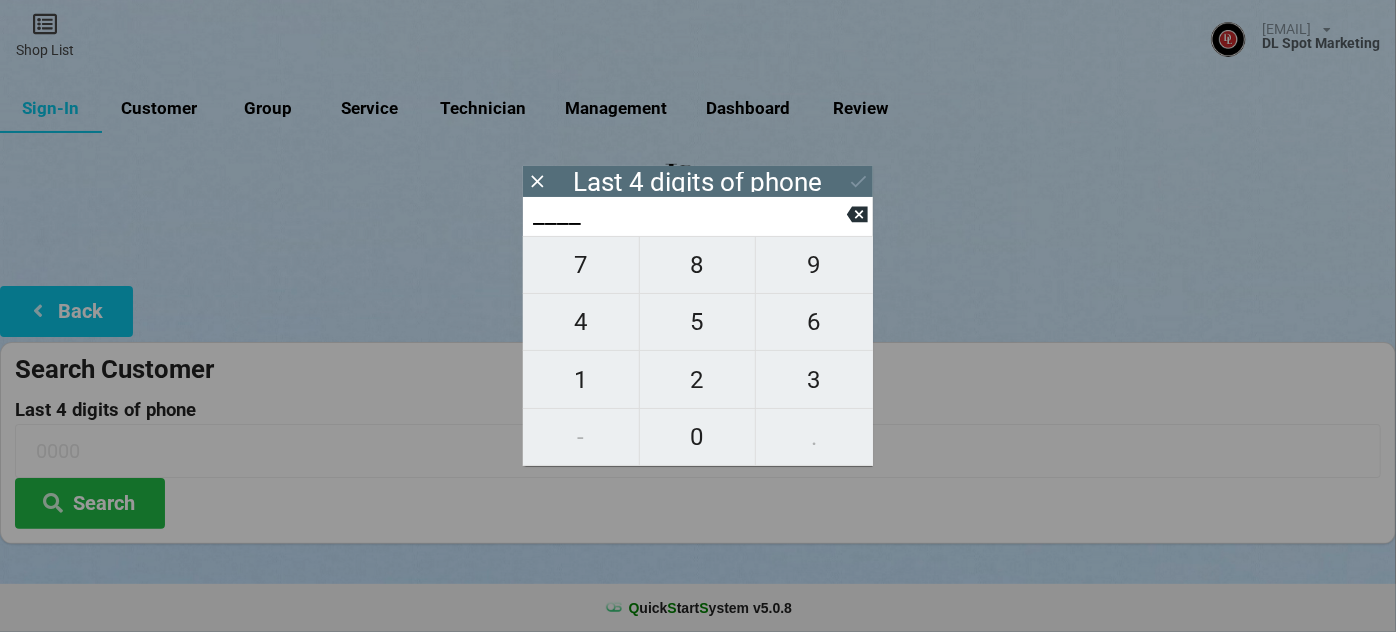 type on "5___" 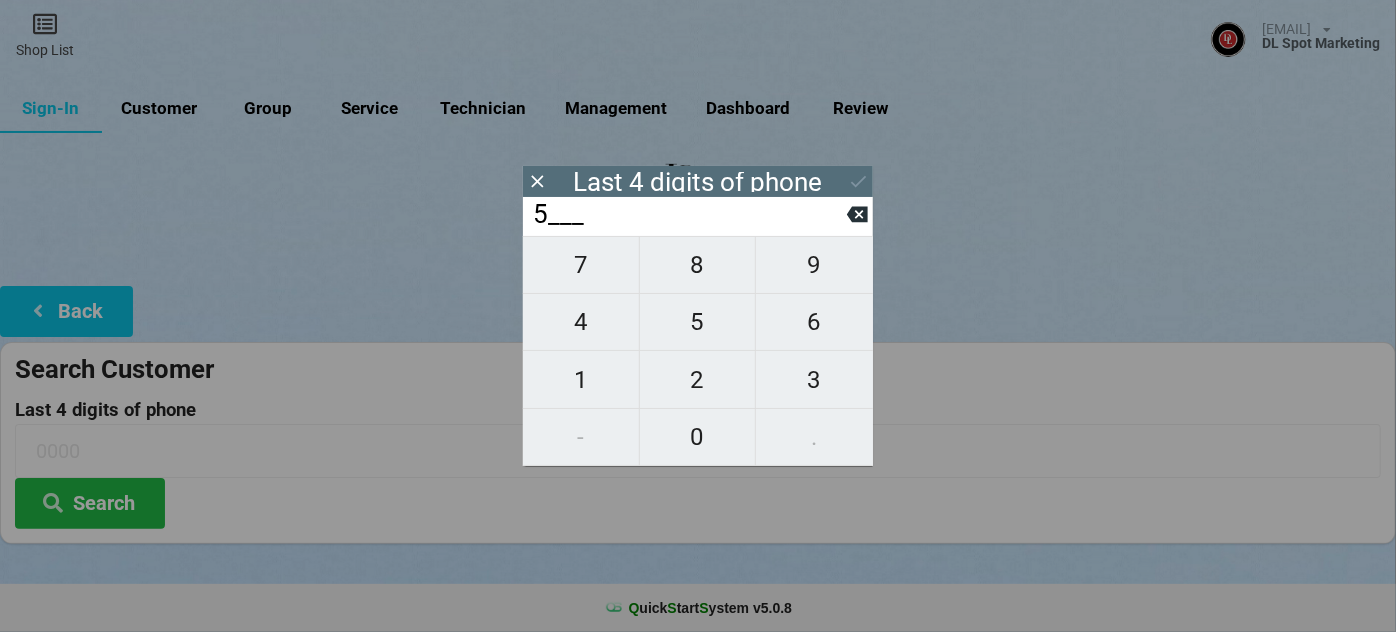 type on "5___" 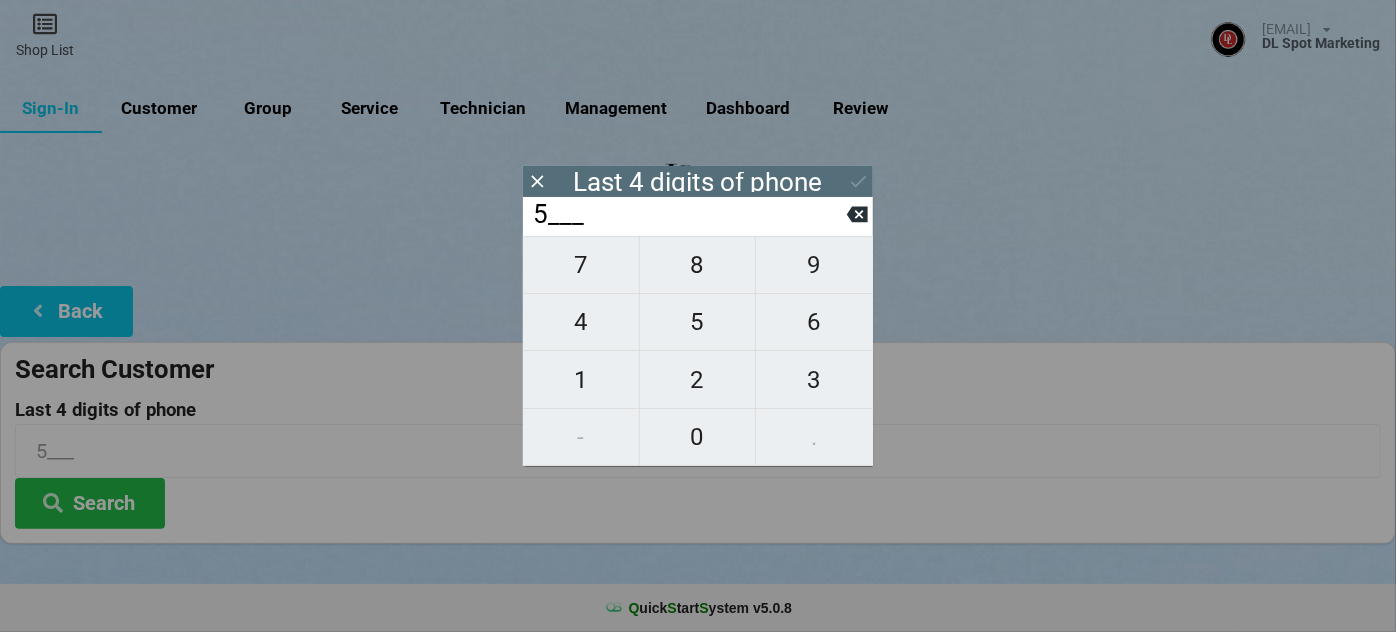 type on "56__" 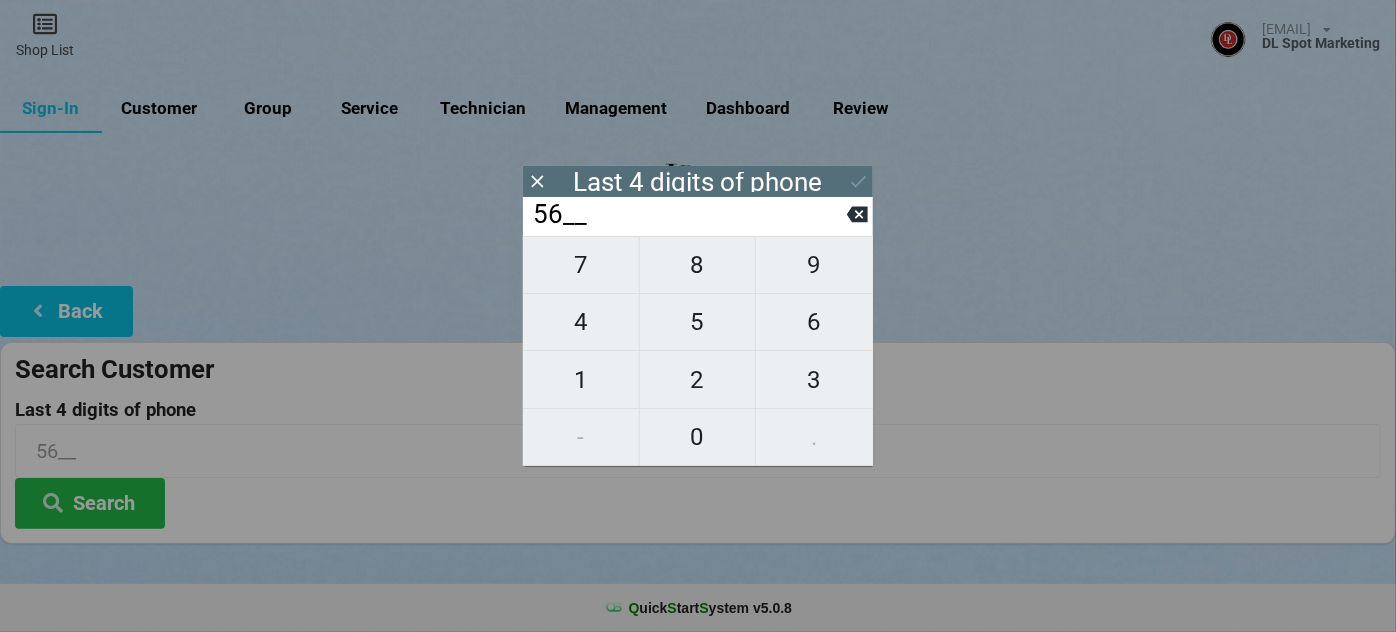 type on "566_" 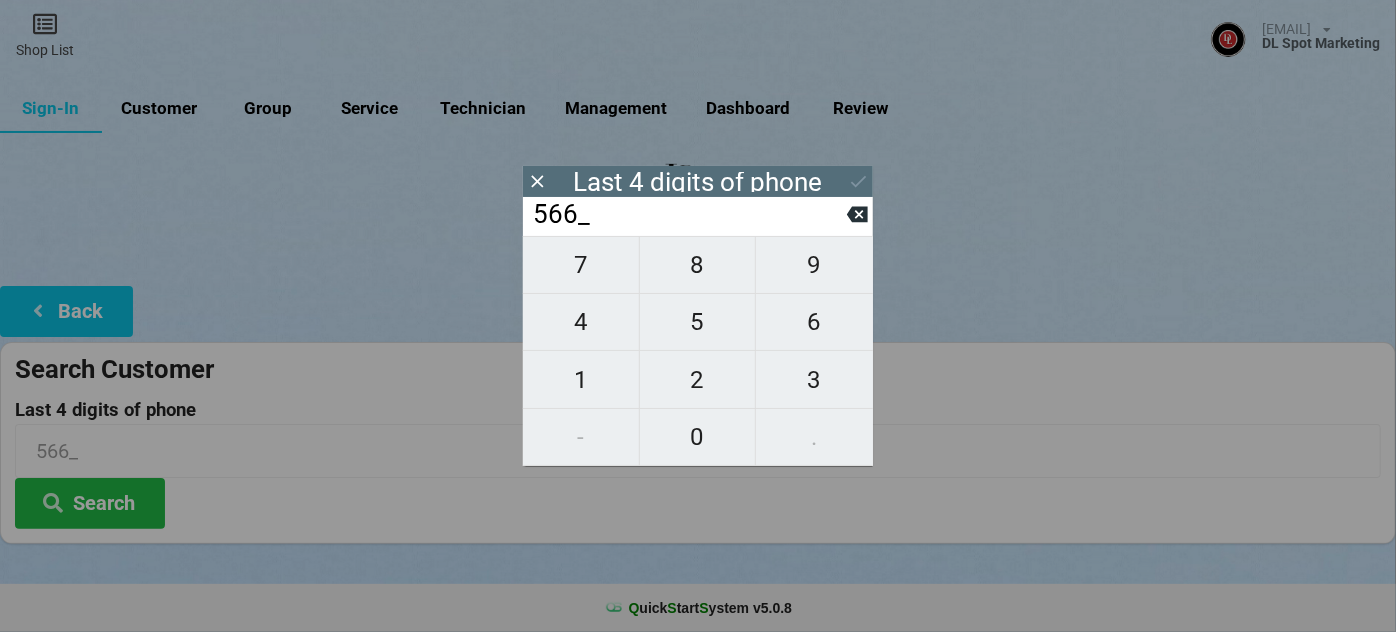 type on "5667" 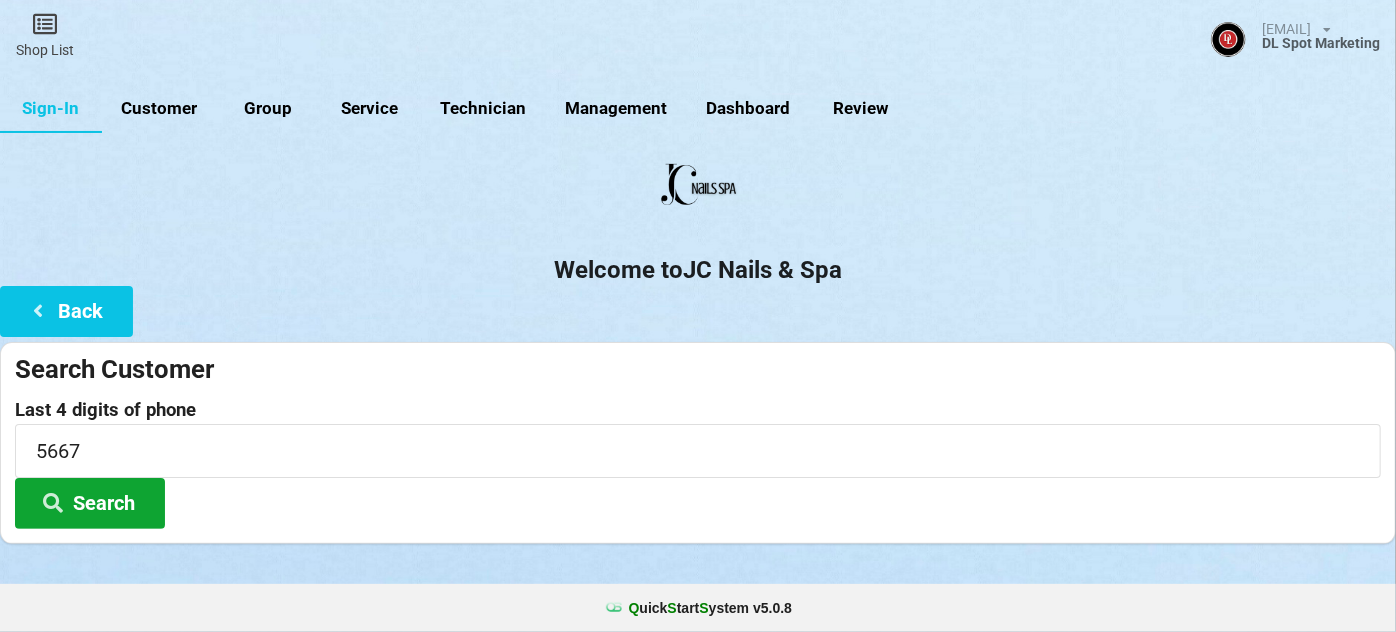 click on "Search" at bounding box center (90, 503) 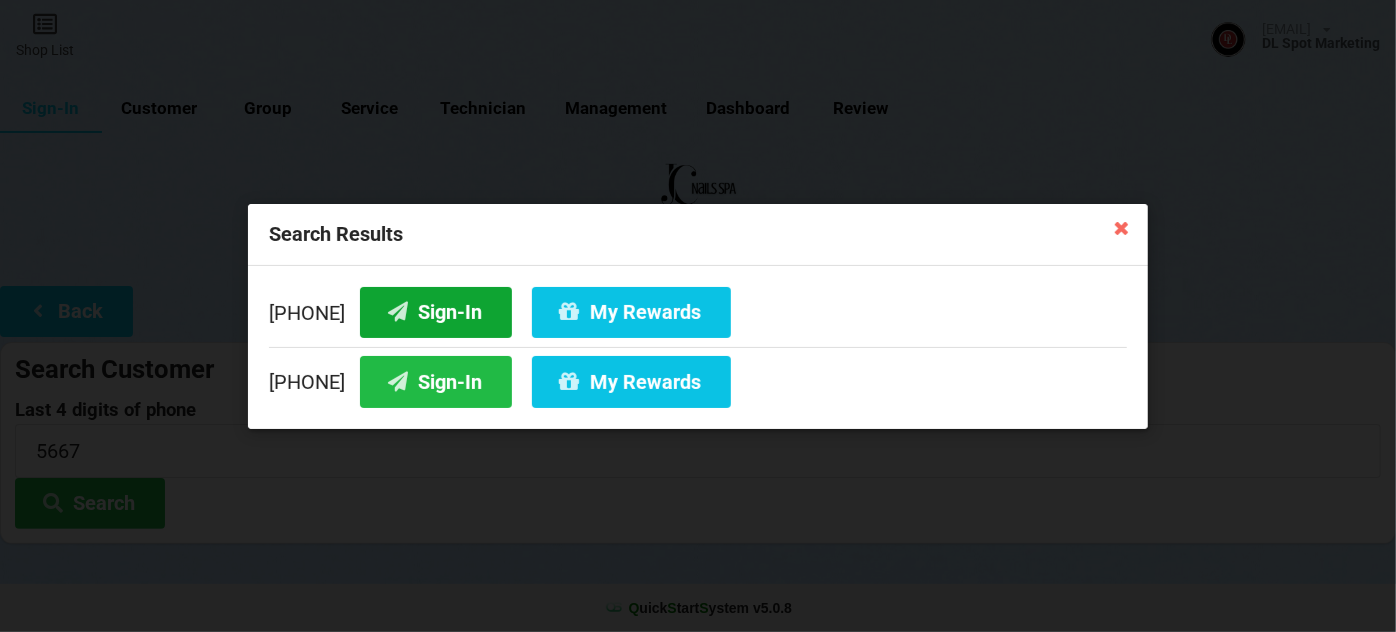 click on "Sign-In" at bounding box center (436, 311) 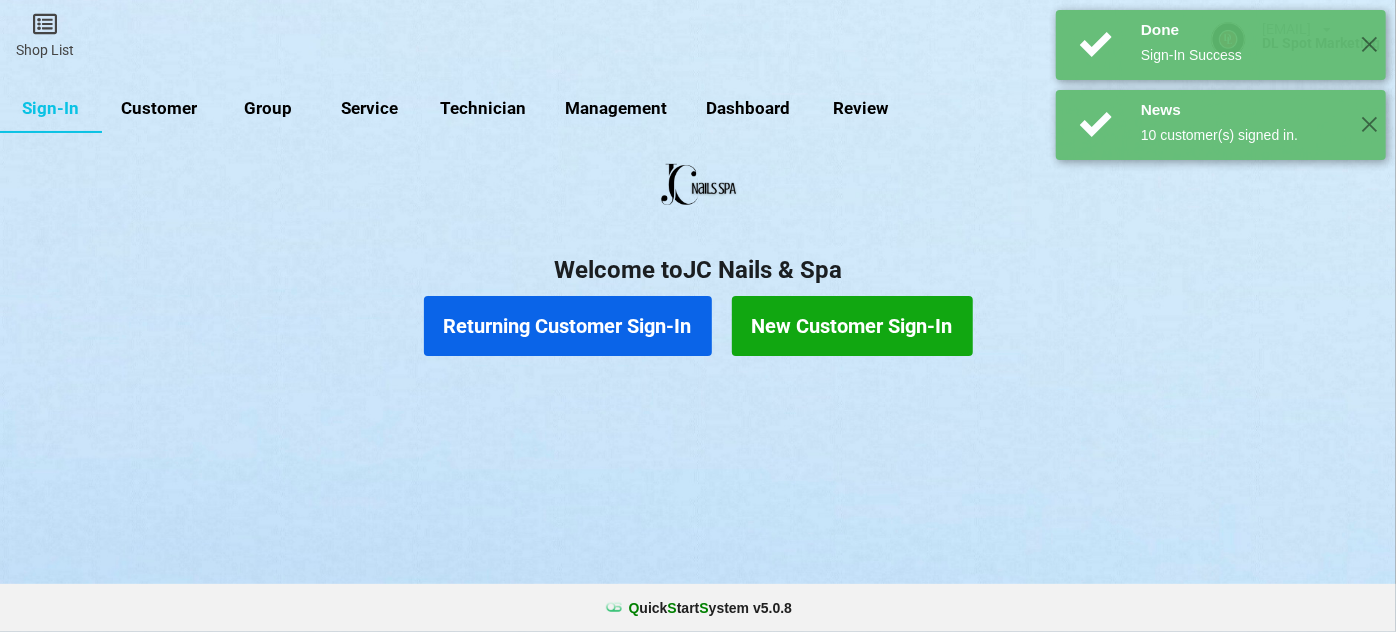 click on "Returning Customer Sign-In" at bounding box center (568, 326) 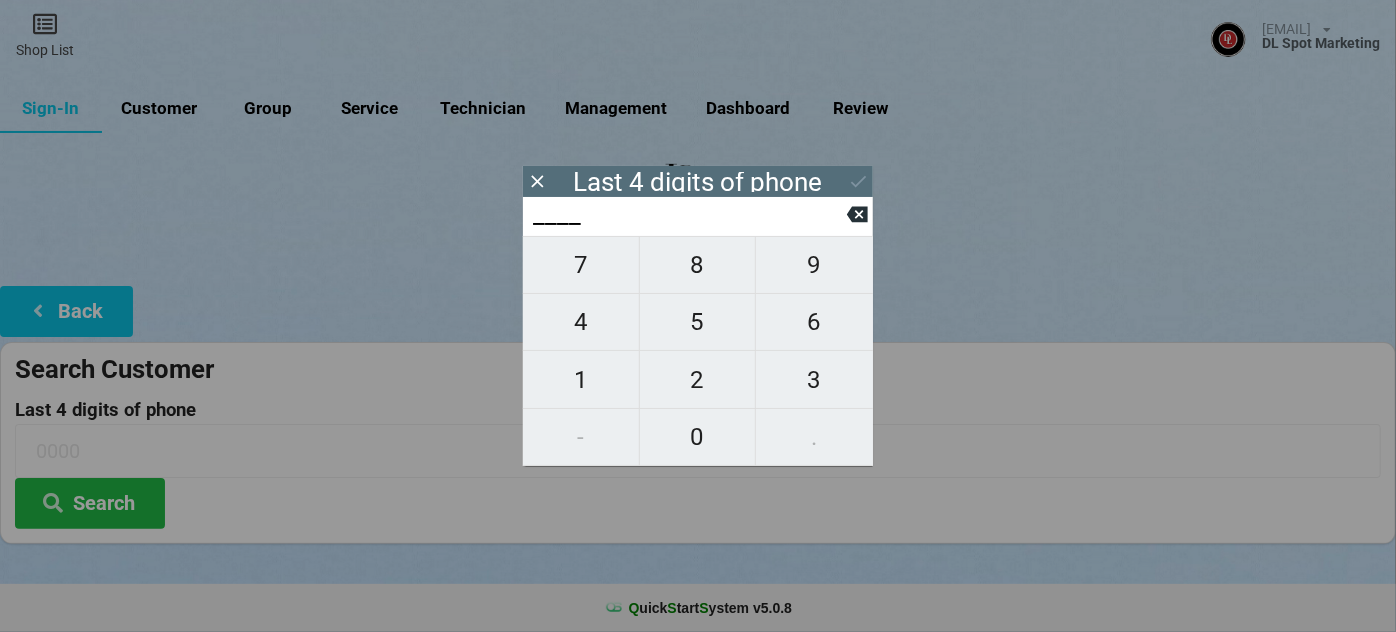 type on "0___" 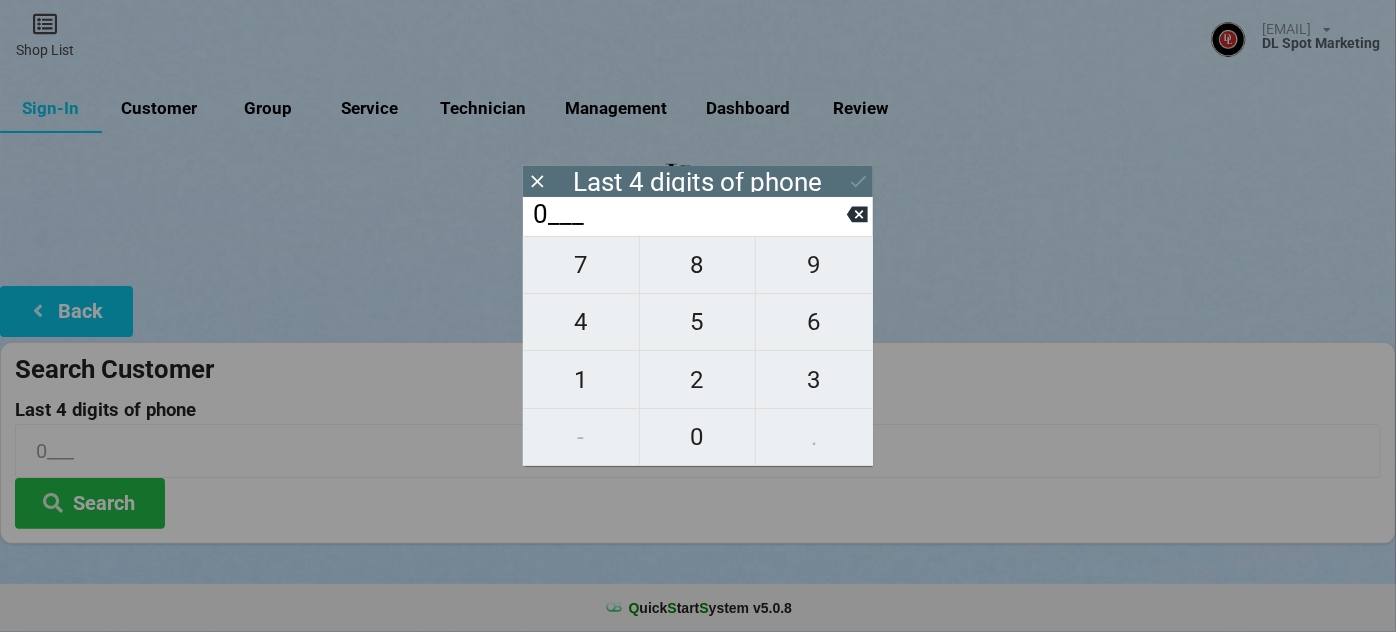 type on "06__" 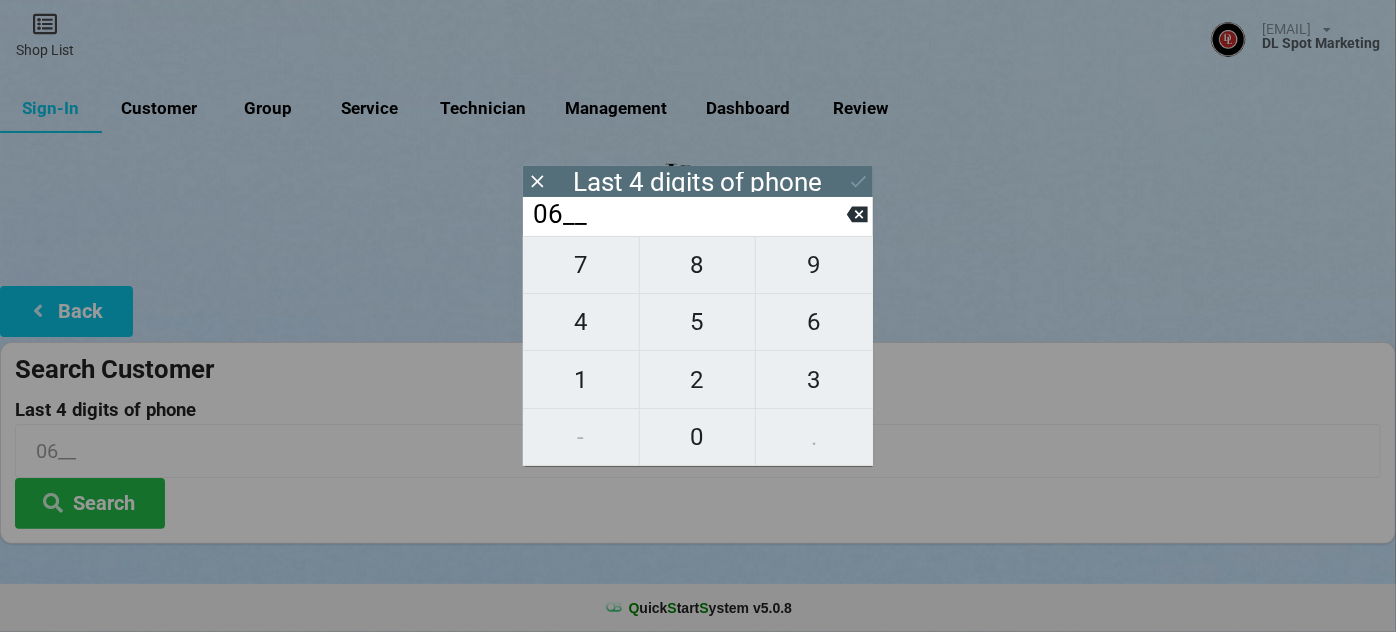type on "[PHONE]" 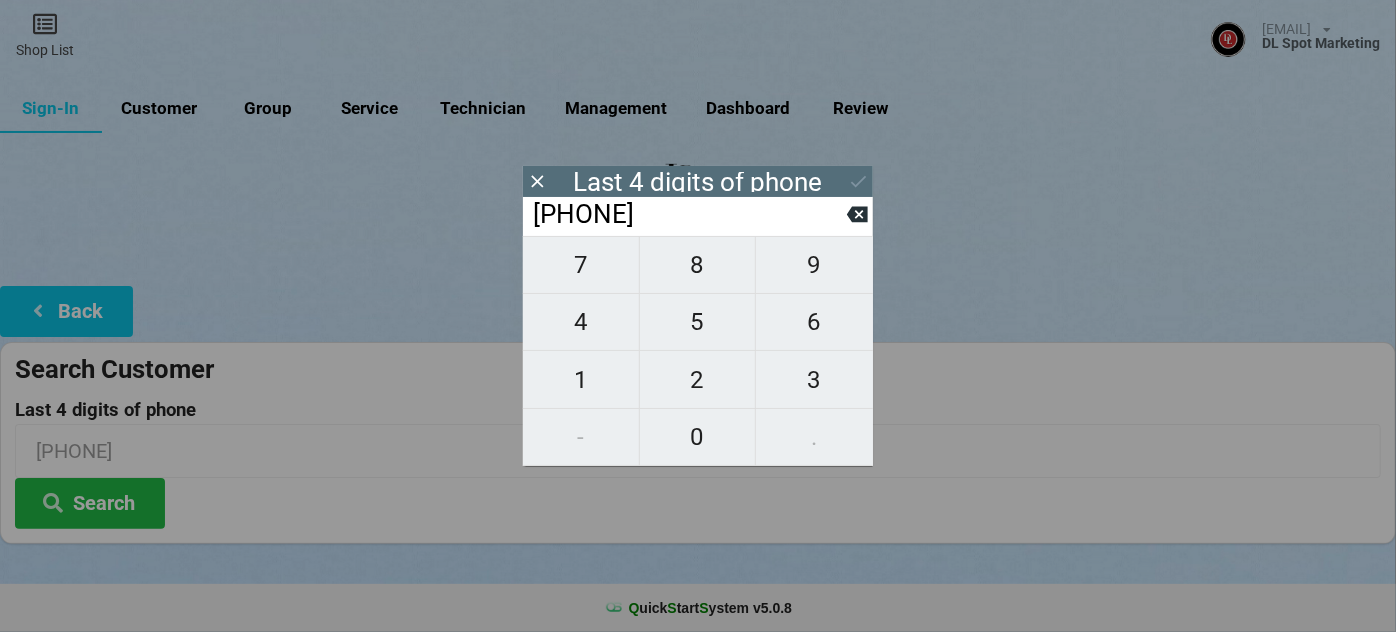 type on "0682" 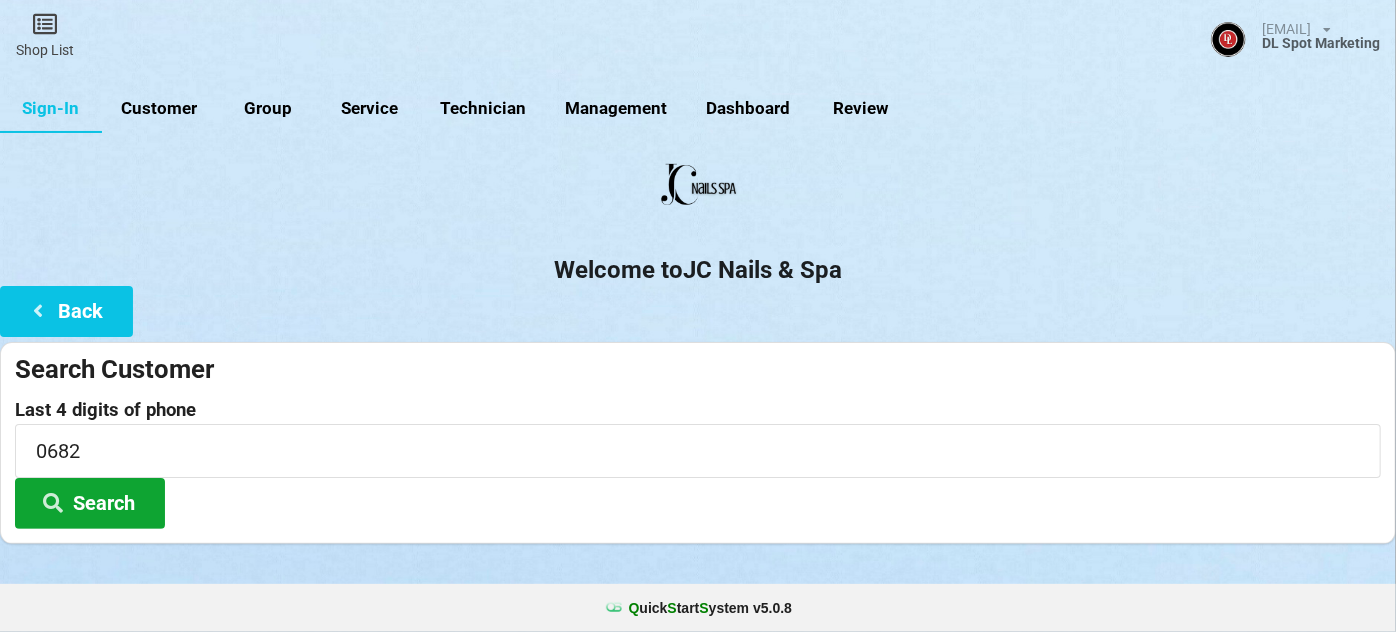 click on "Search" at bounding box center (90, 503) 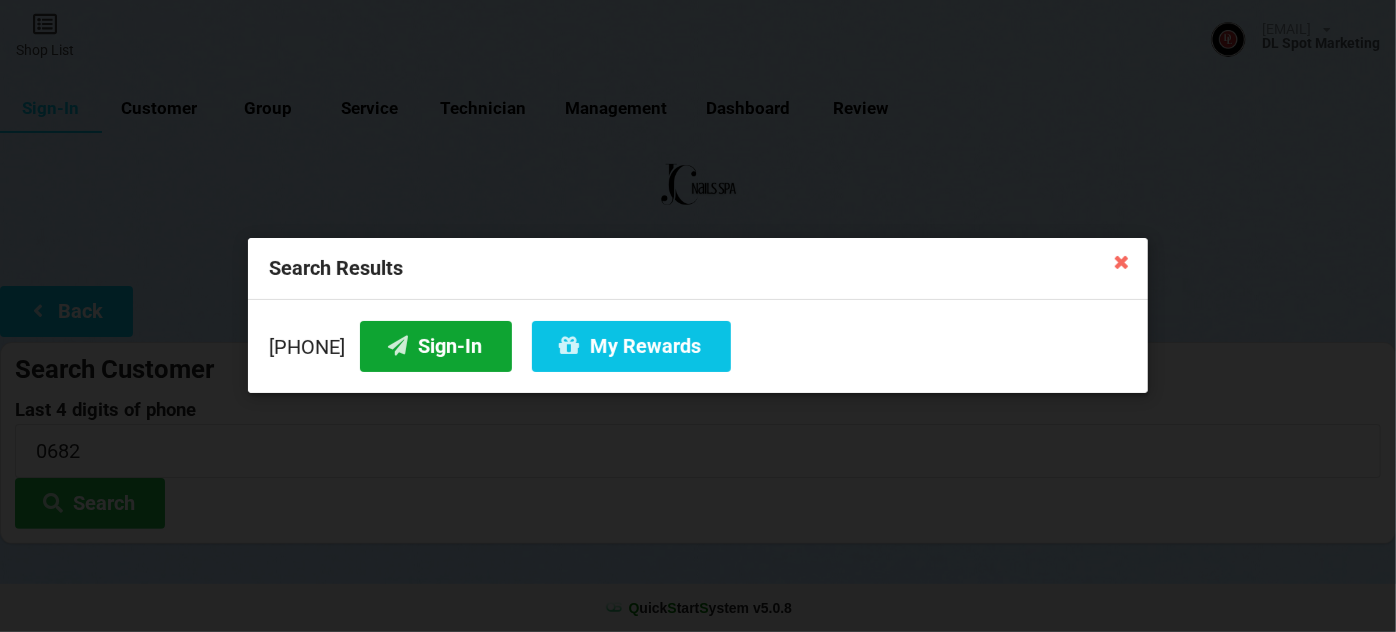 click on "Sign-In" at bounding box center [436, 346] 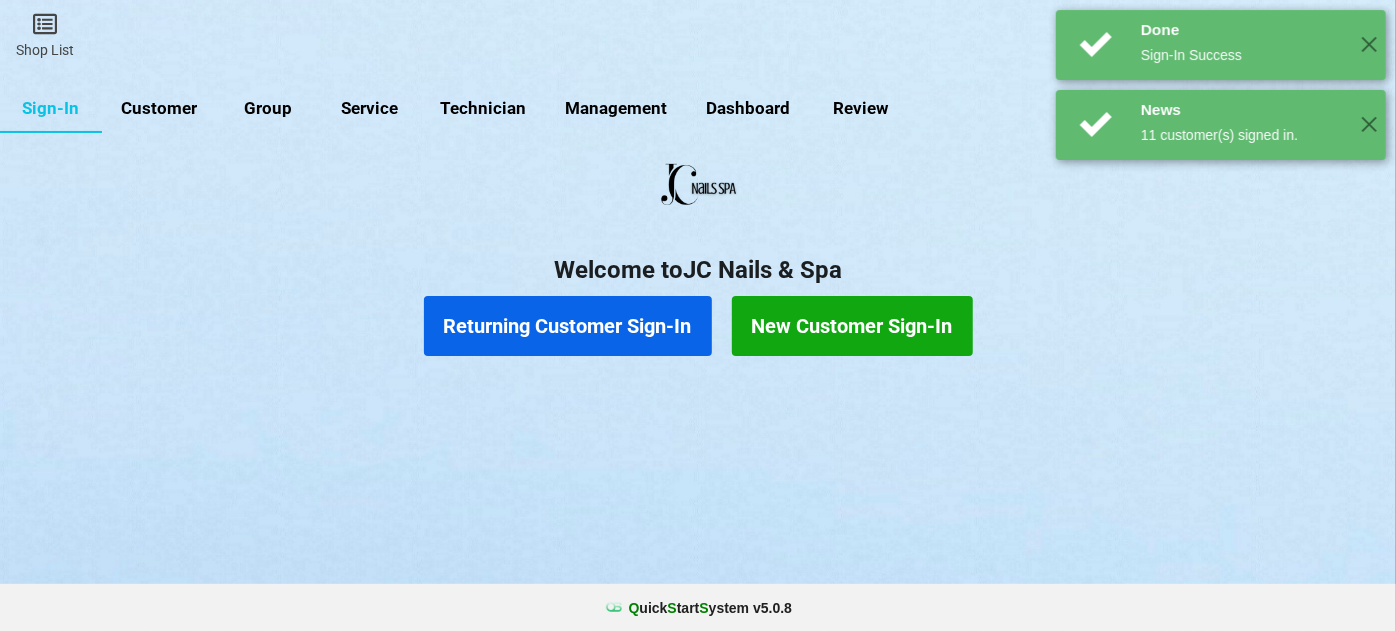click on "Returning Customer Sign-In" at bounding box center [568, 326] 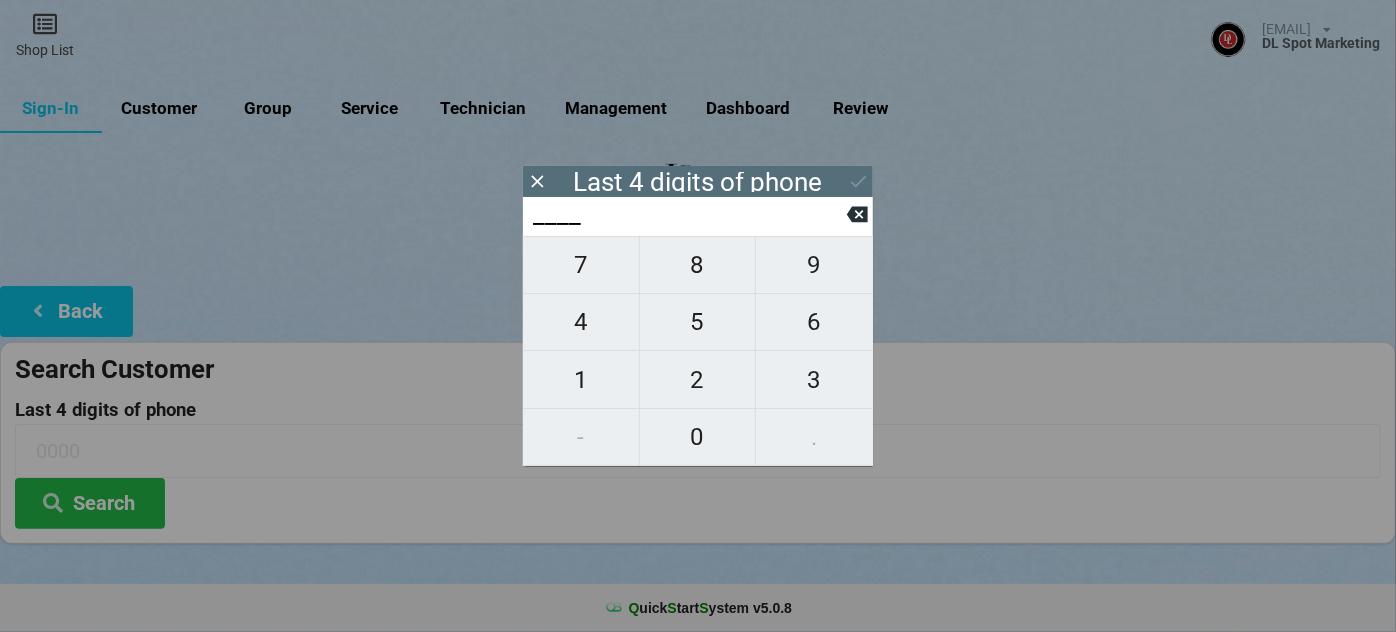 type on "3___" 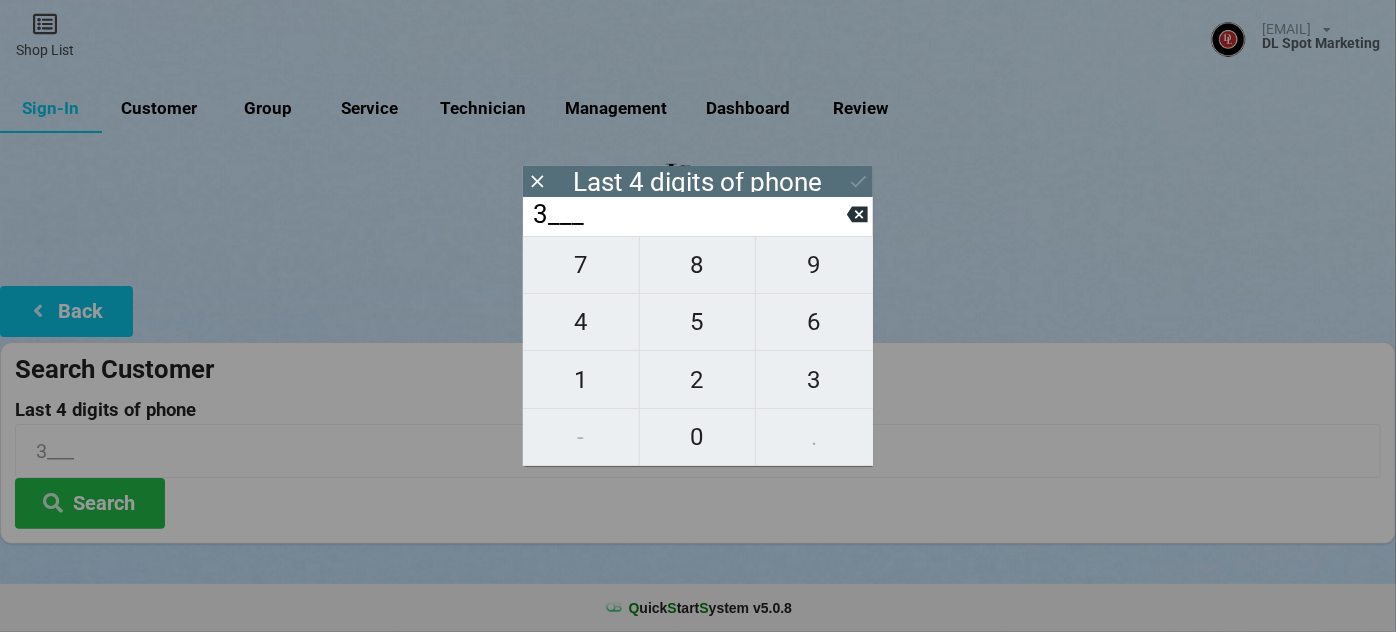 type on "3___" 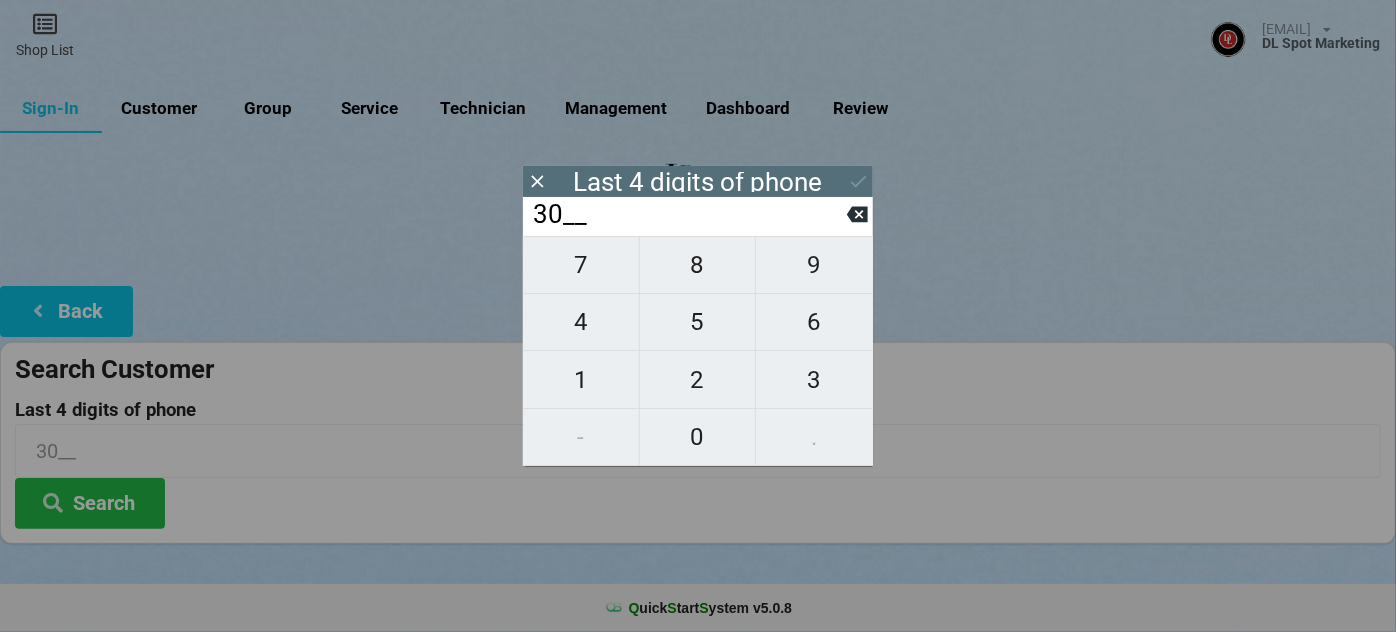 type on "301_" 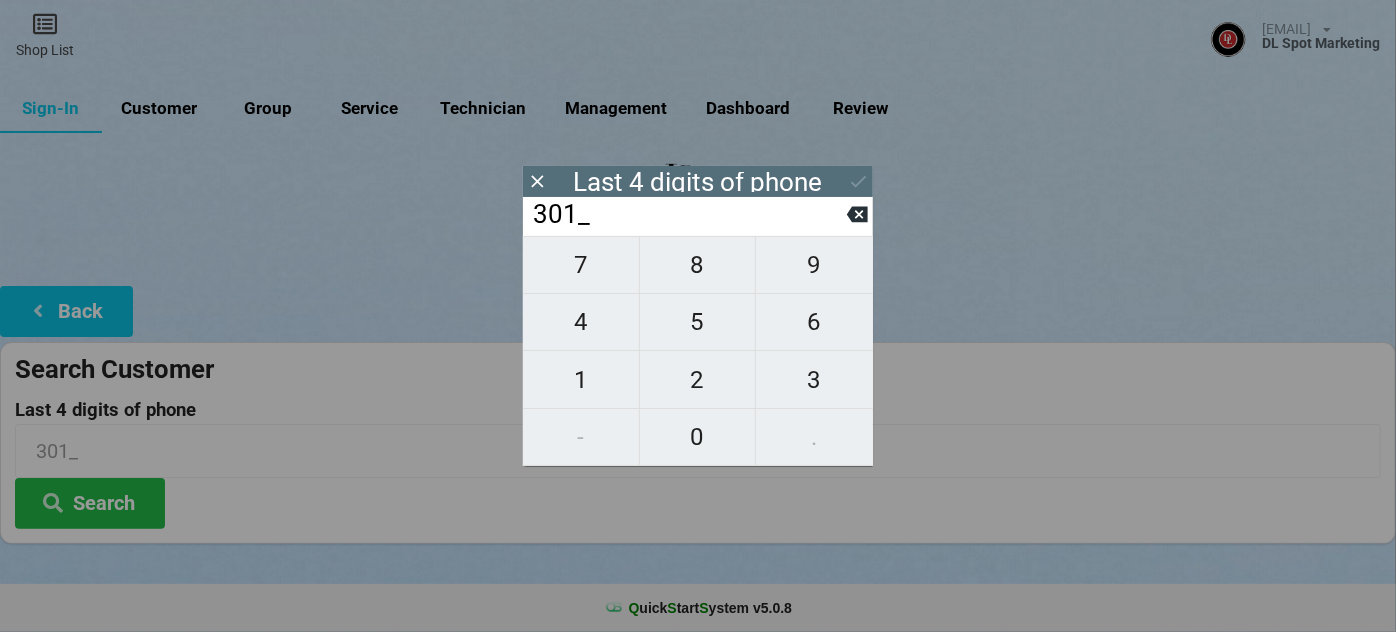 type on "3011" 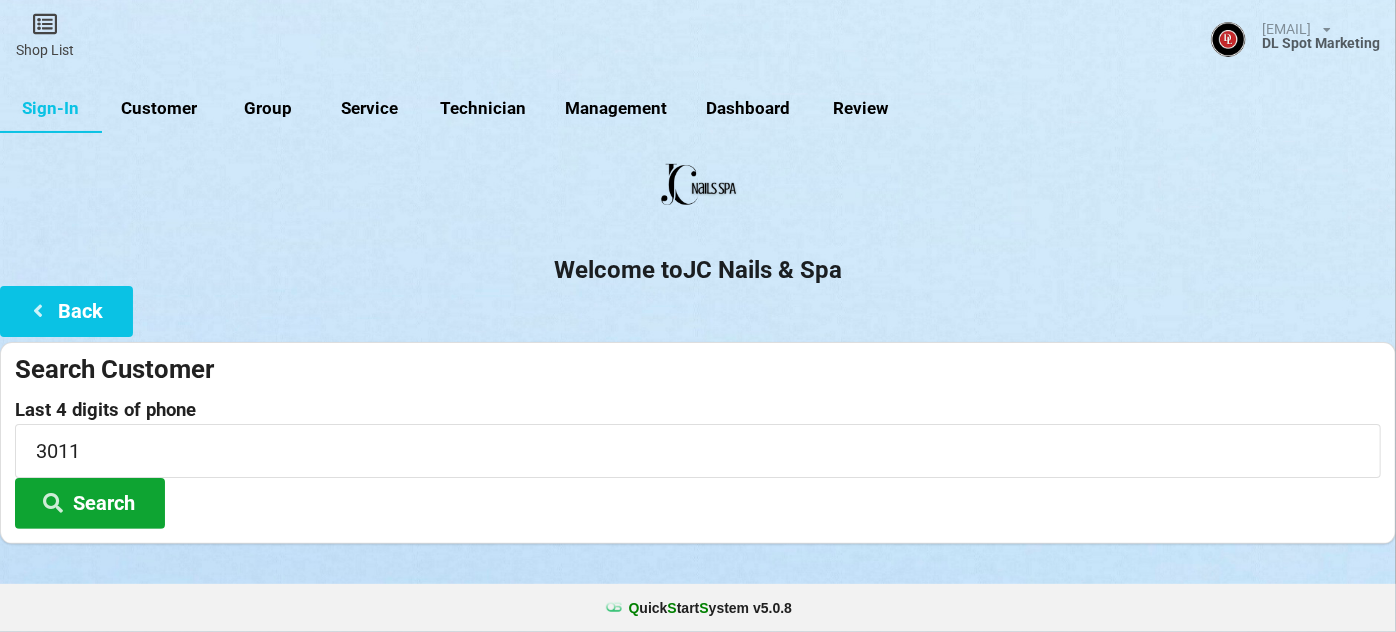 click on "Search" at bounding box center [90, 503] 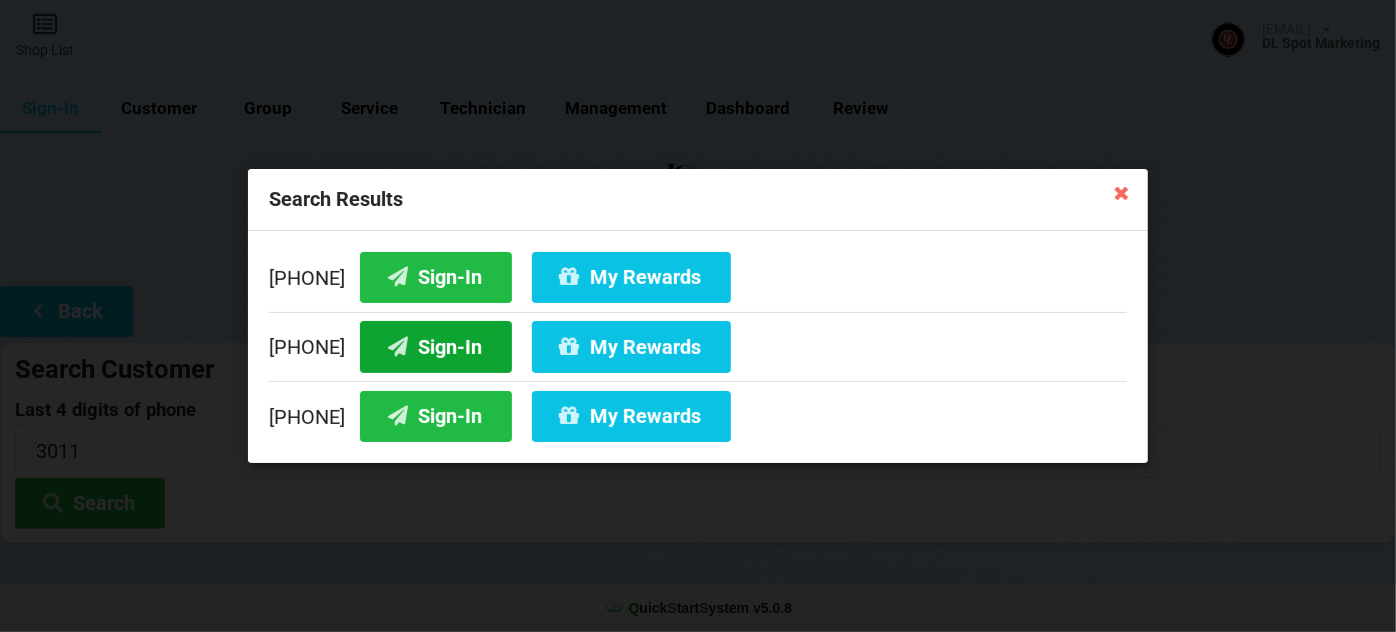click on "Sign-In" at bounding box center [436, 346] 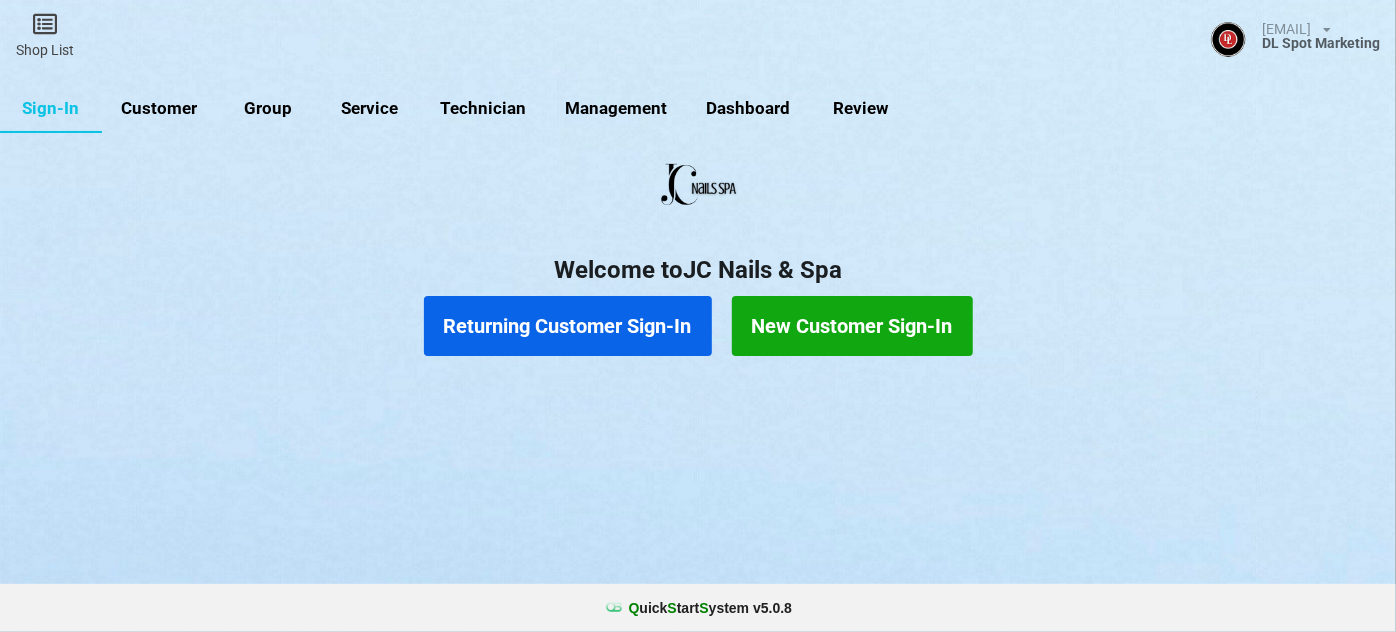 click on "Customer" at bounding box center [159, 109] 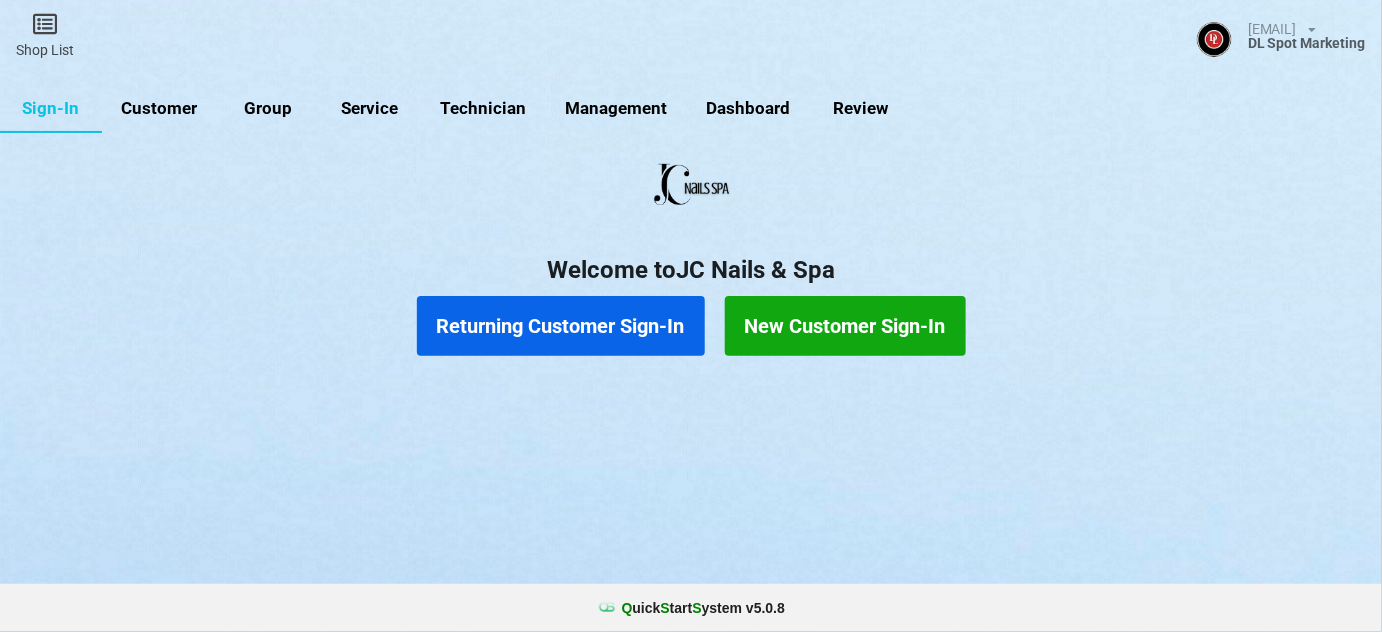 select on "25" 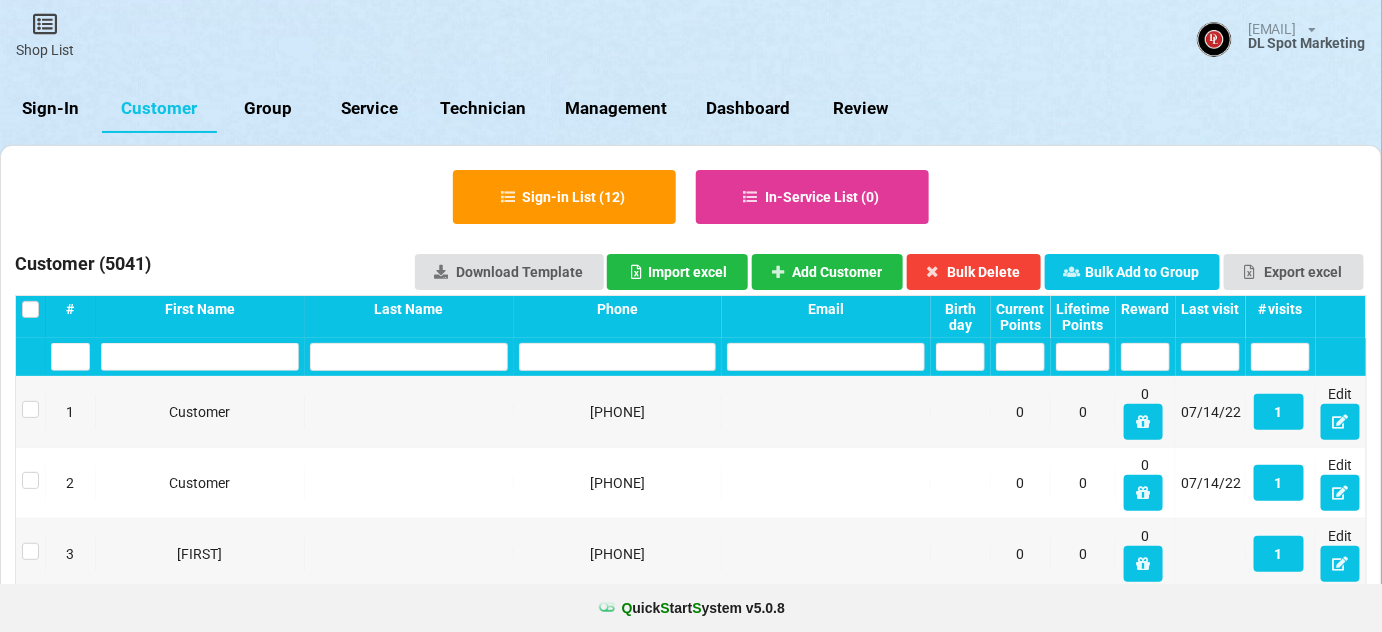 click on "Sign-In" at bounding box center [51, 109] 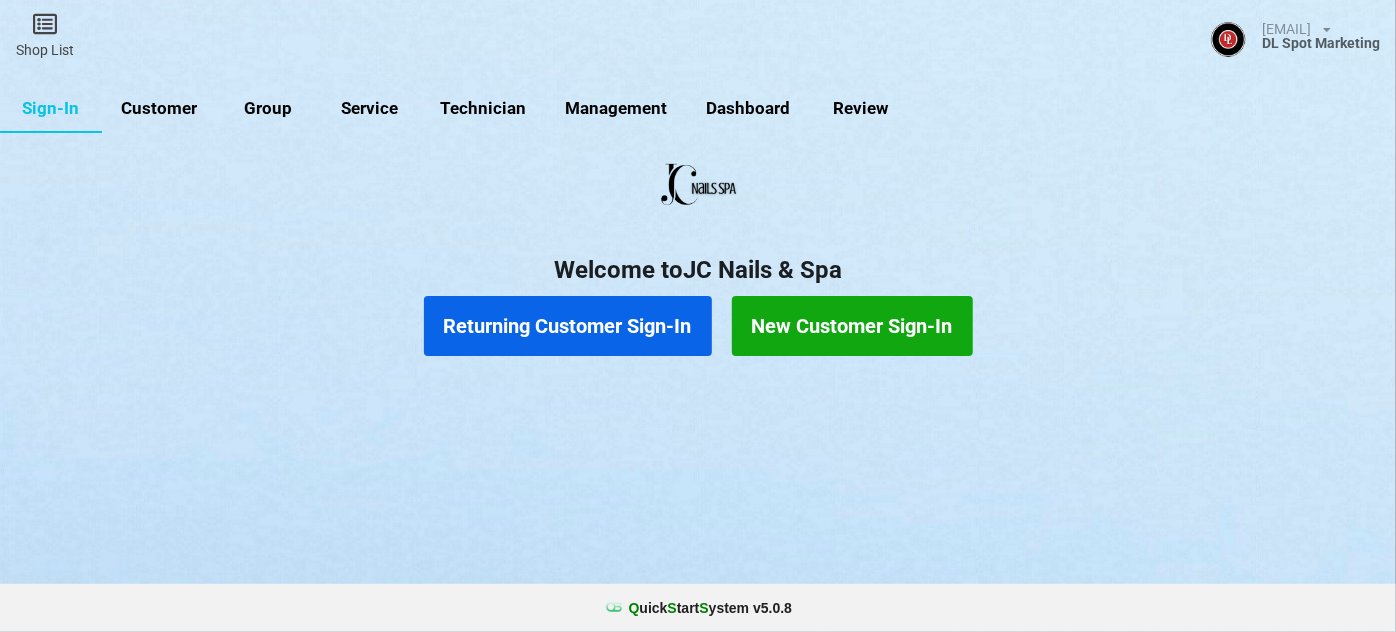 click on "Returning Customer Sign-In" at bounding box center [568, 326] 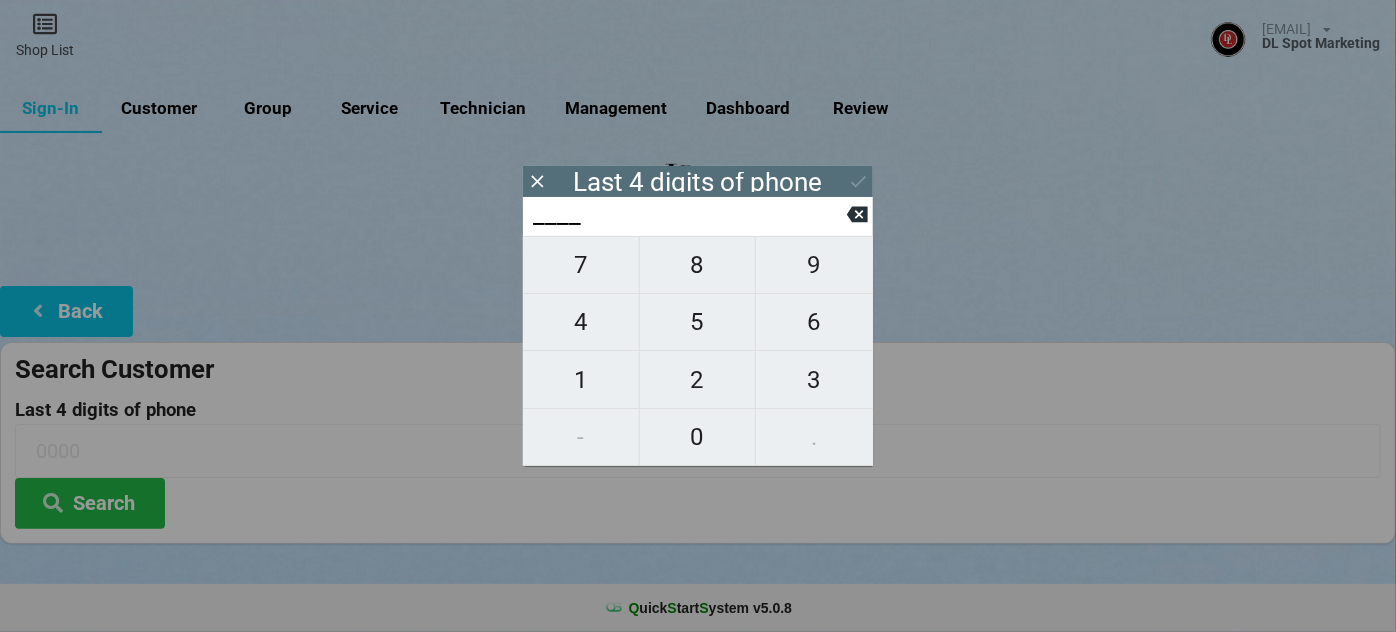 type on "8___" 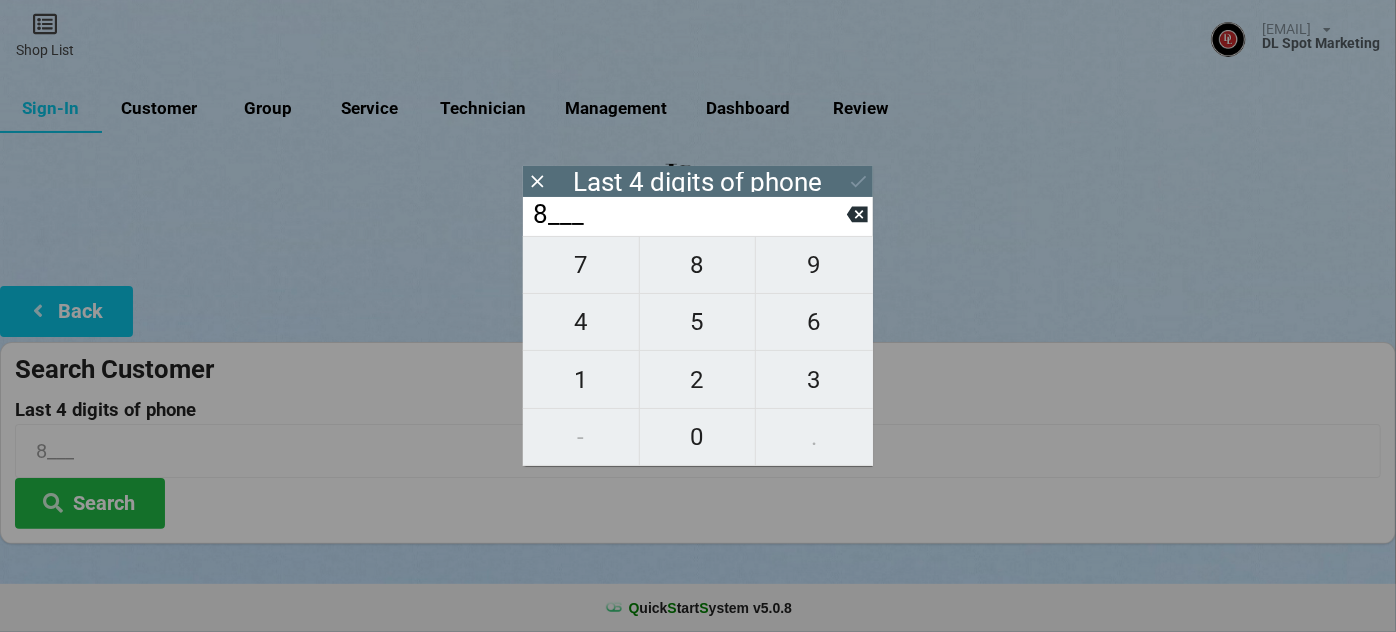 type on "85__" 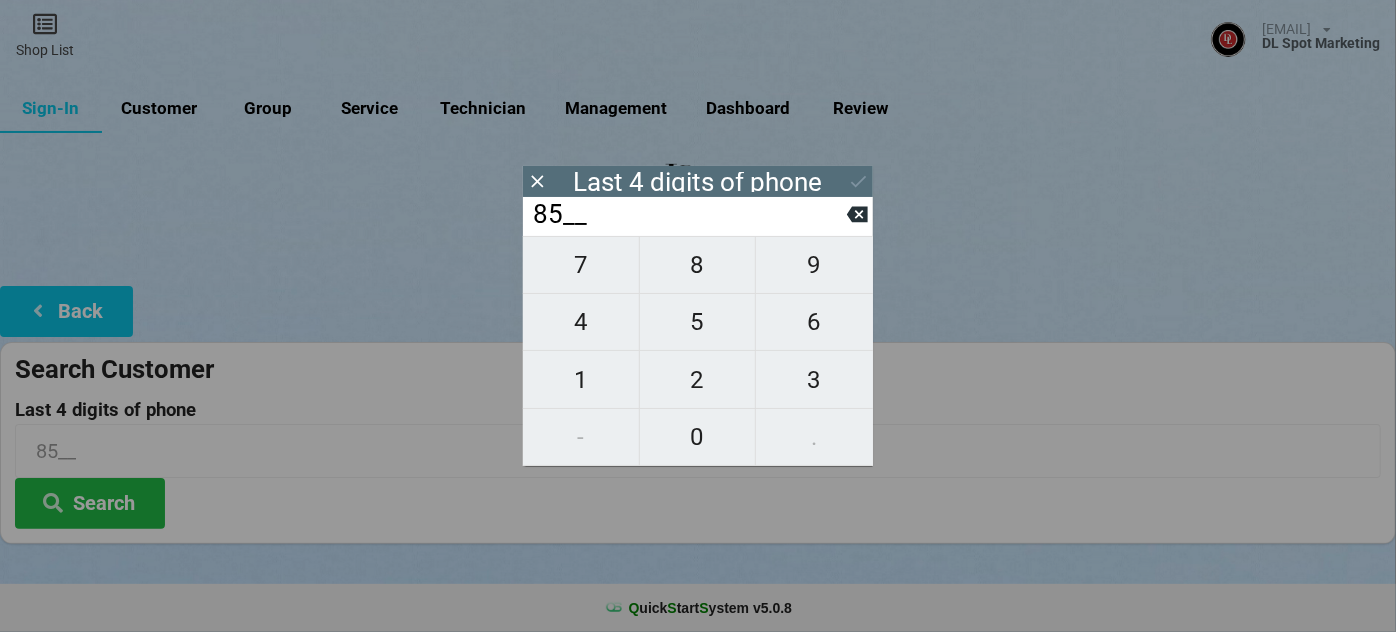 type on "851_" 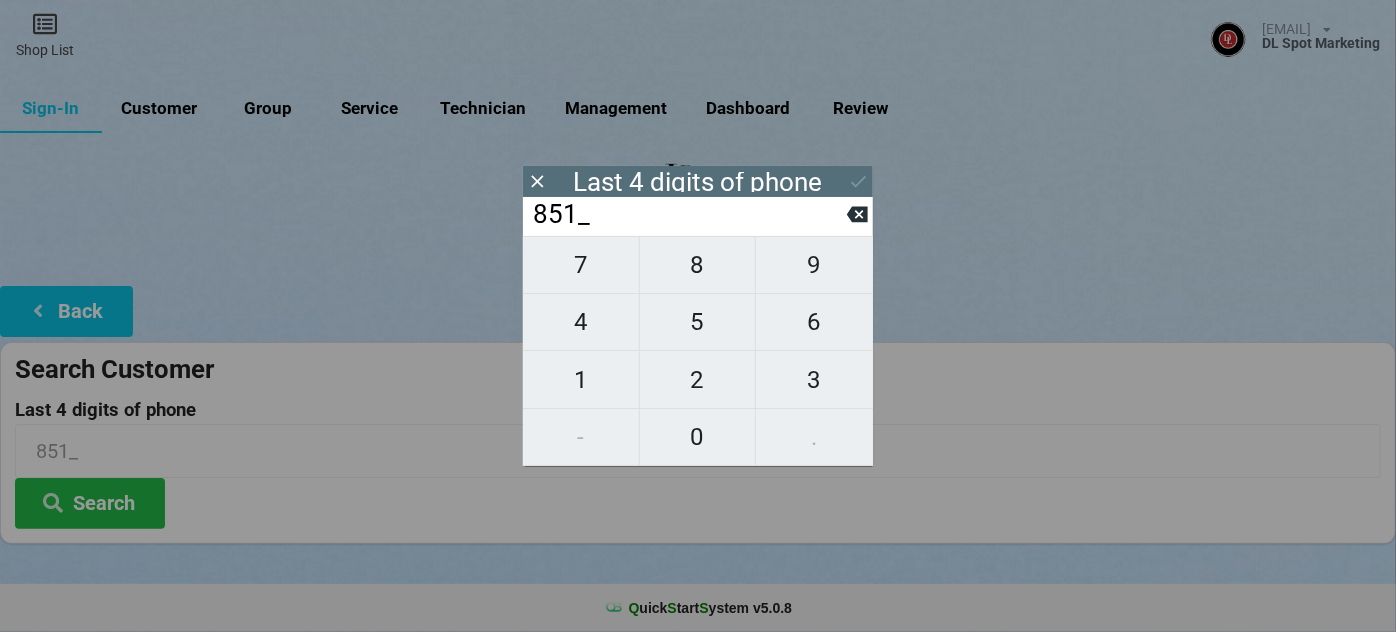 type on "[PHONE]" 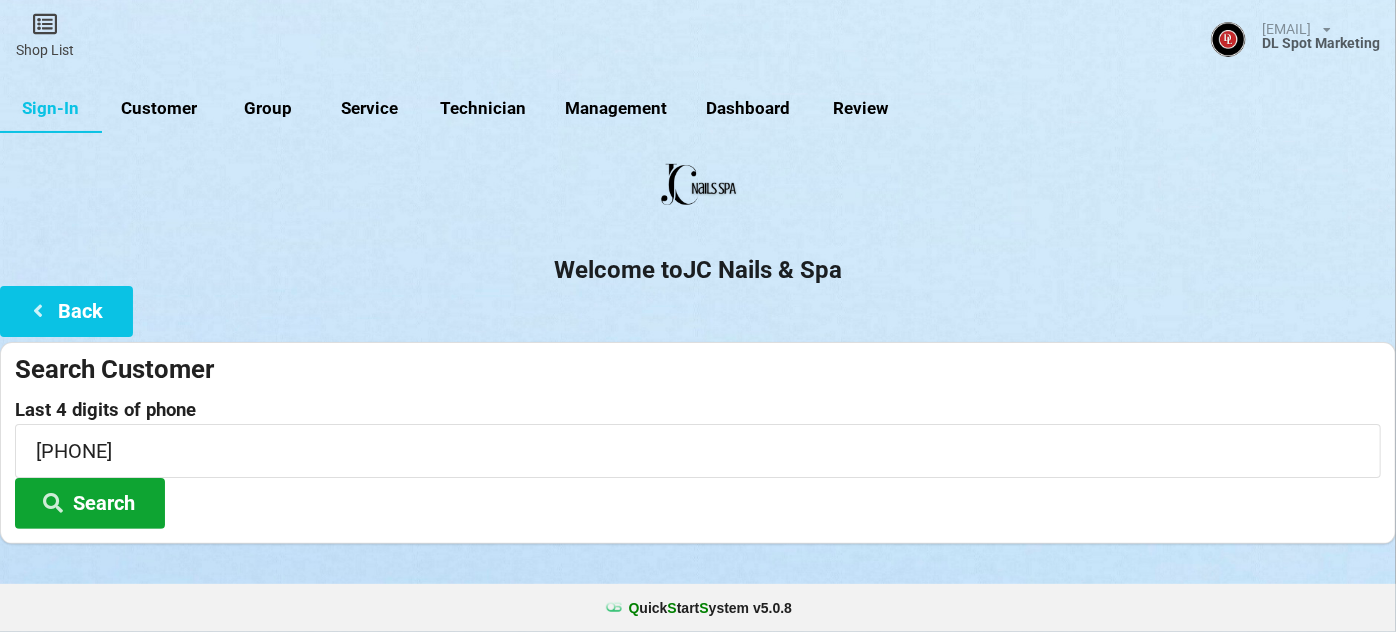 click on "Search" at bounding box center (90, 503) 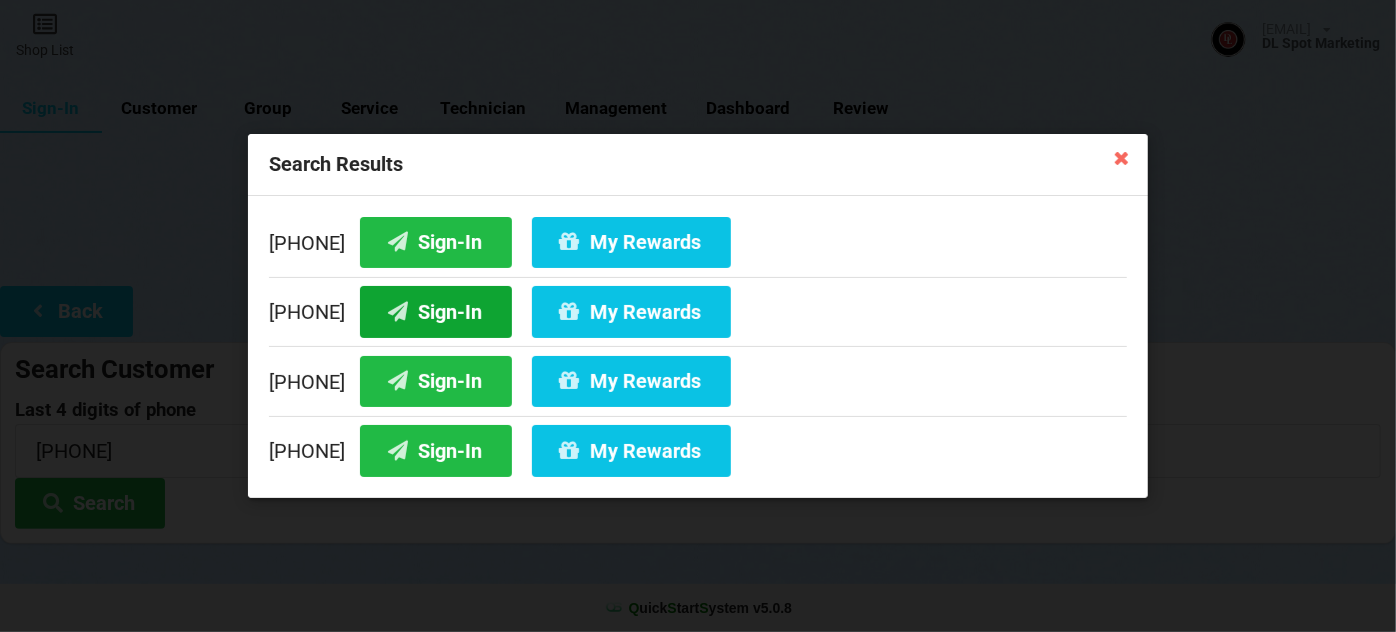 click on "Sign-In" at bounding box center [436, 311] 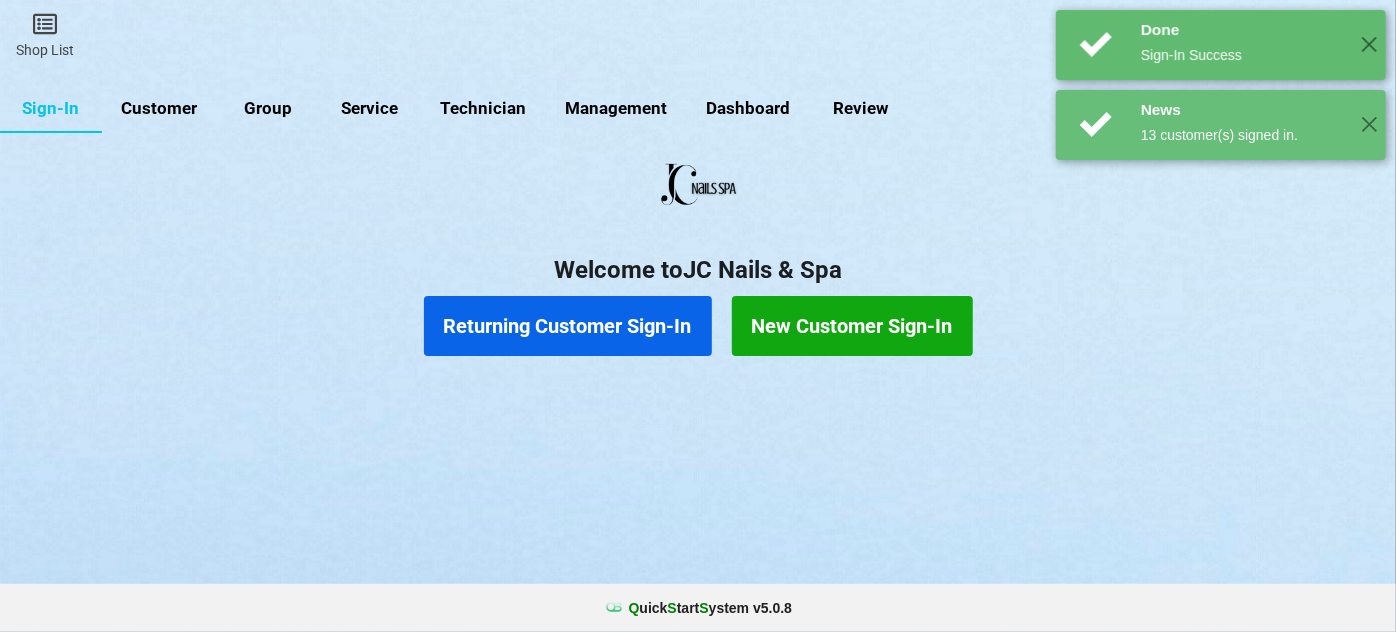 click on "Returning Customer Sign-In" at bounding box center (568, 326) 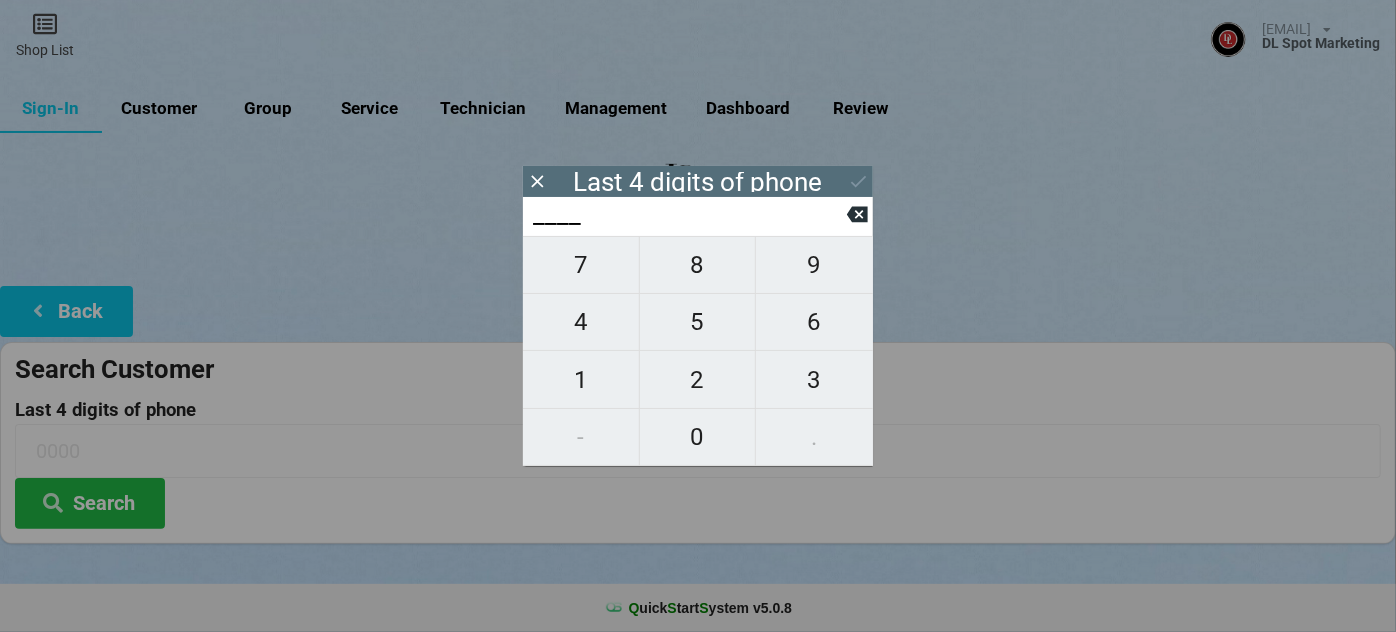 type on "3___" 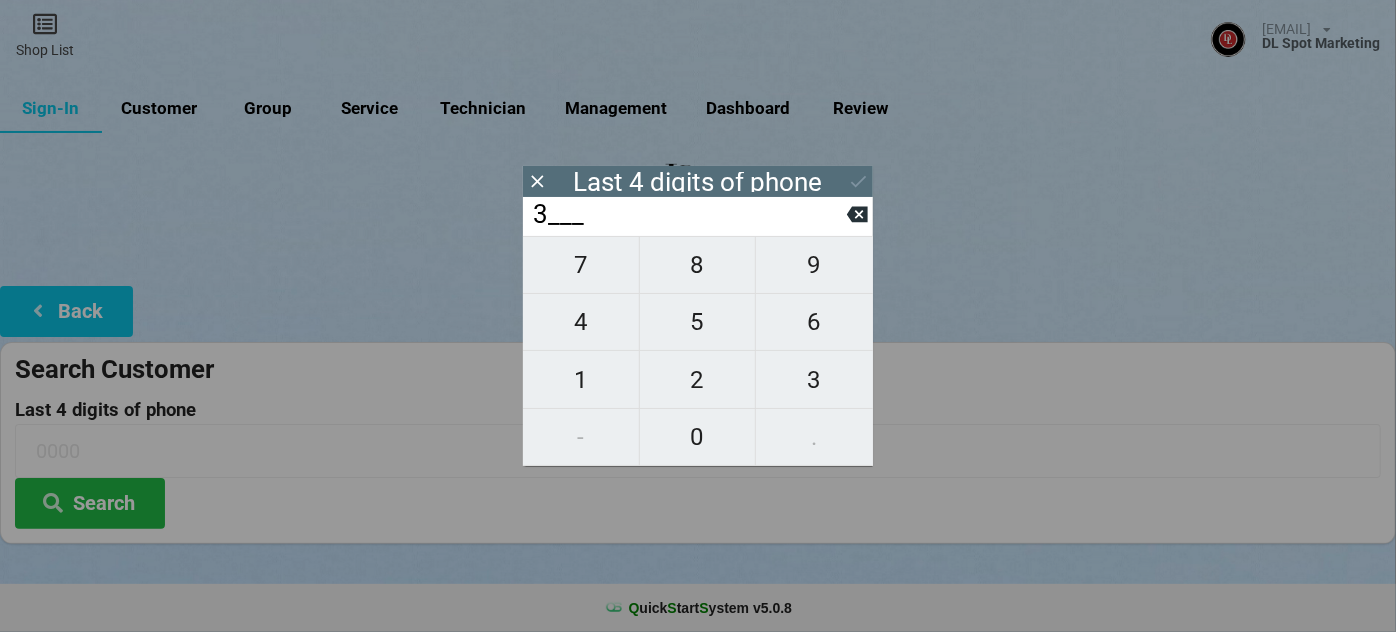 type on "3___" 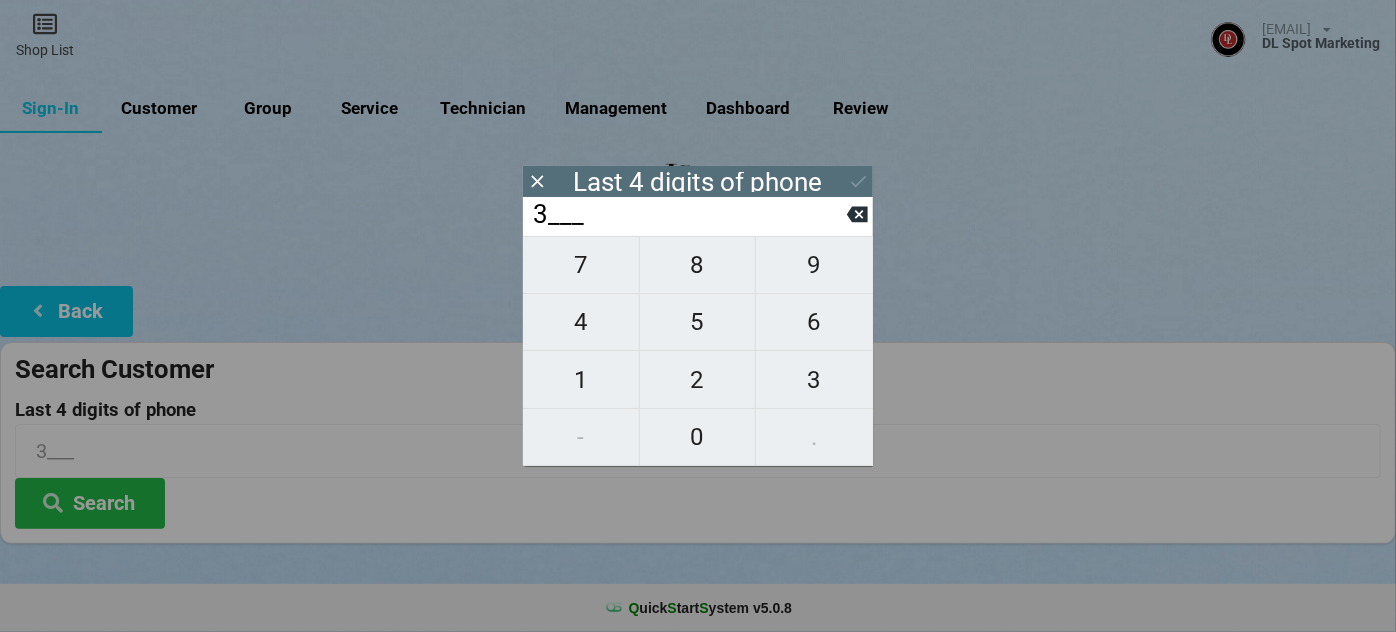 type on "37__" 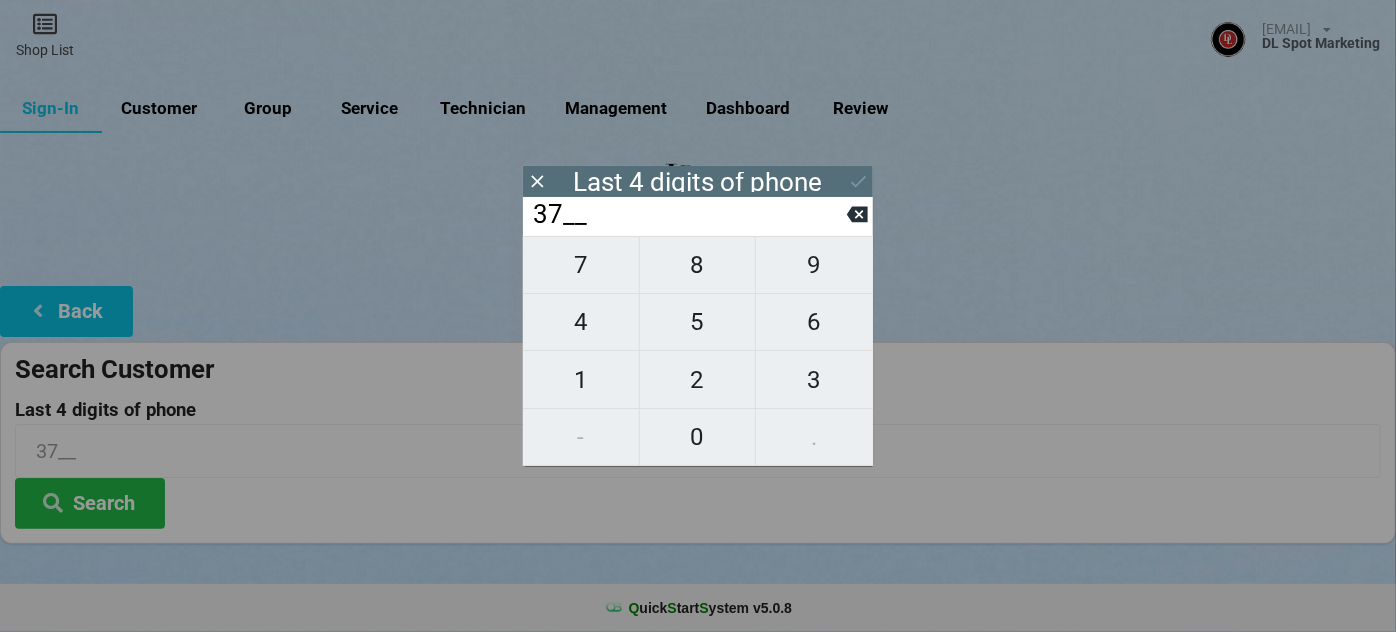 type on "377_" 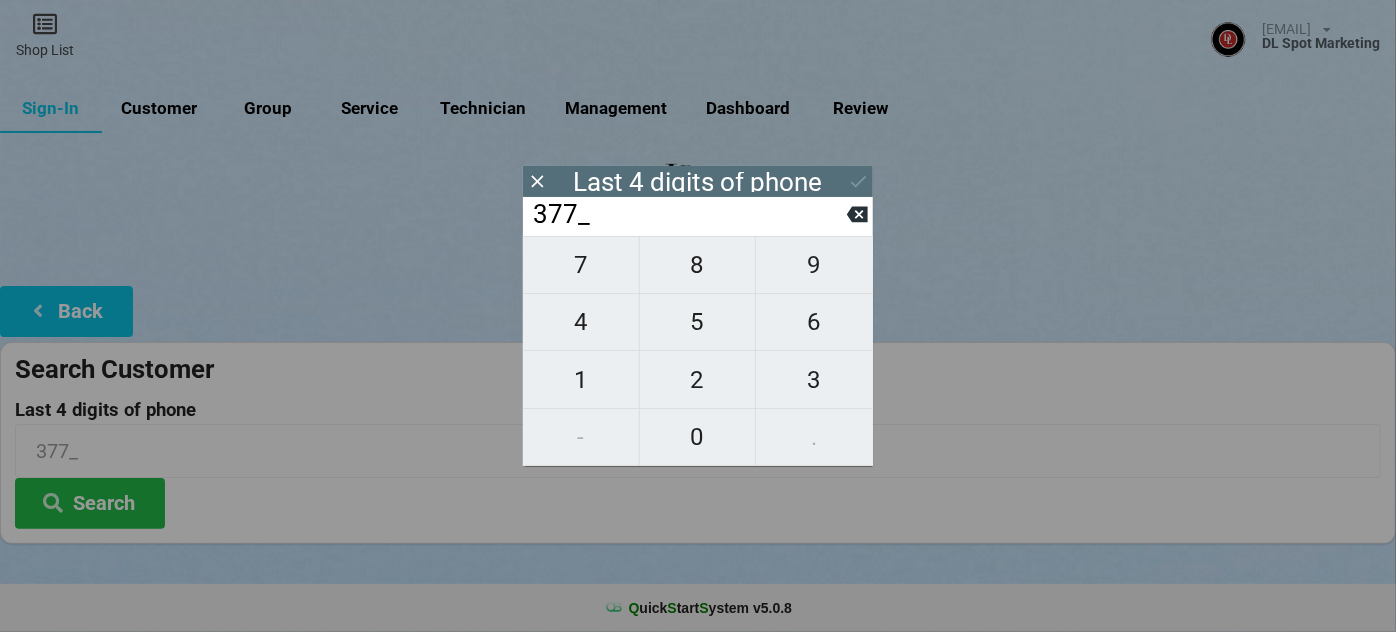 type on "3774" 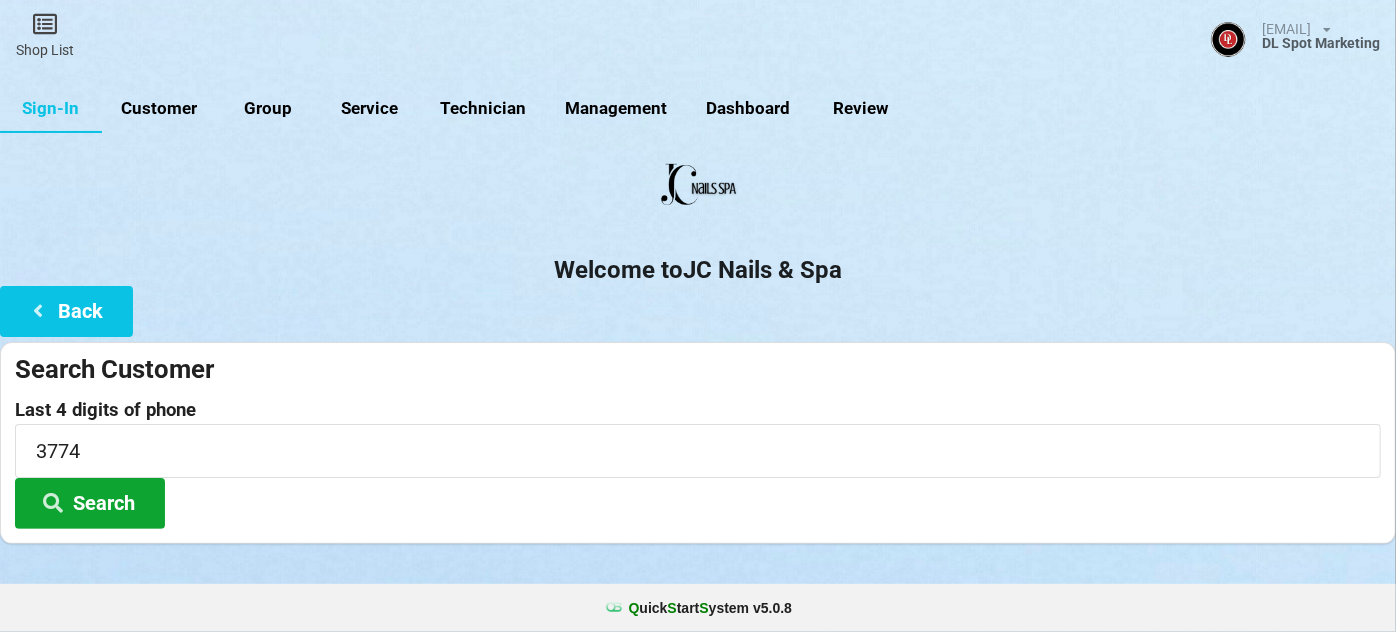 click on "Search" at bounding box center (90, 503) 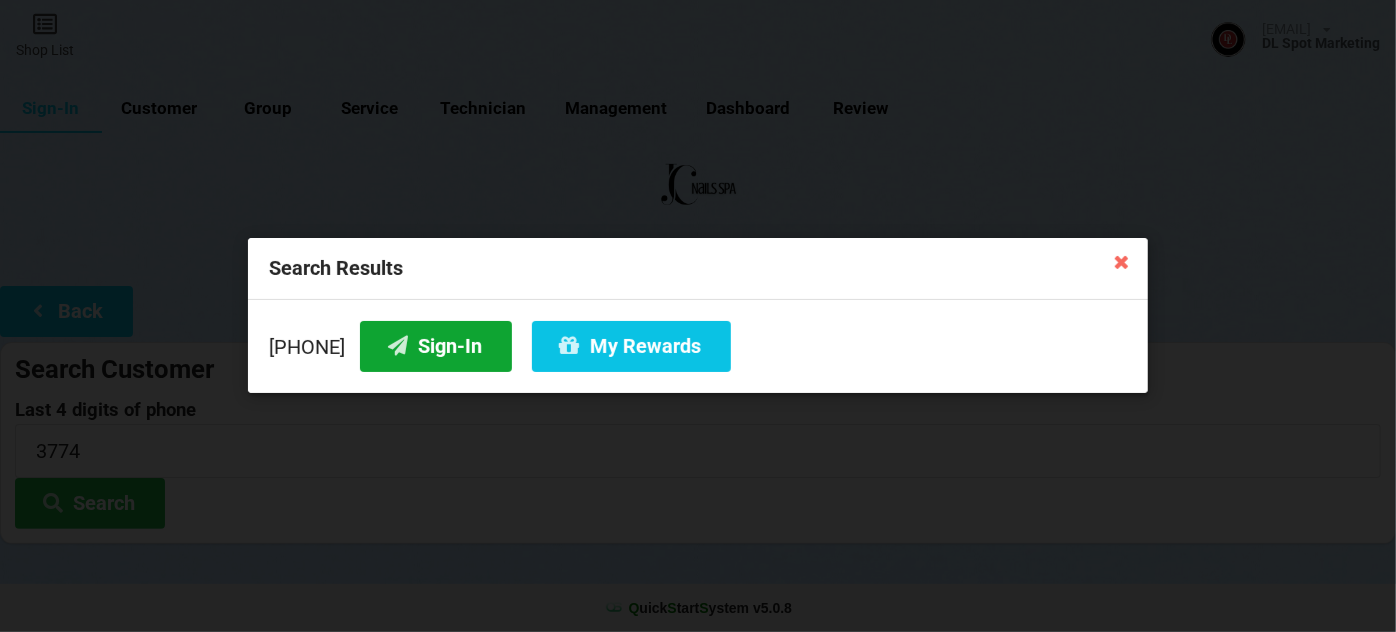 click on "Sign-In" at bounding box center (436, 346) 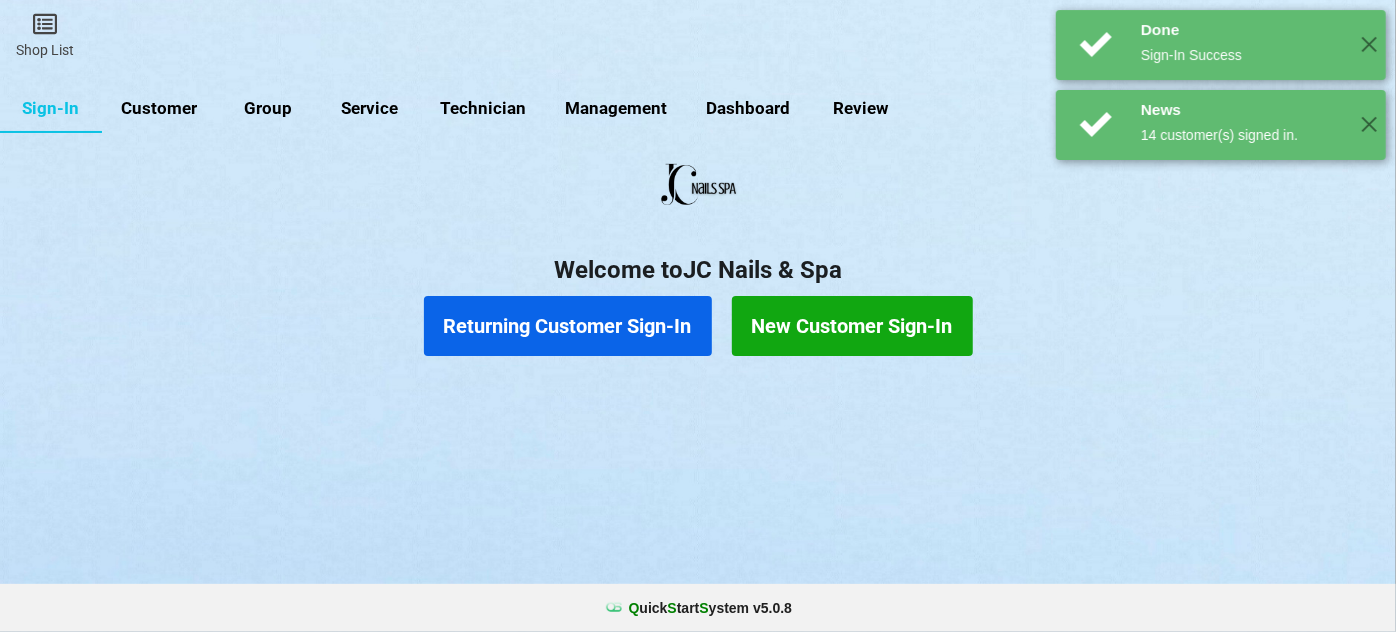 click on "Returning Customer Sign-In" at bounding box center [568, 326] 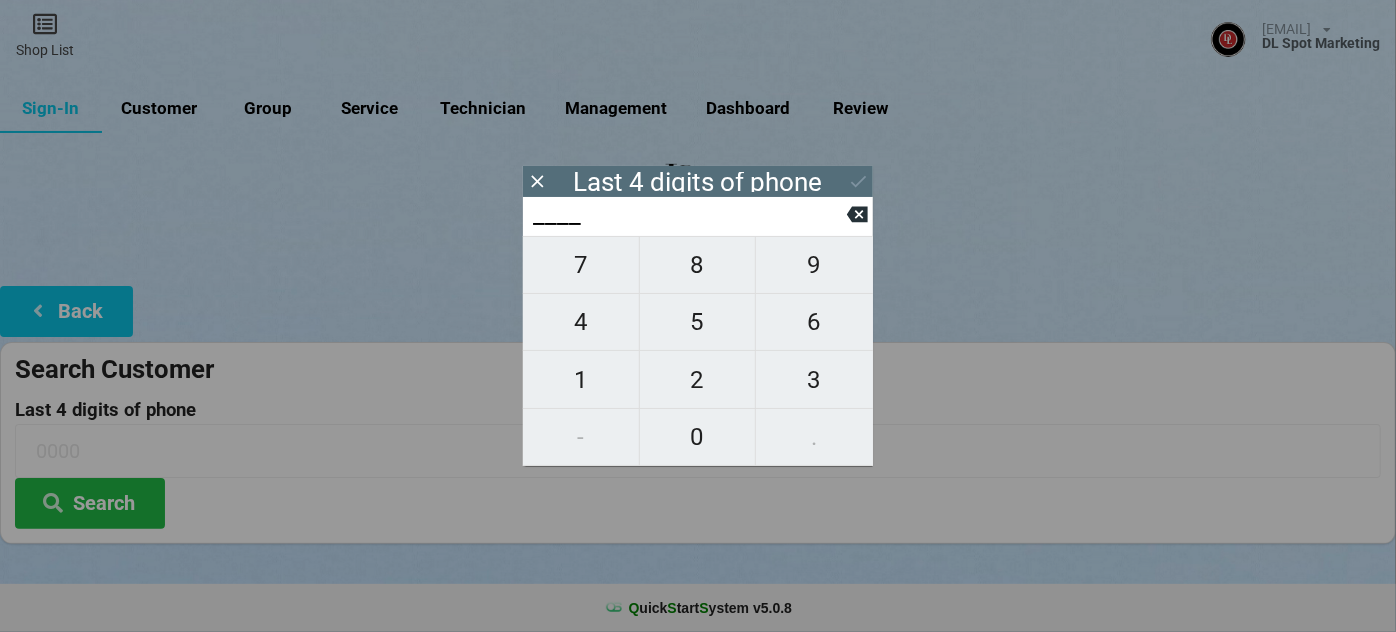 type on "6___" 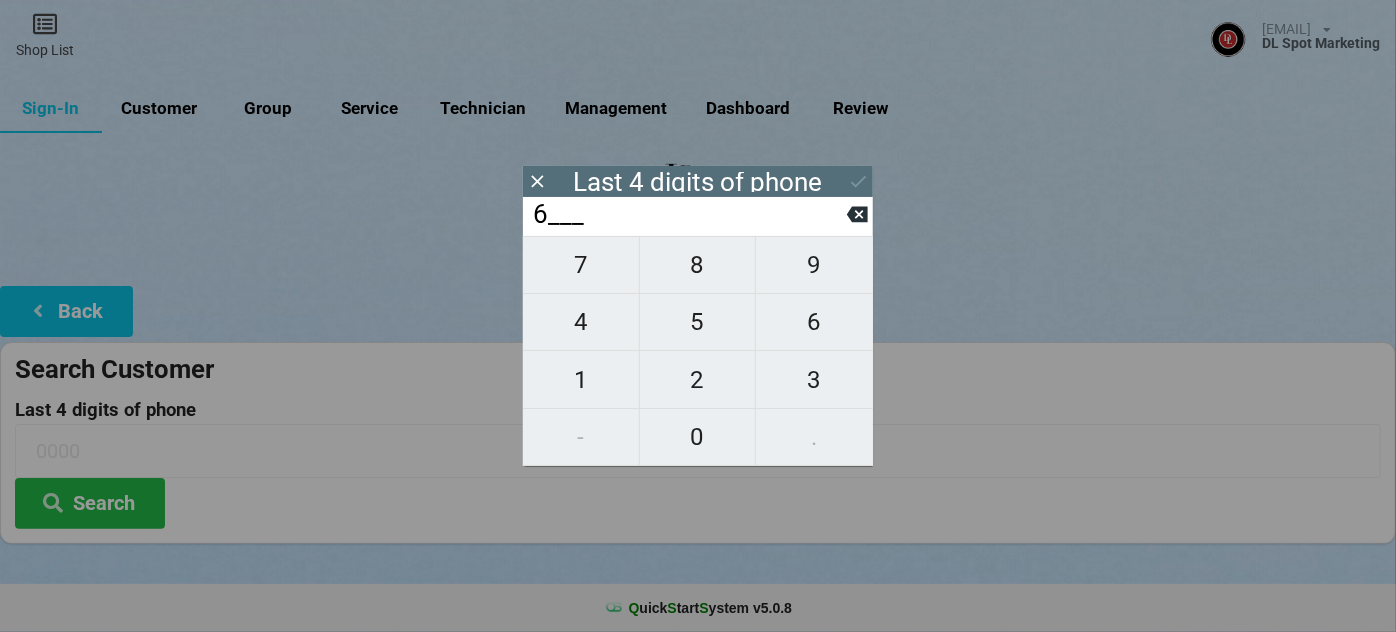 type on "6___" 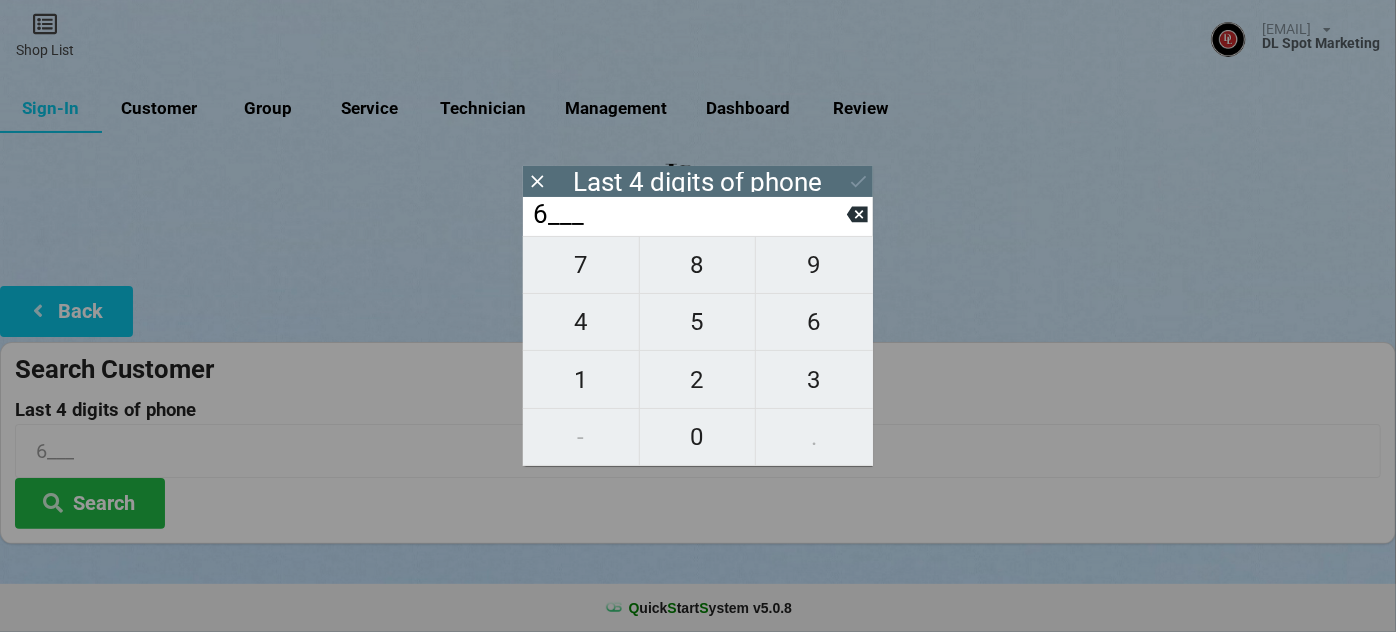 type on "67__" 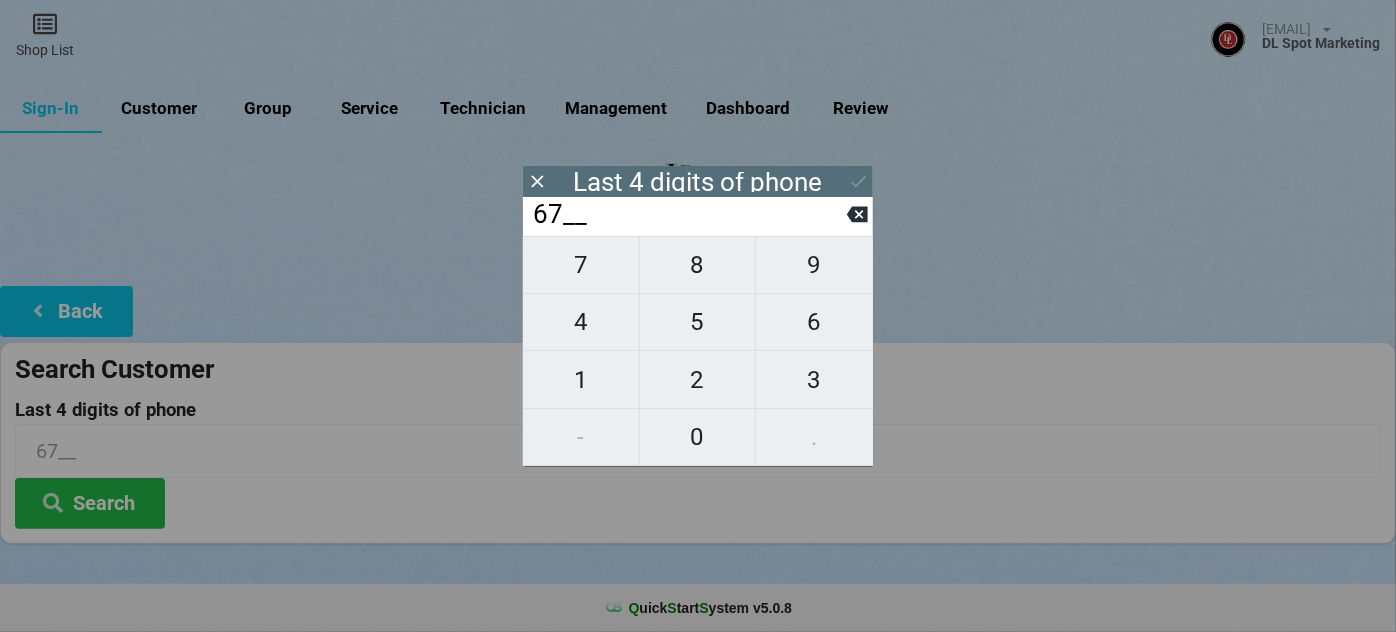 type on "673_" 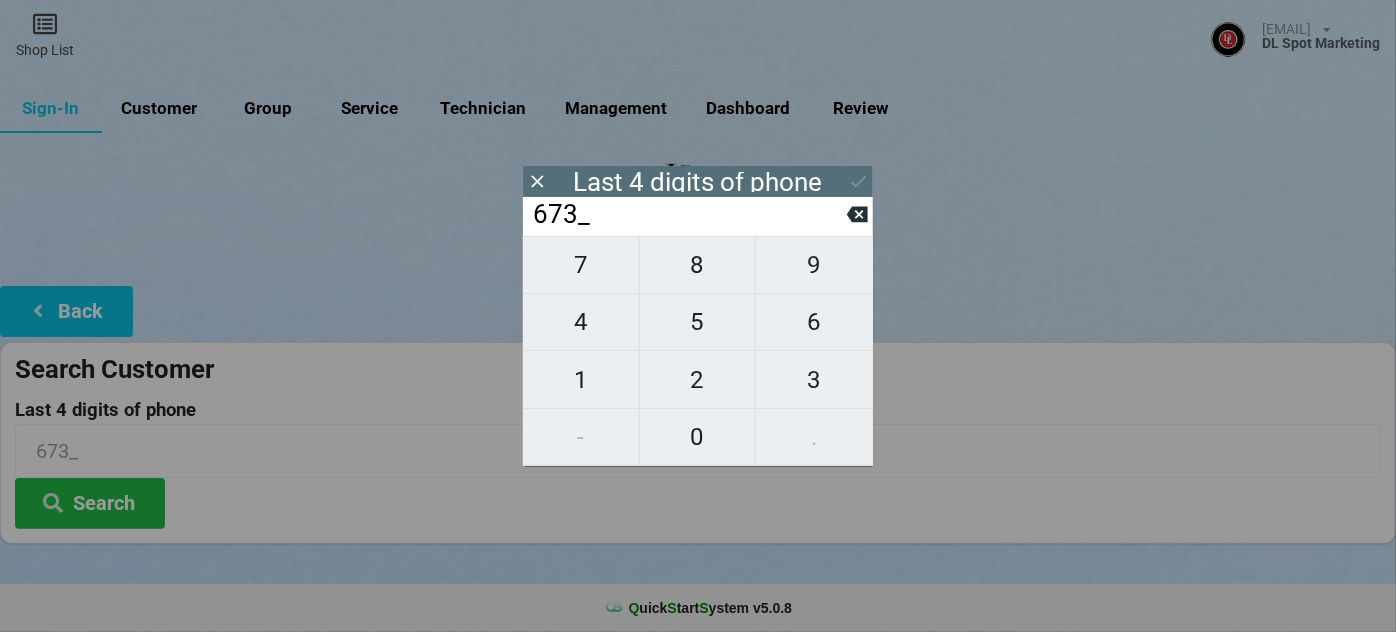 type on "6735" 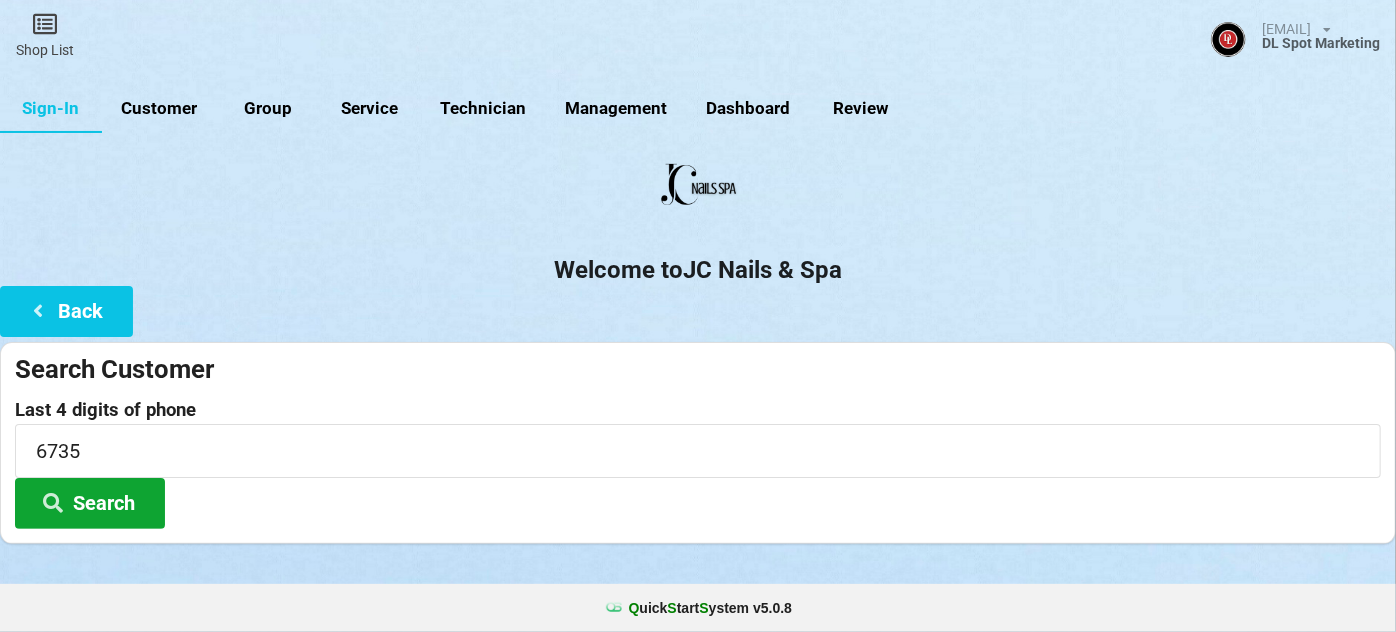 click on "Search" at bounding box center (90, 503) 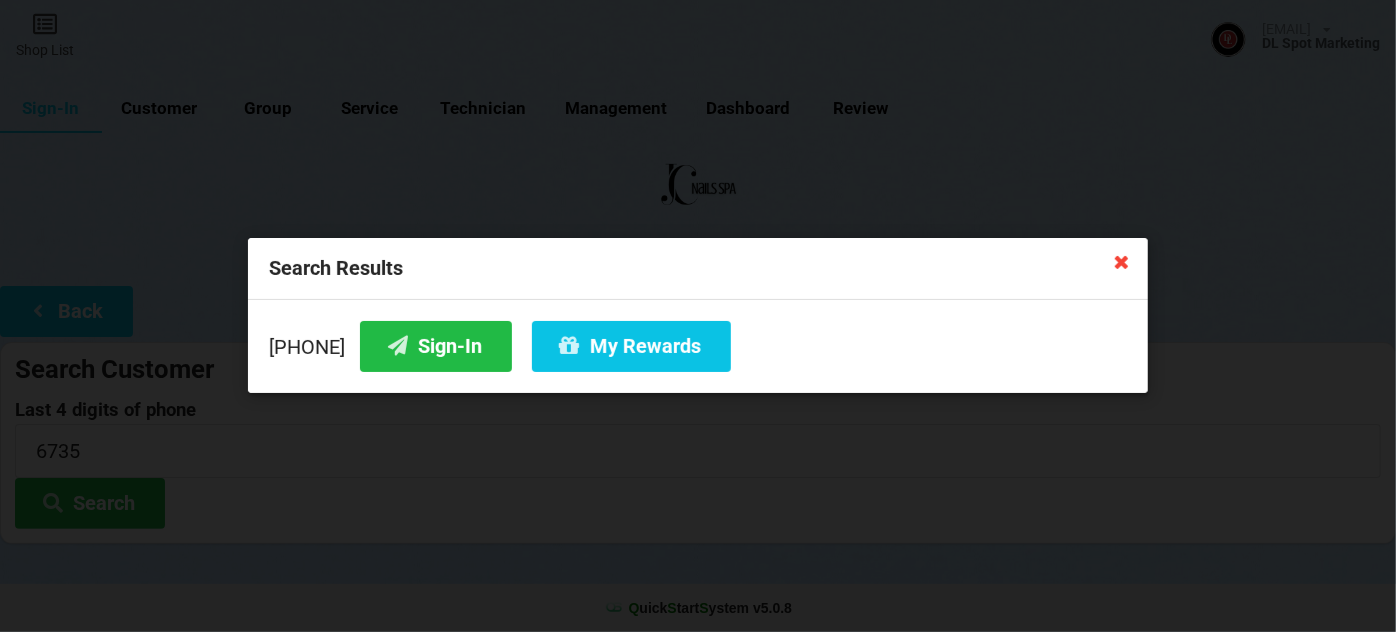 click at bounding box center (1122, 261) 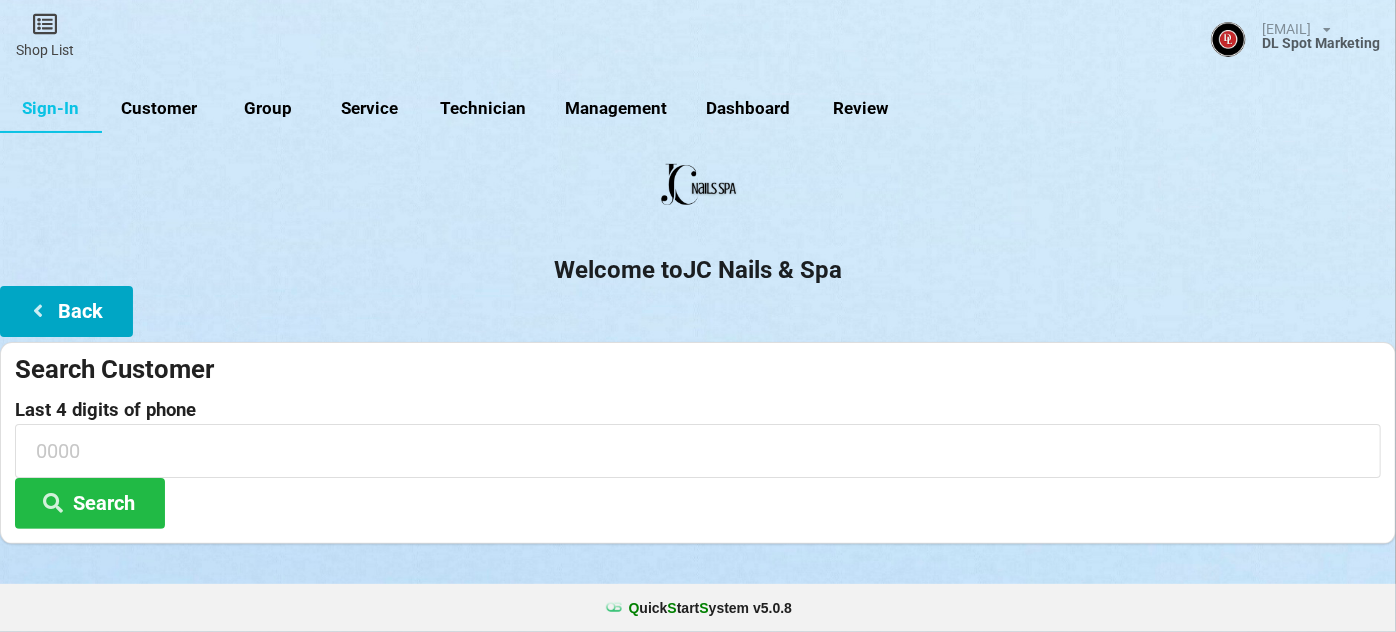 click on "Back" at bounding box center (66, 311) 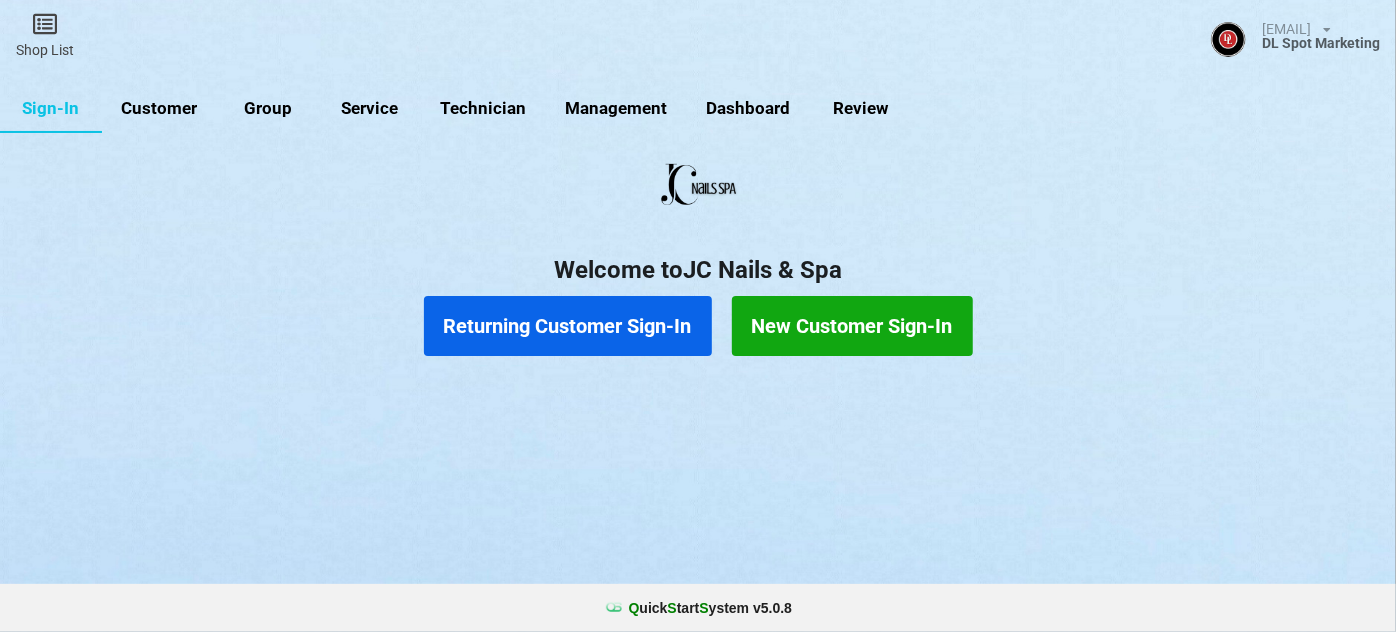 click on "New Customer Sign-In" at bounding box center [852, 326] 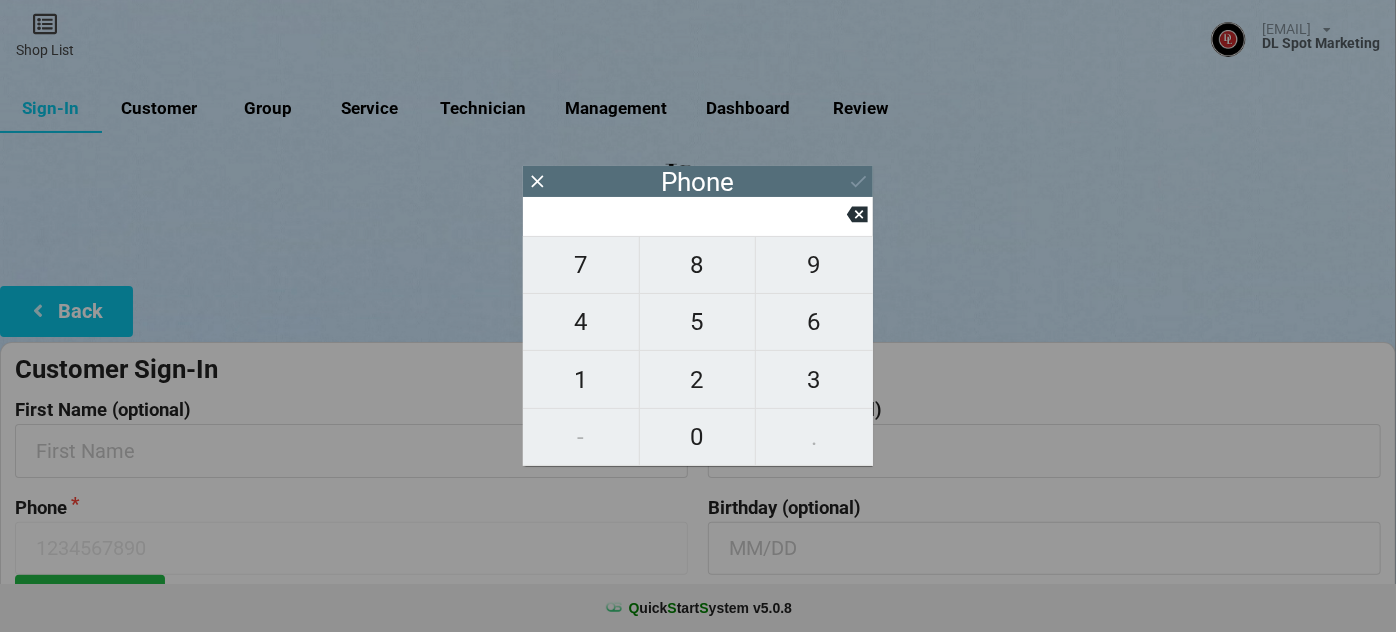 type on "6" 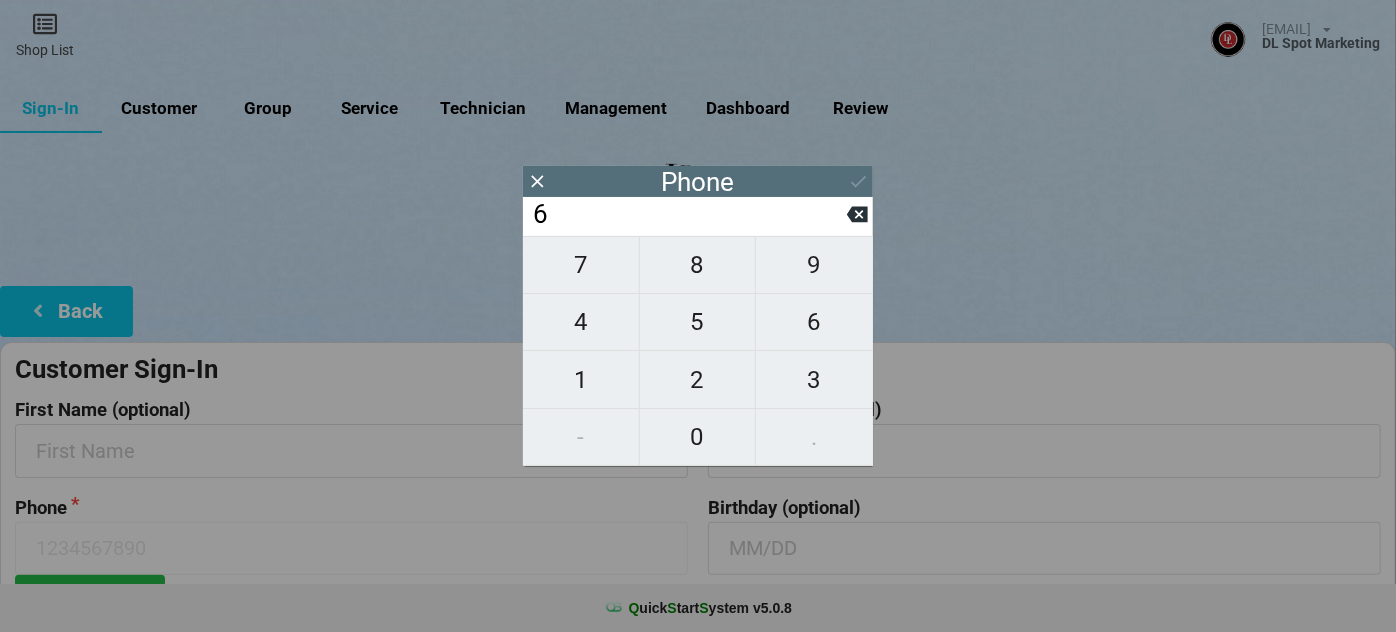type 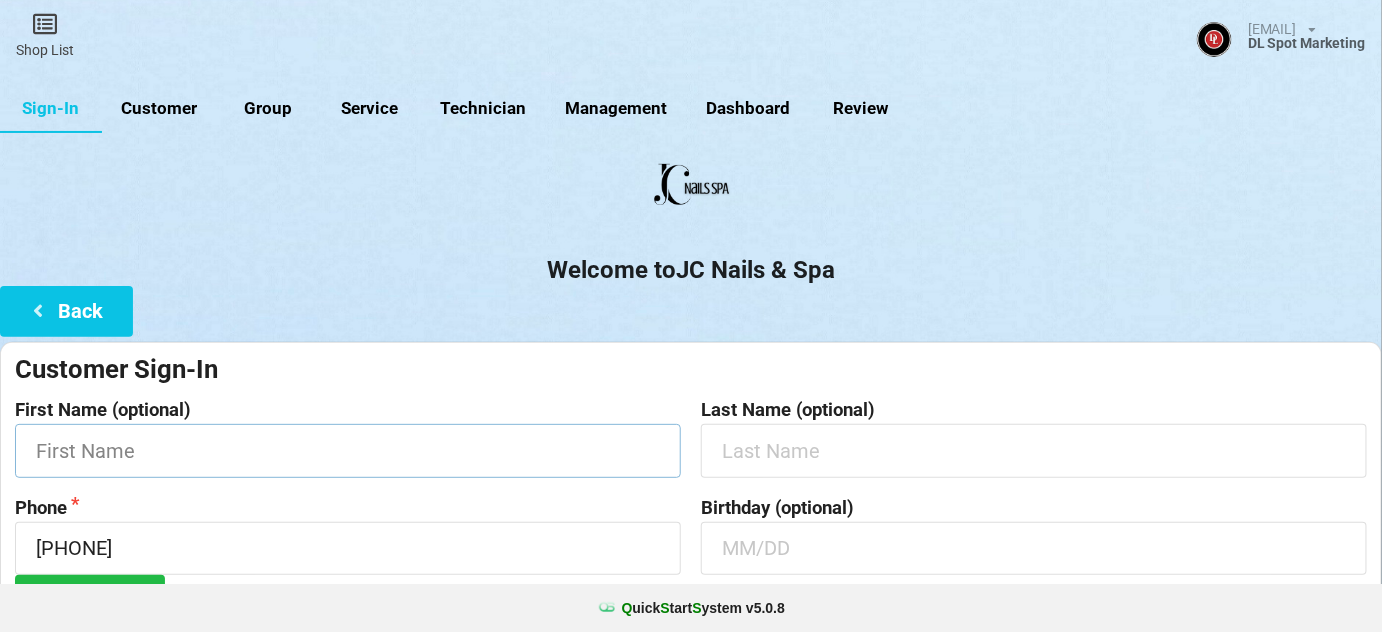 click at bounding box center [348, 450] 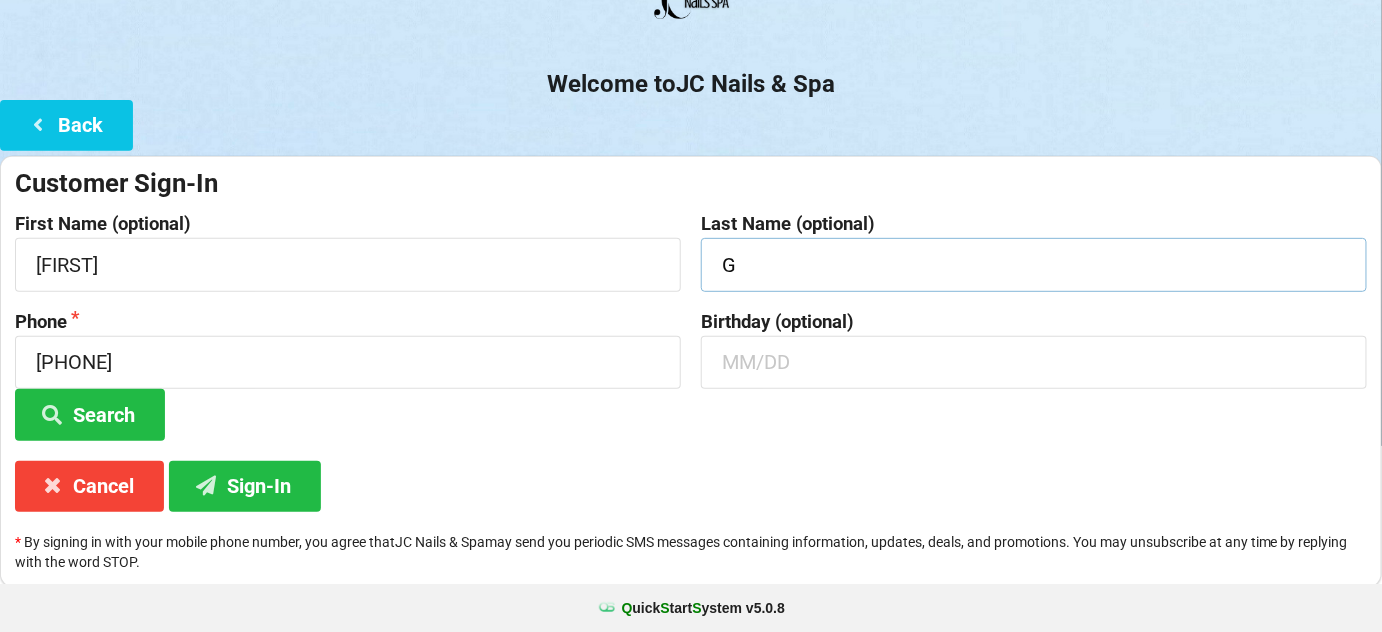 scroll, scrollTop: 191, scrollLeft: 0, axis: vertical 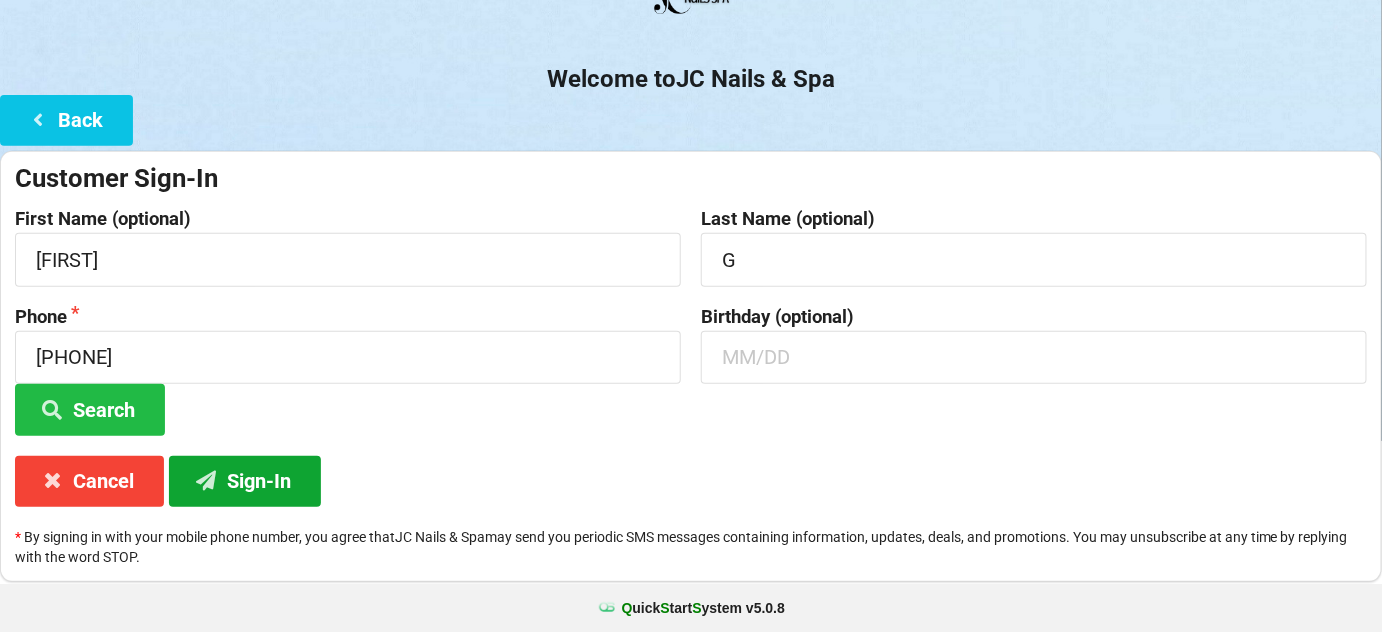 click on "Sign-In" at bounding box center (245, 481) 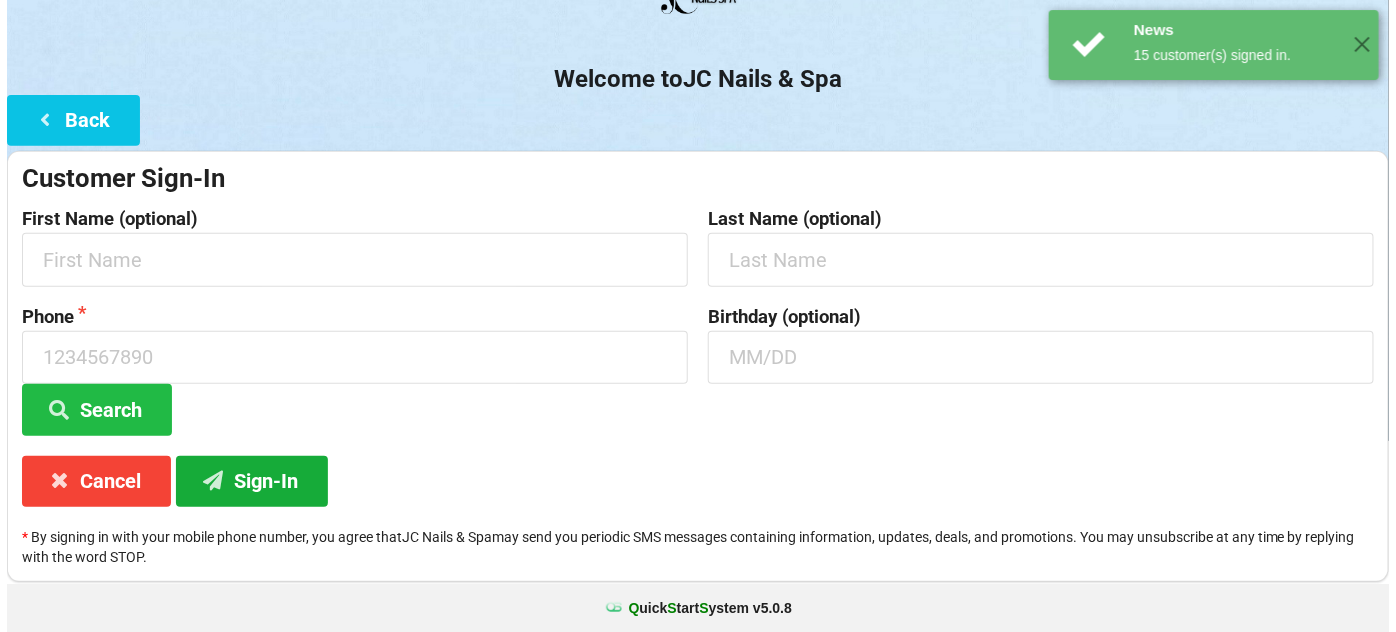scroll, scrollTop: 0, scrollLeft: 0, axis: both 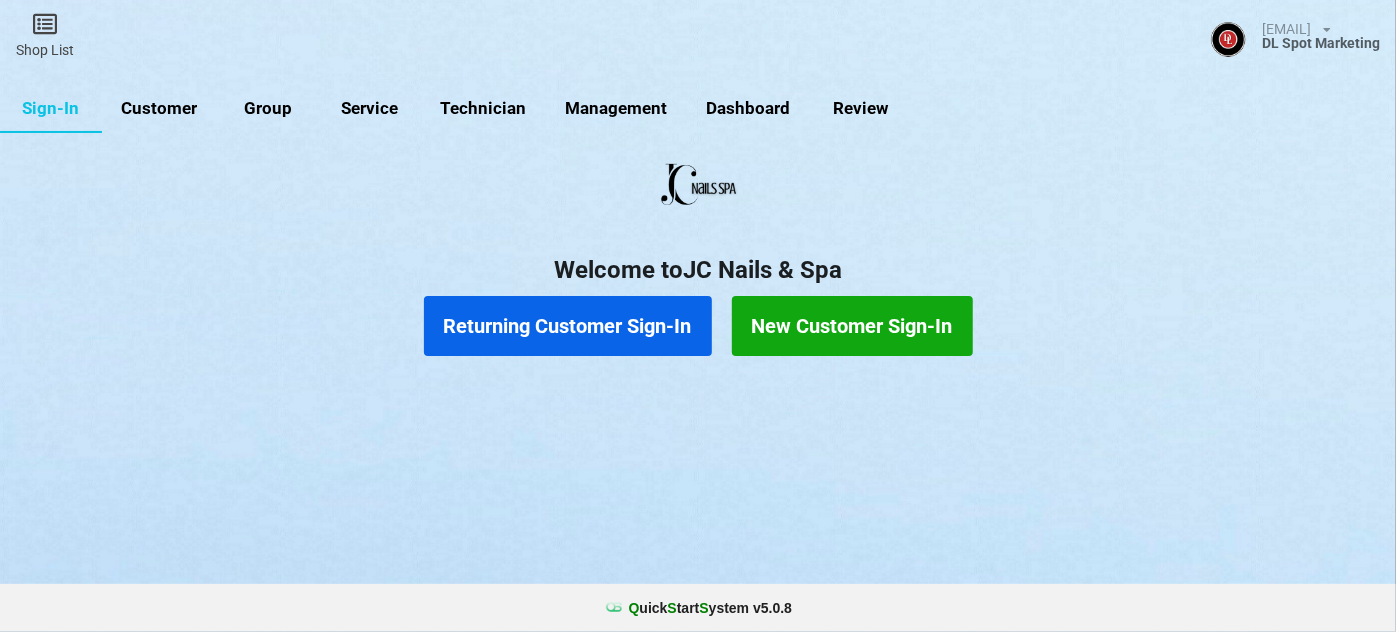 click on "Customer" at bounding box center (159, 109) 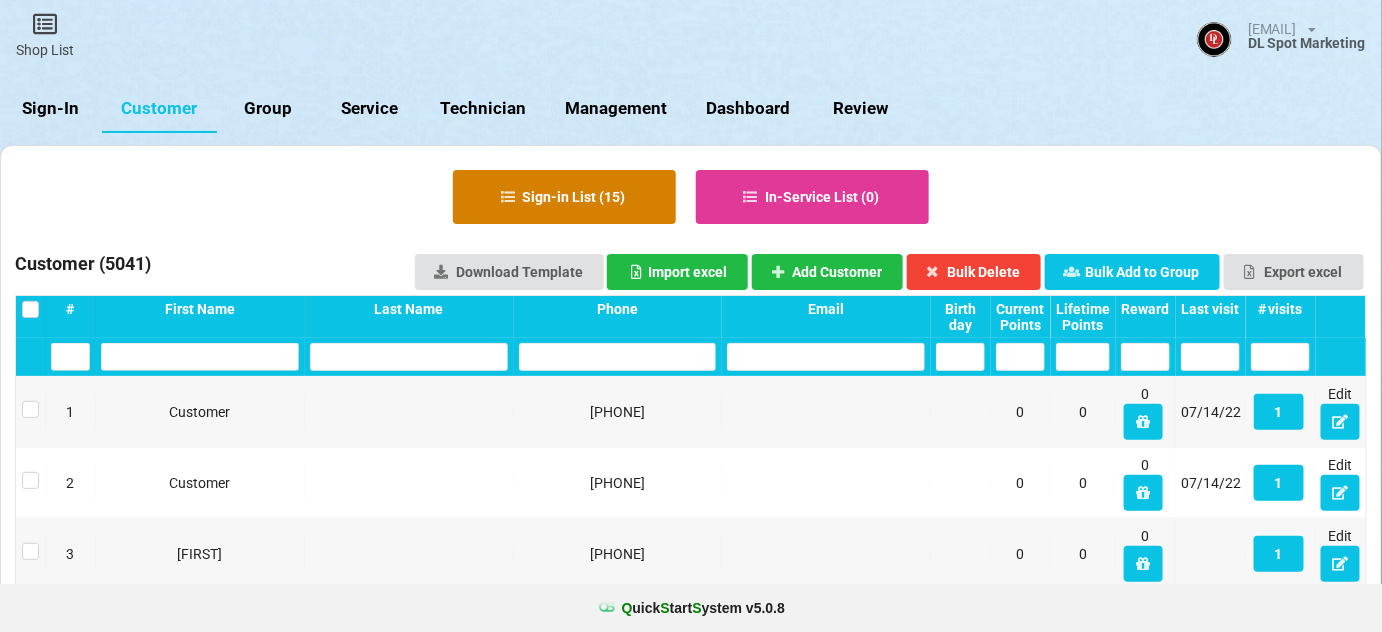 click on "Sign-in List ( 15 )" at bounding box center (564, 197) 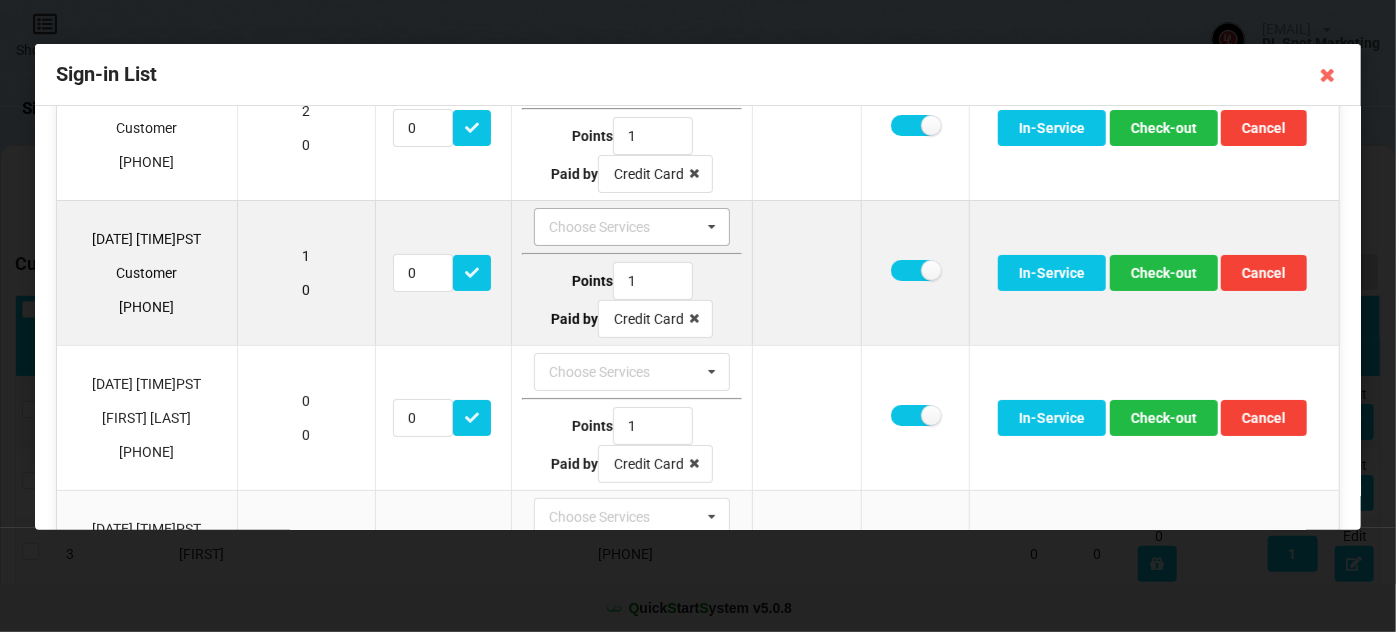 scroll, scrollTop: 121, scrollLeft: 0, axis: vertical 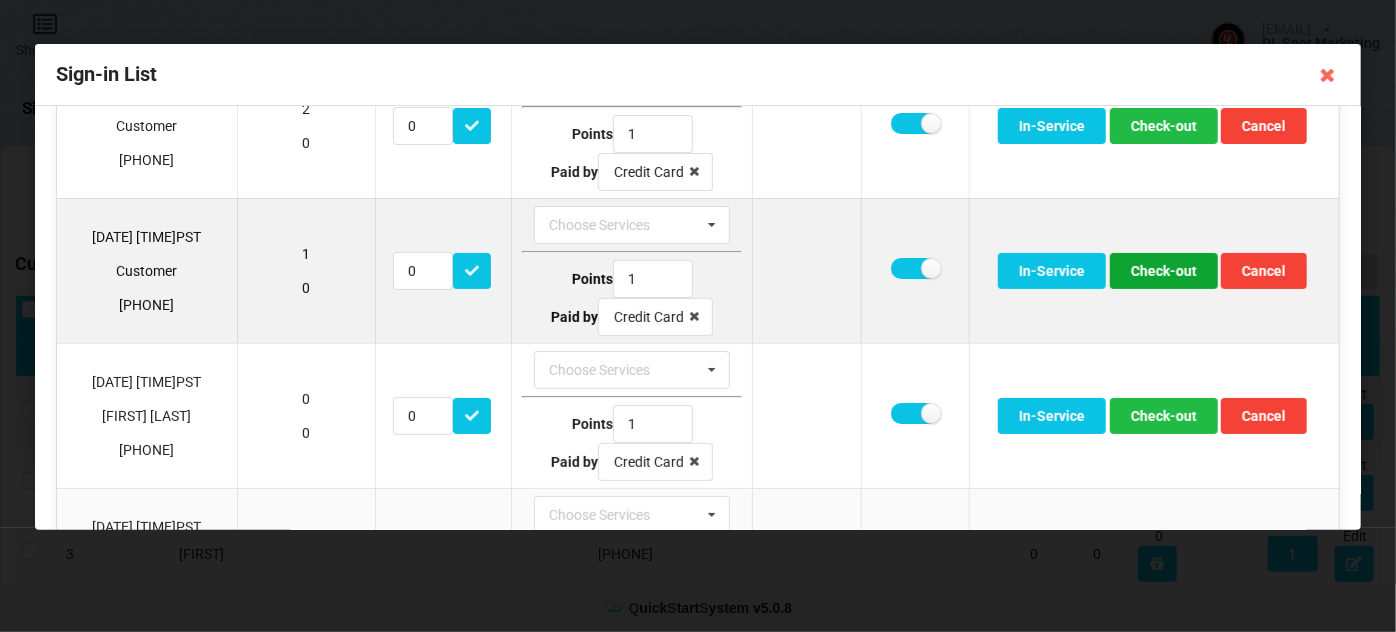 click on "Check-out" at bounding box center (1164, 271) 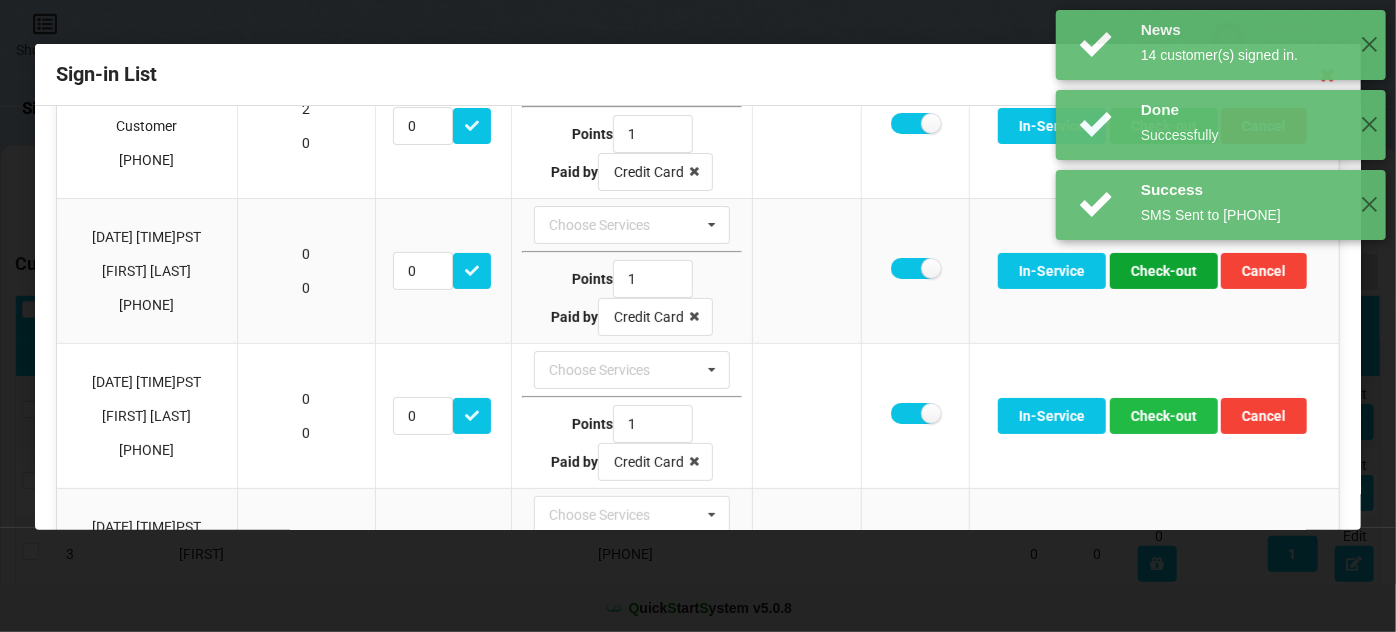 click on "Check-out" at bounding box center [1164, 271] 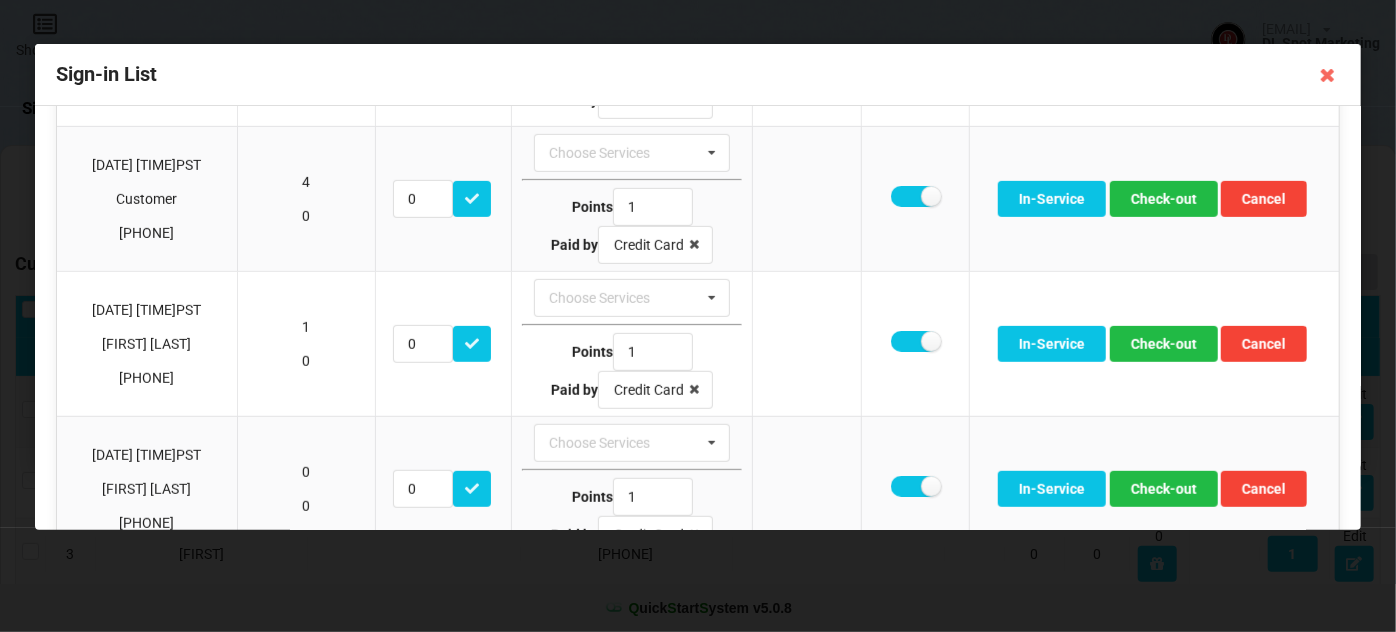 scroll, scrollTop: 485, scrollLeft: 0, axis: vertical 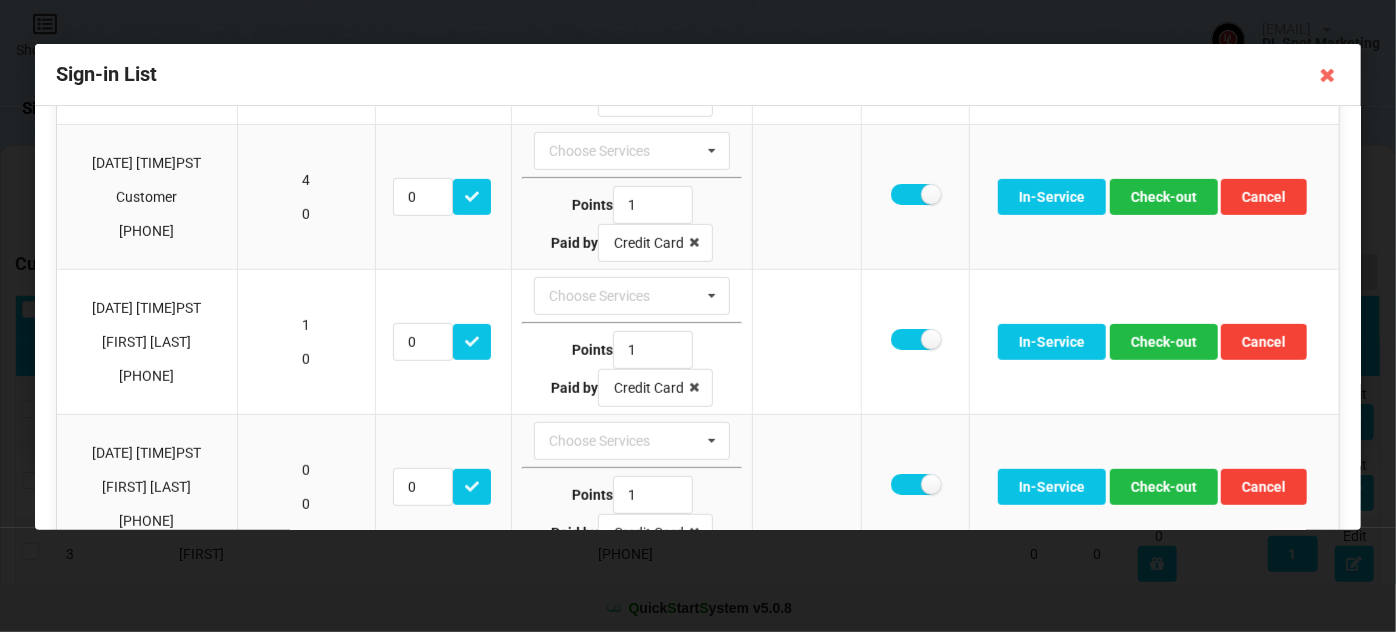 click on "Success SMS Sent to [PHONE] ✕" at bounding box center (1221, 205) 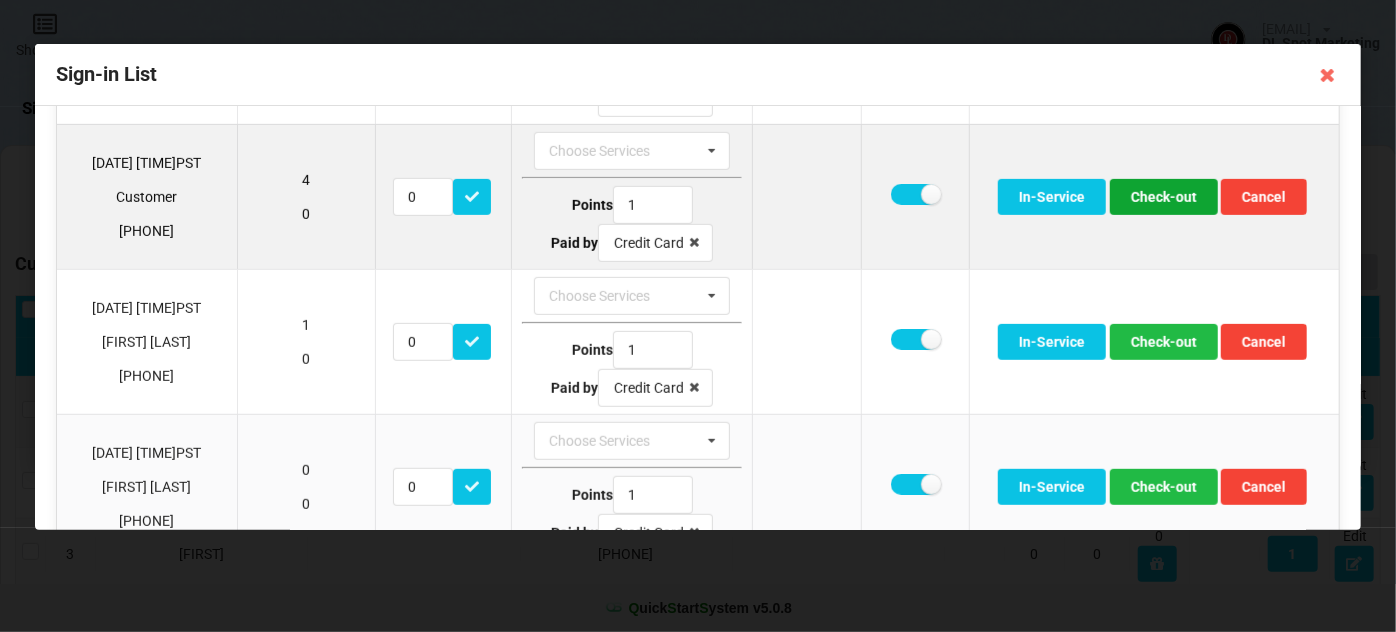 click on "Check-out" at bounding box center (1164, 197) 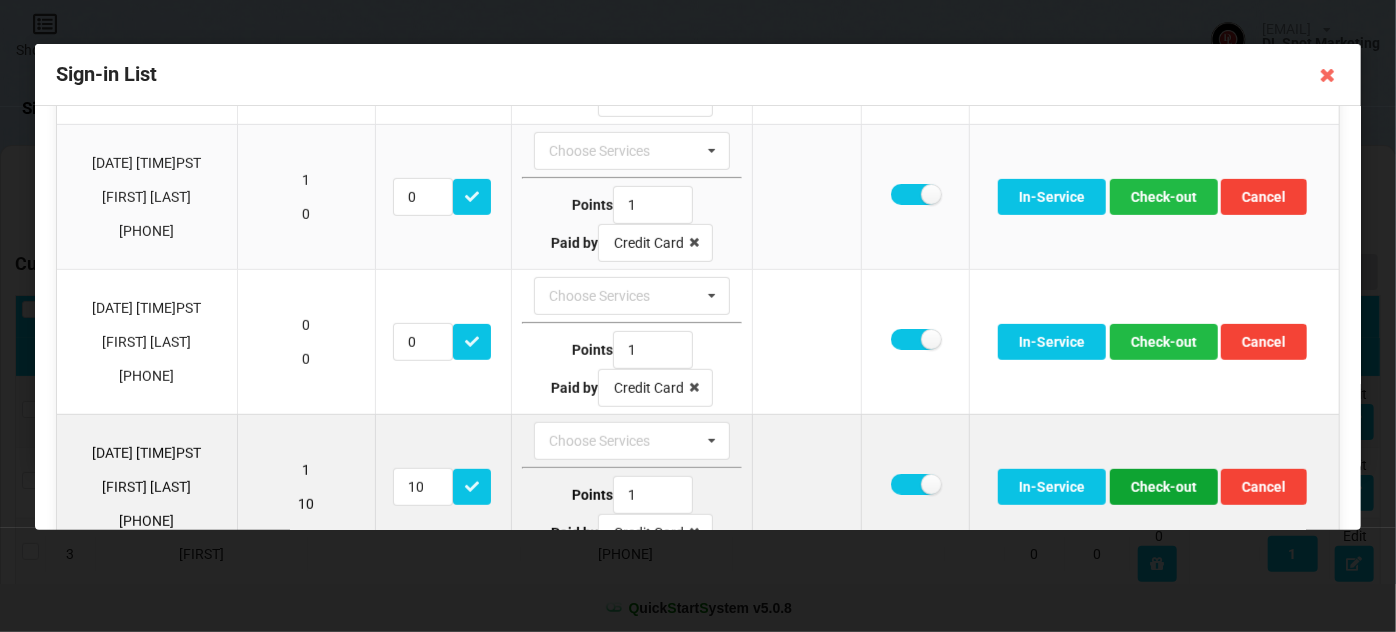 click on "Check-out" at bounding box center (1164, 487) 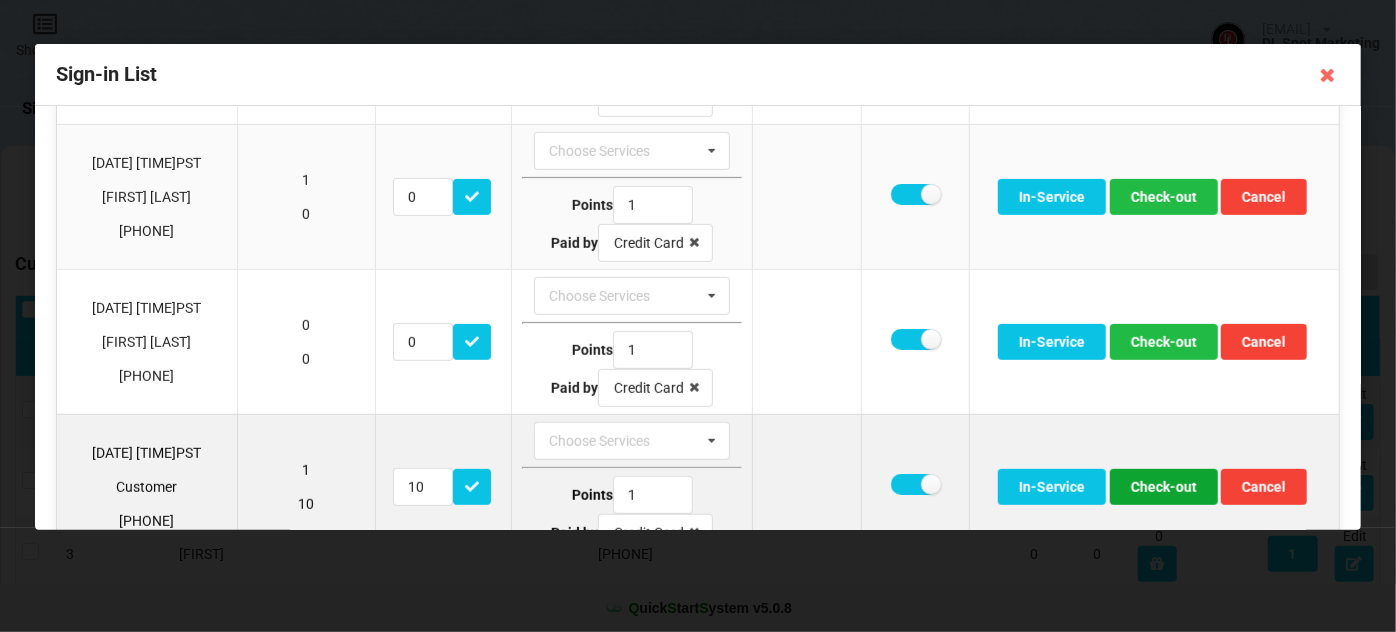 click on "Check-out" at bounding box center (1164, 487) 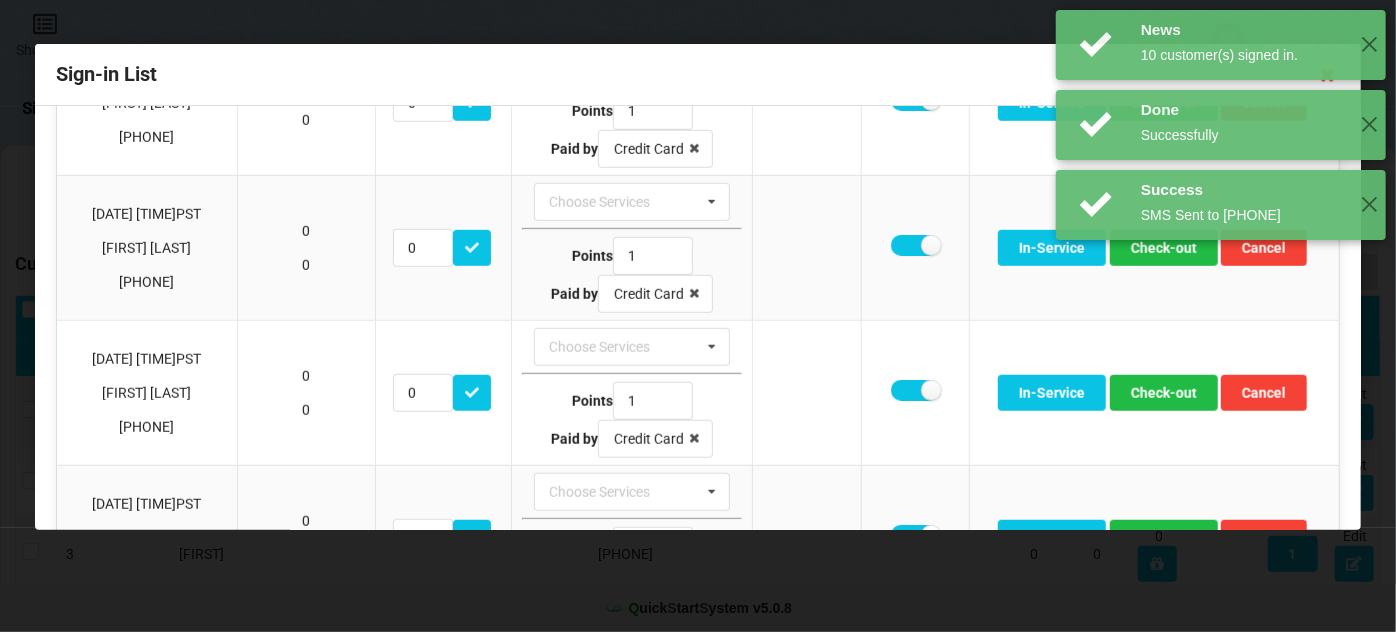 scroll, scrollTop: 727, scrollLeft: 0, axis: vertical 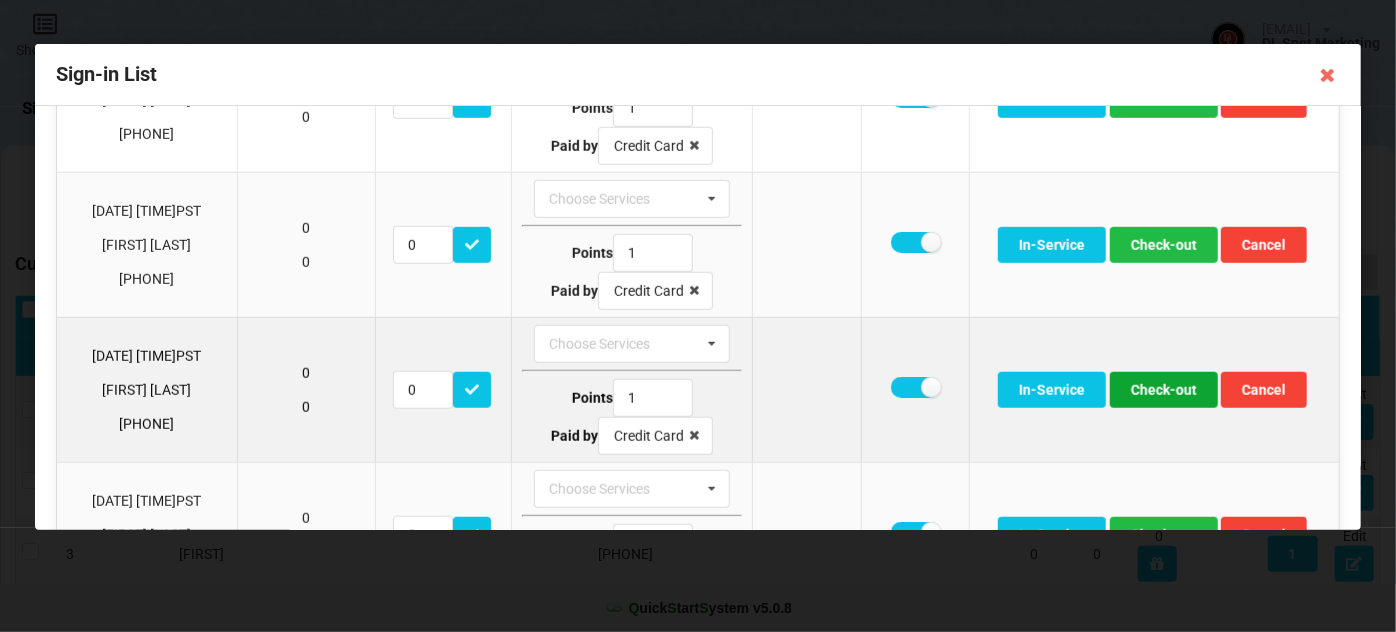 click on "Check-out" at bounding box center [1164, 390] 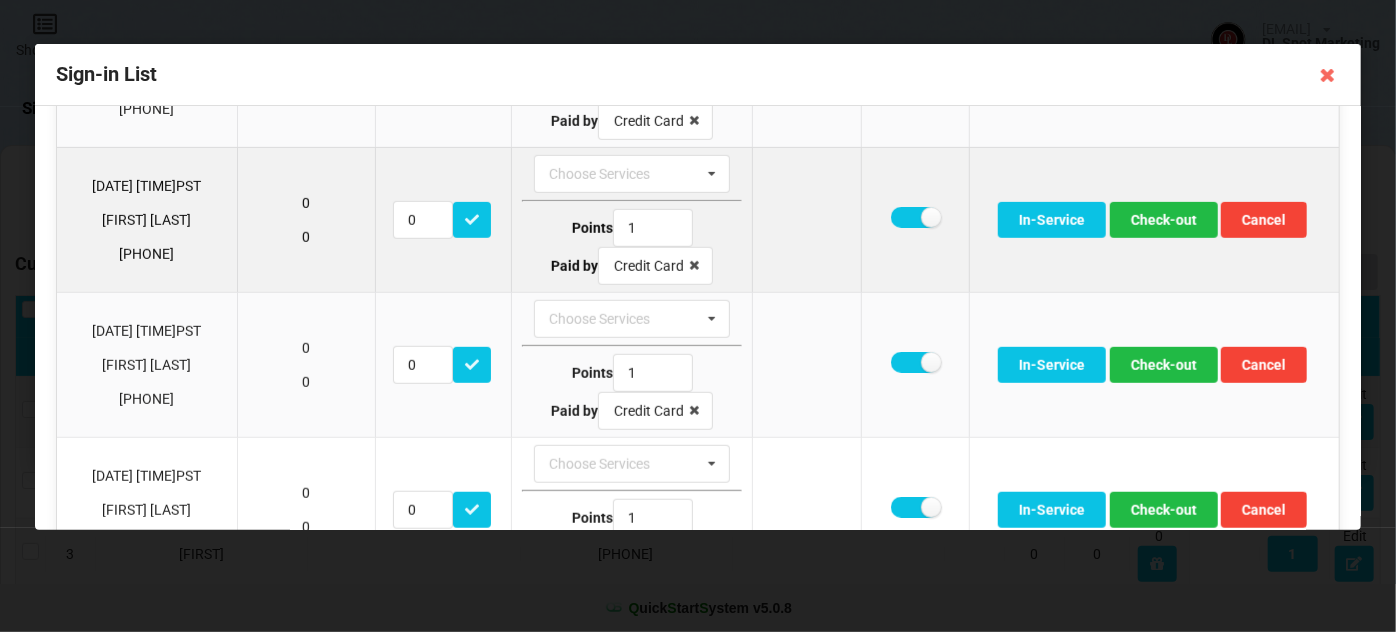 scroll, scrollTop: 605, scrollLeft: 0, axis: vertical 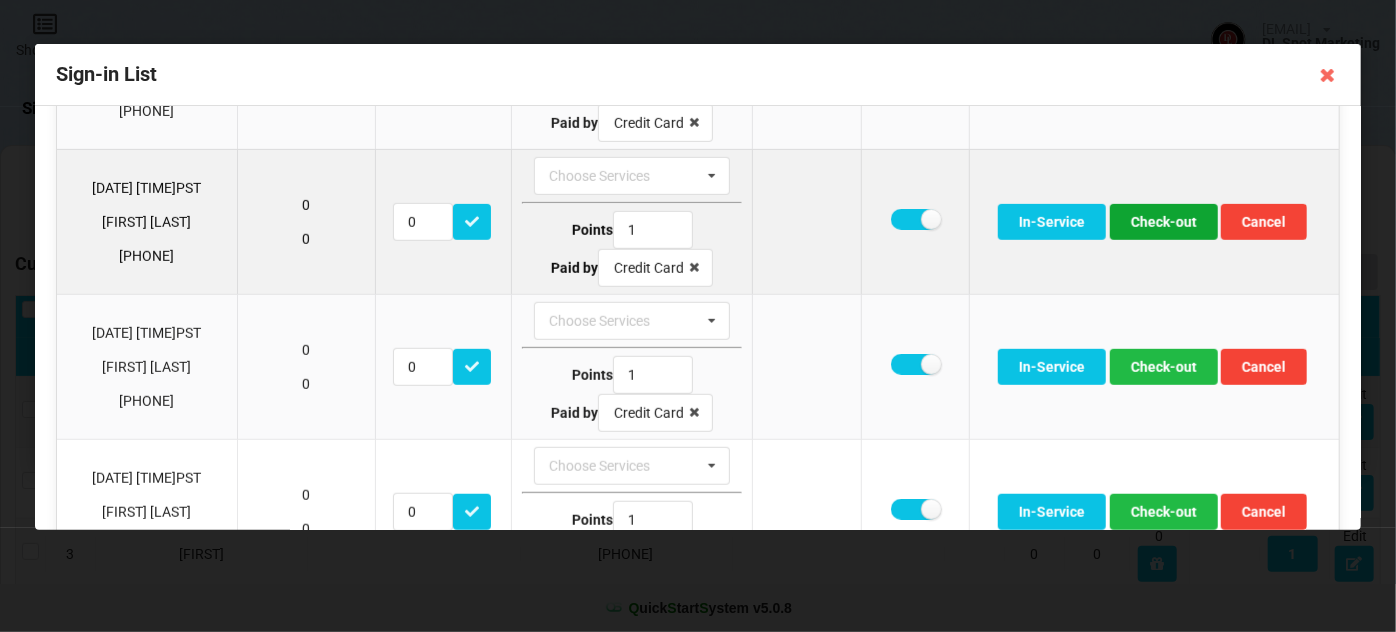 click on "Check-out" at bounding box center [1164, 222] 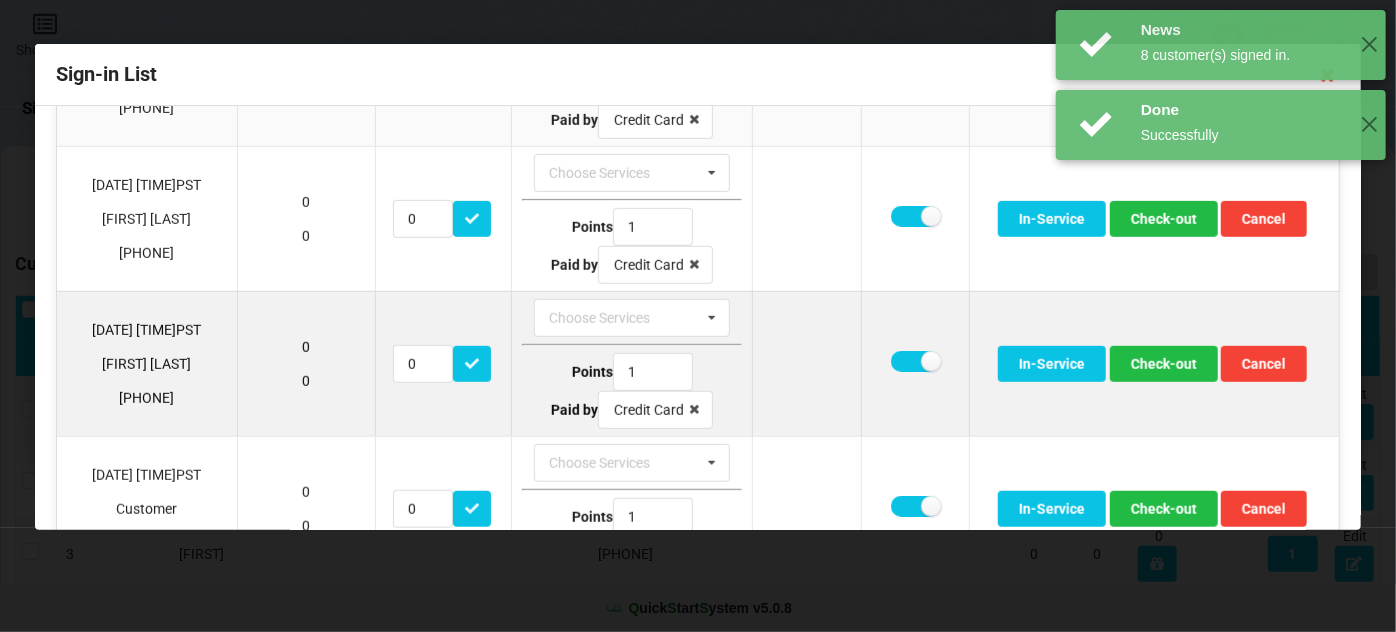 scroll, scrollTop: 605, scrollLeft: 0, axis: vertical 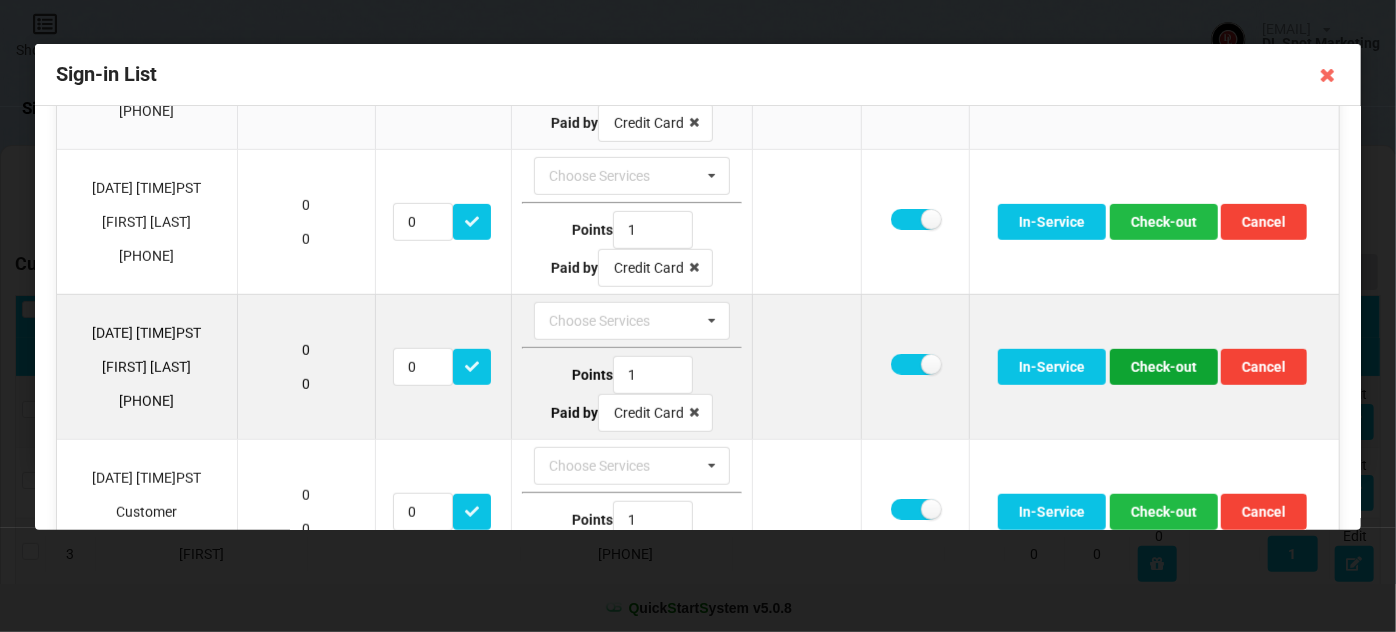 click on "Check-out" at bounding box center (1164, 367) 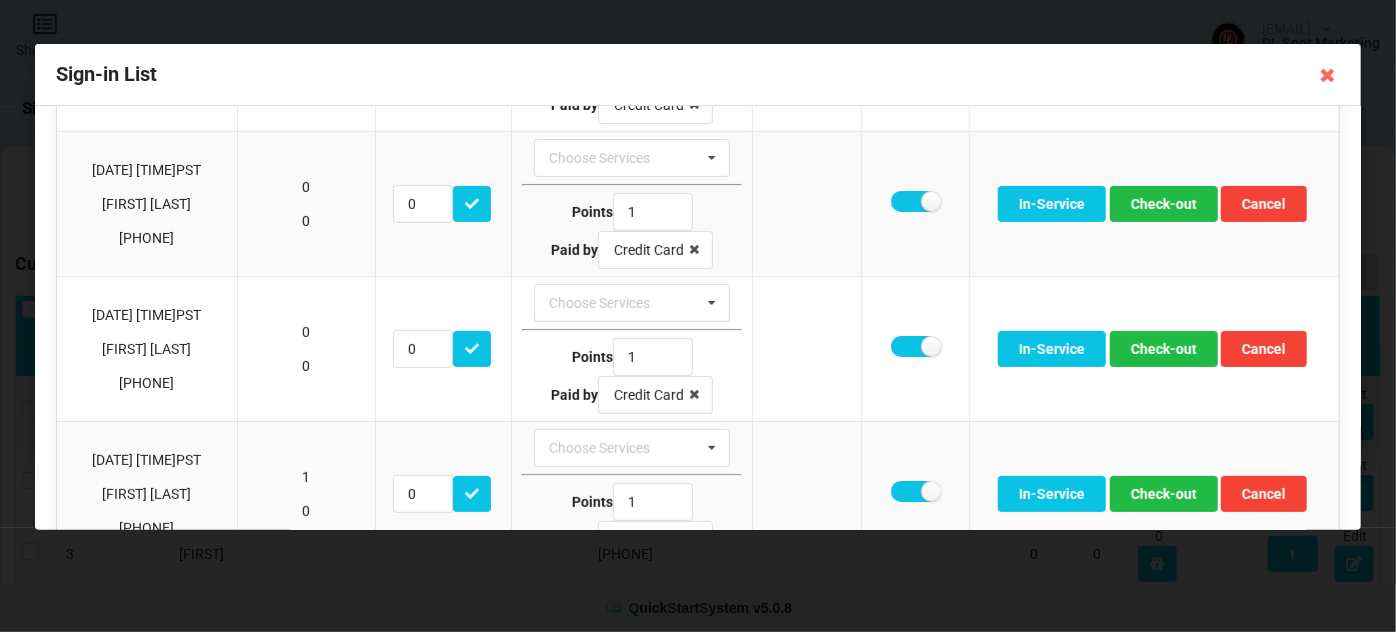 scroll, scrollTop: 186, scrollLeft: 0, axis: vertical 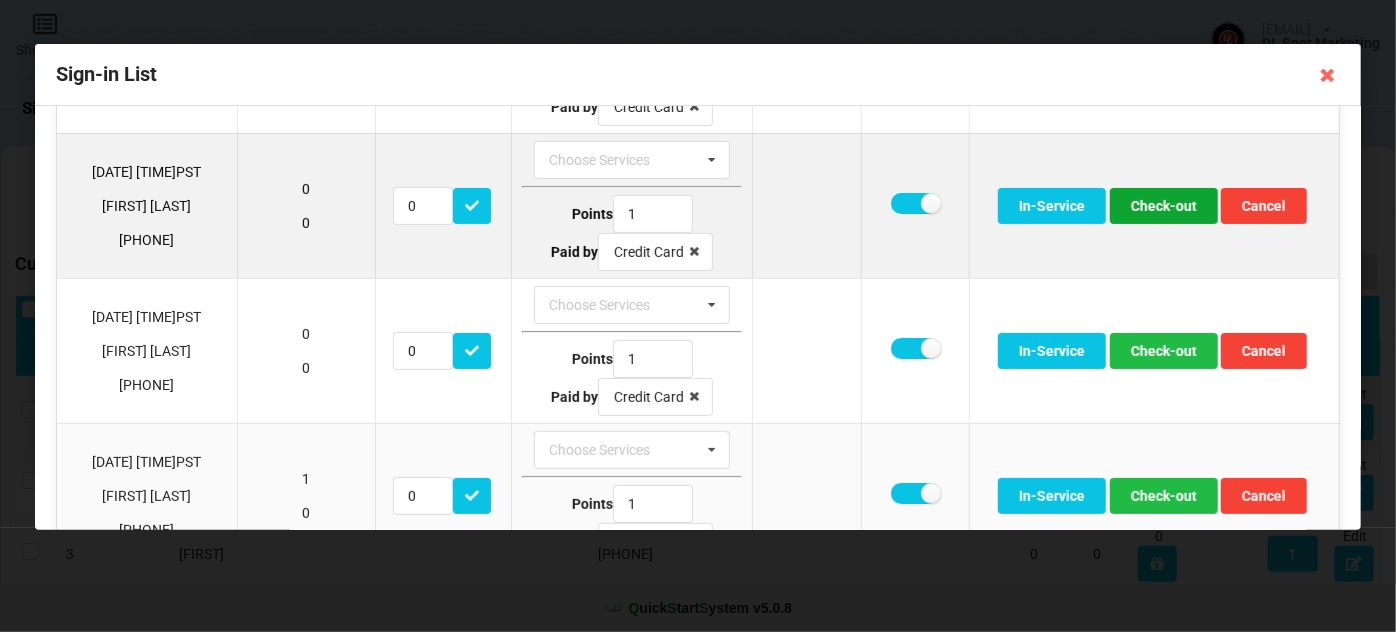 click on "Check-out" at bounding box center (1164, 206) 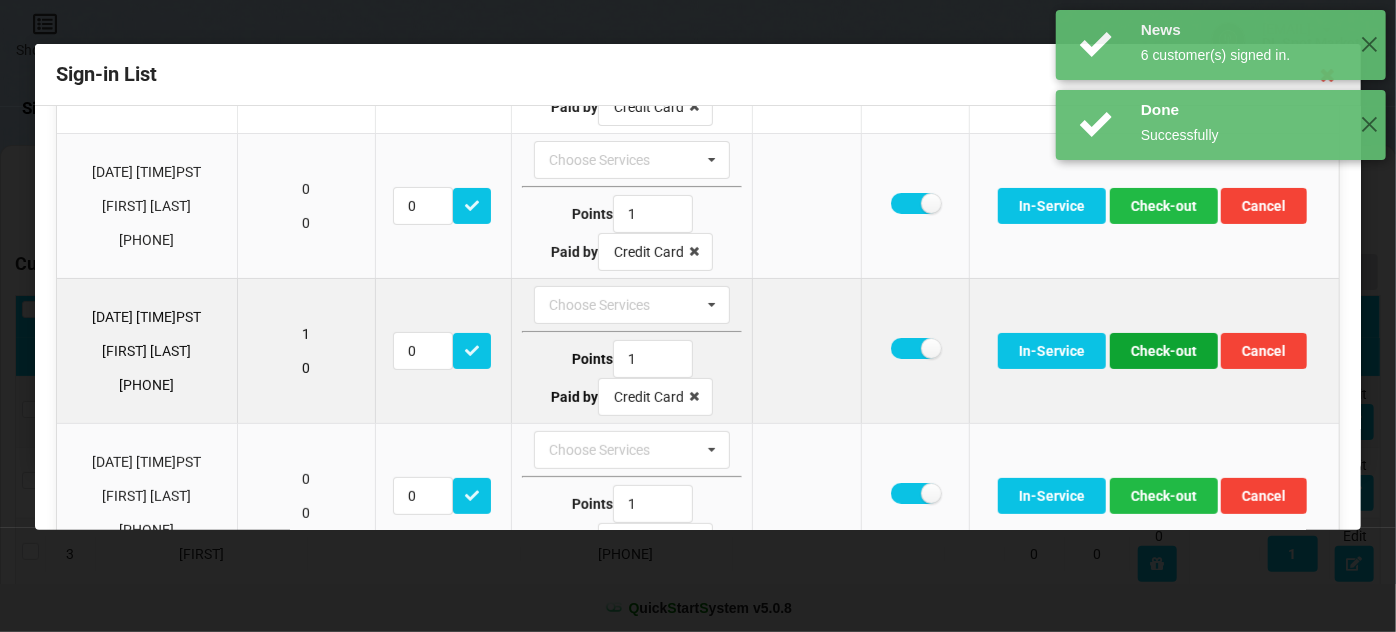 click on "Check-out" at bounding box center [1164, 351] 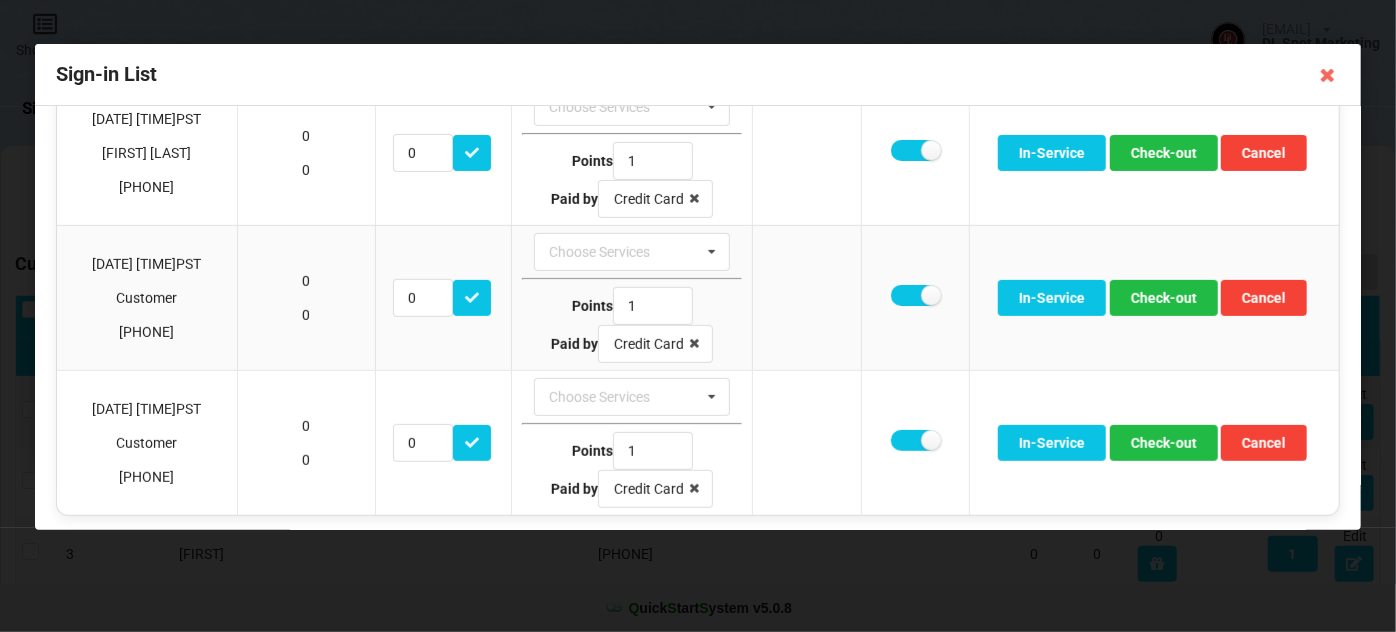scroll, scrollTop: 384, scrollLeft: 0, axis: vertical 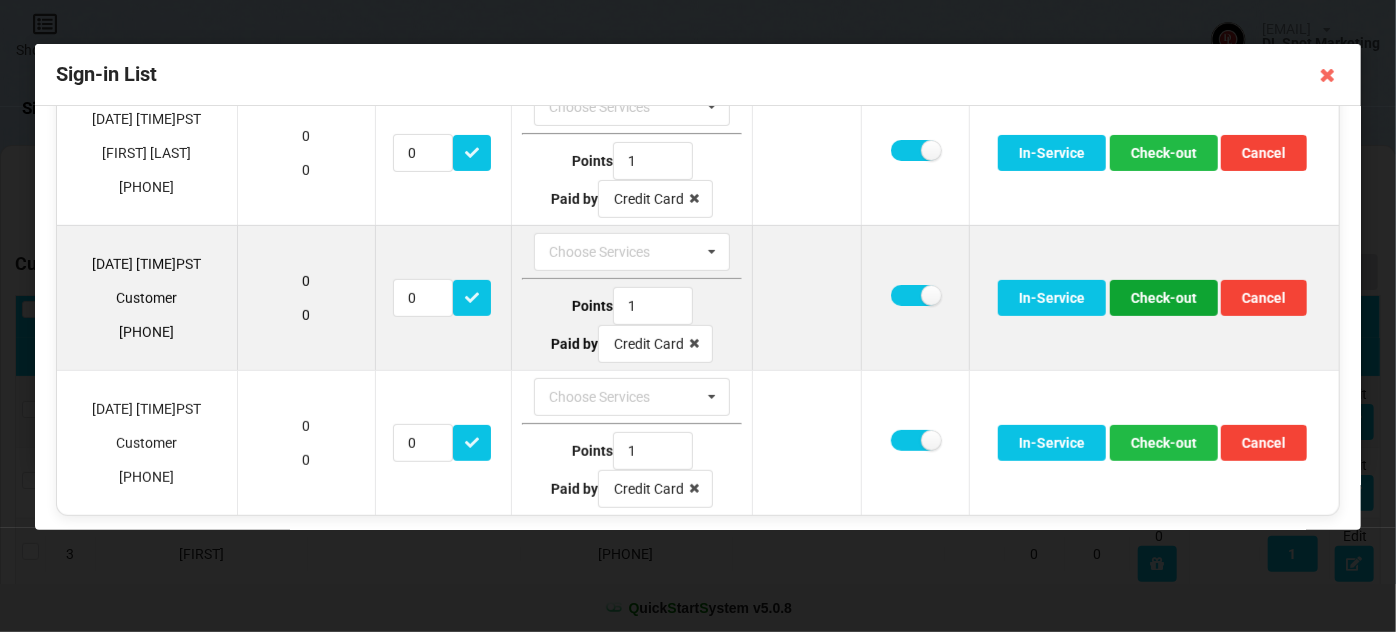 click on "Check-out" at bounding box center (1164, 298) 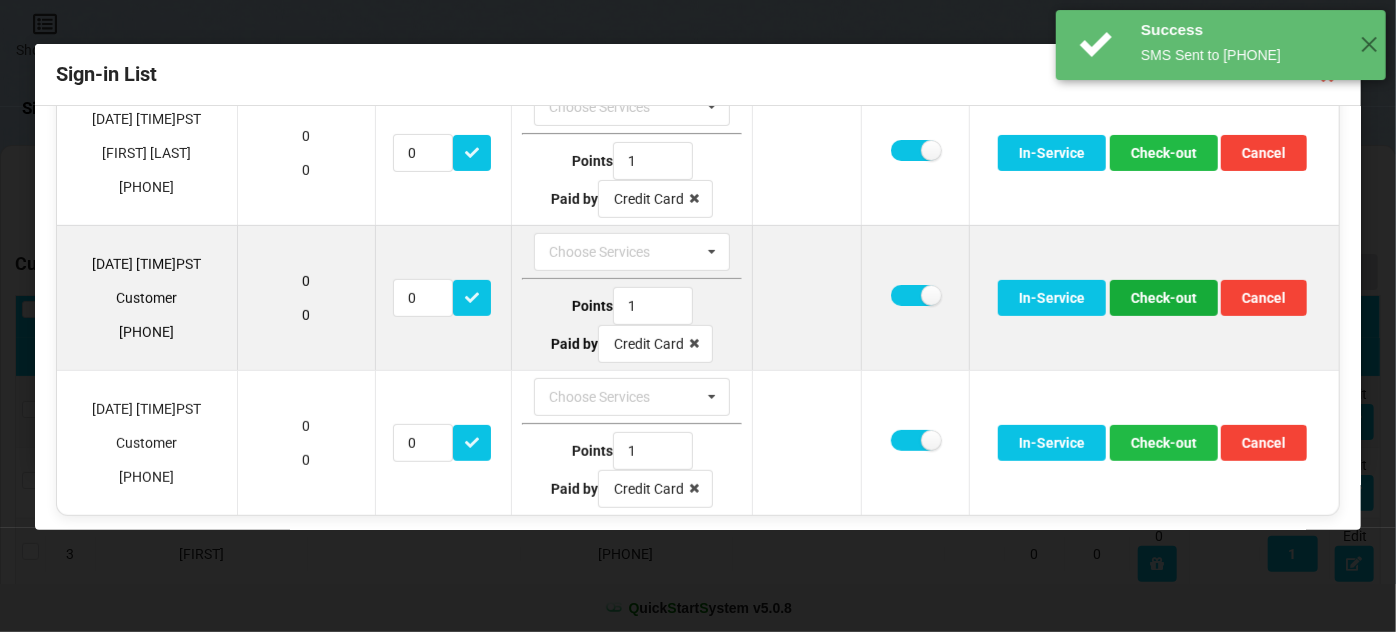 scroll, scrollTop: 240, scrollLeft: 0, axis: vertical 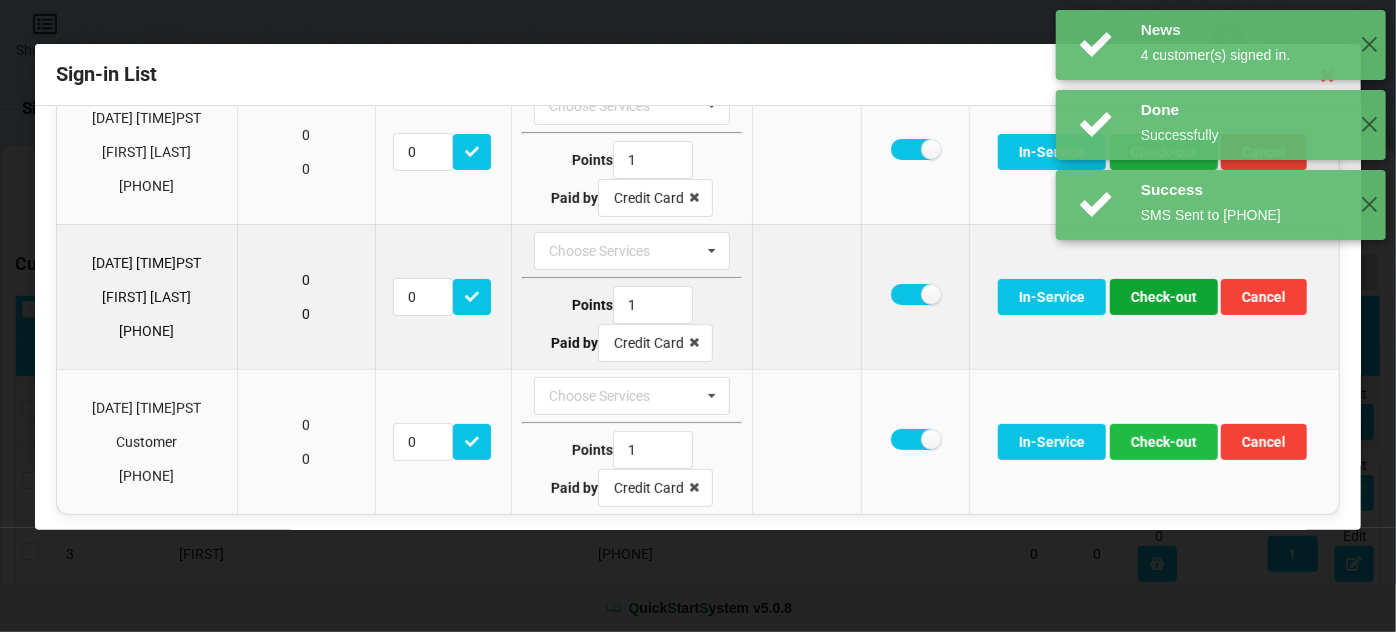 click on "Check-out" at bounding box center (1164, 297) 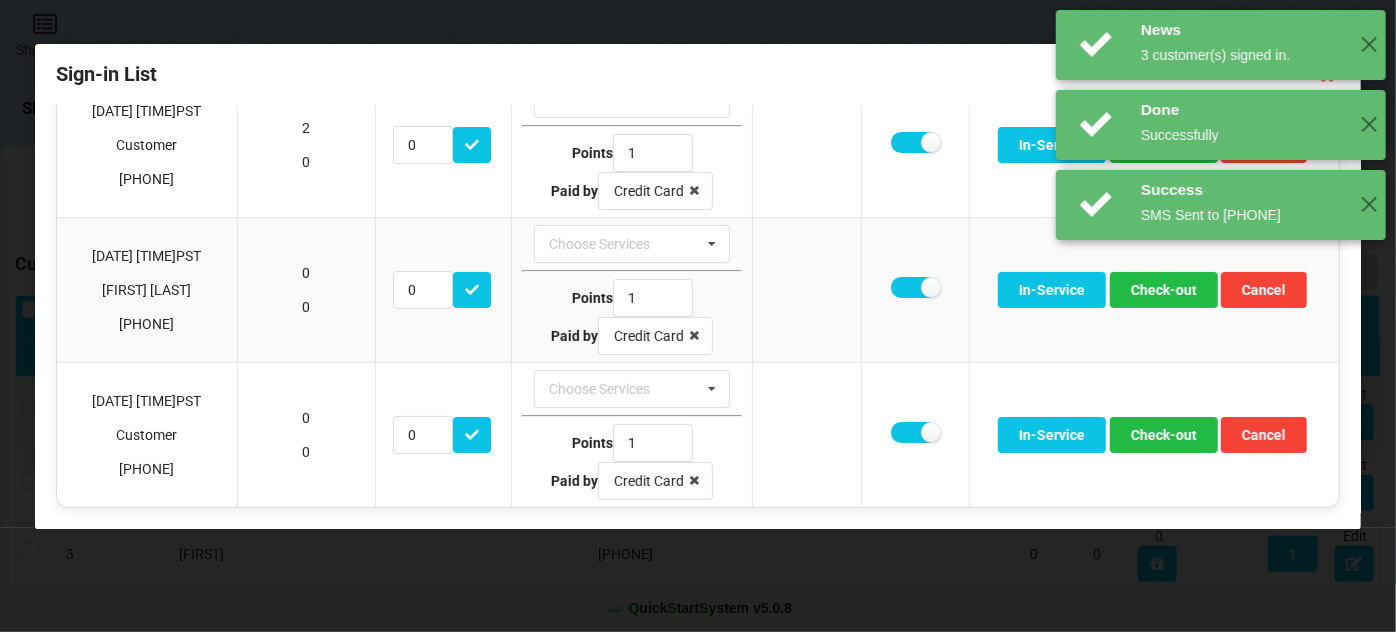 scroll, scrollTop: 97, scrollLeft: 0, axis: vertical 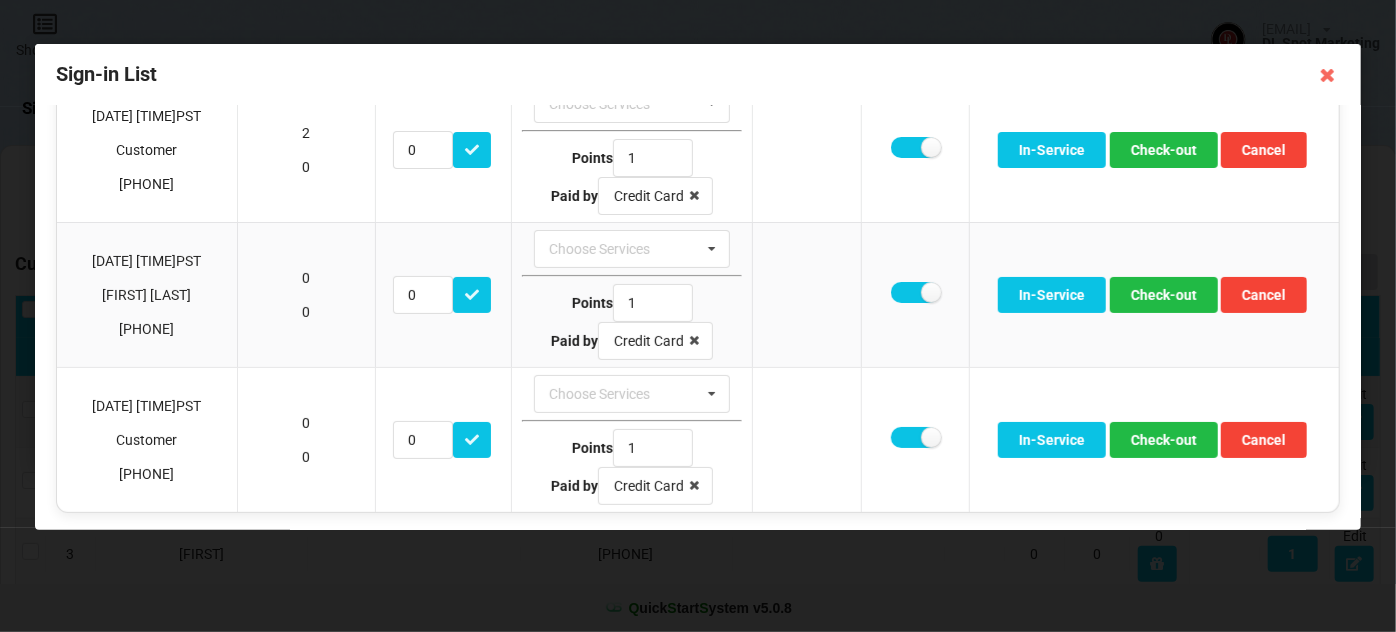 click on "Done Successfully ✕" at bounding box center (1221, 125) 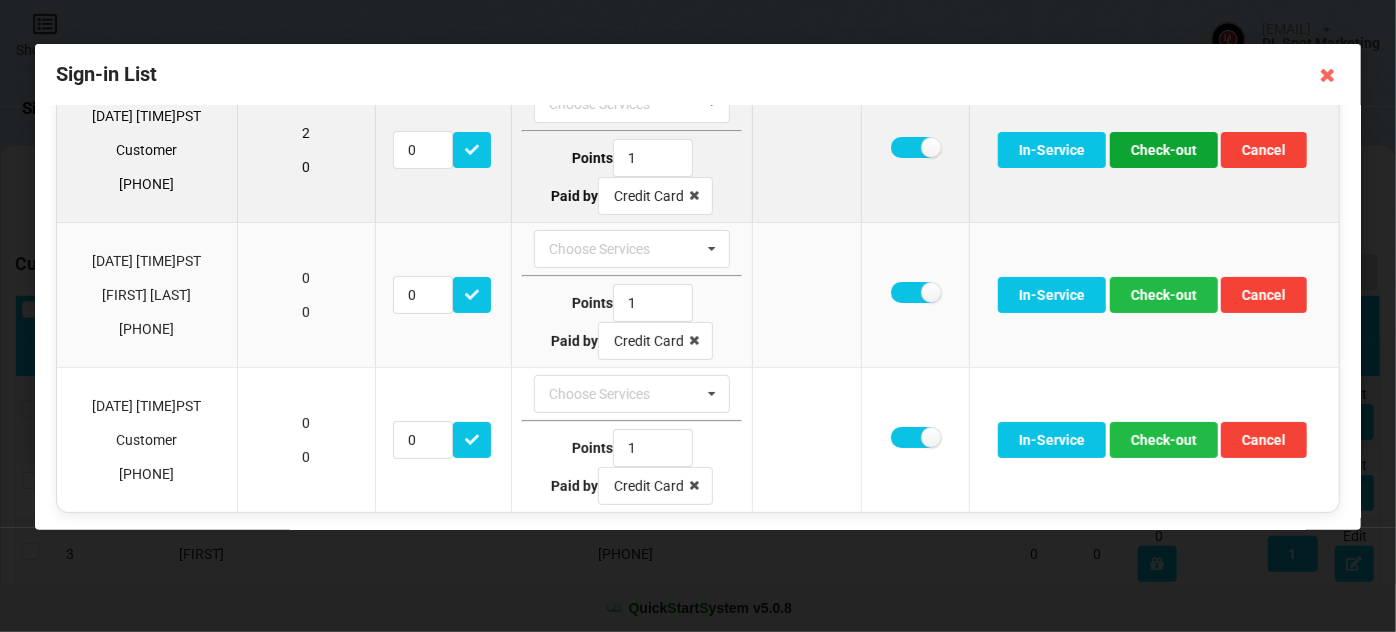 click on "Check-out" at bounding box center (1164, 150) 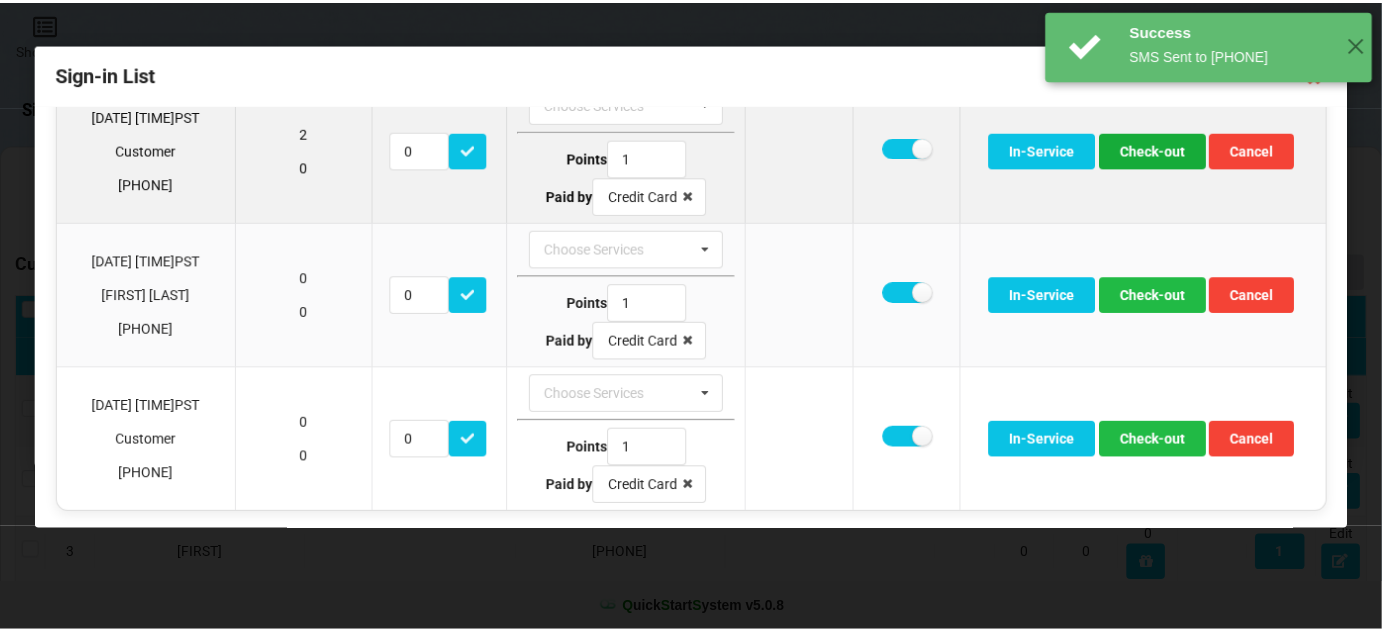 scroll, scrollTop: 0, scrollLeft: 0, axis: both 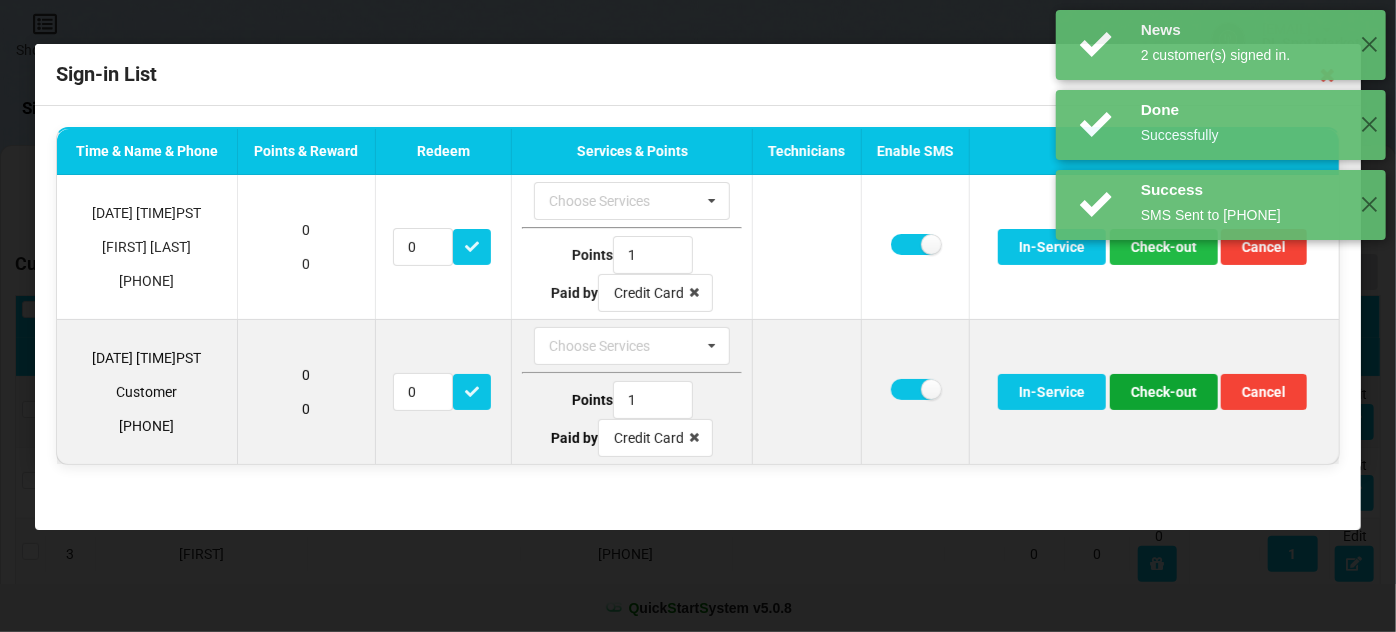 click on "Check-out" at bounding box center (1164, 392) 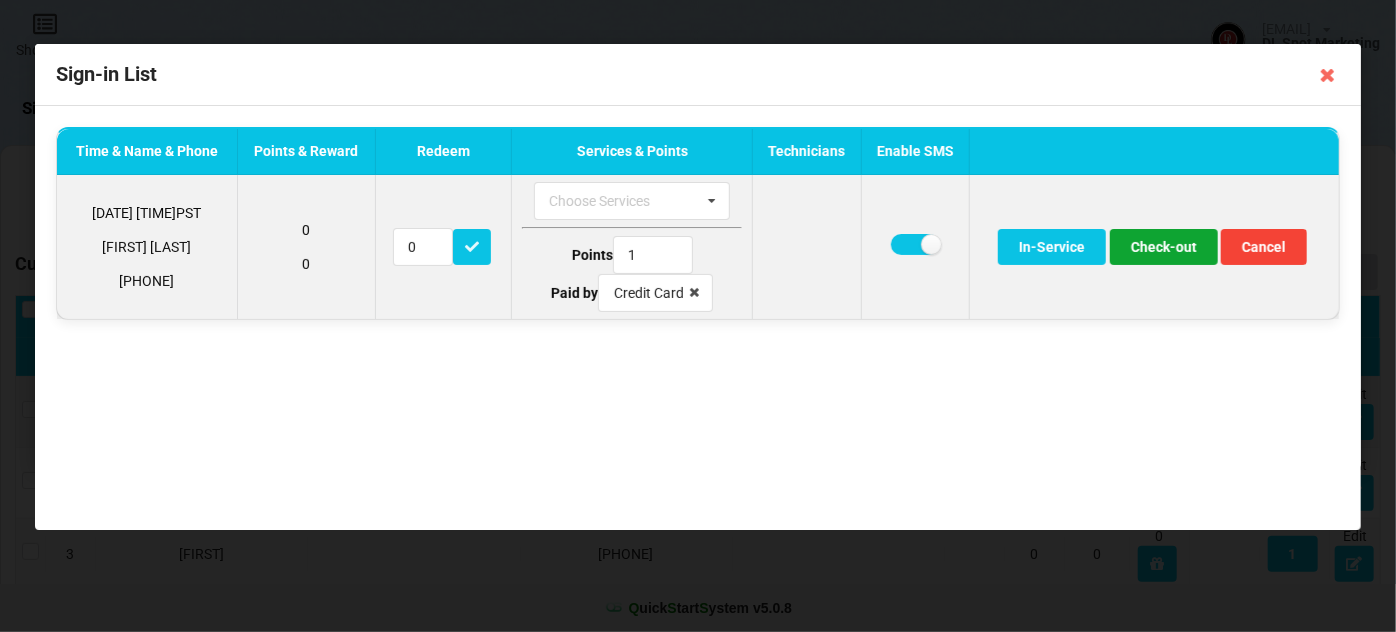 click on "Check-out" at bounding box center [1164, 247] 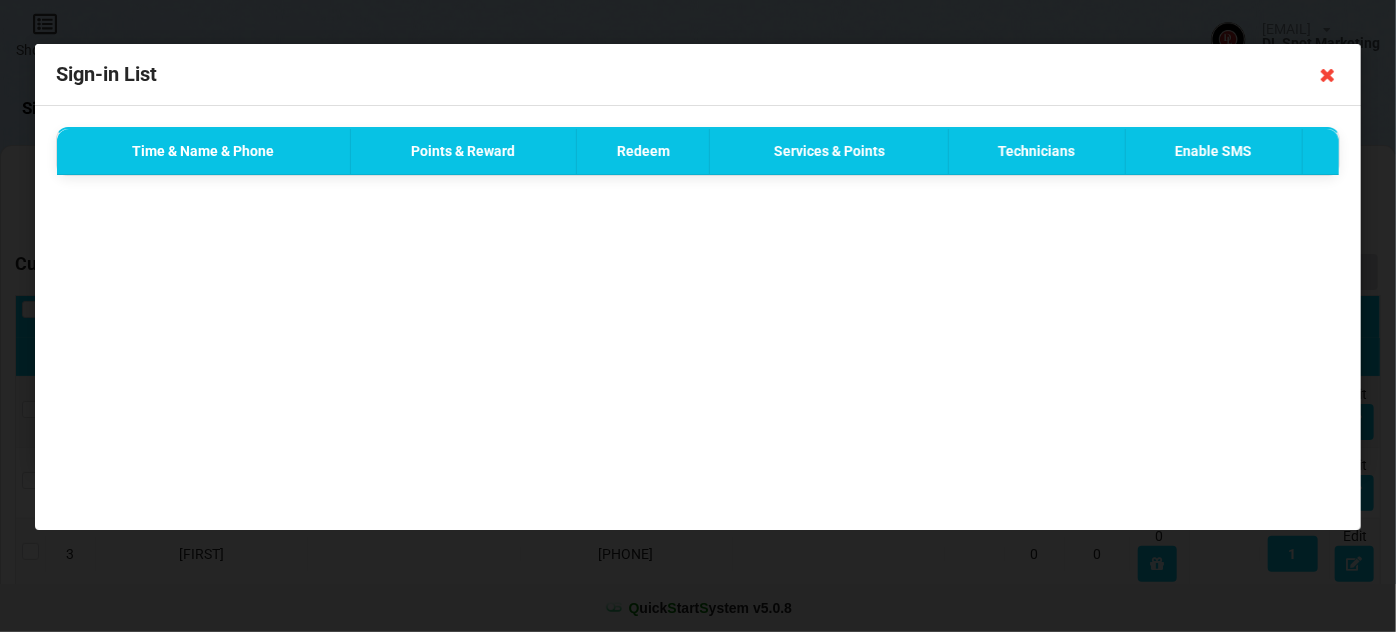 click at bounding box center (1328, 75) 